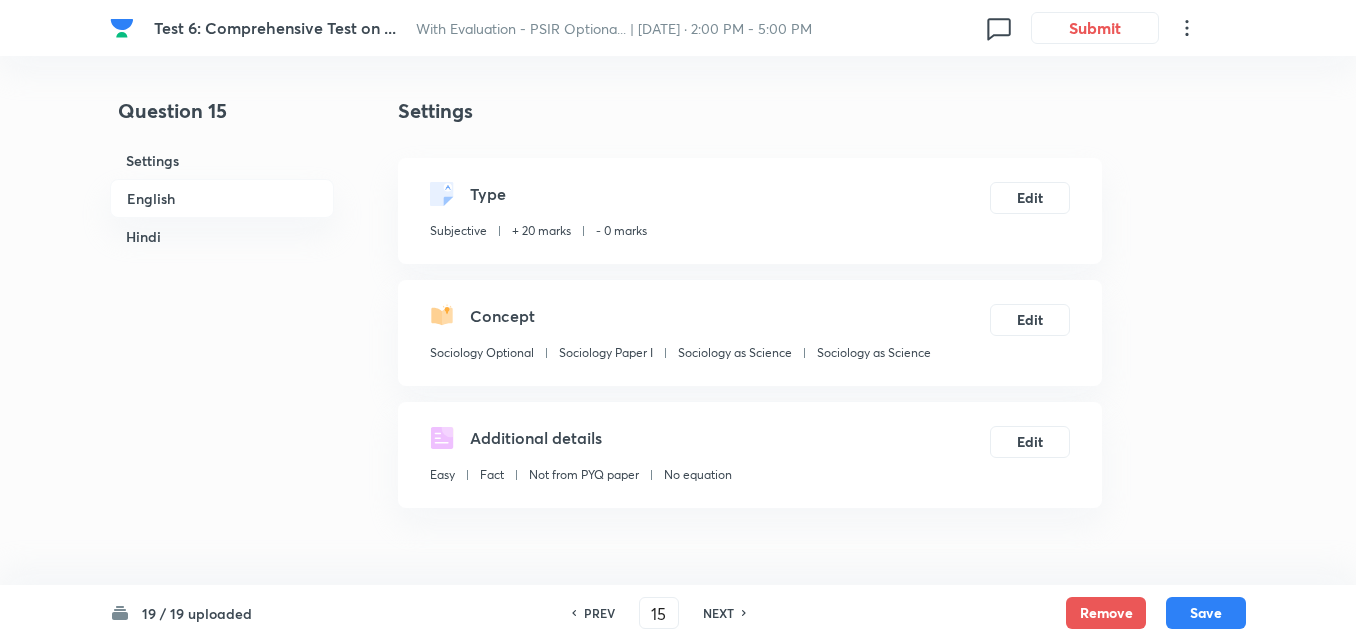 scroll, scrollTop: 516, scrollLeft: 0, axis: vertical 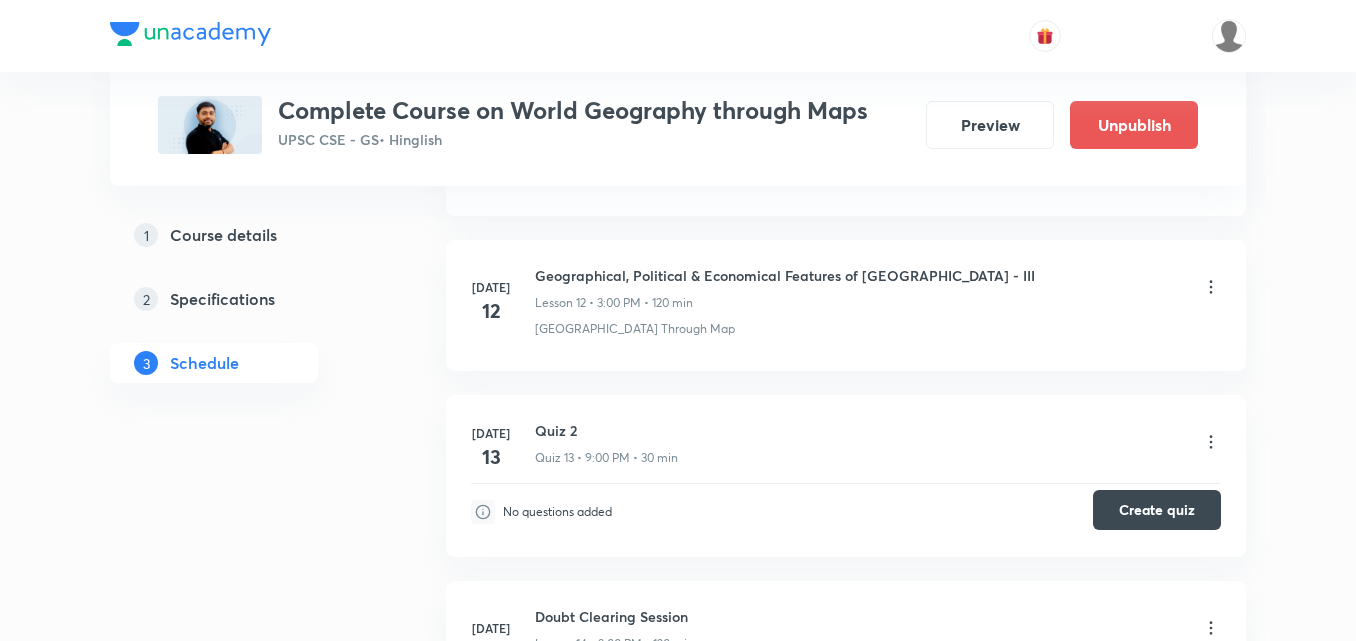 click on "Create quiz" at bounding box center (1157, 510) 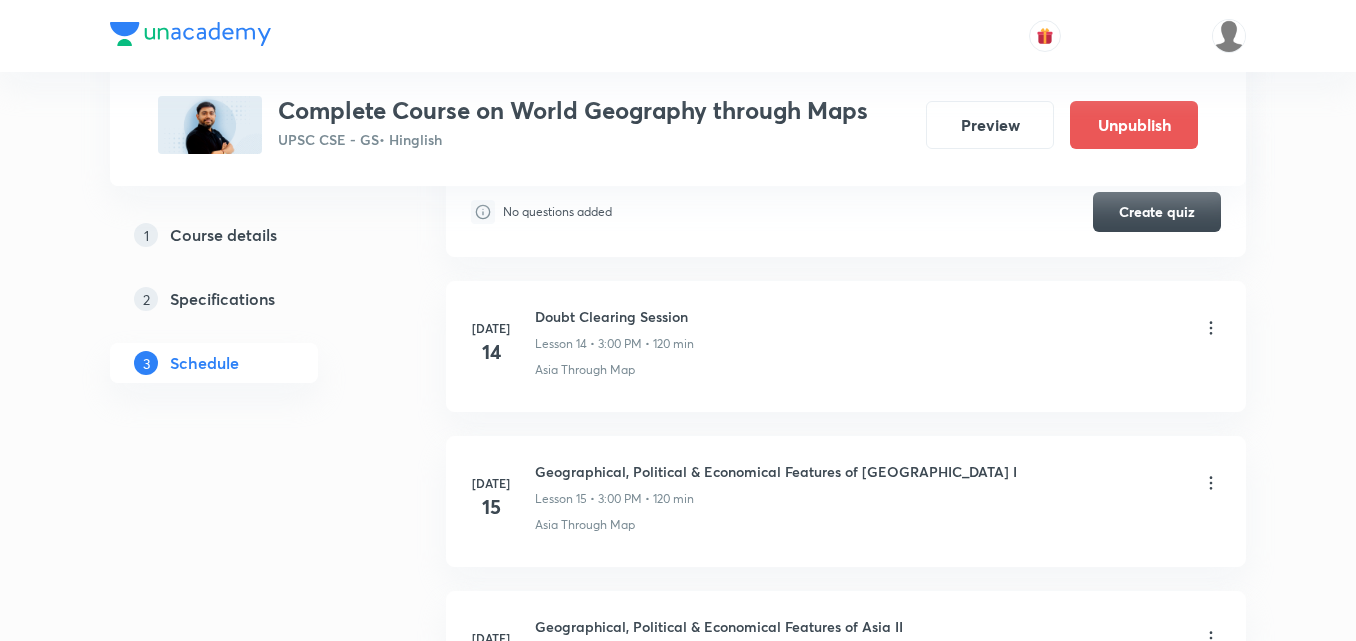 scroll, scrollTop: 2800, scrollLeft: 0, axis: vertical 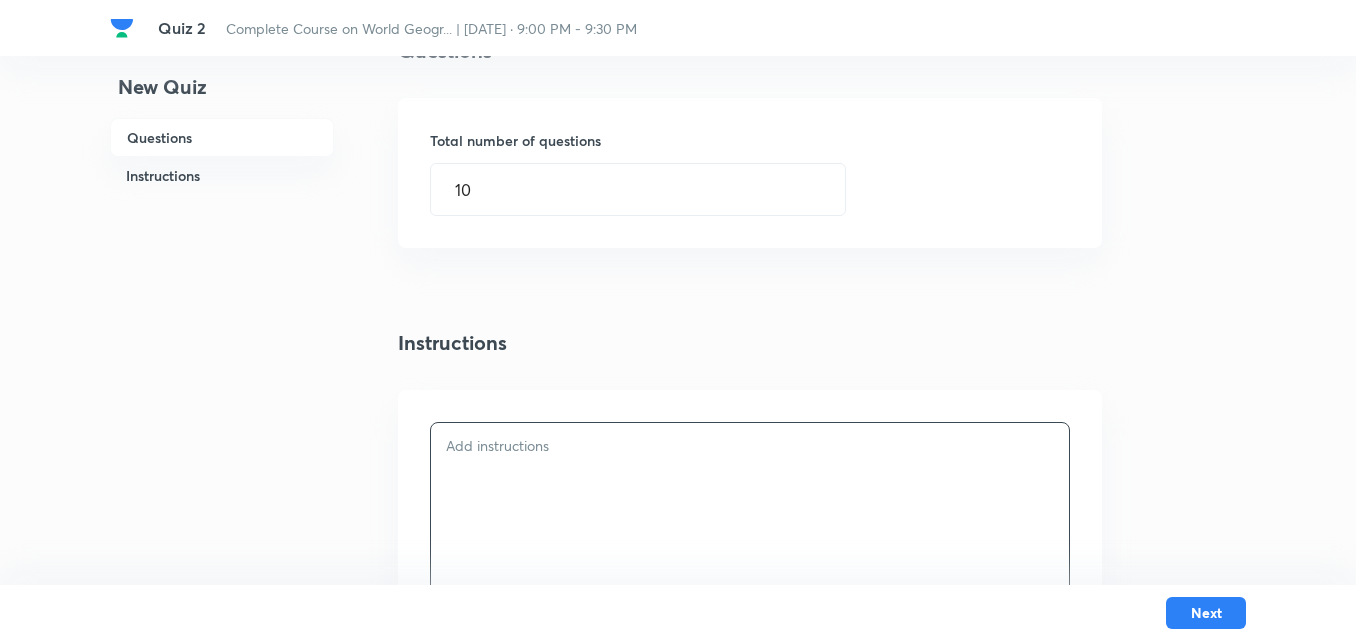 type 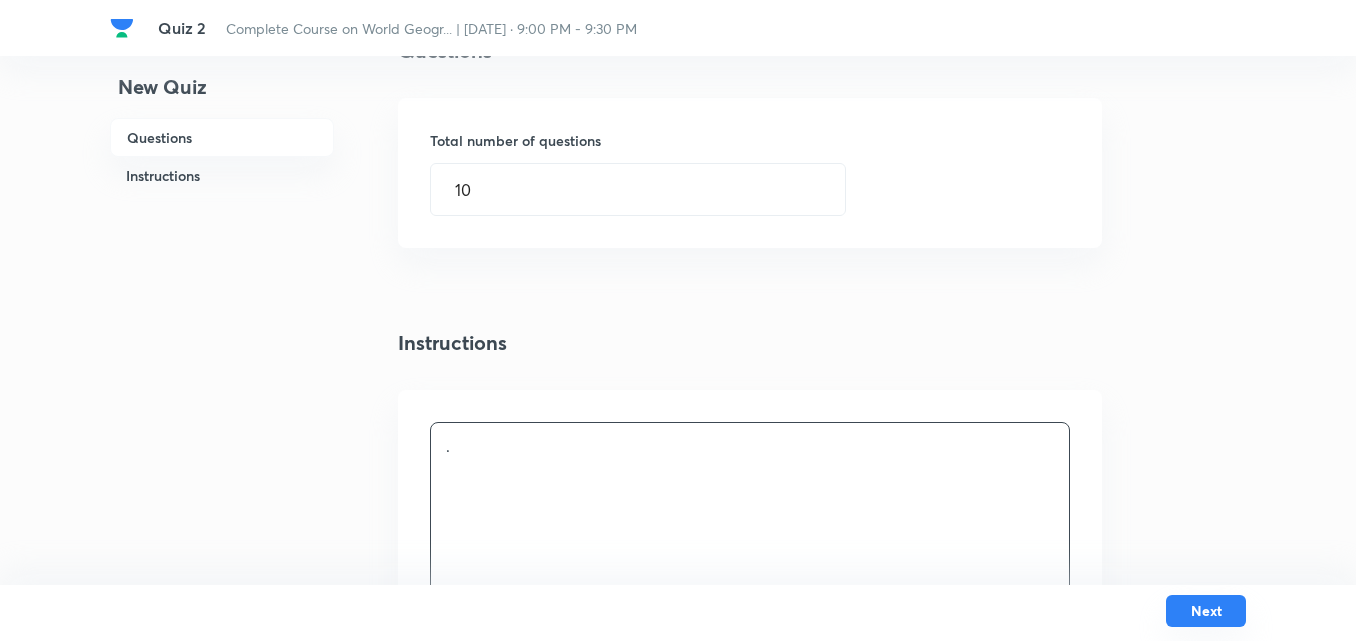 click on "Next" at bounding box center [1206, 611] 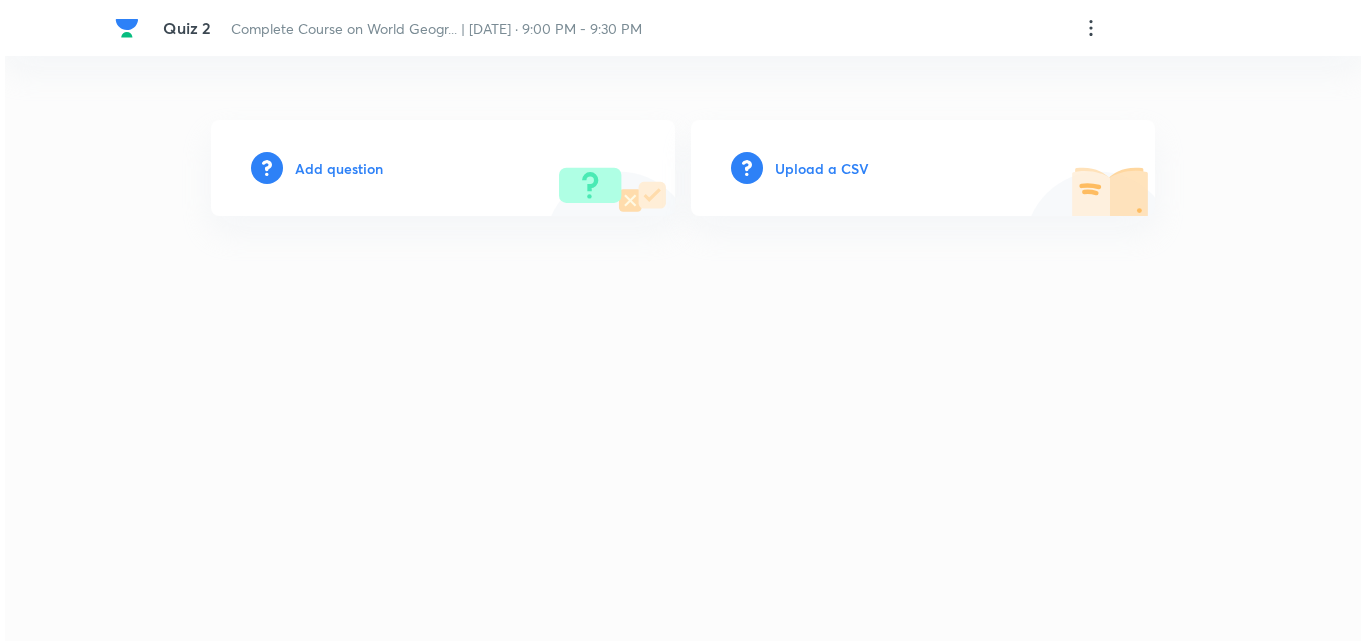 scroll, scrollTop: 0, scrollLeft: 0, axis: both 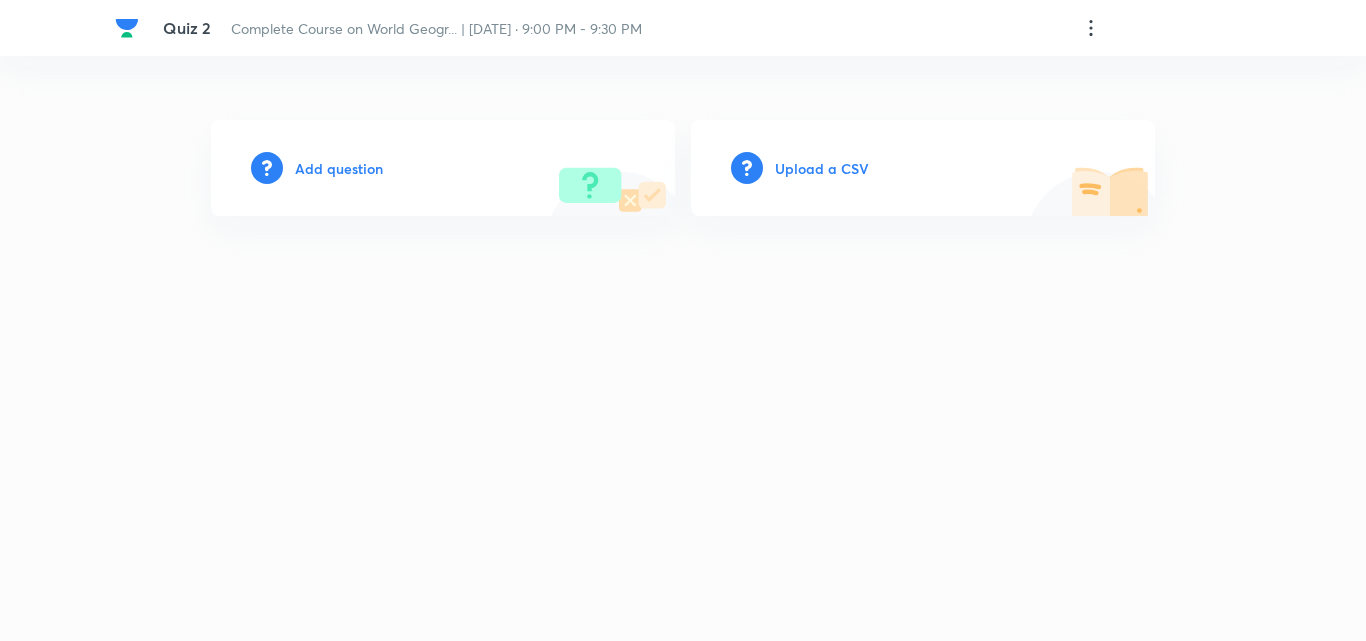 click on "Add question" at bounding box center (339, 168) 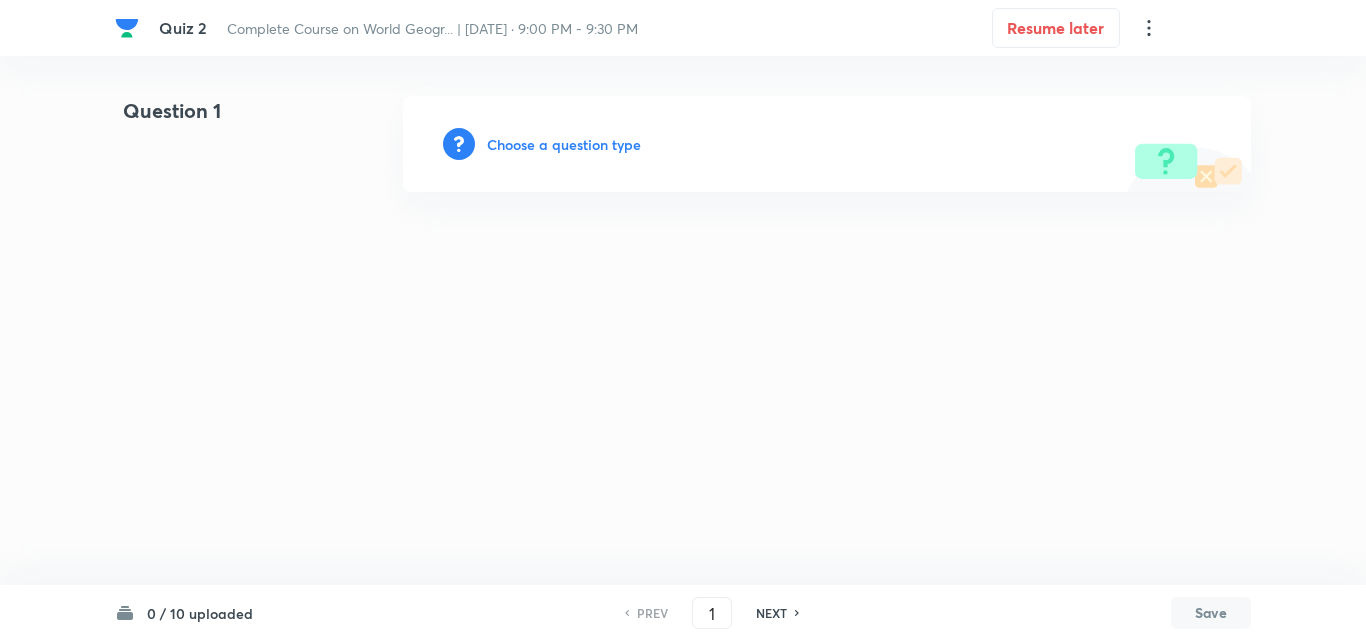 click on "Choose a question type" at bounding box center [564, 144] 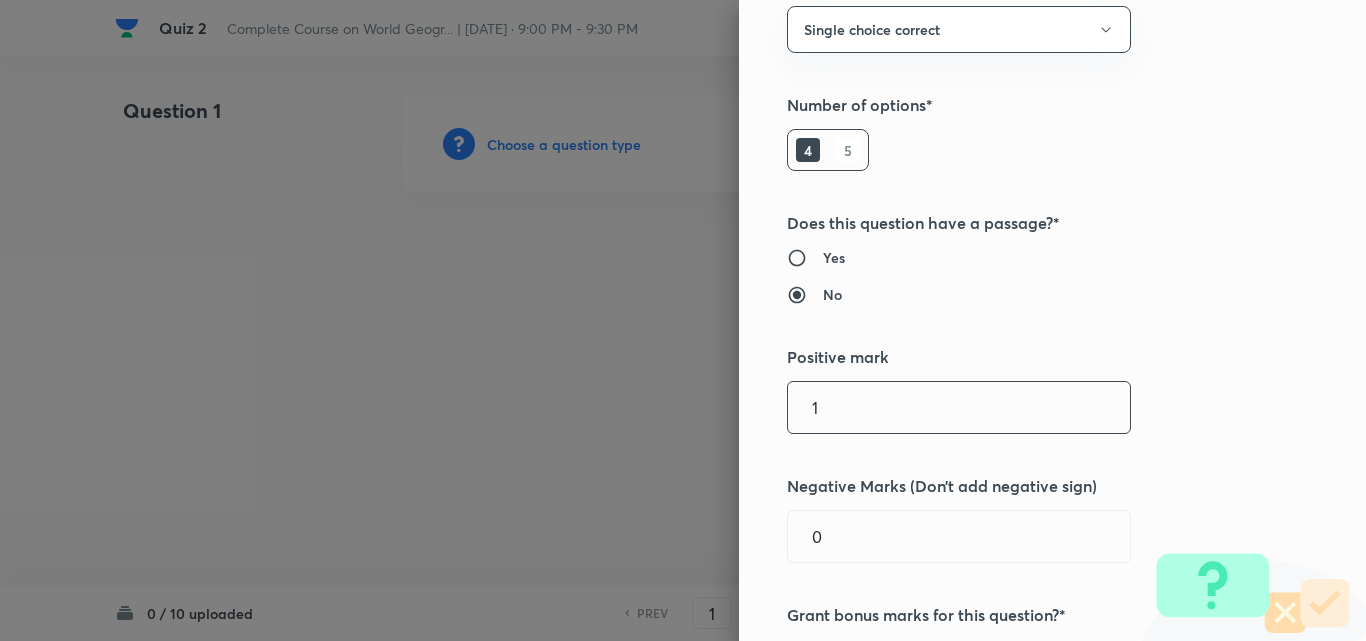 scroll, scrollTop: 200, scrollLeft: 0, axis: vertical 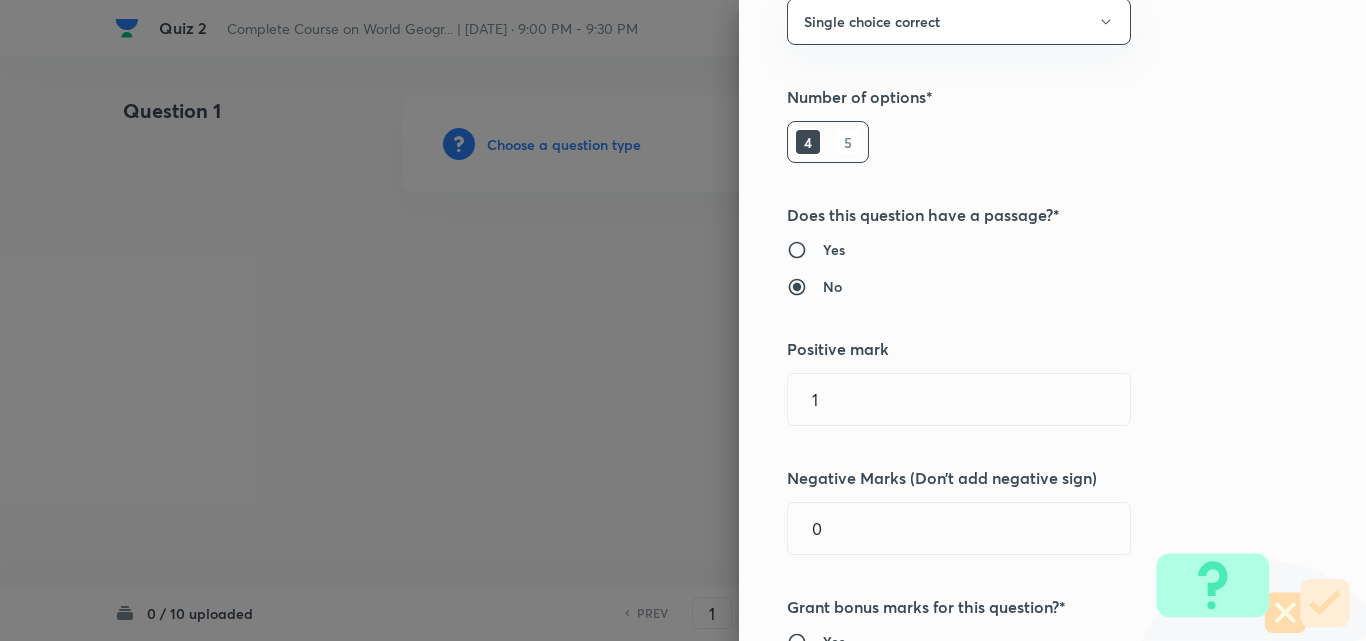 drag, startPoint x: 786, startPoint y: 398, endPoint x: 688, endPoint y: 397, distance: 98.005104 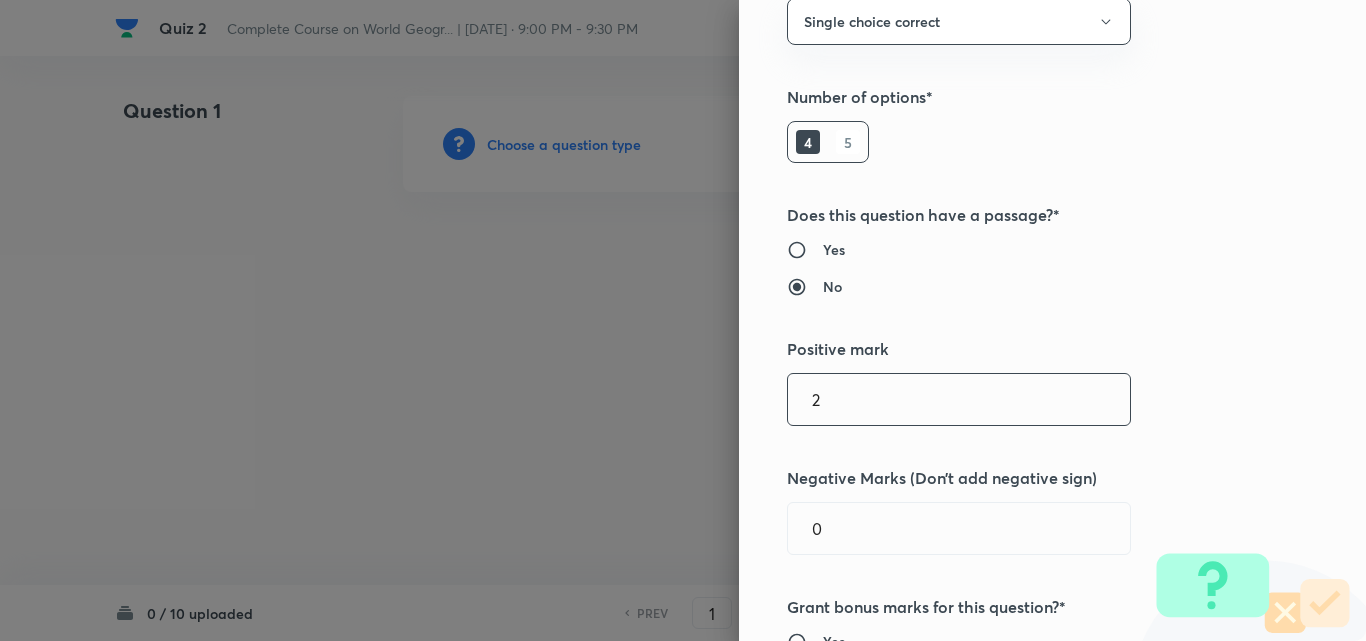 type on "2" 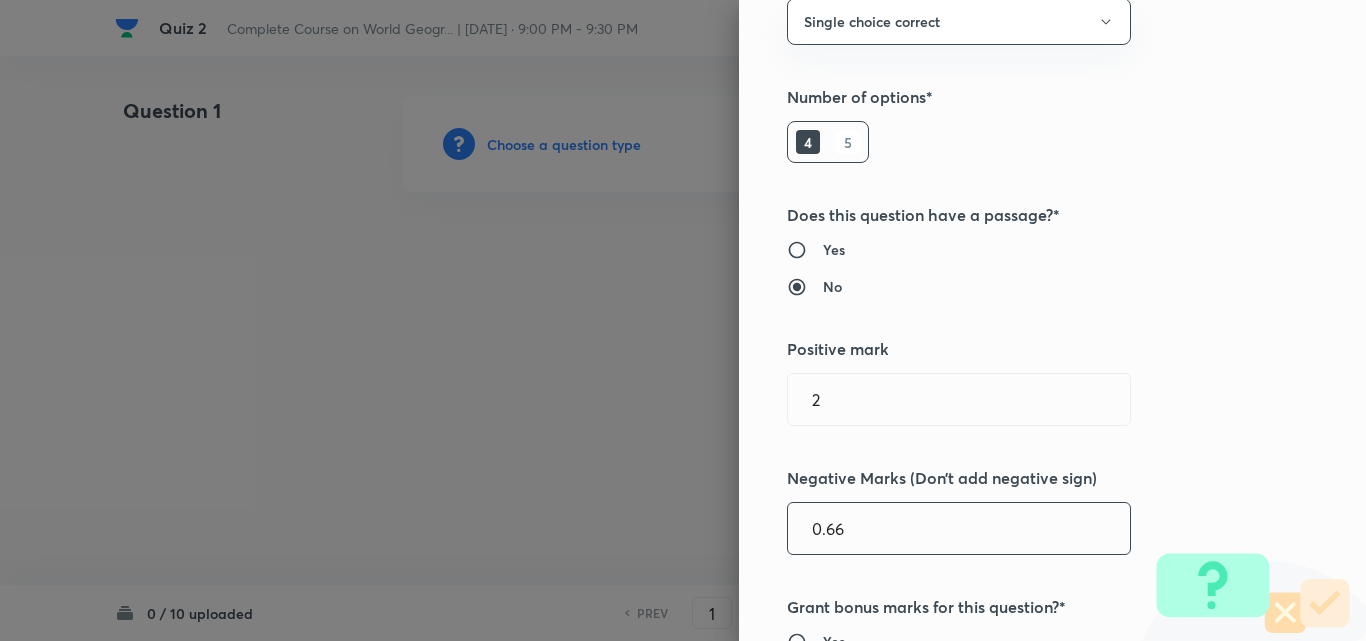 type on "0.66" 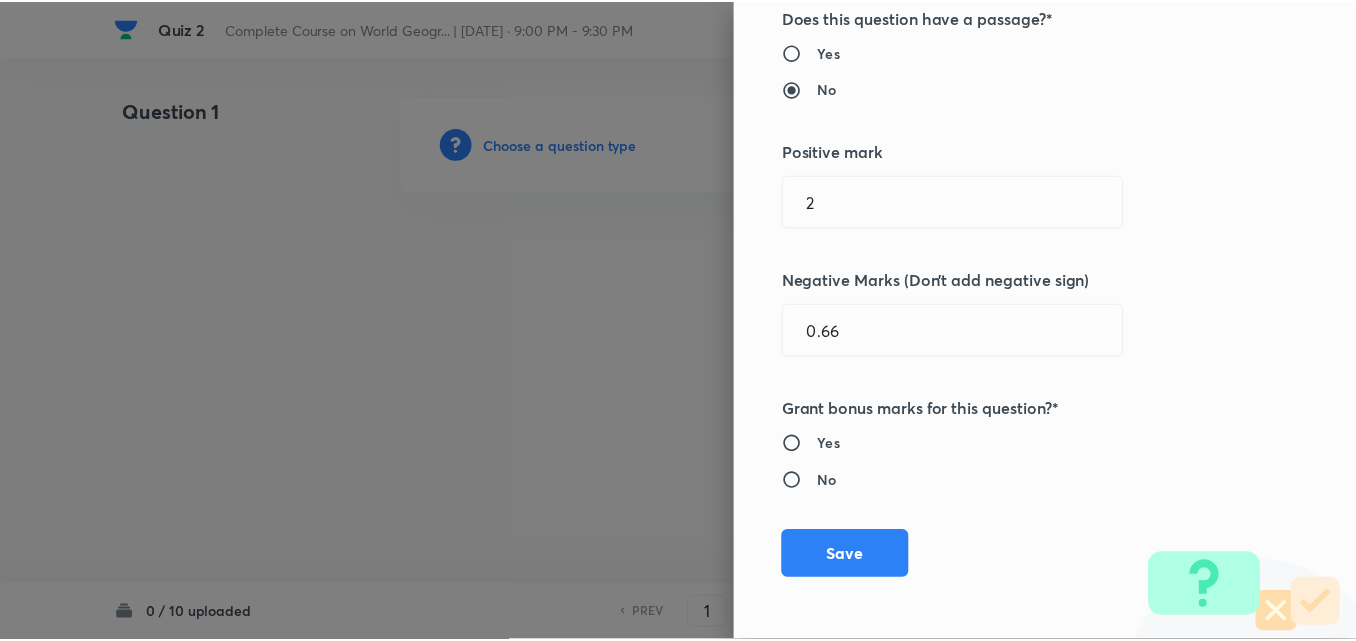 scroll, scrollTop: 400, scrollLeft: 0, axis: vertical 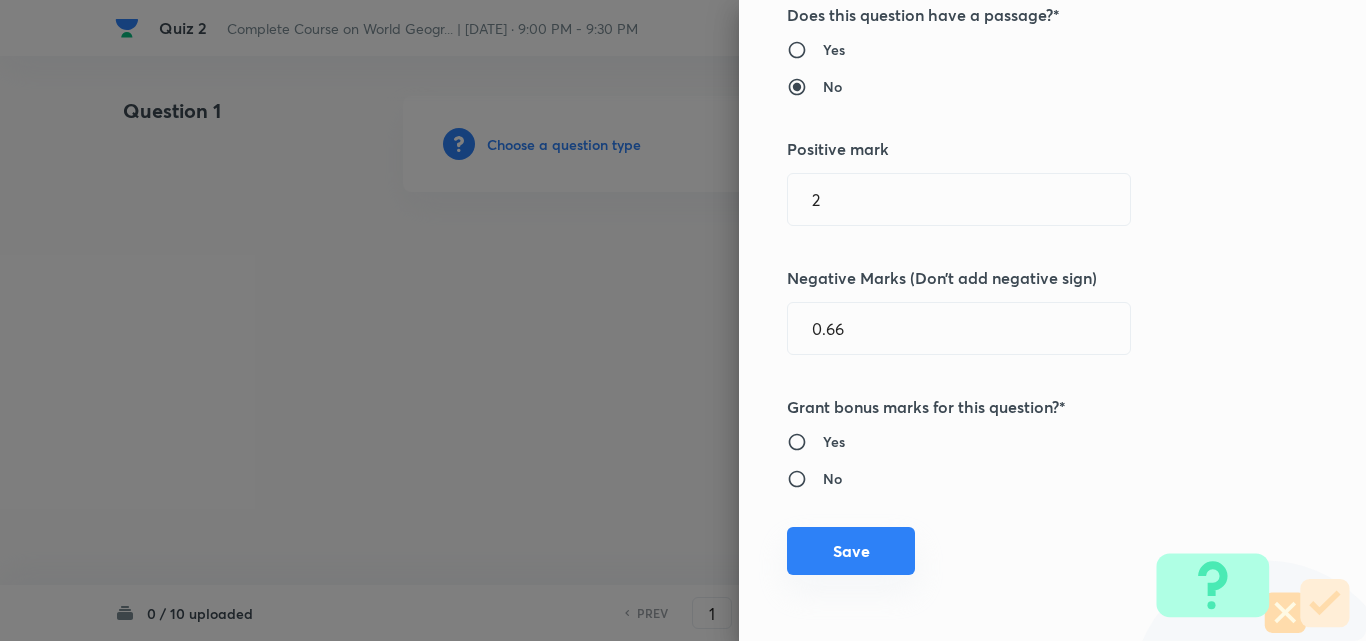 click on "Save" at bounding box center (851, 551) 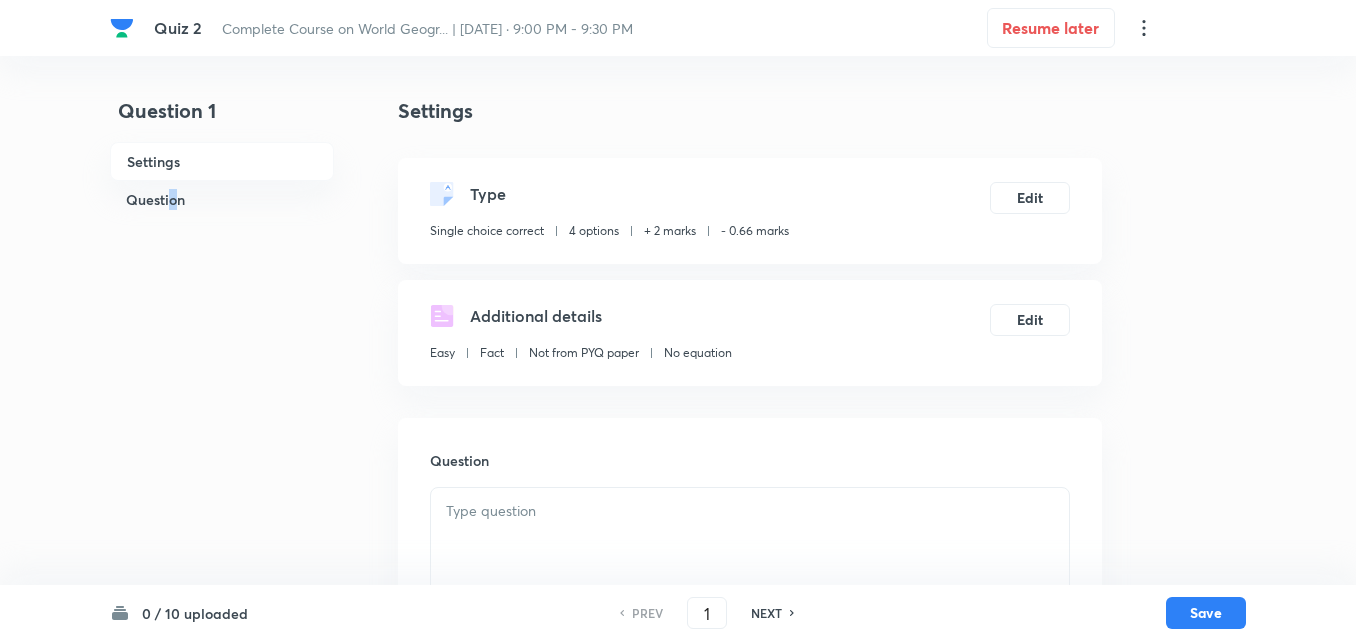 click on "Question" at bounding box center [222, 199] 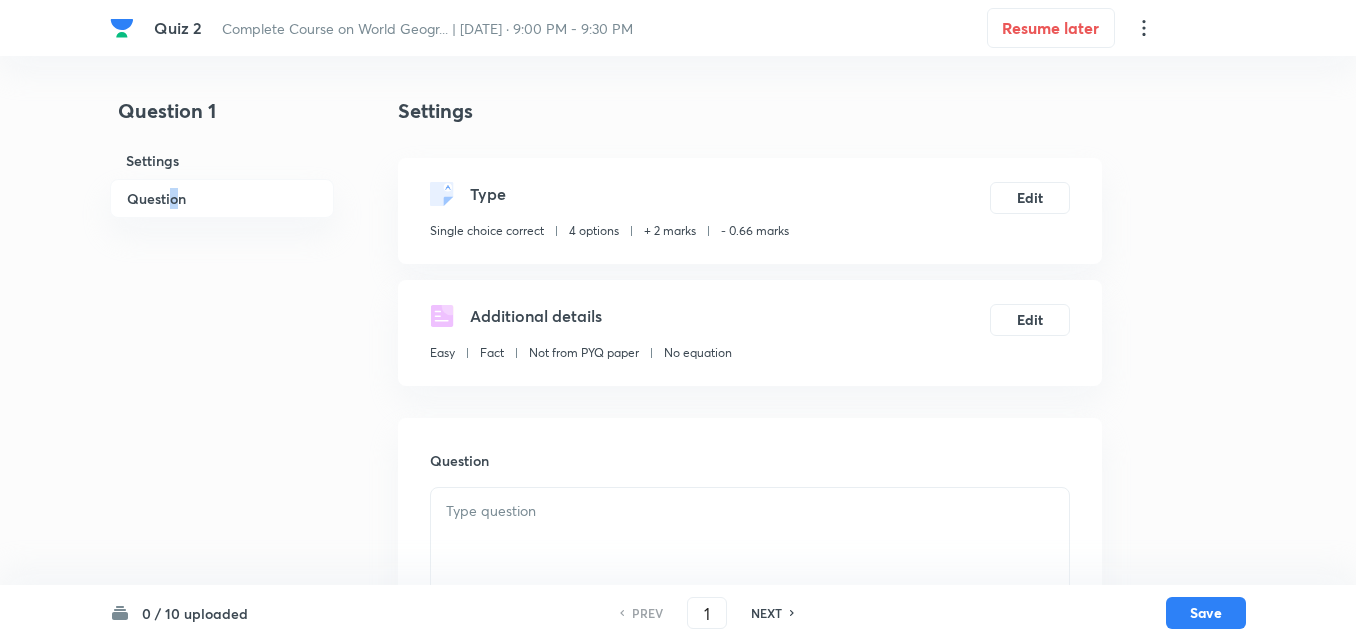 scroll, scrollTop: 346, scrollLeft: 0, axis: vertical 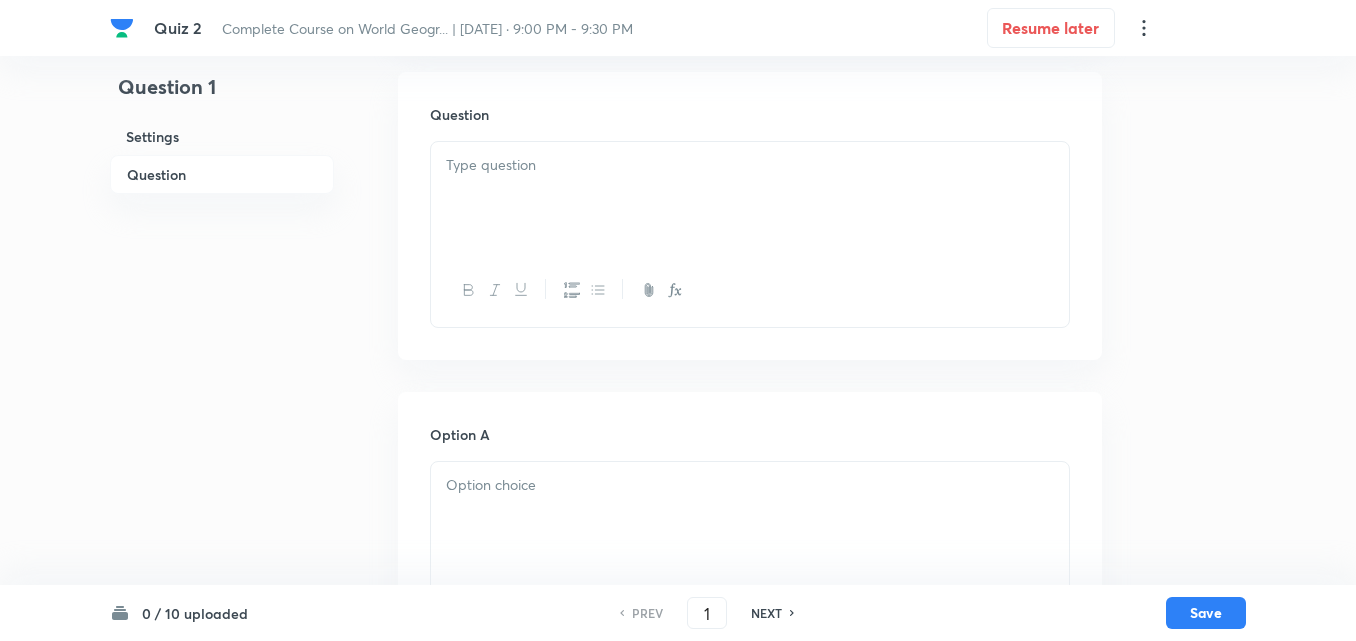 click at bounding box center [750, 198] 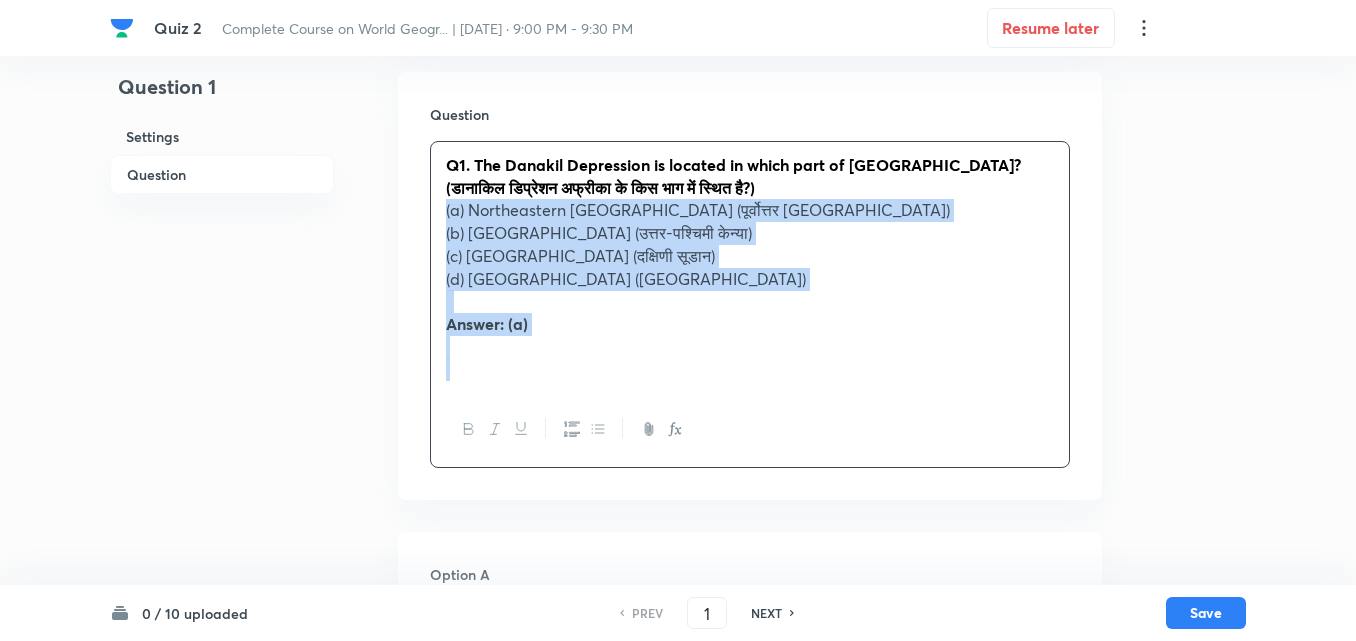 drag, startPoint x: 445, startPoint y: 218, endPoint x: 433, endPoint y: 218, distance: 12 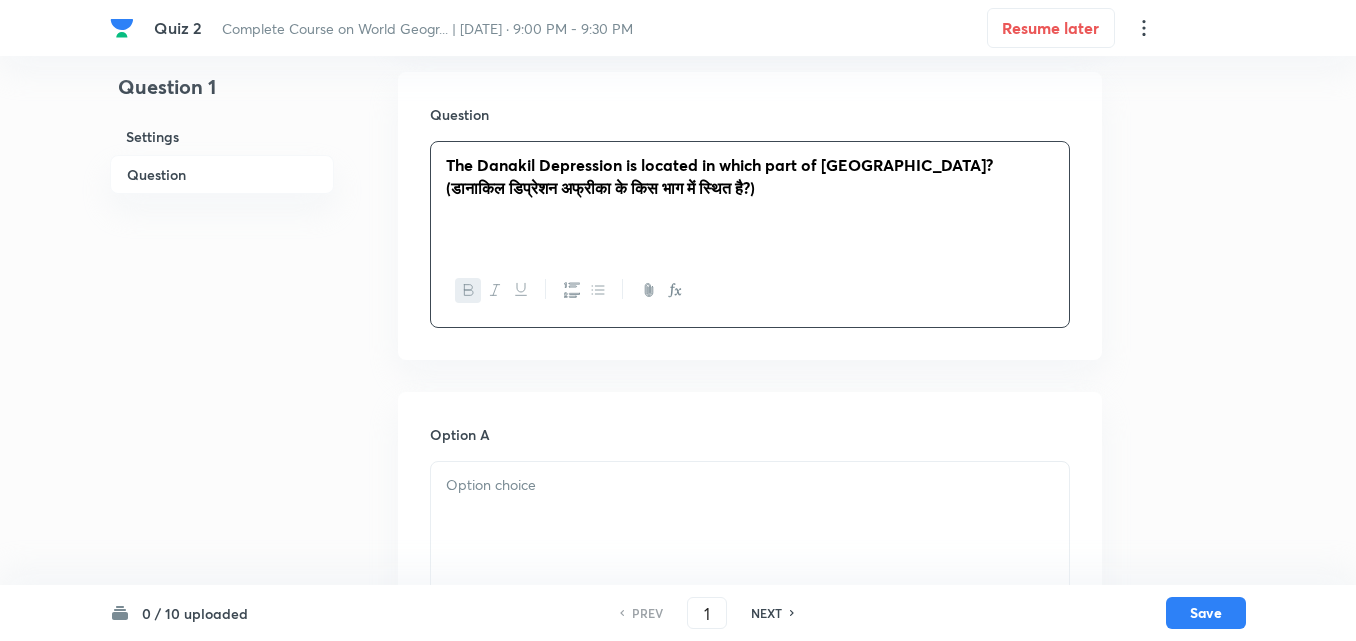 scroll, scrollTop: 446, scrollLeft: 0, axis: vertical 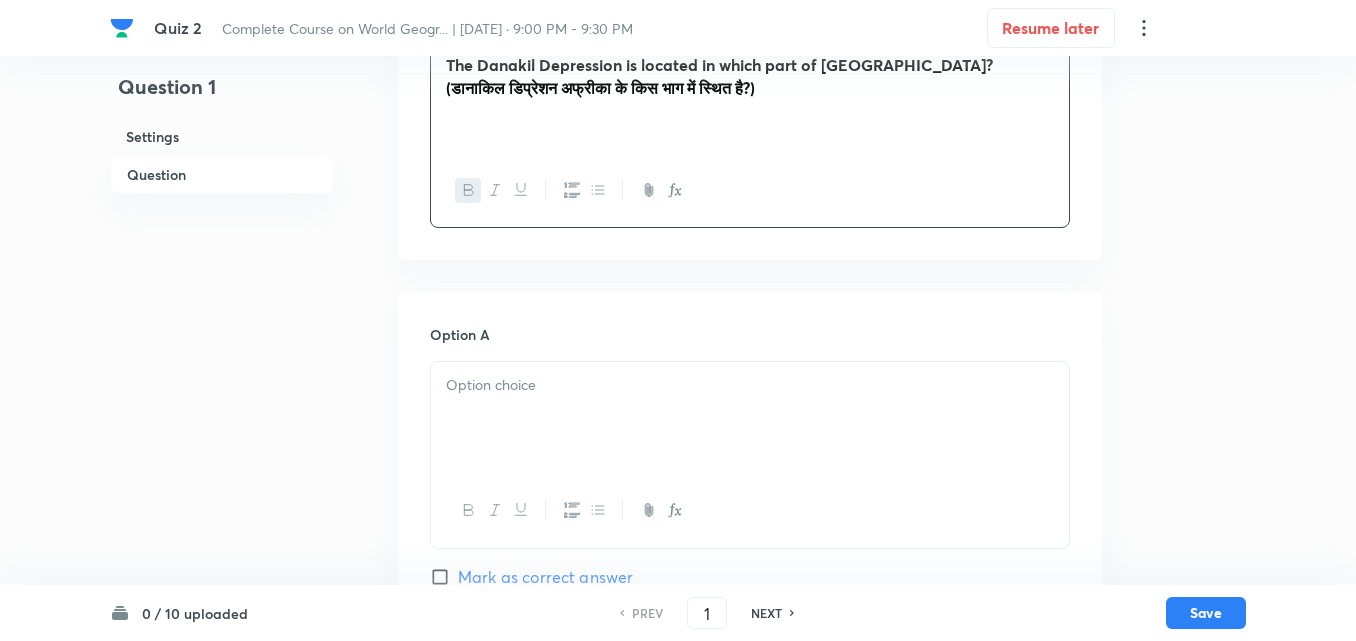 drag, startPoint x: 585, startPoint y: 421, endPoint x: 600, endPoint y: 409, distance: 19.209373 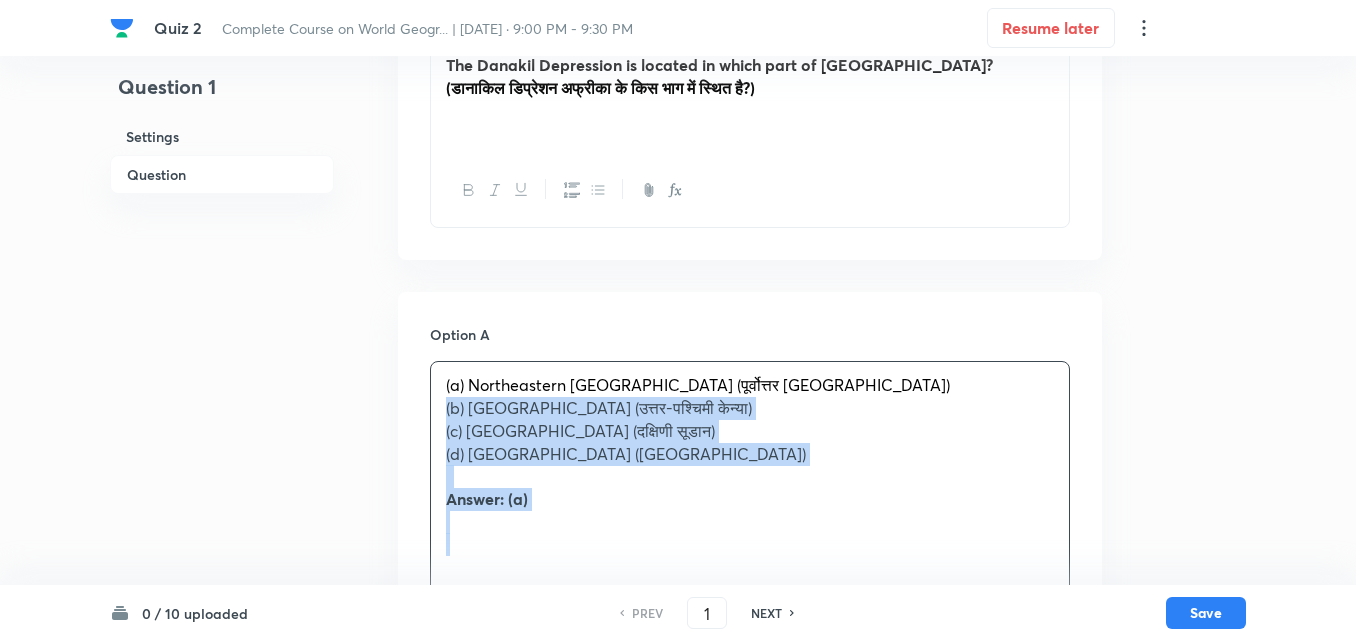 drag, startPoint x: 446, startPoint y: 401, endPoint x: 417, endPoint y: 410, distance: 30.364452 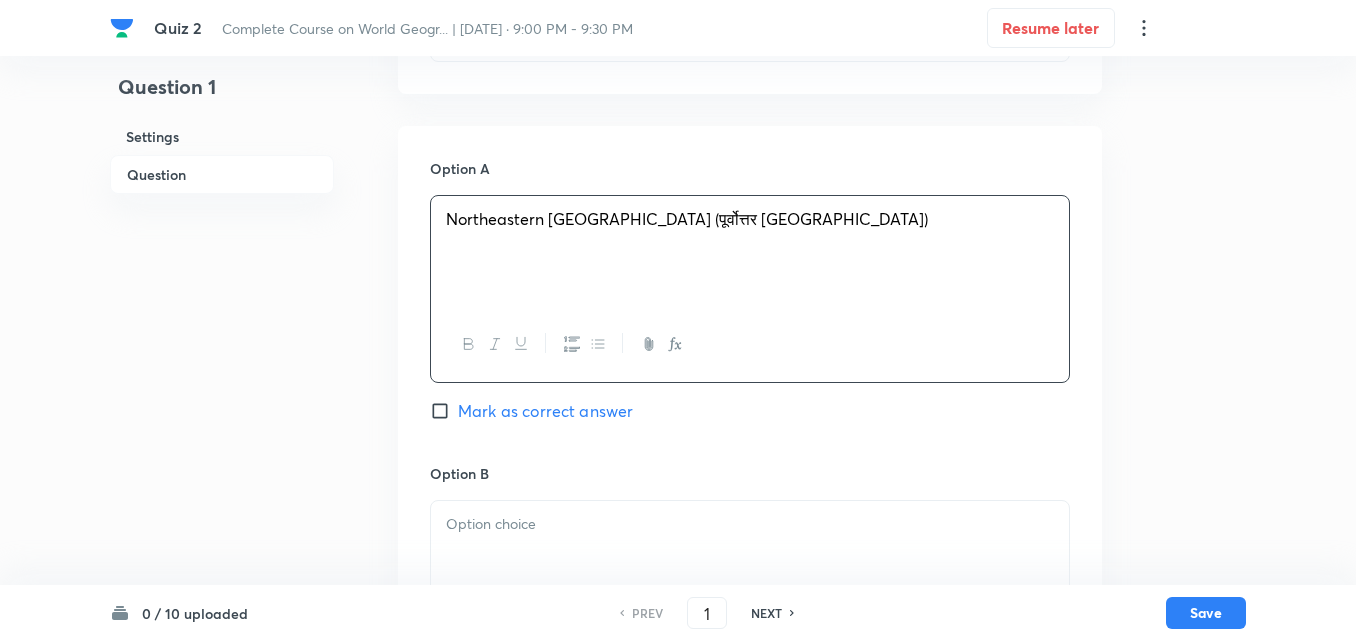 scroll, scrollTop: 846, scrollLeft: 0, axis: vertical 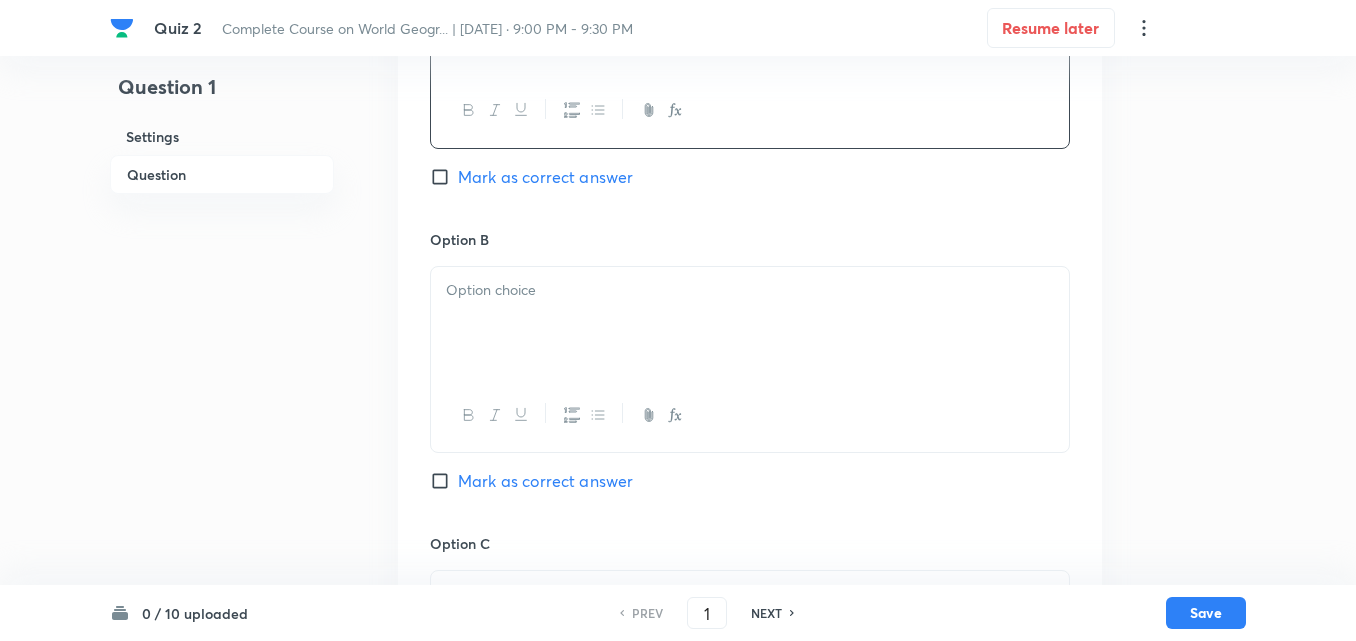 click at bounding box center (750, 323) 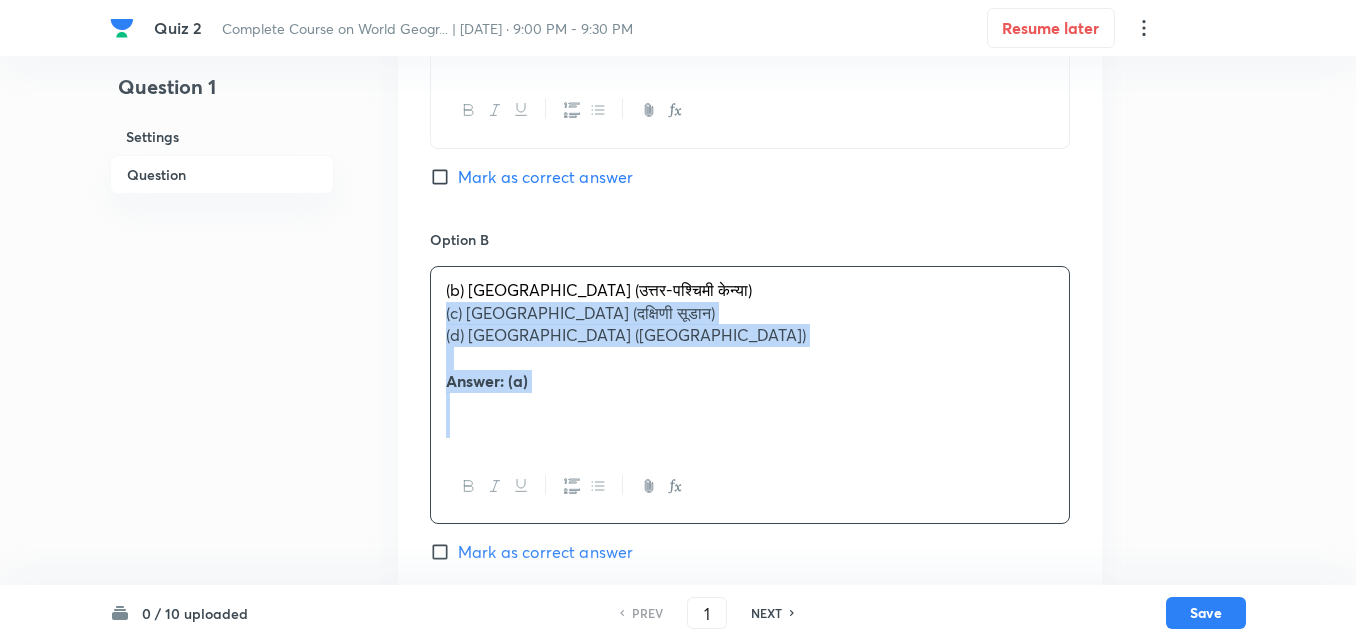 click on "Option A Northeastern Ethiopia (पूर्वोत्तर इथियोपिया) Mark as correct answer Option B (b) Northwestern Kenya (उत्तर-पश्चिमी केन्या) (c) Southern Sudan (दक्षिणी सूडान) (d) Western Libya (पश्चिमी लीबिया)   Answer: (a) Mark as correct answer Option C Mark as correct answer Option D Mark as correct answer" at bounding box center (750, 548) 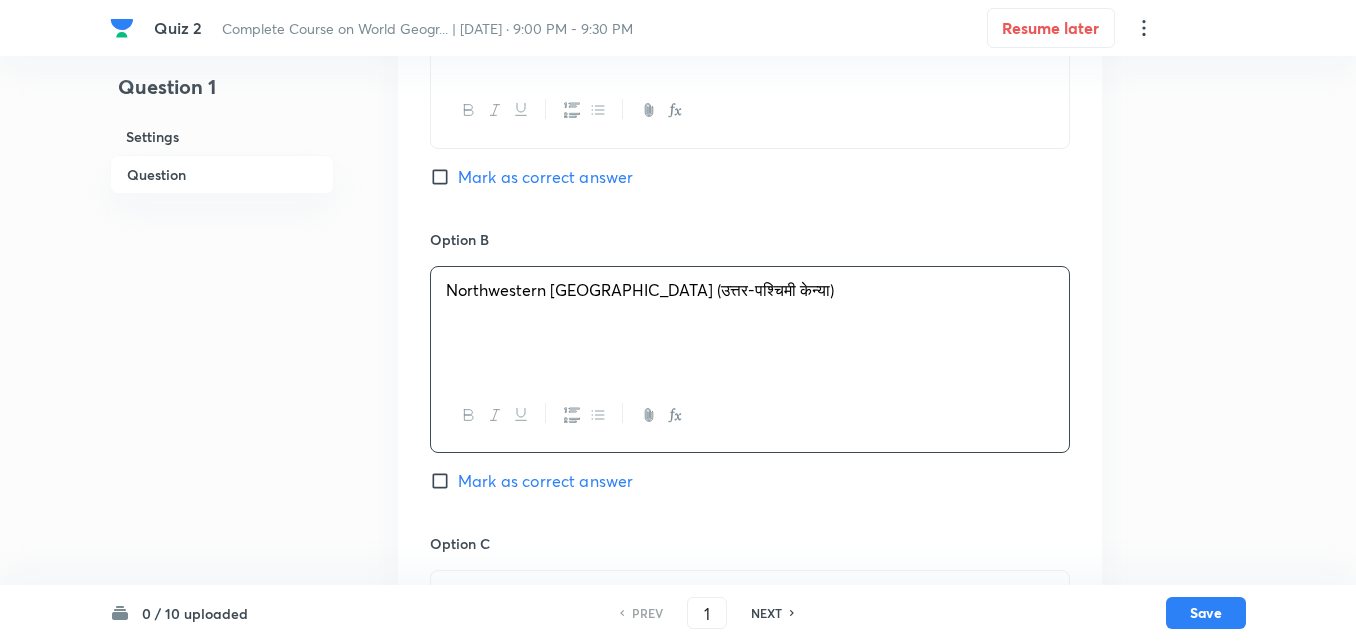 scroll, scrollTop: 1146, scrollLeft: 0, axis: vertical 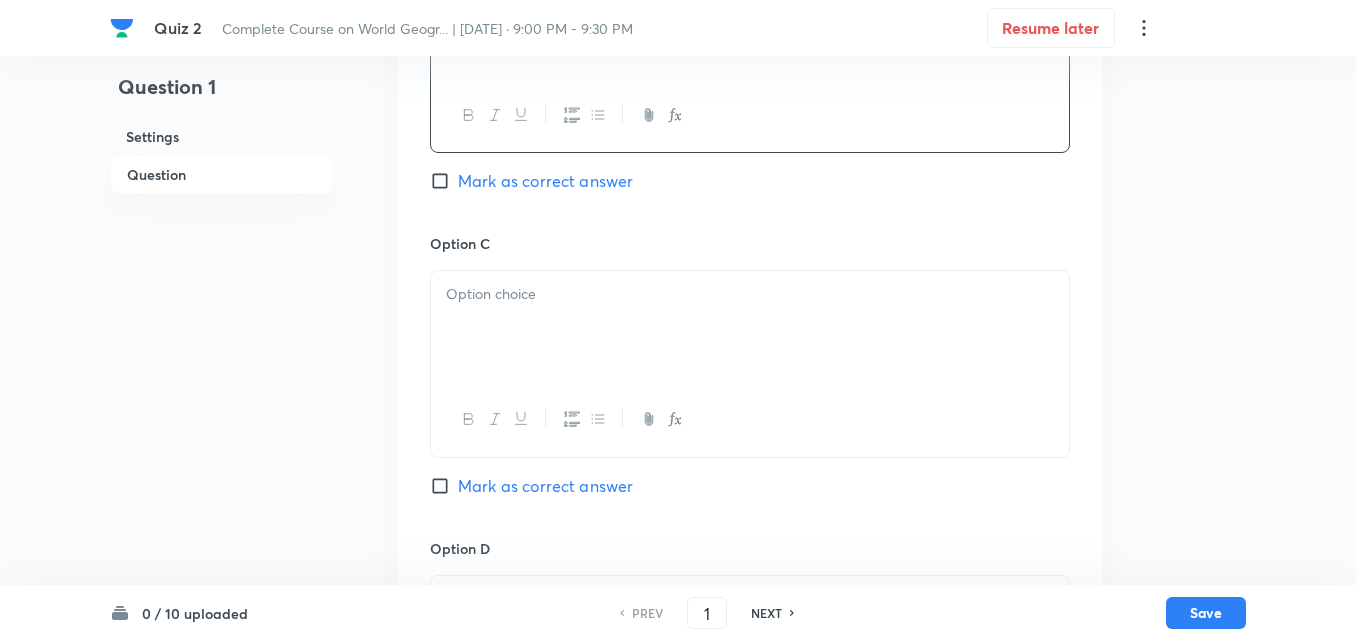 click at bounding box center (750, 327) 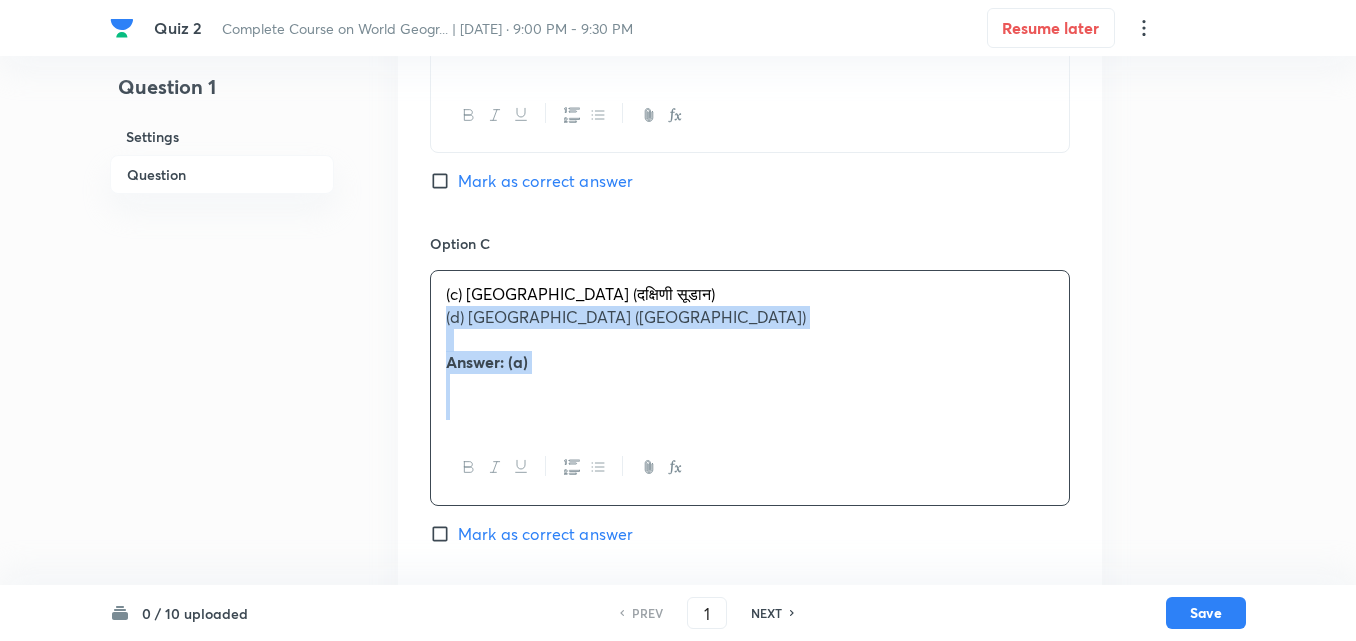 click on "Option A Northeastern Ethiopia (पूर्वोत्तर इथियोपिया) Mark as correct answer Option B Northwestern Kenya (उत्तर-पश्चिमी केन्या) Mark as correct answer Option C (c) Southern Sudan (दक्षिणी सूडान) (d) Western Libya (पश्चिमी लीबिया)   Answer: (a) Mark as correct answer Option D Mark as correct answer" at bounding box center [750, 237] 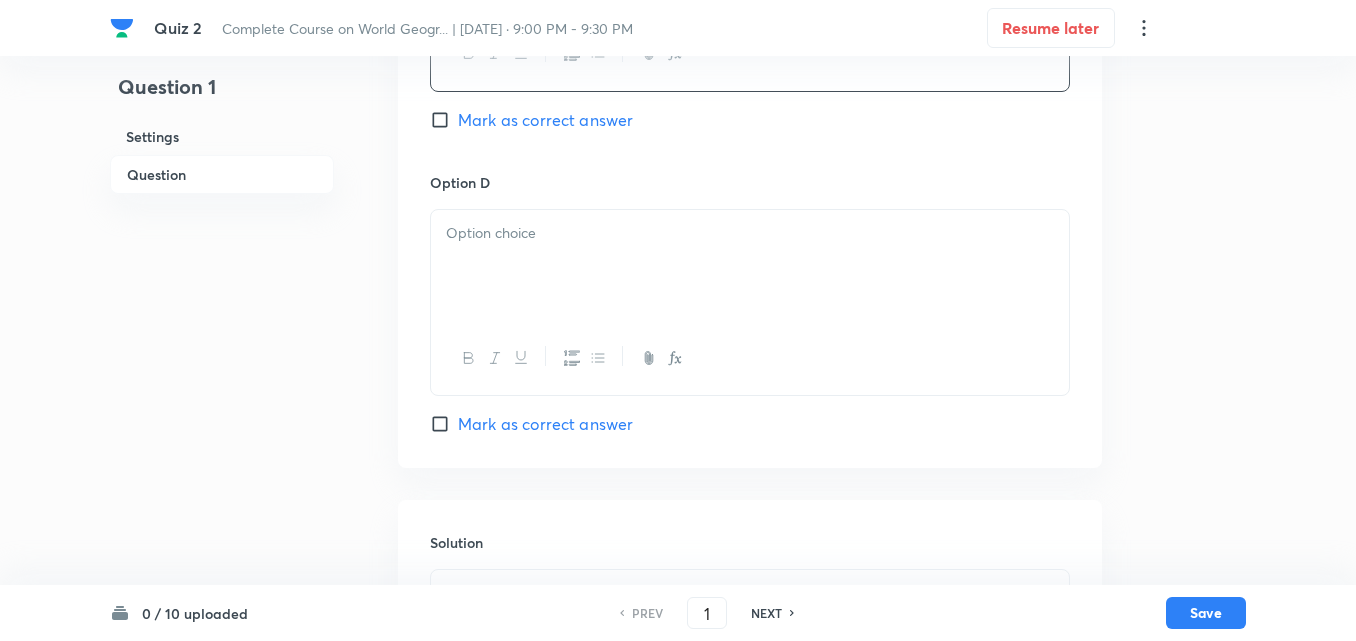 scroll, scrollTop: 1546, scrollLeft: 0, axis: vertical 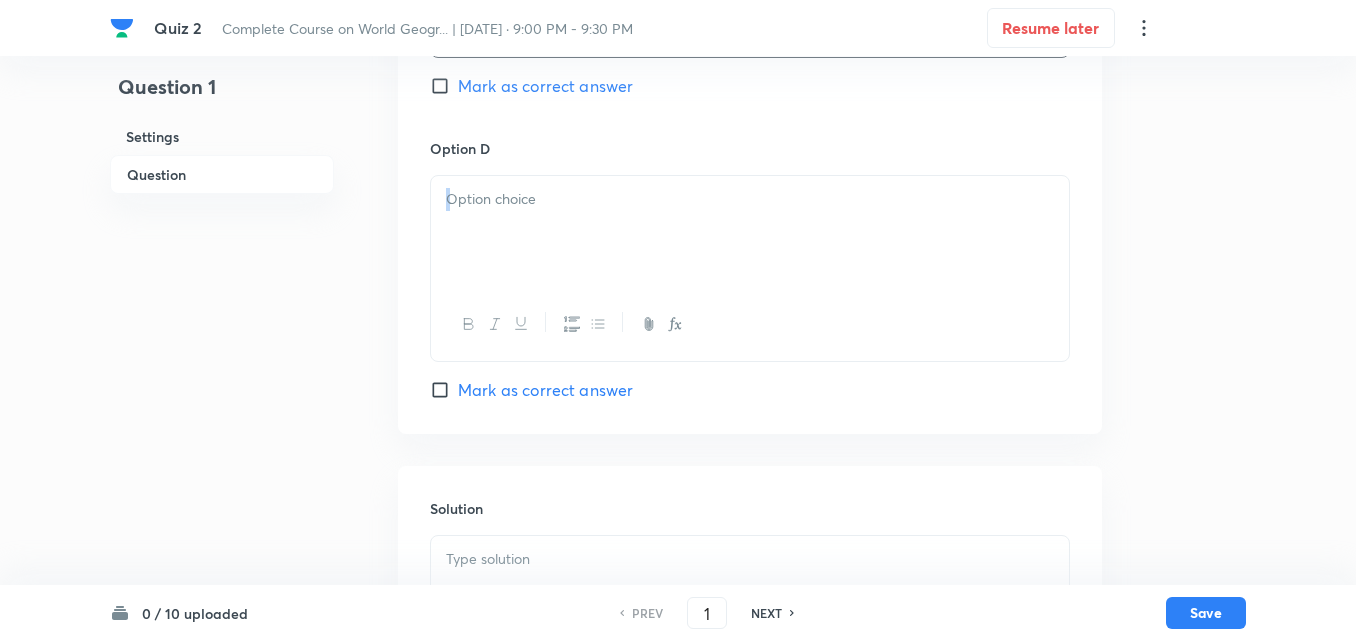 click at bounding box center [750, 268] 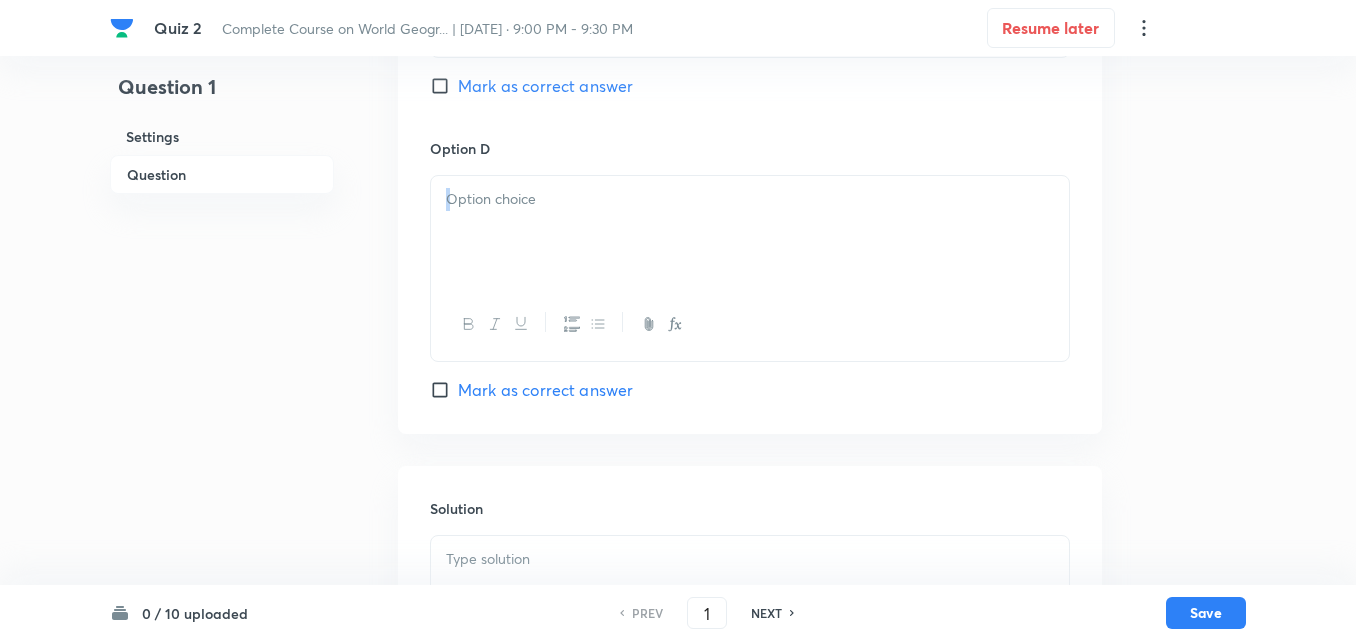 click at bounding box center [750, 232] 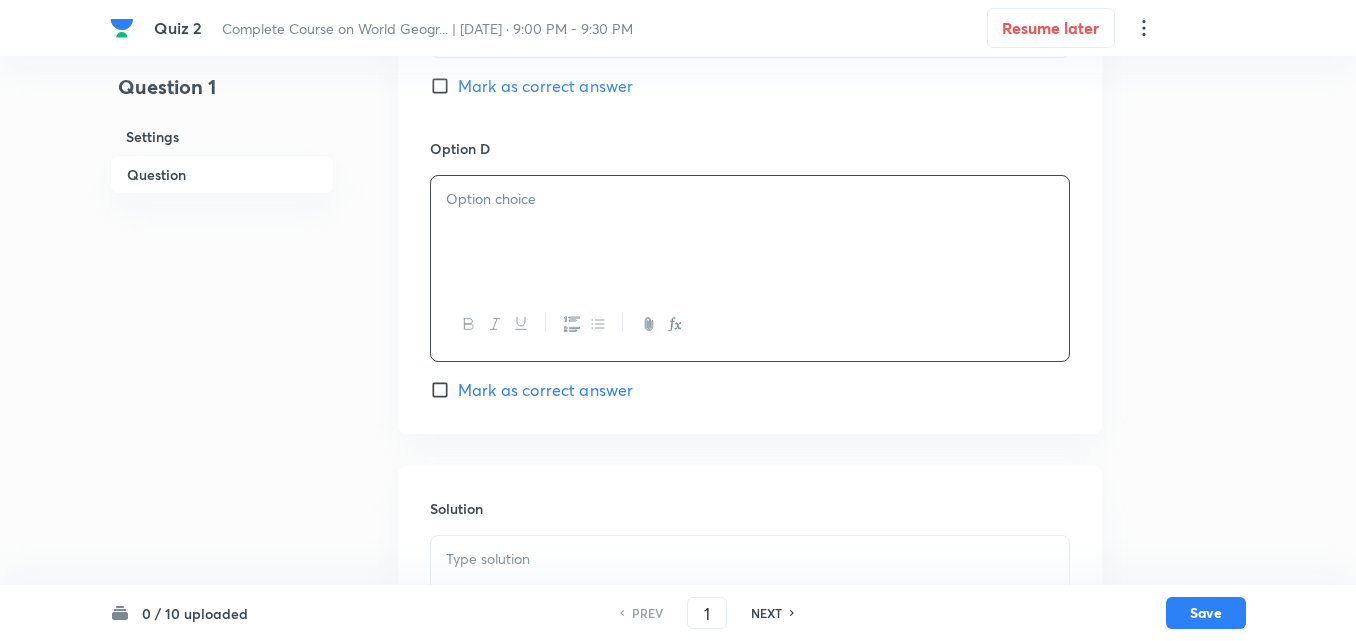 click at bounding box center [750, 232] 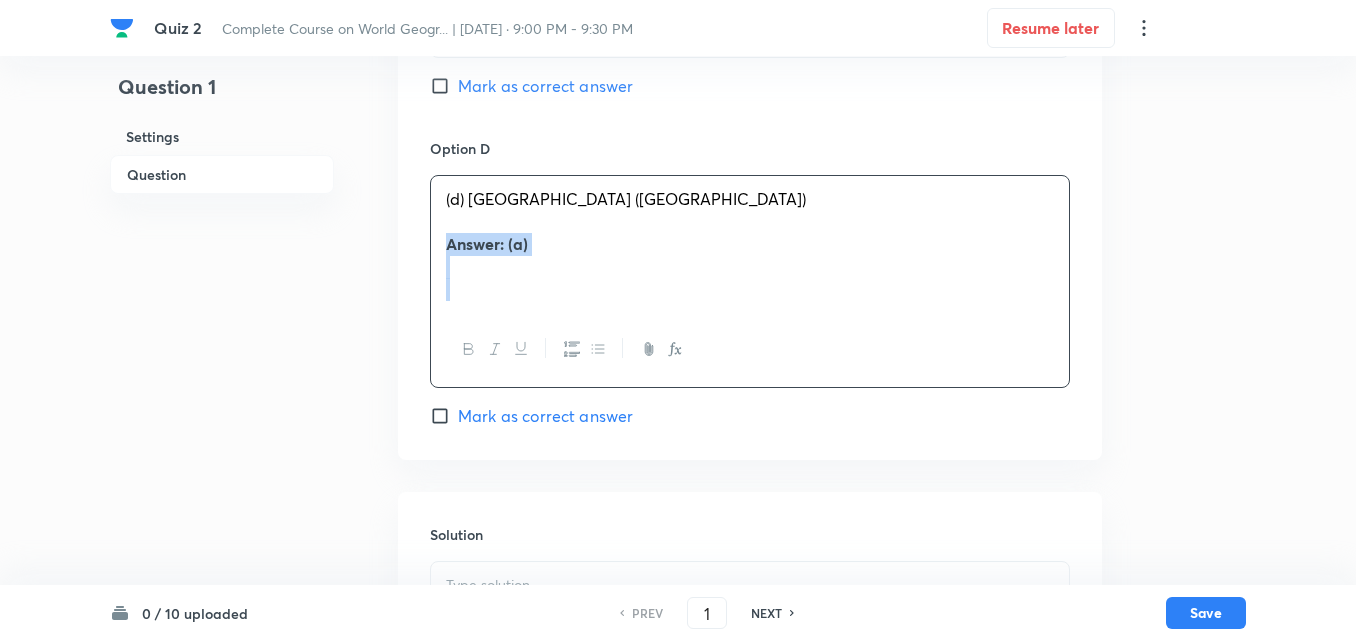 drag, startPoint x: 446, startPoint y: 236, endPoint x: 409, endPoint y: 256, distance: 42.059483 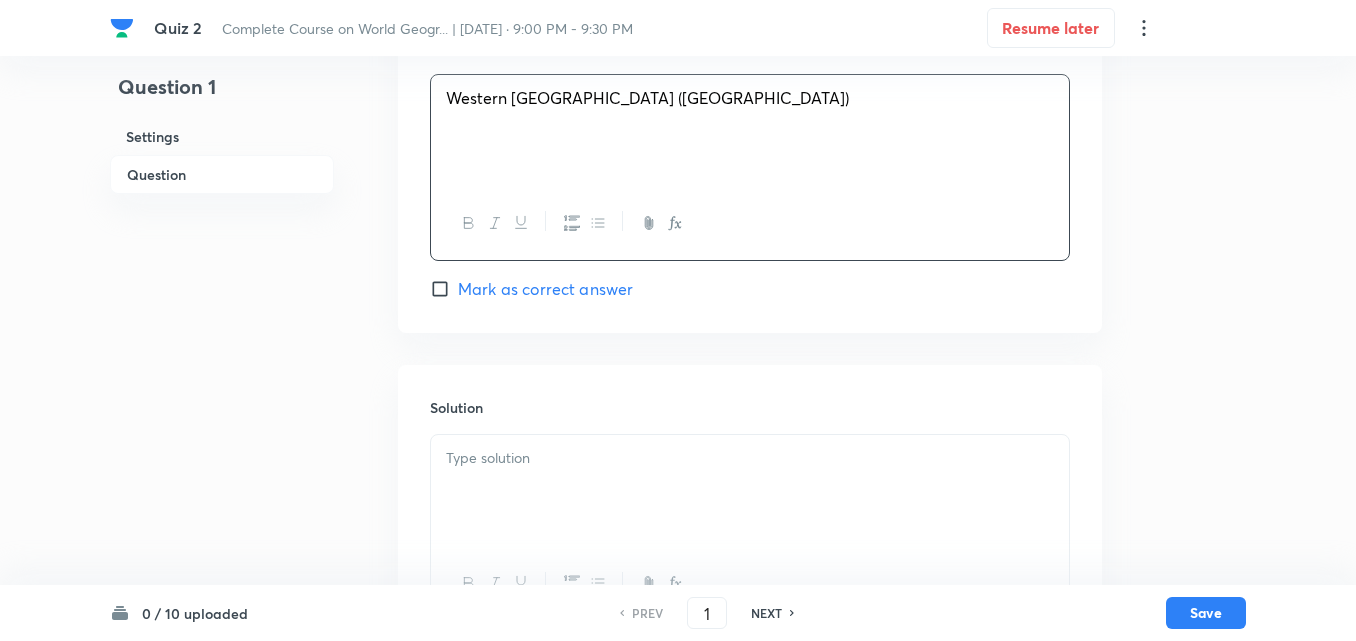 scroll, scrollTop: 1739, scrollLeft: 0, axis: vertical 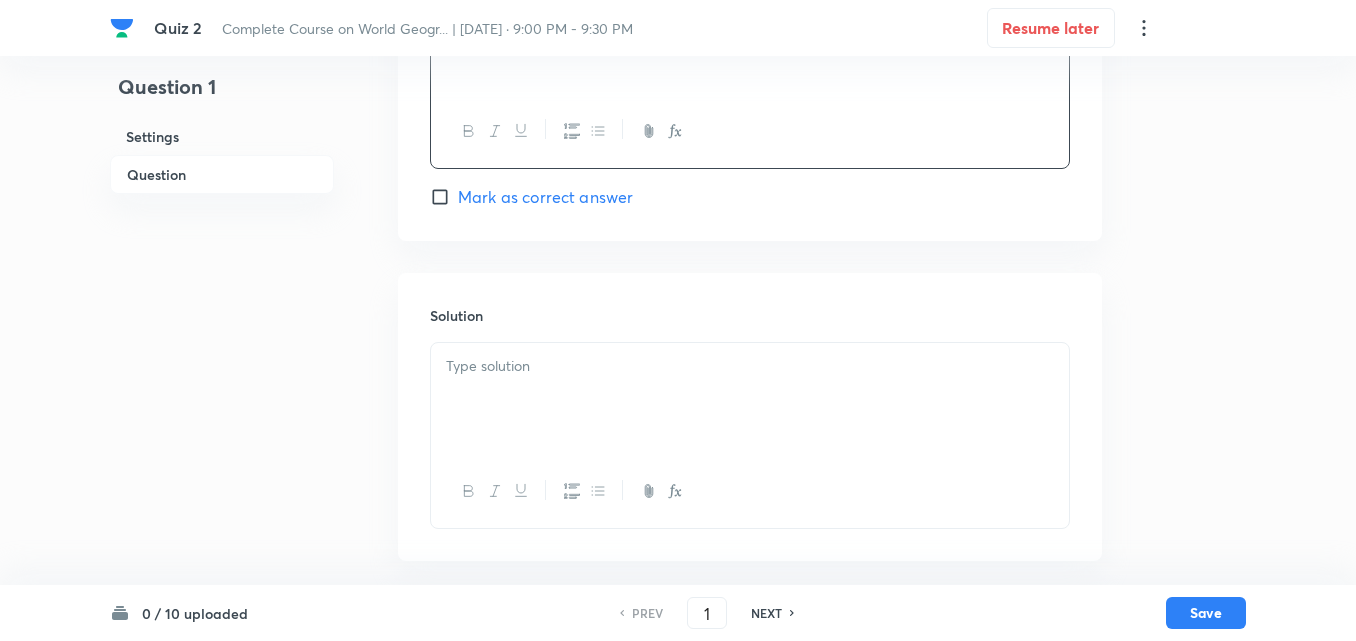 click at bounding box center (750, 399) 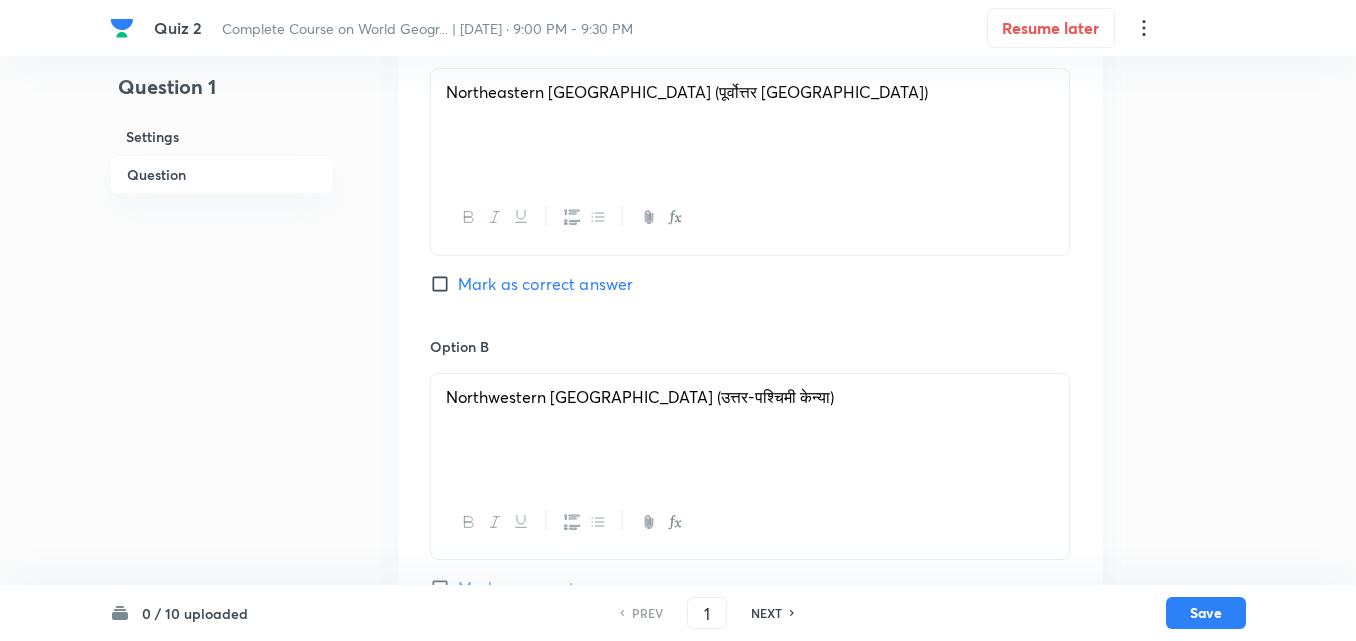 click on "Mark as correct answer" at bounding box center [545, 284] 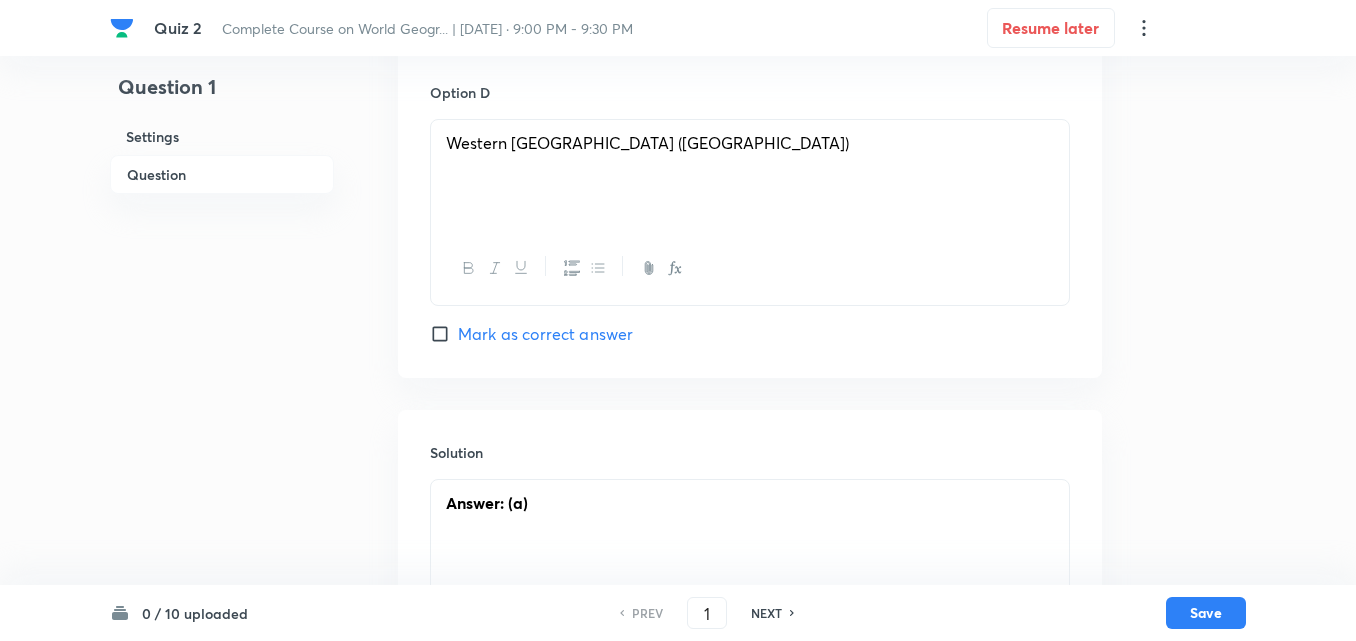 scroll, scrollTop: 1739, scrollLeft: 0, axis: vertical 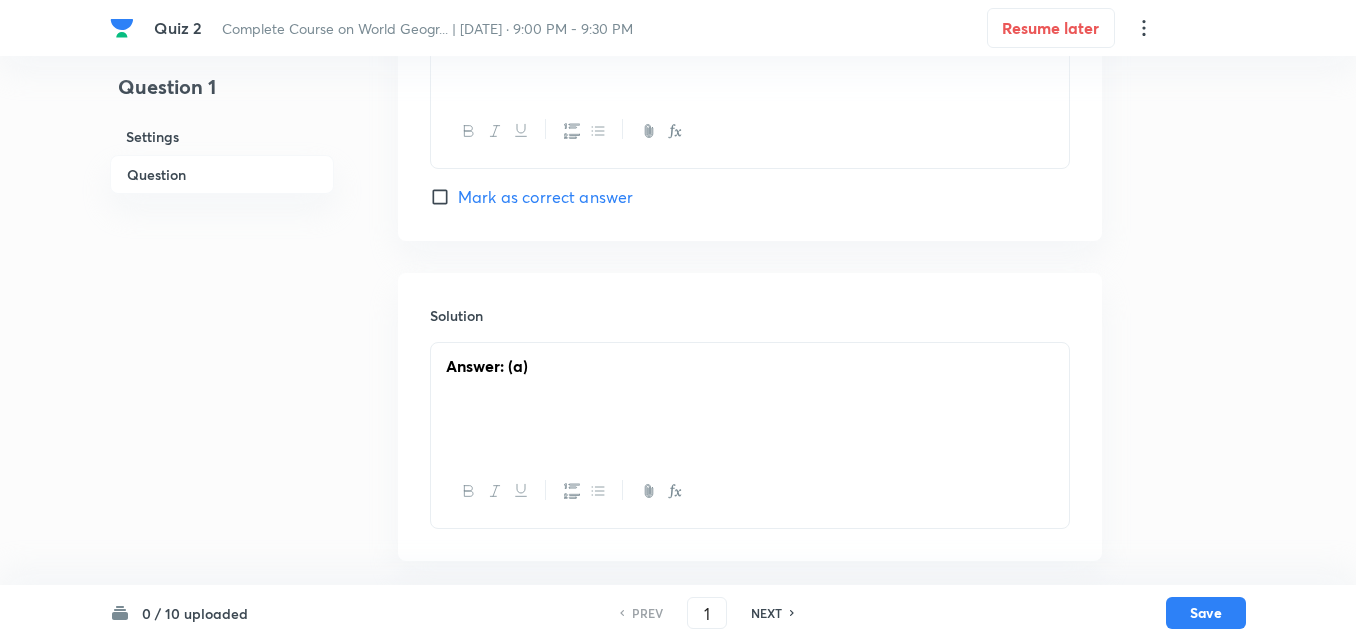 click at bounding box center (750, 389) 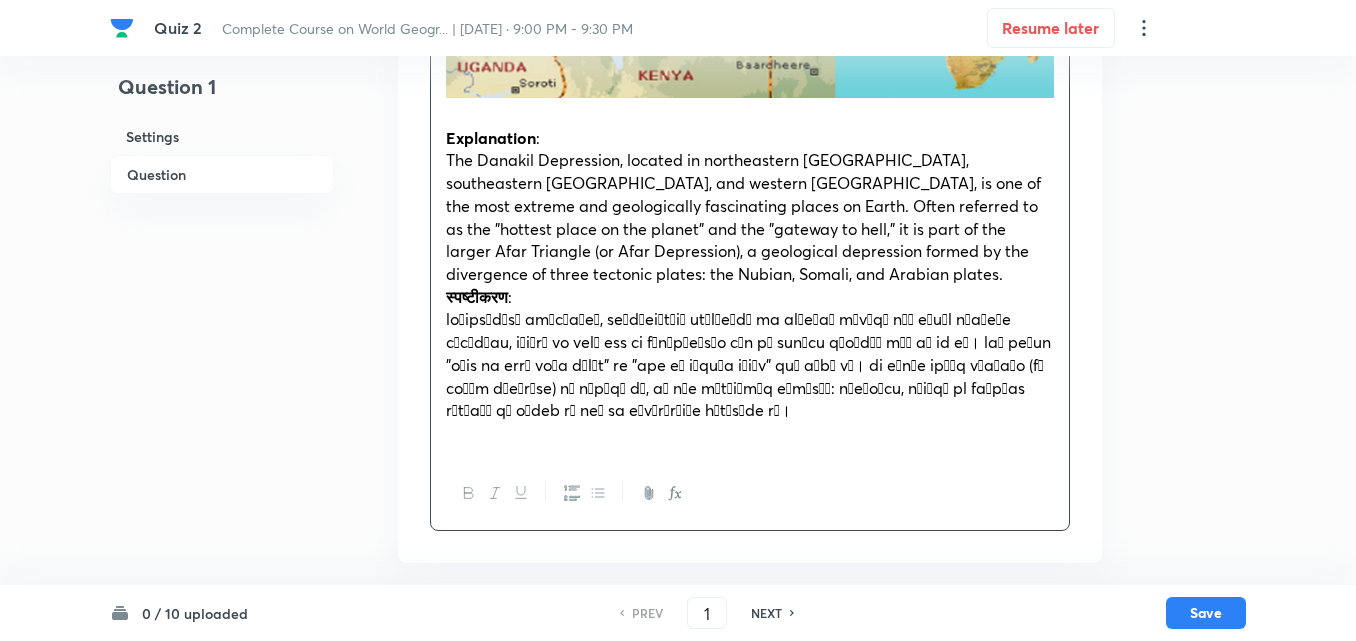 scroll, scrollTop: 2522, scrollLeft: 0, axis: vertical 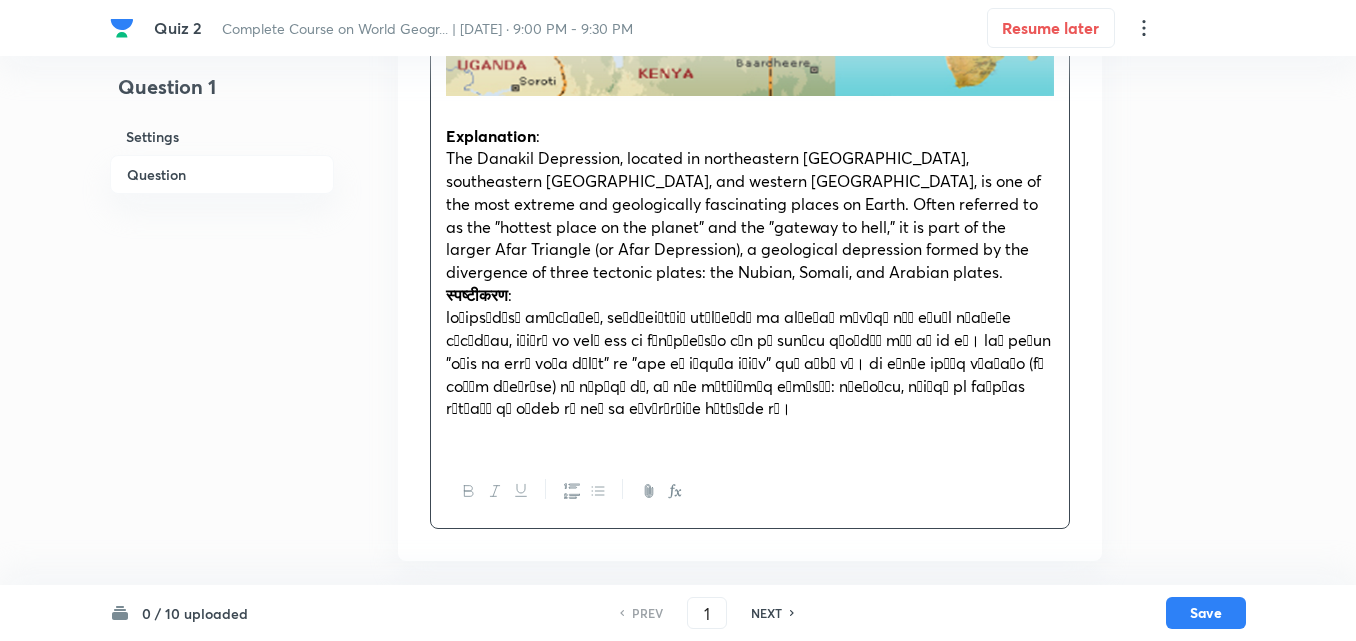 click on "स्पष्टीकरण" at bounding box center [477, 294] 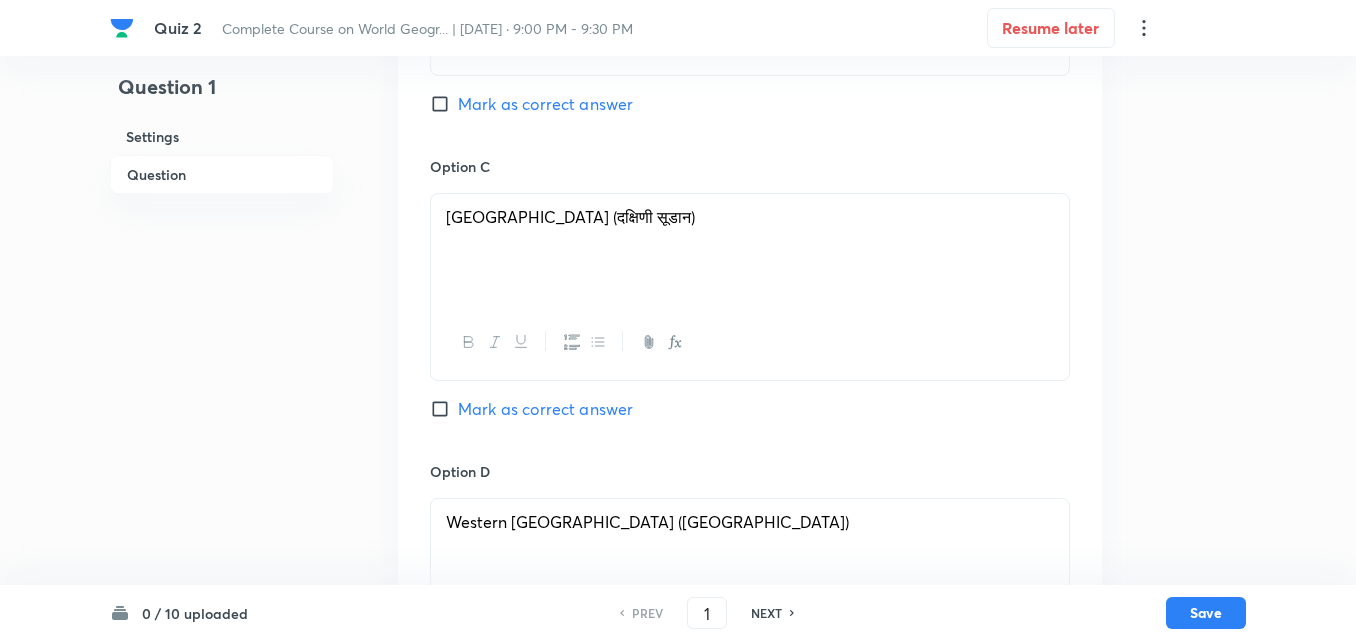 scroll, scrollTop: 1222, scrollLeft: 0, axis: vertical 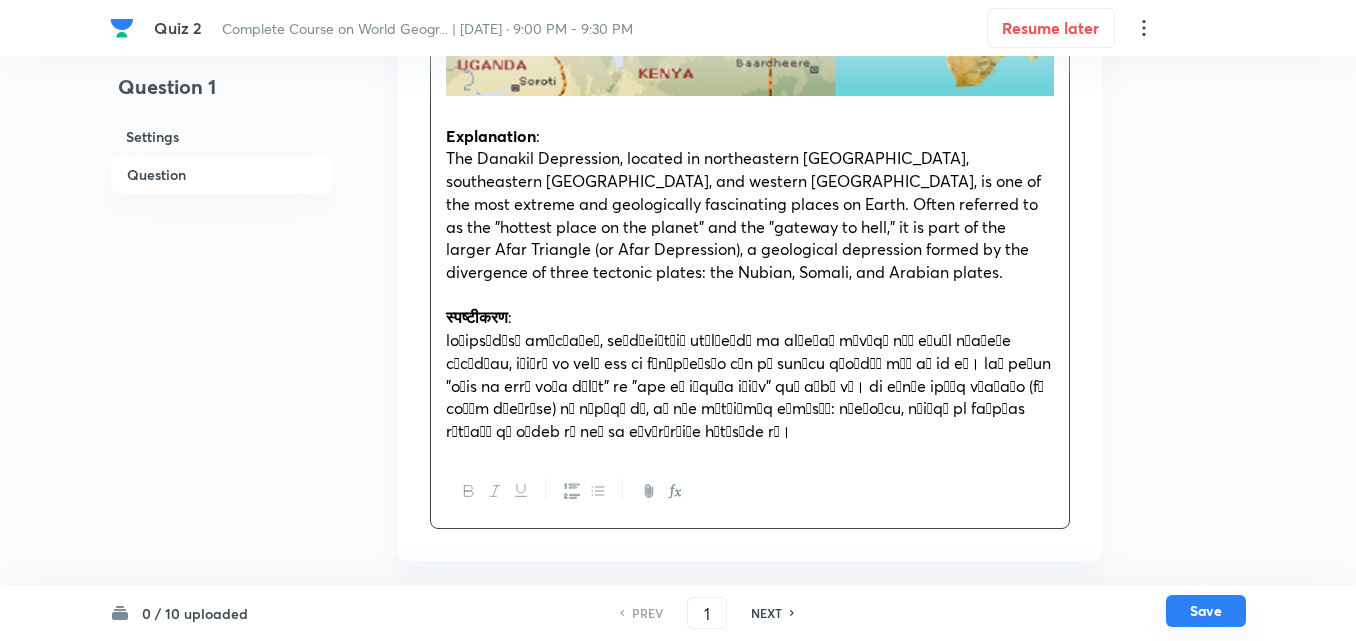 click on "Save" at bounding box center [1206, 611] 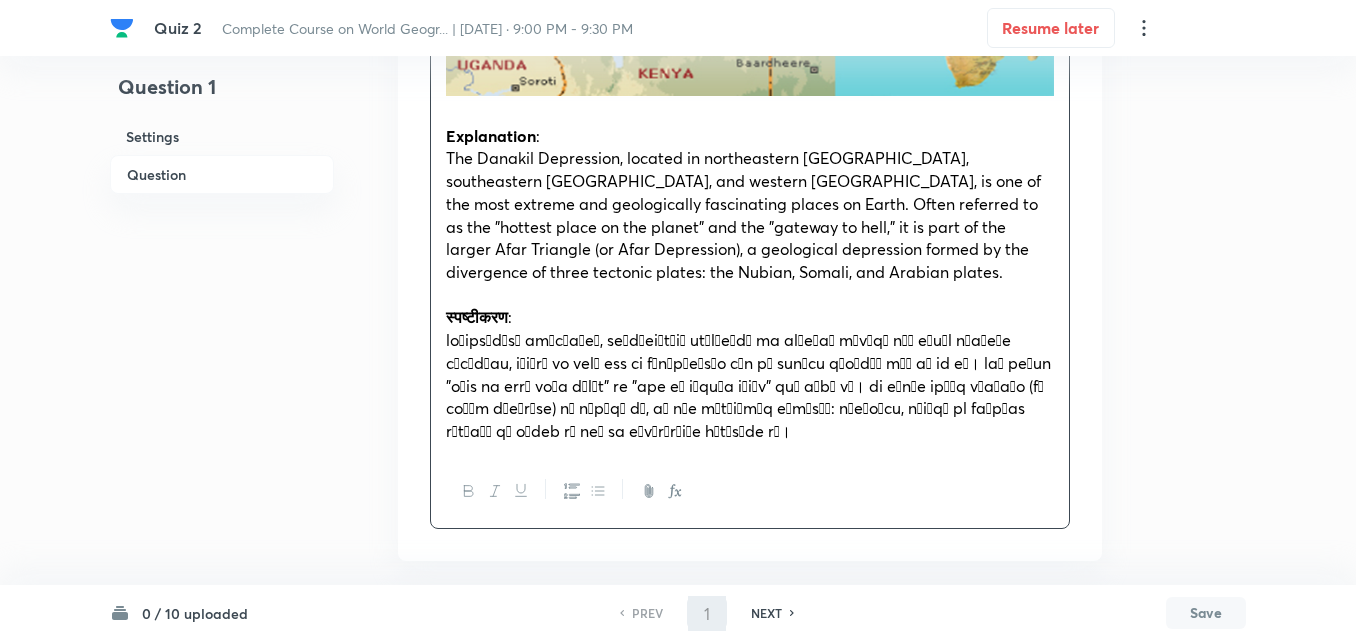 type 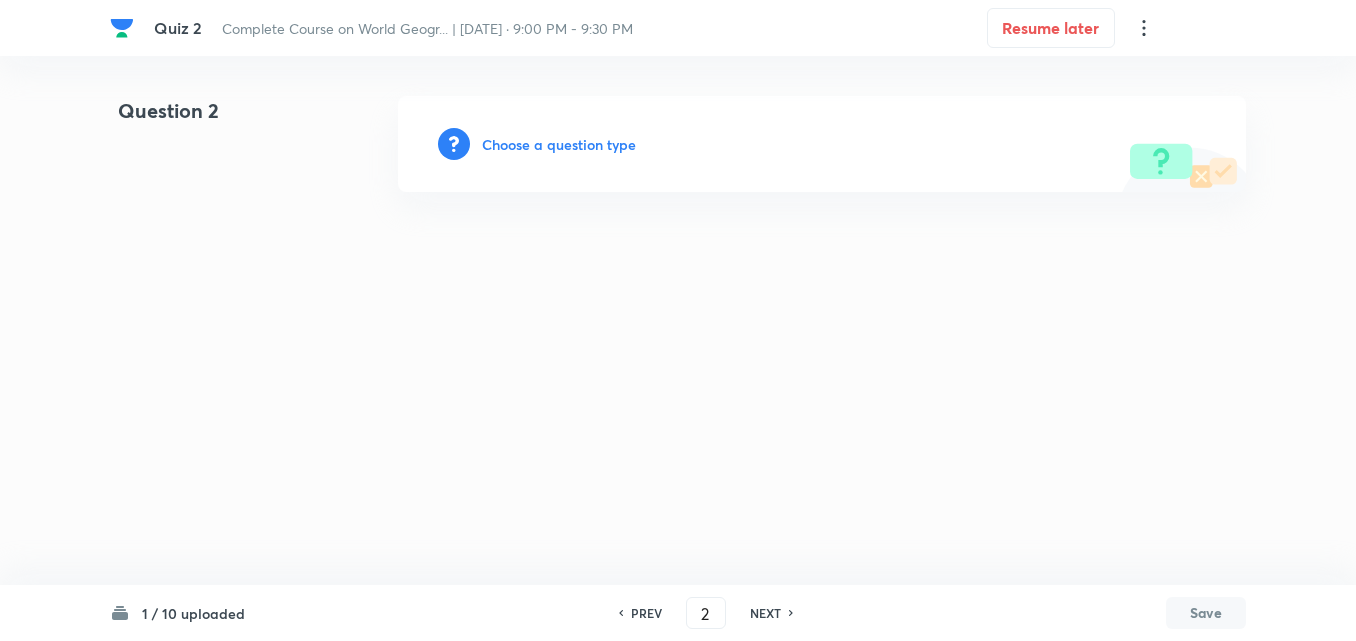 type on "2" 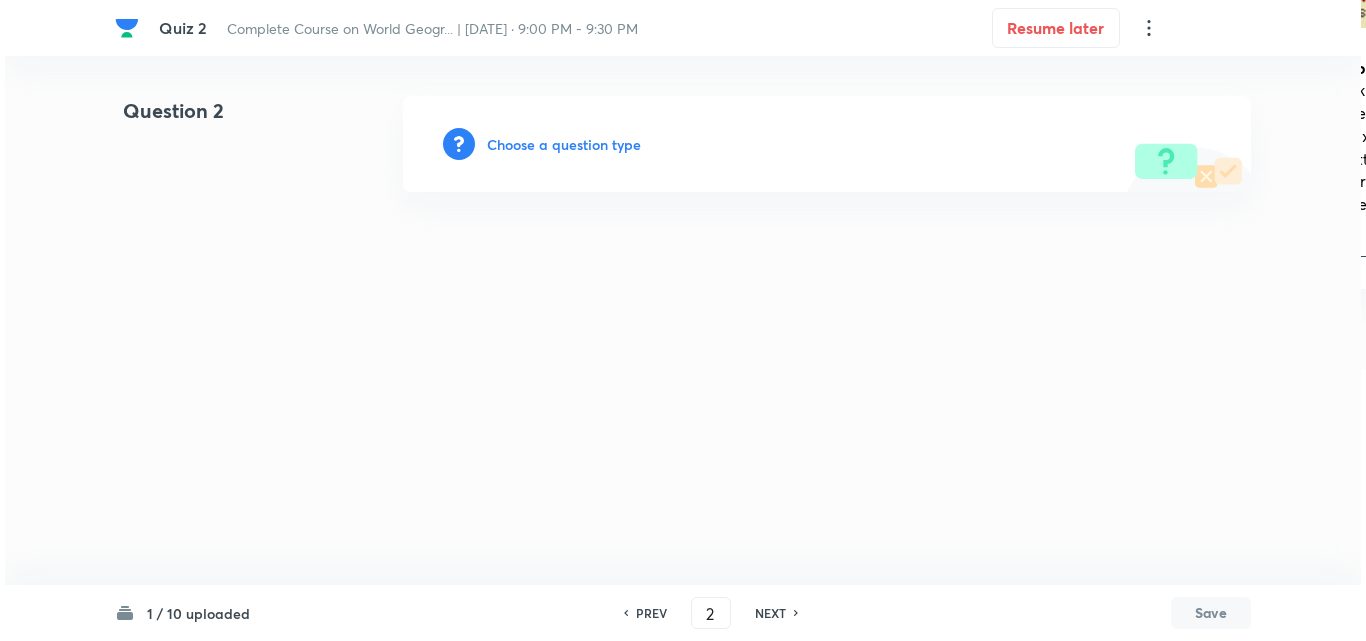 scroll, scrollTop: 0, scrollLeft: 0, axis: both 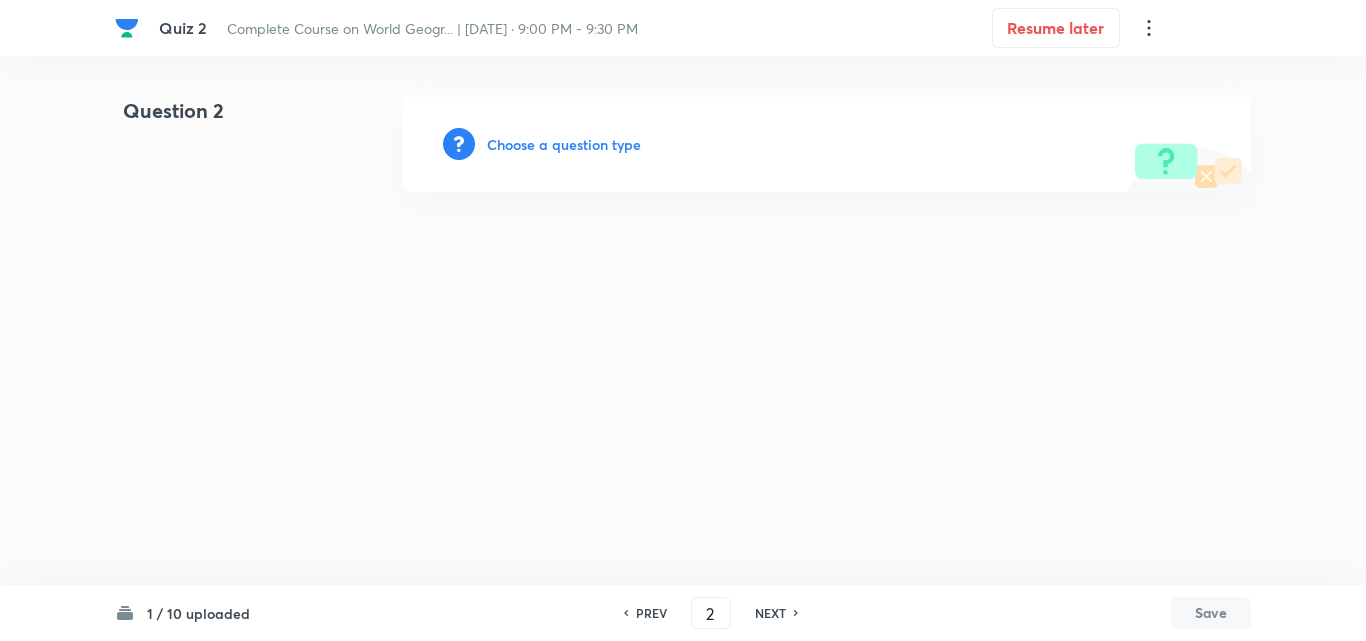 click on "Choose a question type" at bounding box center [564, 144] 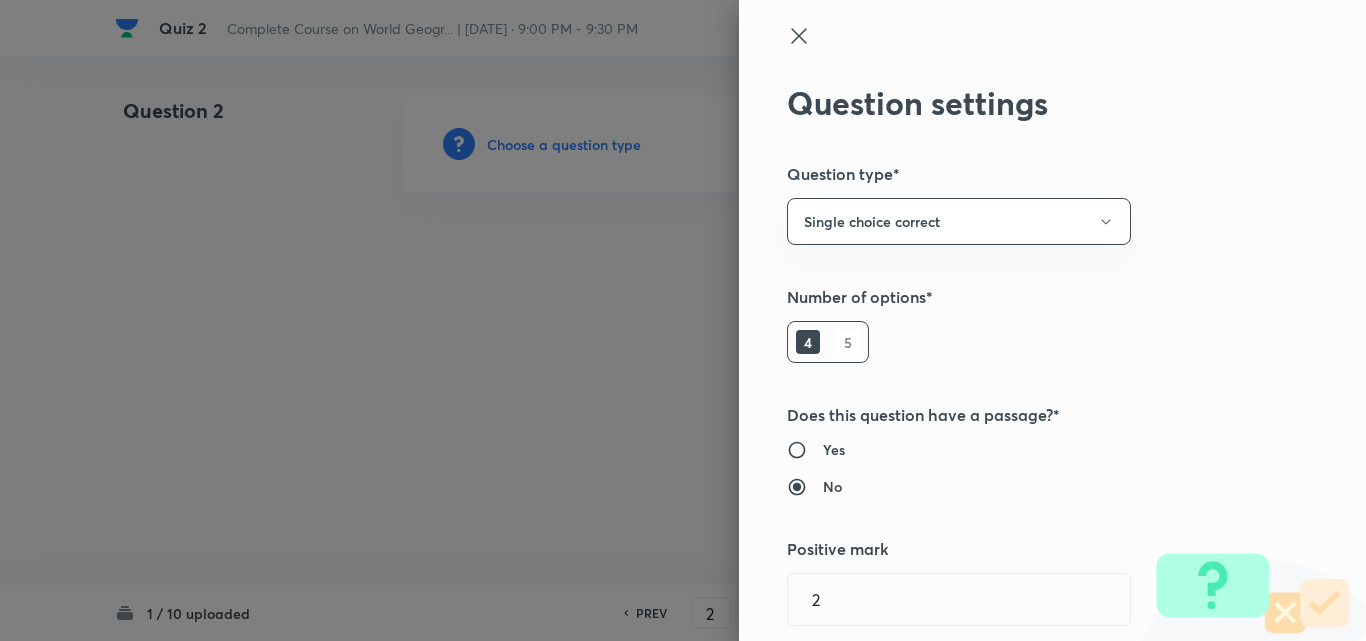 click at bounding box center (683, 320) 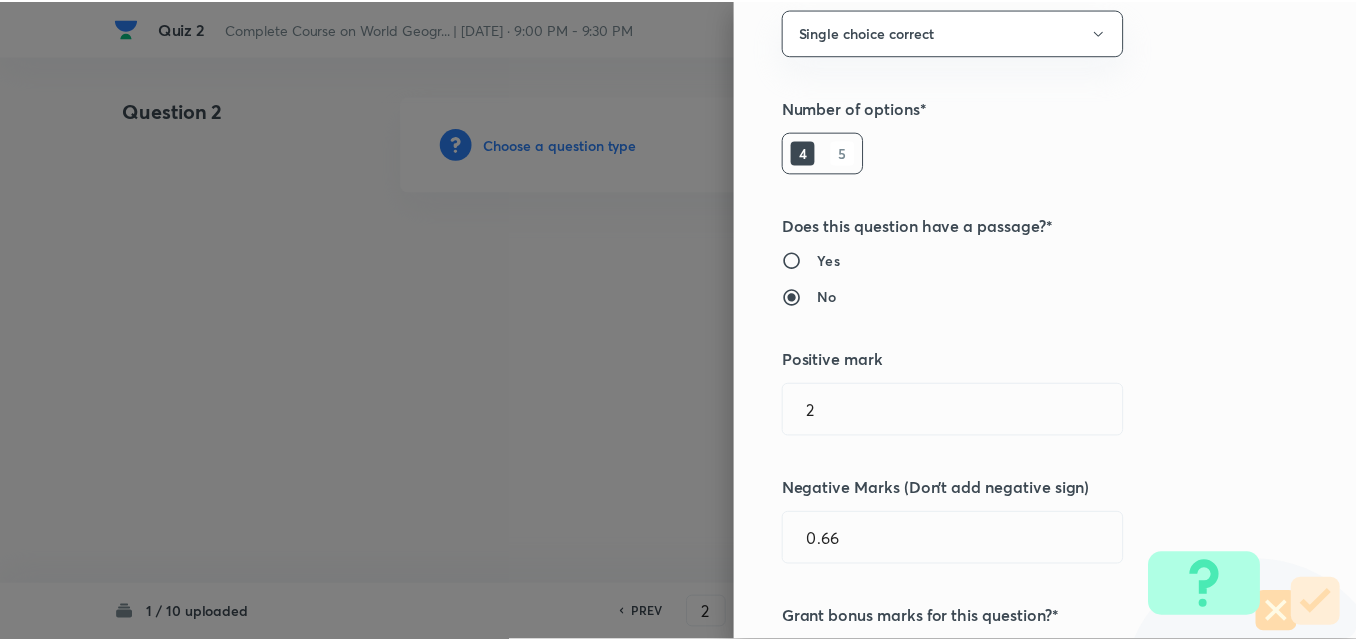 scroll, scrollTop: 400, scrollLeft: 0, axis: vertical 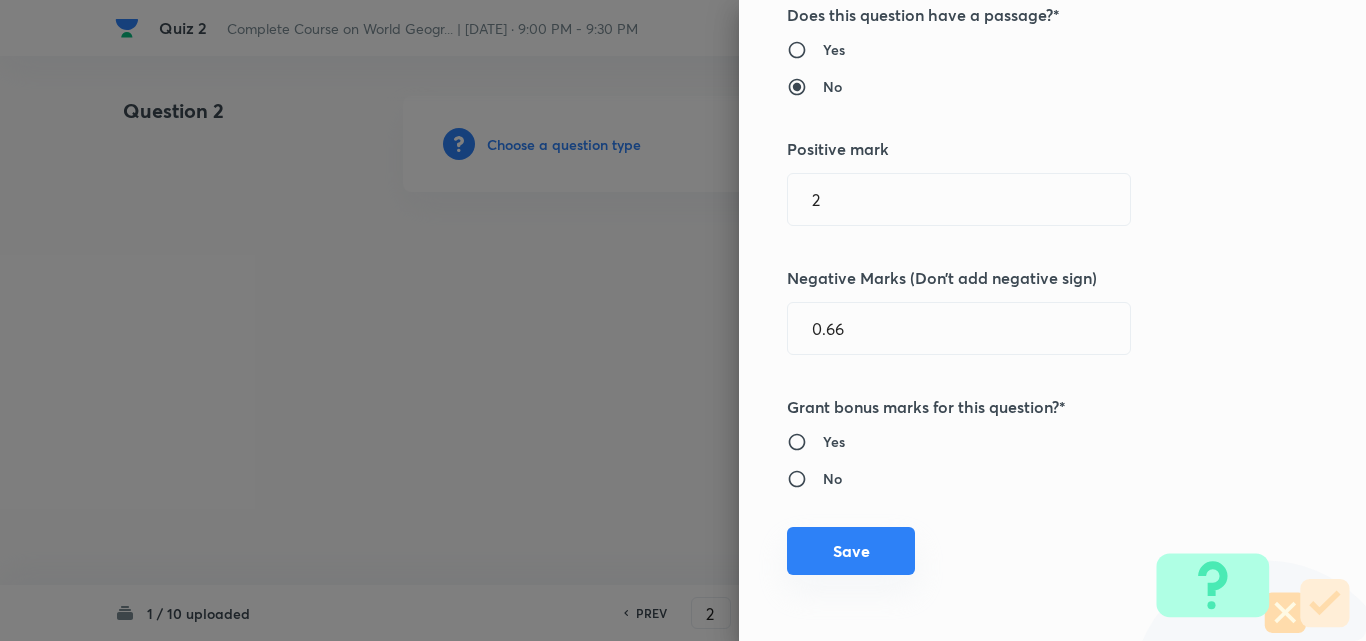 click on "Save" at bounding box center [851, 551] 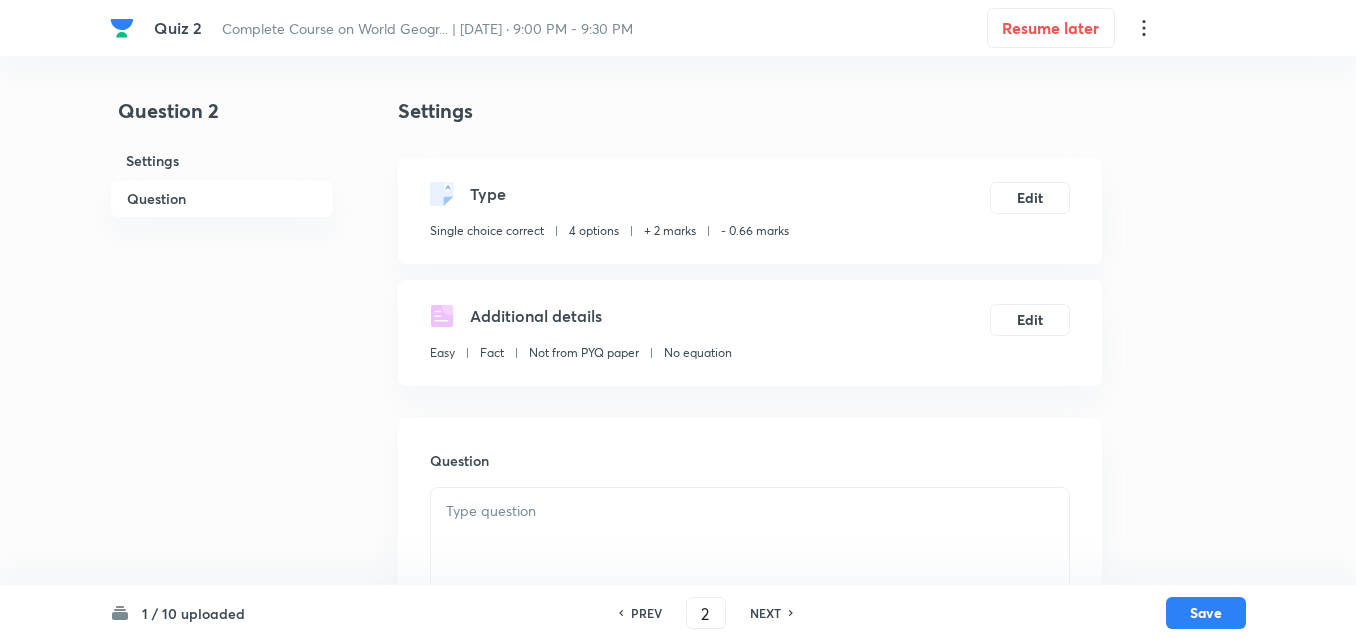 click on "Question" at bounding box center [222, 198] 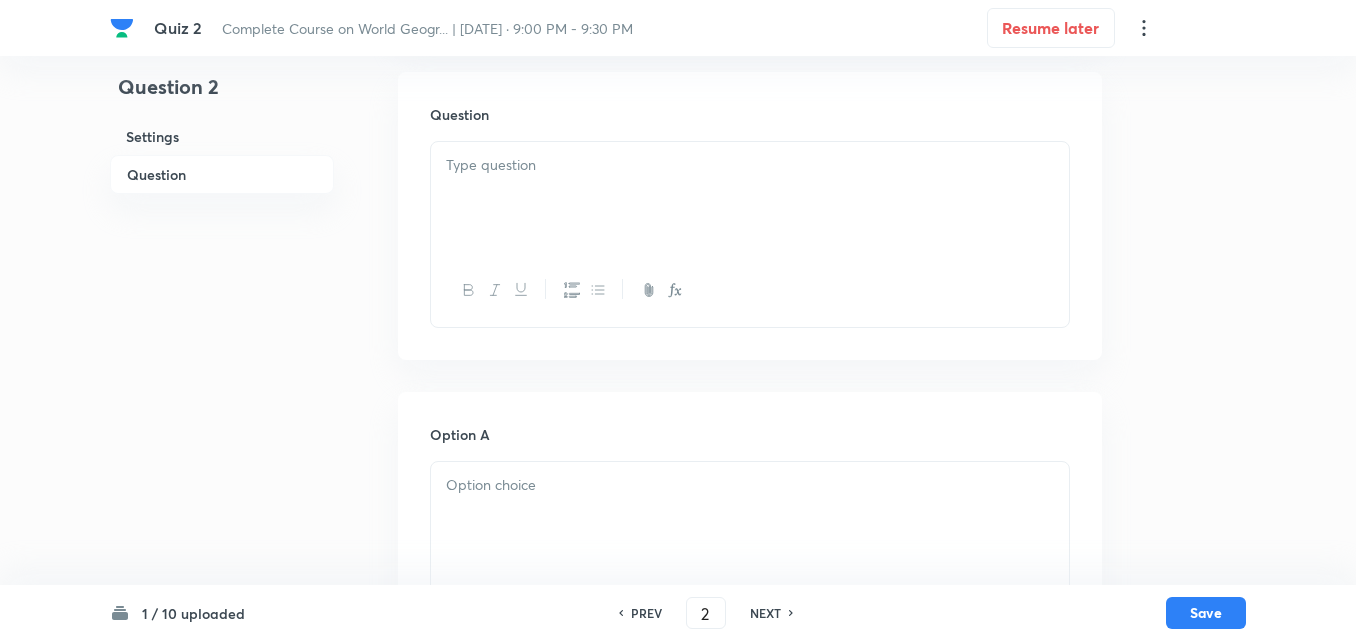 click at bounding box center (750, 198) 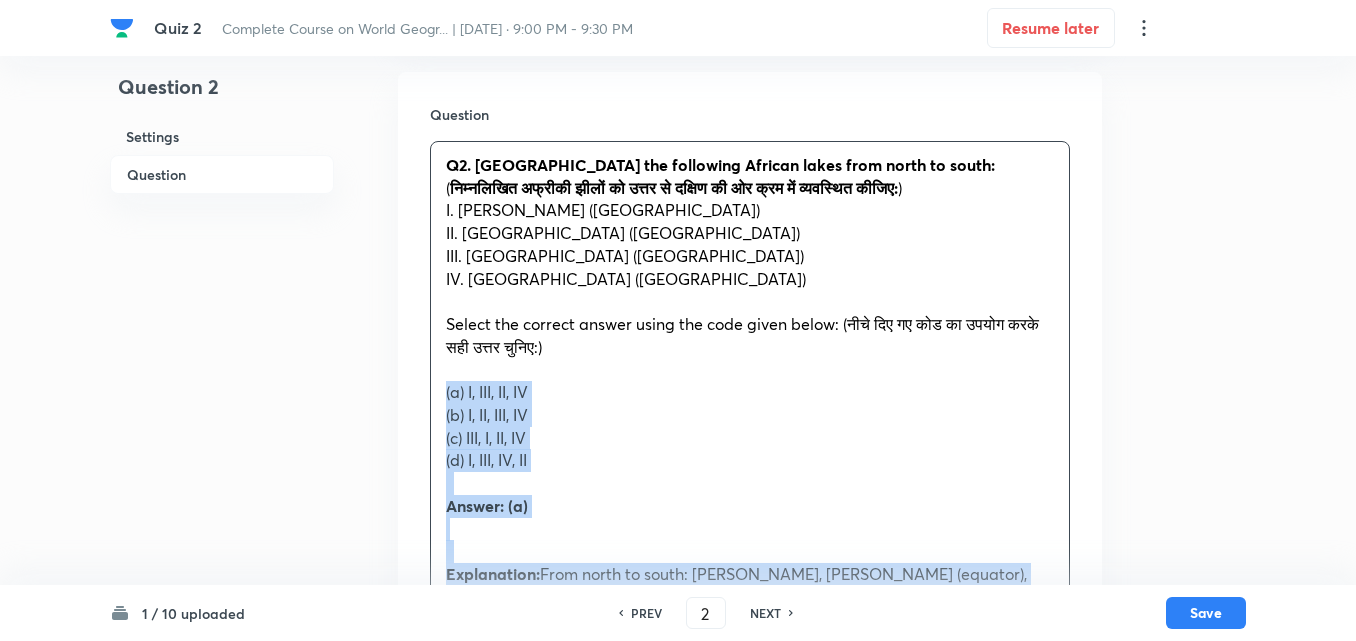 click on "Question Q2. Arrange the following African lakes from north to south:  ( निम्नलिखित अफ्रीकी झीलों को उत्तर से दक्षिण की ओर क्रम में व्यवस्थित कीजिए: ) I. Lake Albert (अल्बर्ट झील) II. Lake Tanganyika (तांगानिका झील) III. Lake Victoria (विक्टोरिया झील) IV. Lake Malawi (मलावी झील)   Select the correct answer using the code given below: (नीचे दिए गए कोड का उपयोग करके सही उत्तर चुनिए:)   (a) I, III, II, IV (b) I, II, III, IV (c) III, I, II, IV (d) I, III, IV, II   Answer: (a)   Explanation:  From north to south: Lake Albert, Lake Victoria (equator), Lake Tanganyika, and Lake Malawi.  · Lake Albert : Located in Uganda and the Democratic Republic of Congo, it is situated entirely north of the equator in the Albertine Rift. · · ·" at bounding box center (750, 638) 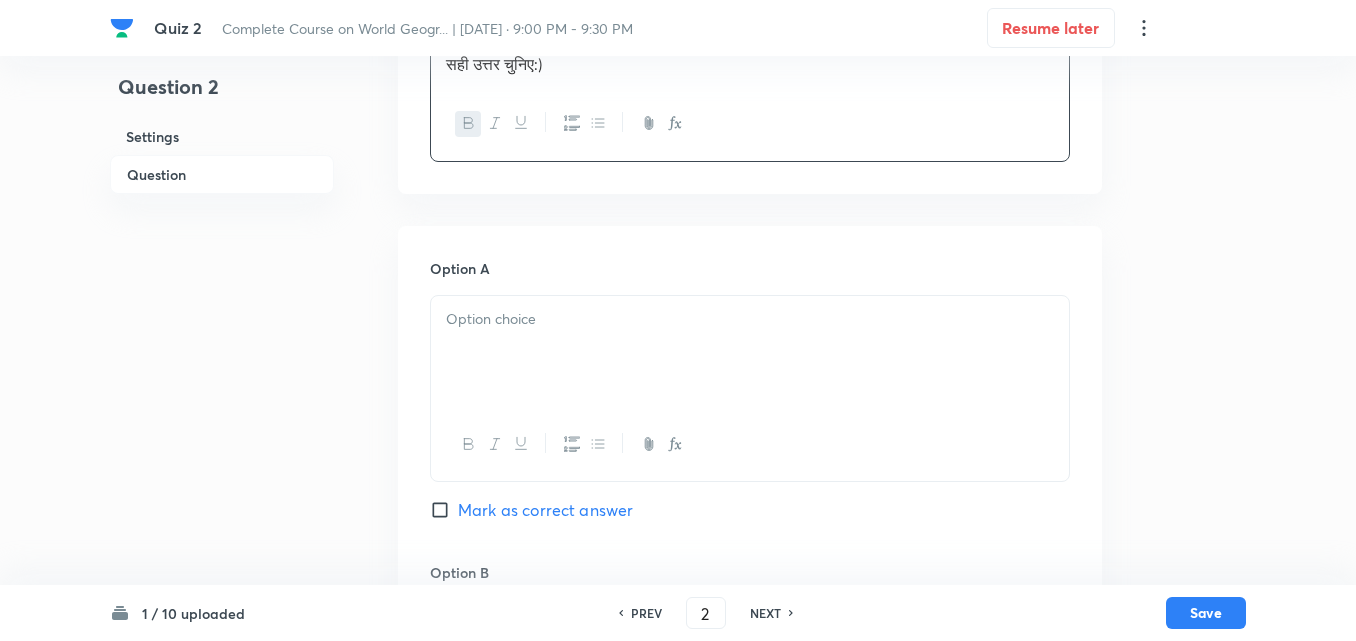 scroll, scrollTop: 746, scrollLeft: 0, axis: vertical 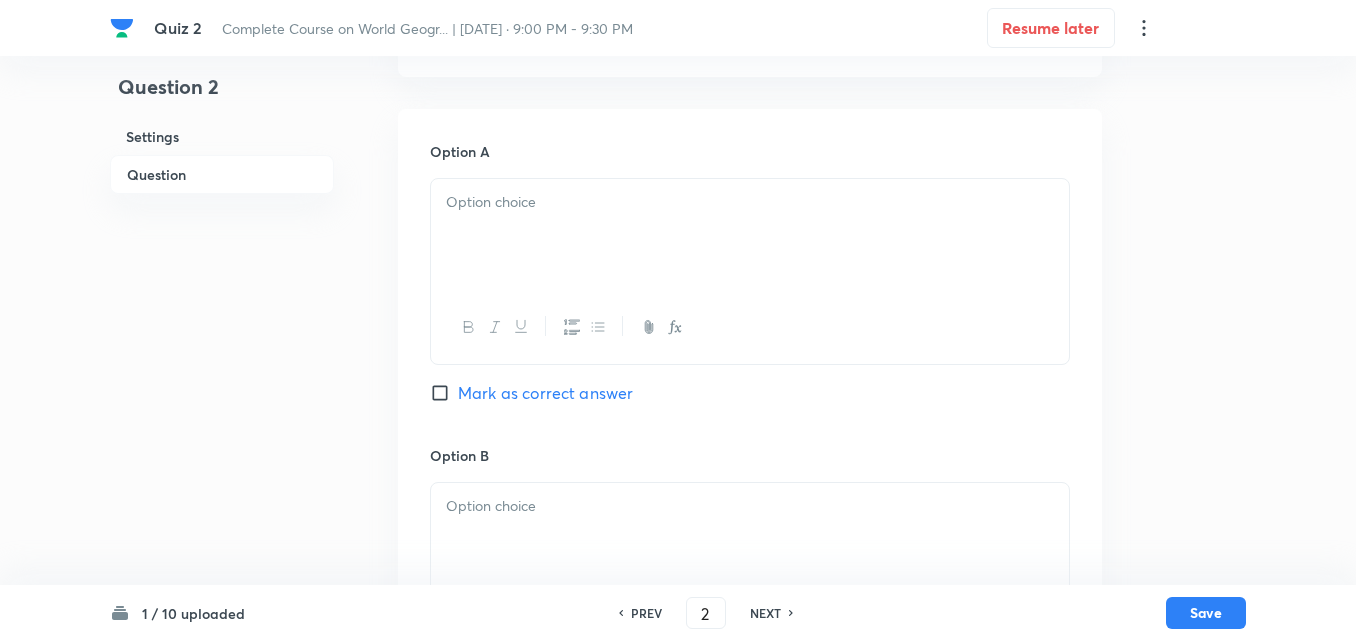 click at bounding box center (750, 235) 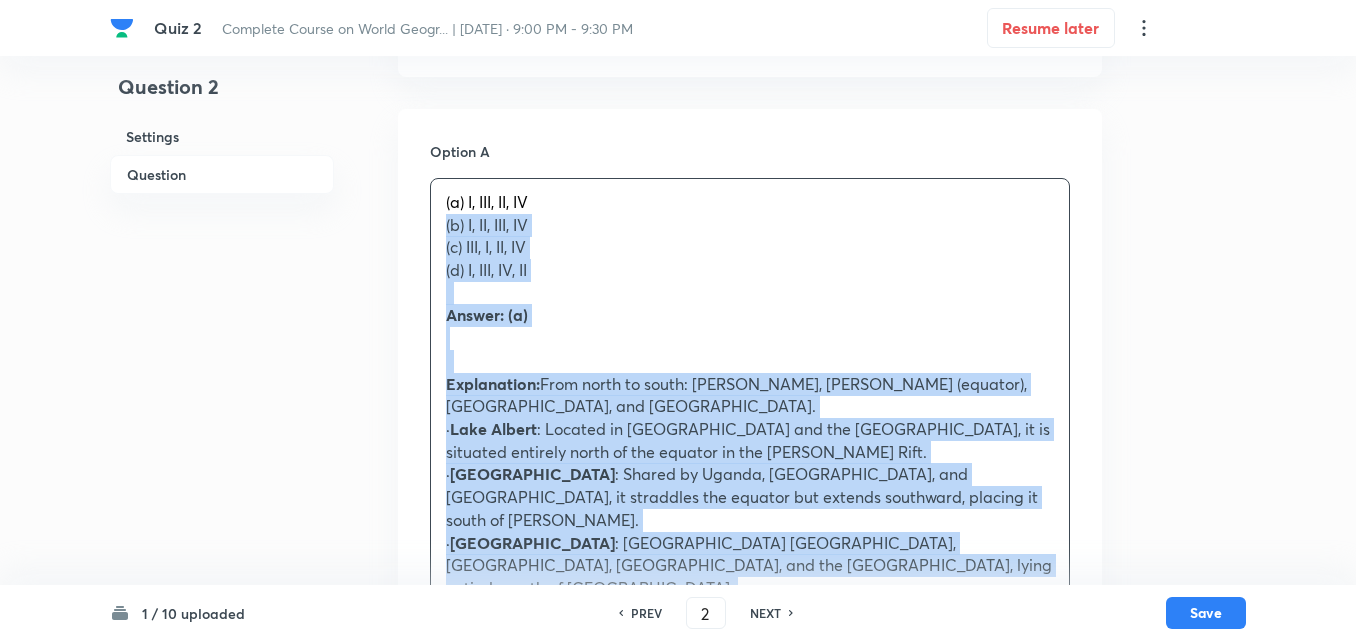 drag, startPoint x: 445, startPoint y: 220, endPoint x: 413, endPoint y: 215, distance: 32.38827 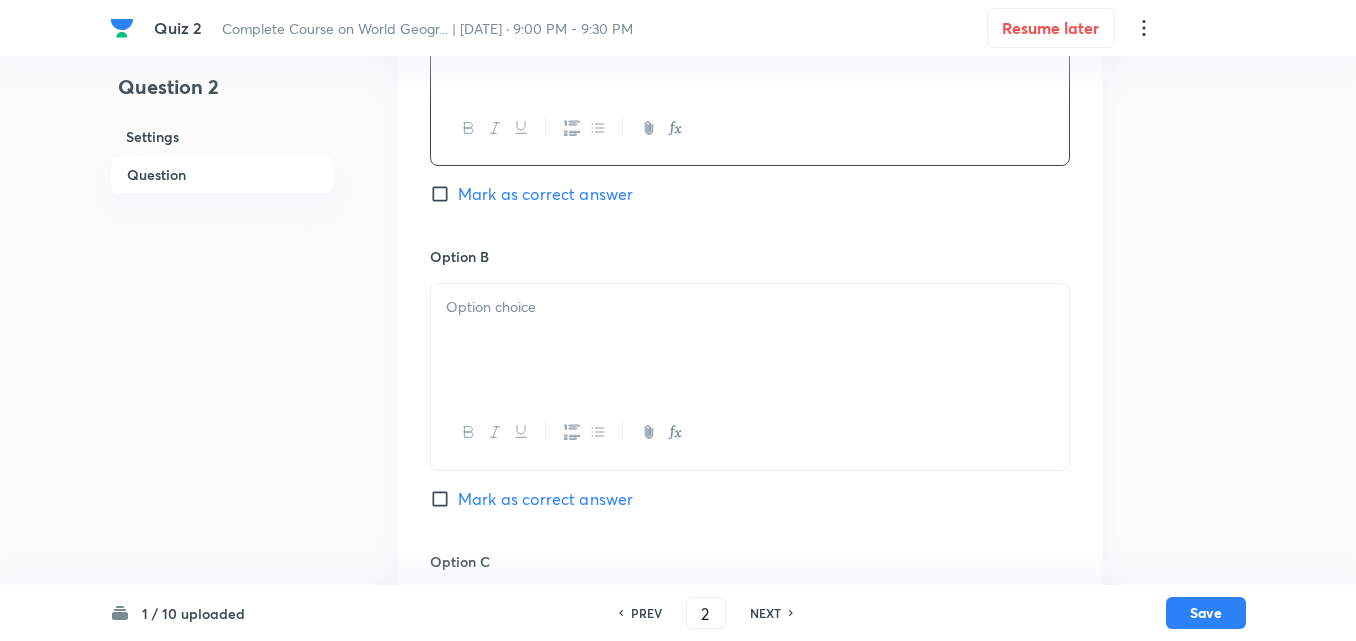 scroll, scrollTop: 946, scrollLeft: 0, axis: vertical 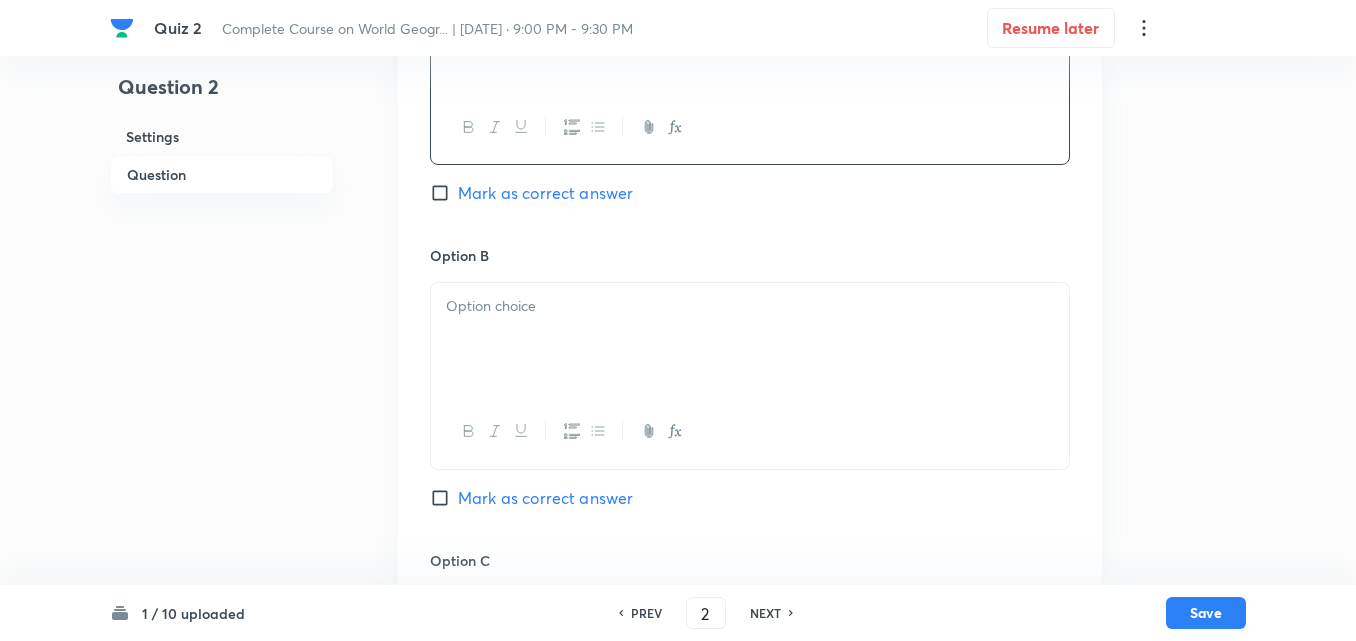 click on "Mark as correct answer" at bounding box center [545, 193] 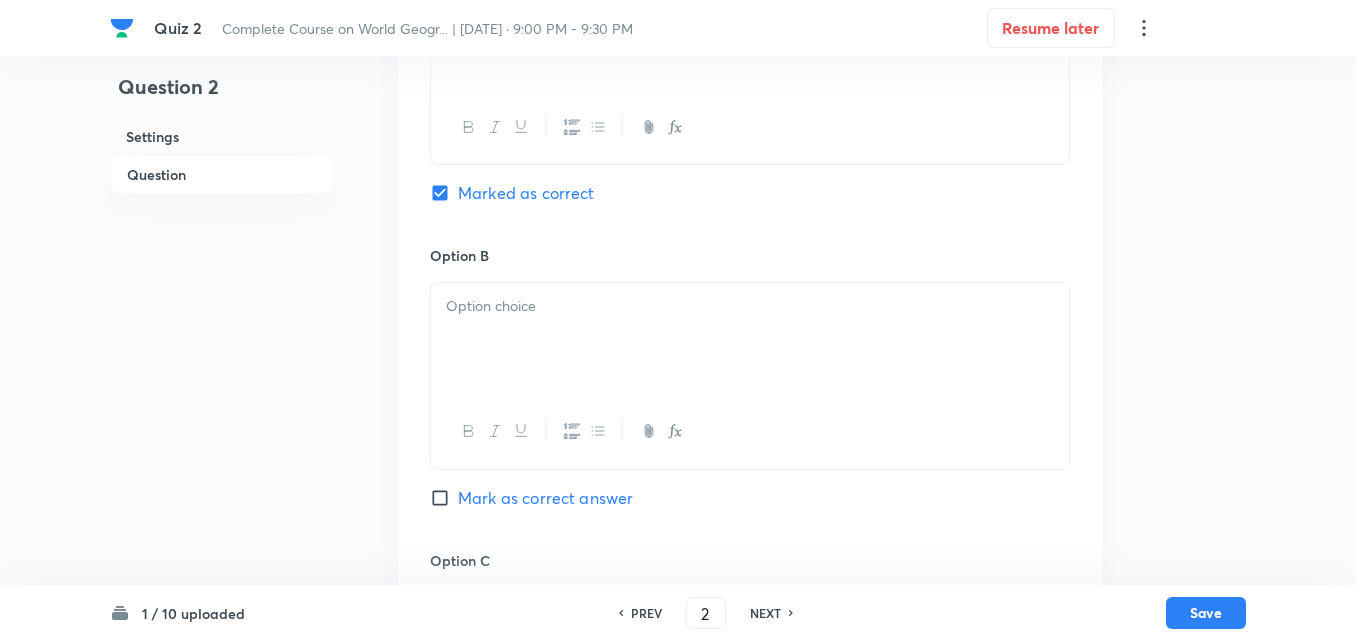 click at bounding box center (750, 339) 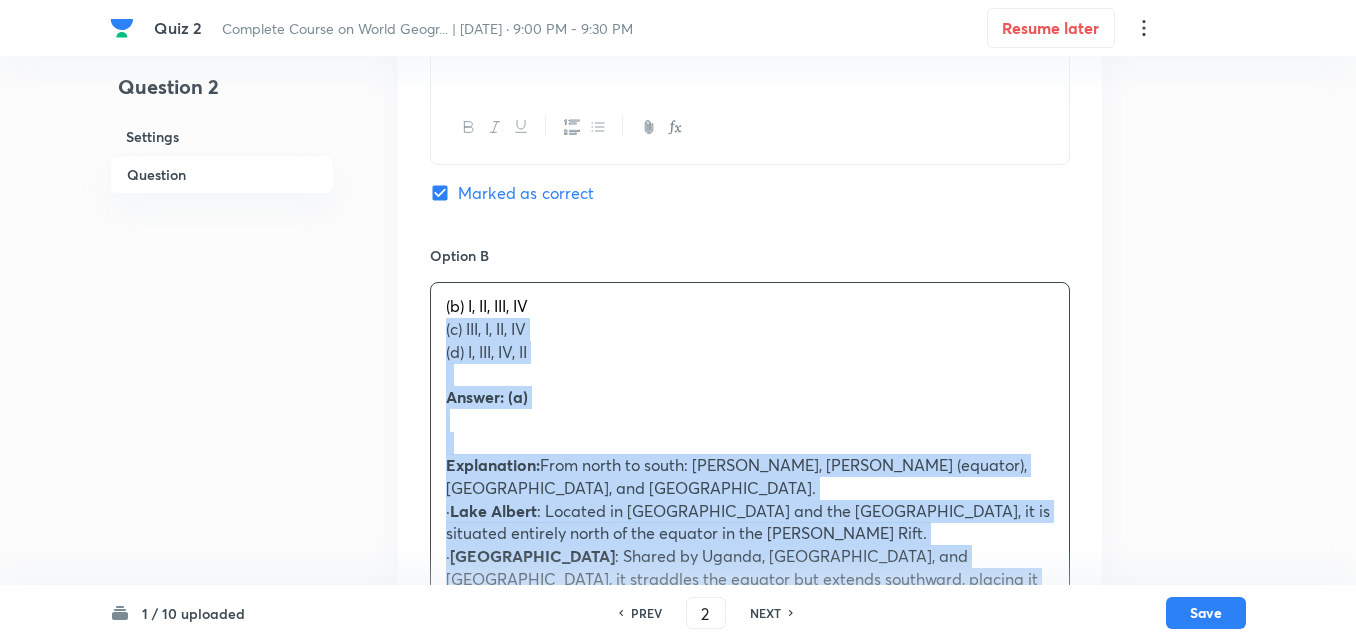 drag, startPoint x: 409, startPoint y: 328, endPoint x: 394, endPoint y: 325, distance: 15.297058 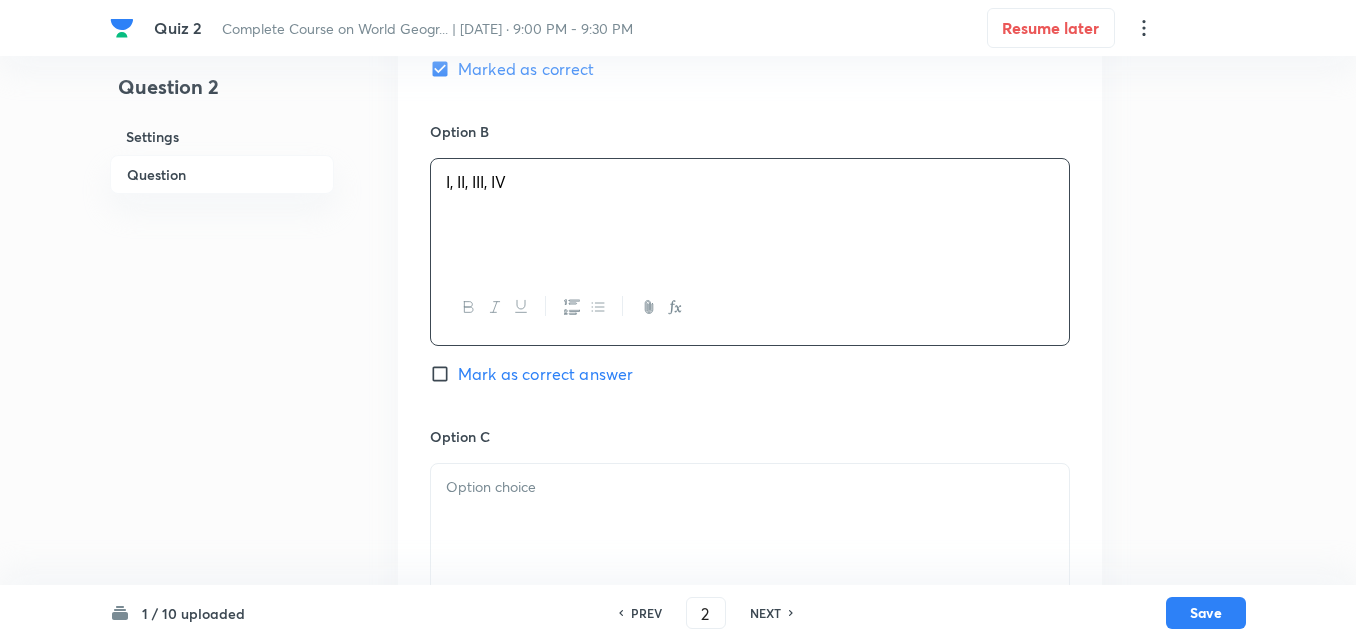 scroll, scrollTop: 1246, scrollLeft: 0, axis: vertical 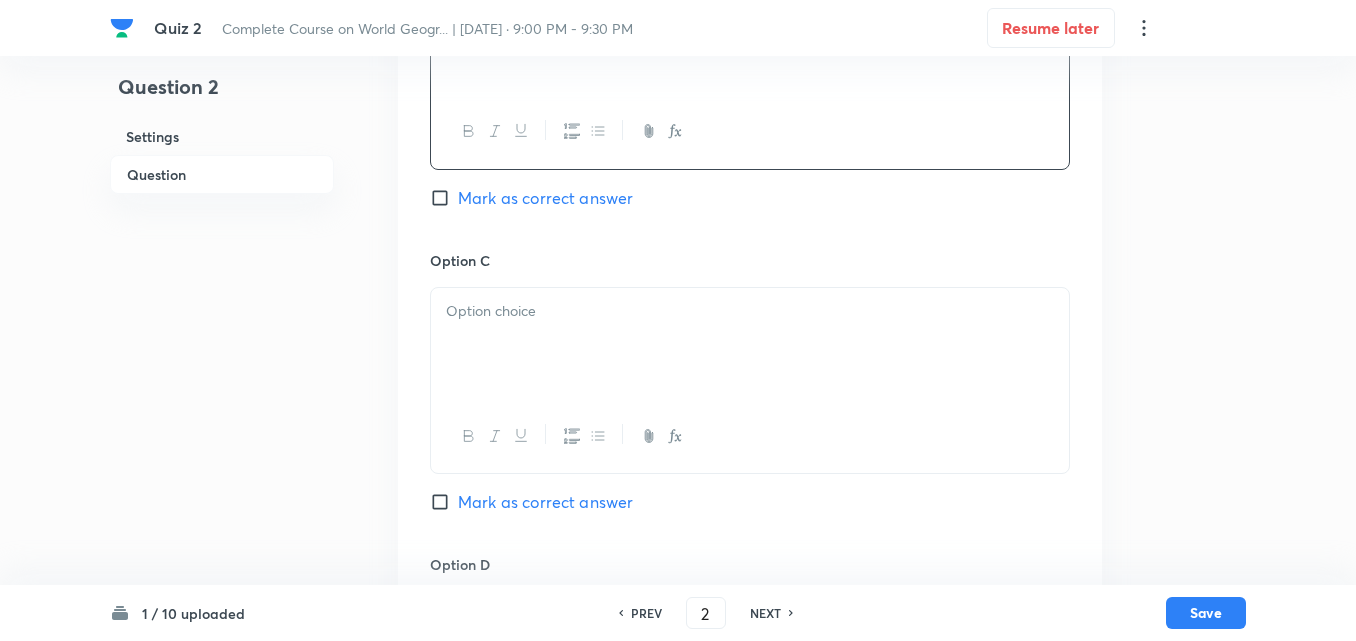 click on "Option C" at bounding box center (750, 260) 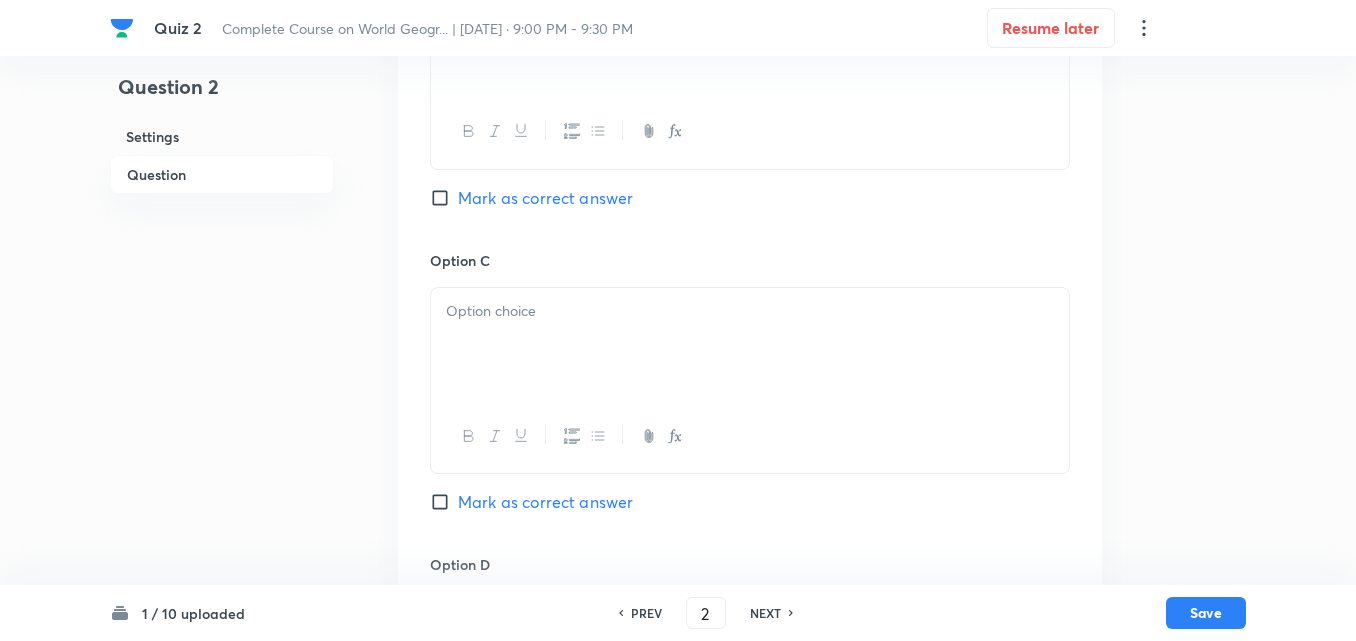 click at bounding box center [750, 311] 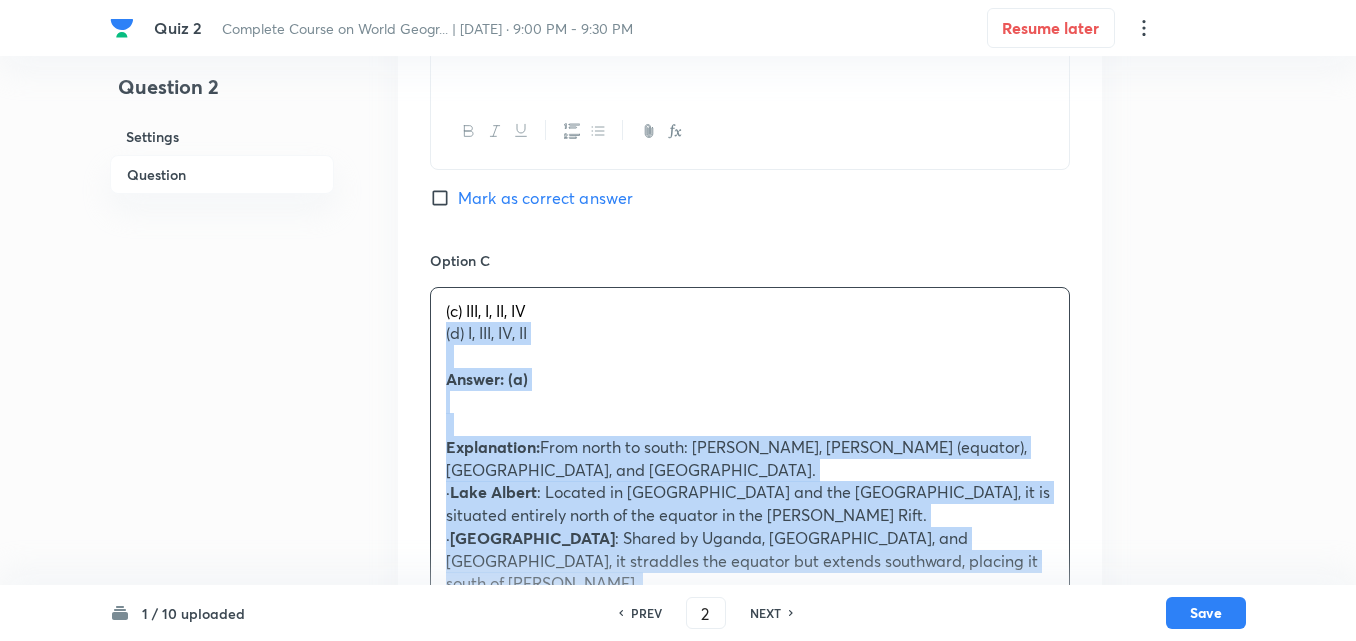 click on "Option A I, III, II, IV Marked as correct Option B I, II, III, IV Mark as correct answer Option C (c) III, I, II, IV (d) I, III, IV, II   Answer: (a)   Explanation:  From north to south: Lake Albert, Lake Victoria (equator), Lake Tanganyika, and Lake Malawi.  · Lake Albert : Located in Uganda and the Democratic Republic of Congo, it is situated entirely north of the equator in the Albertine Rift. · Lake Victoria : Shared by Uganda, Kenya, and Tanzania, it straddles the equator but extends southward, placing it south of Lake Albert. · Lake Tanganyika : Borders Burundi, Tanzania, Zambia, and the Democratic Republic of Congo, lying entirely south of Lake Victoria. · Lake Malawi : Shared by Malawi, Mozambique, and Tanzania, it is located farther south than Lake Tanganyika. व्याख्या: · अल्बर्ट झील  · विक्टोरिया झील  · तांगानिका झील  · मलावी झील  Mark as correct answer Option D Mark as correct answer" at bounding box center (750, 515) 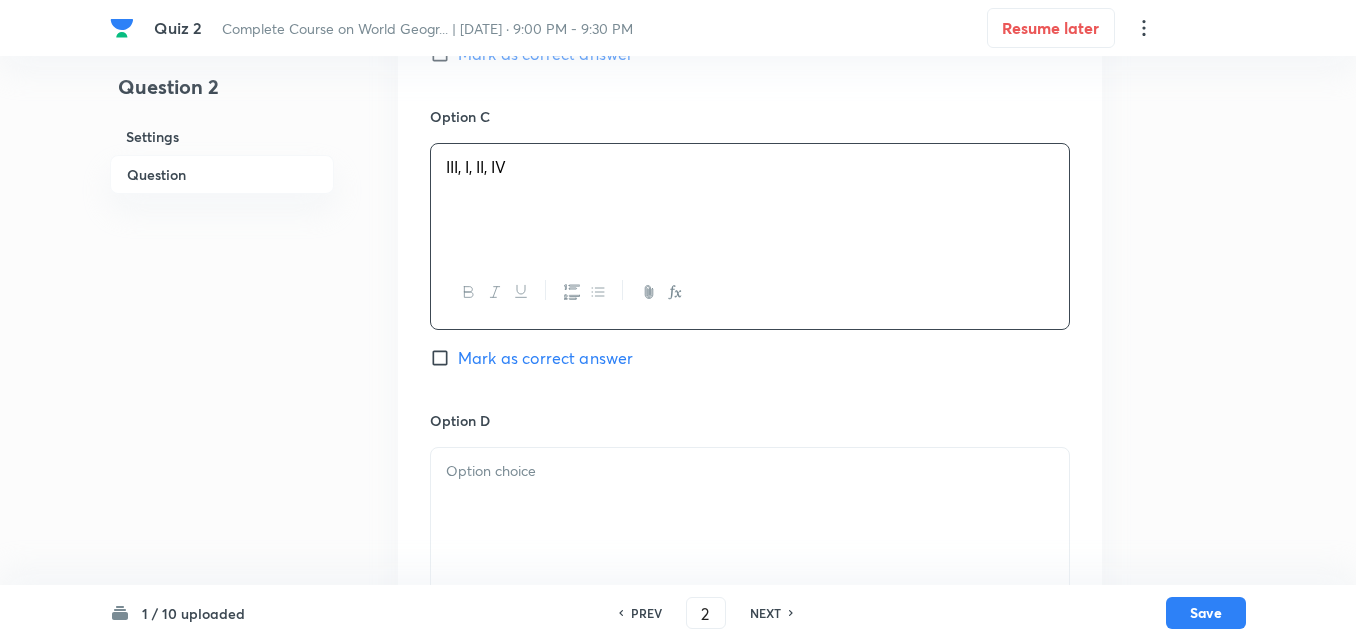 scroll, scrollTop: 1546, scrollLeft: 0, axis: vertical 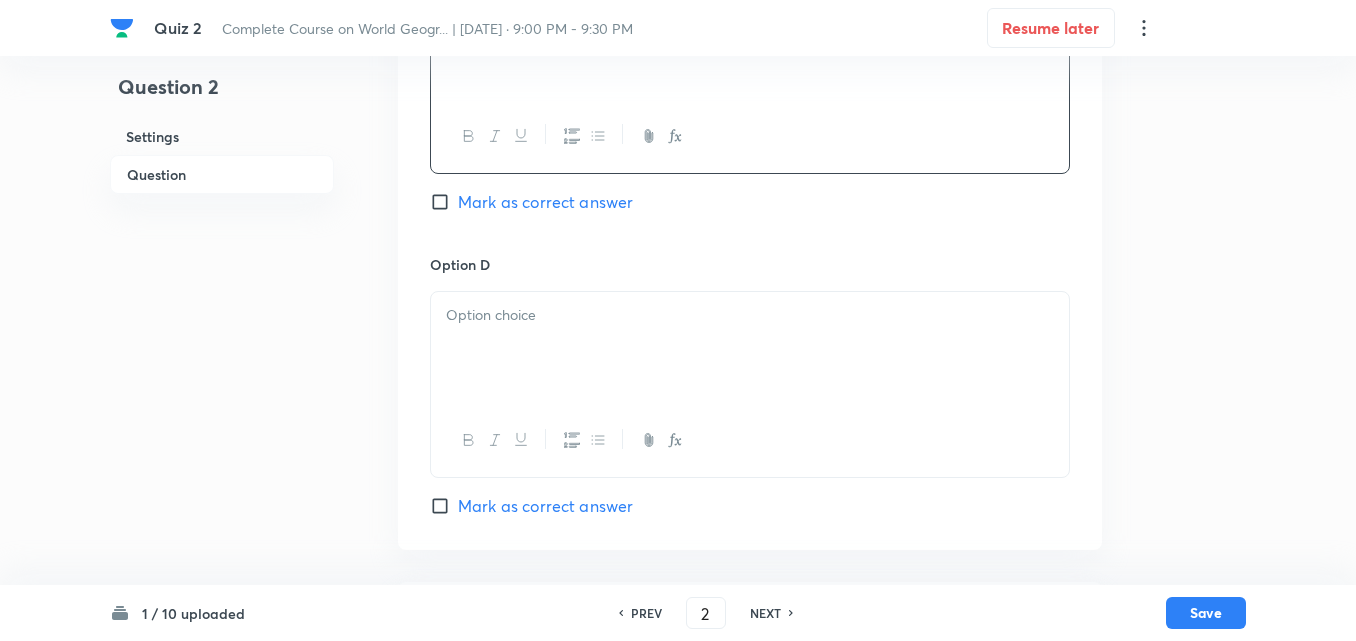 click at bounding box center (750, 348) 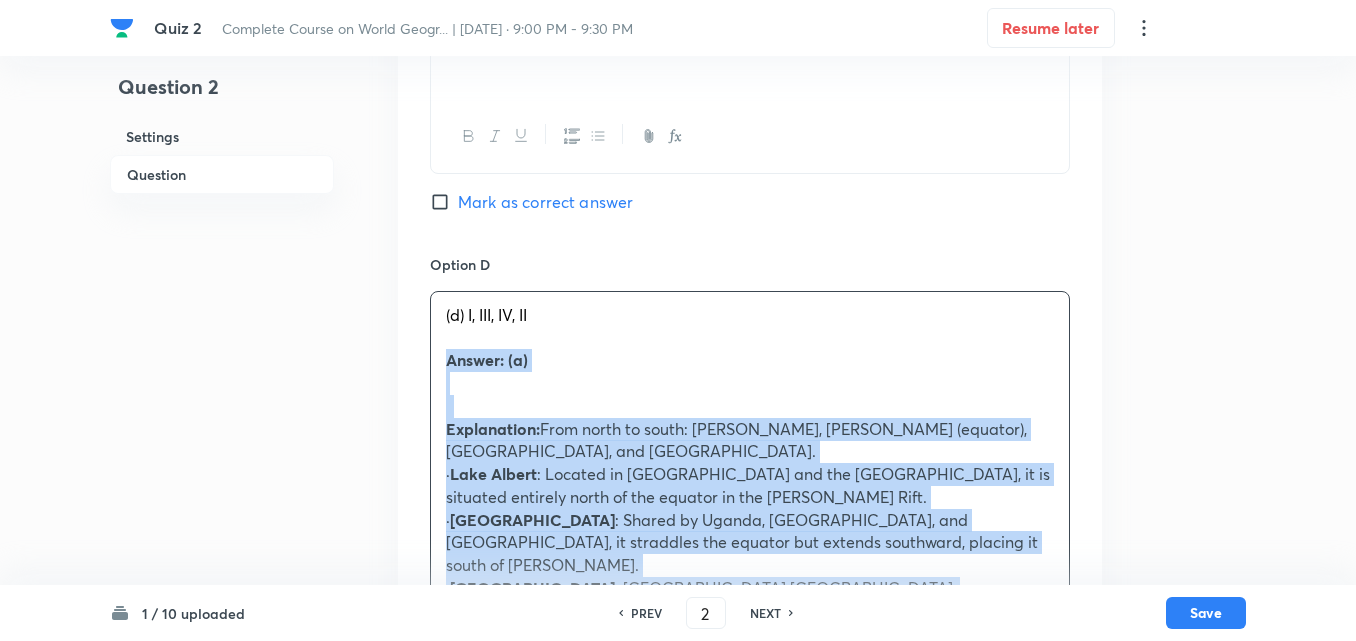 click on "Option A I, III, II, IV Marked as correct Option B I, II, III, IV Mark as correct answer Option C III, I, II, IV Mark as correct answer Option D (d) I, III, IV, II   Answer: (a)   Explanation:  From north to south: Lake Albert, Lake Victoria (equator), Lake Tanganyika, and Lake Malawi.  · Lake Albert : Located in Uganda and the Democratic Republic of Congo, it is situated entirely north of the equator in the Albertine Rift. · Lake Victoria : Shared by Uganda, Kenya, and Tanzania, it straddles the equator but extends southward, placing it south of Lake Albert. · Lake Tanganyika : Borders Burundi, Tanzania, Zambia, and the Democratic Republic of Congo, lying entirely south of Lake Victoria. · Lake Malawi : Shared by Malawi, Mozambique, and Tanzania, it is located farther south than Lake Tanganyika. व्याख्या: · अल्बर्ट झील  · विक्टोरिया झील  · तांगानिका झील  · मलावी झील  Mark as correct answer" at bounding box center [750, 204] 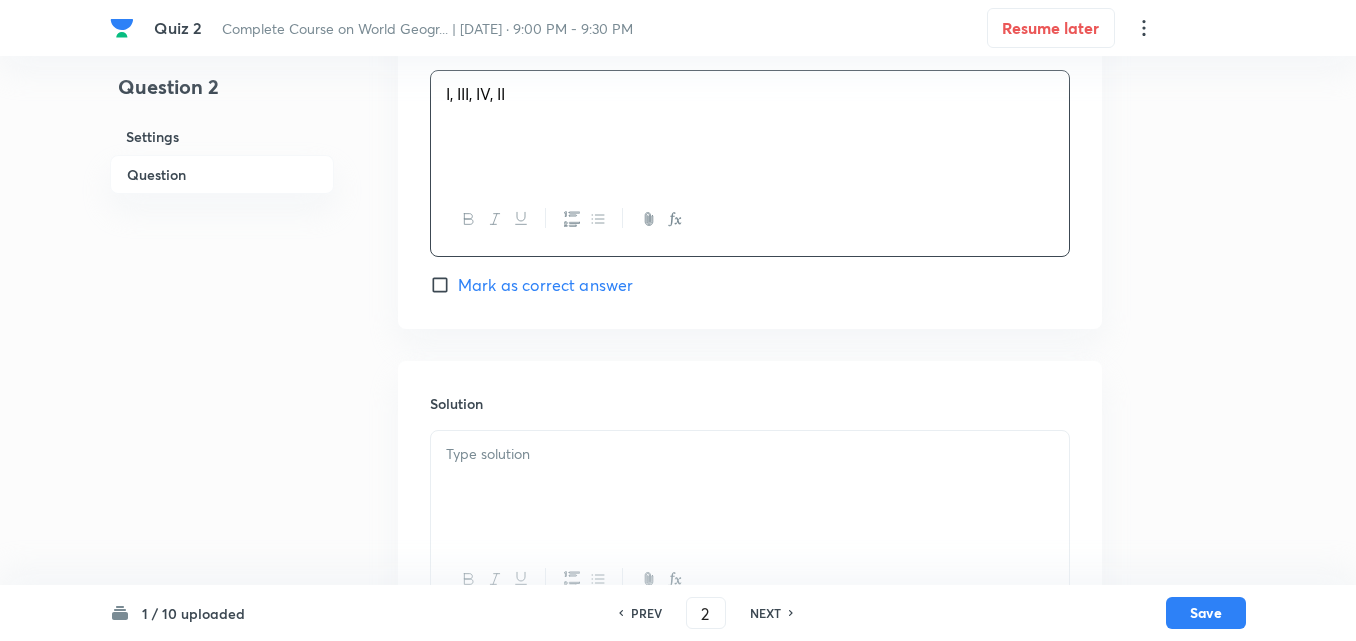 scroll, scrollTop: 1856, scrollLeft: 0, axis: vertical 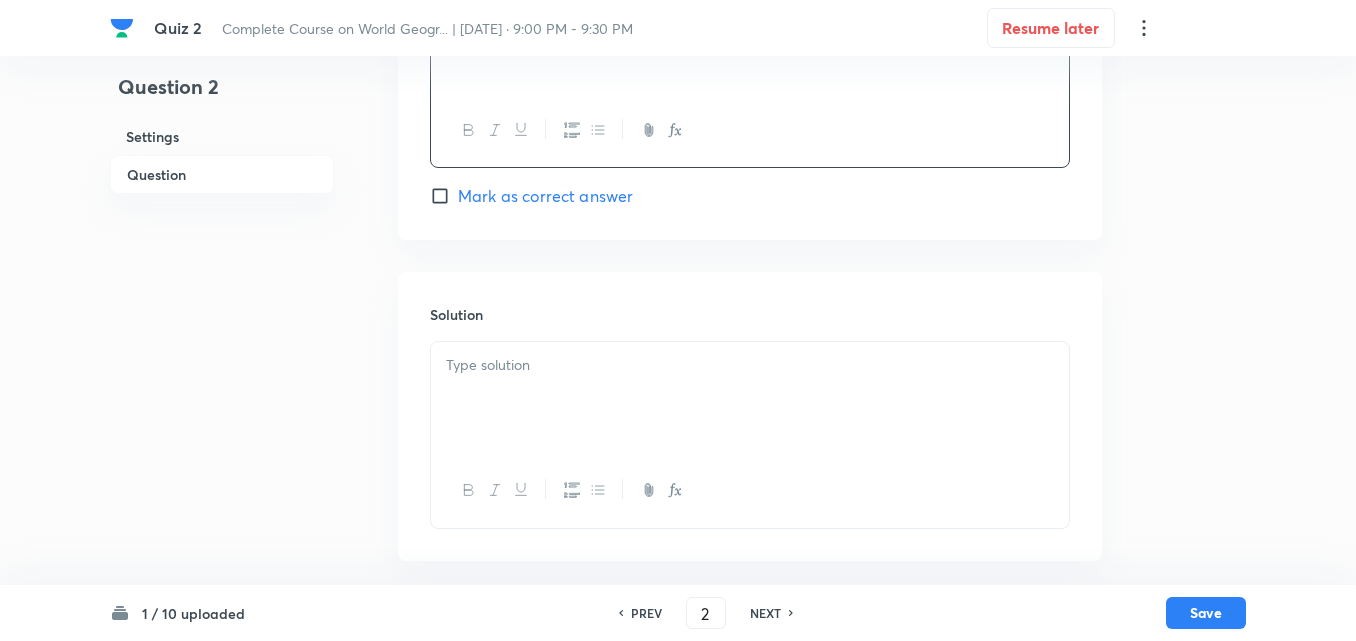 click on "Solution" at bounding box center (750, 416) 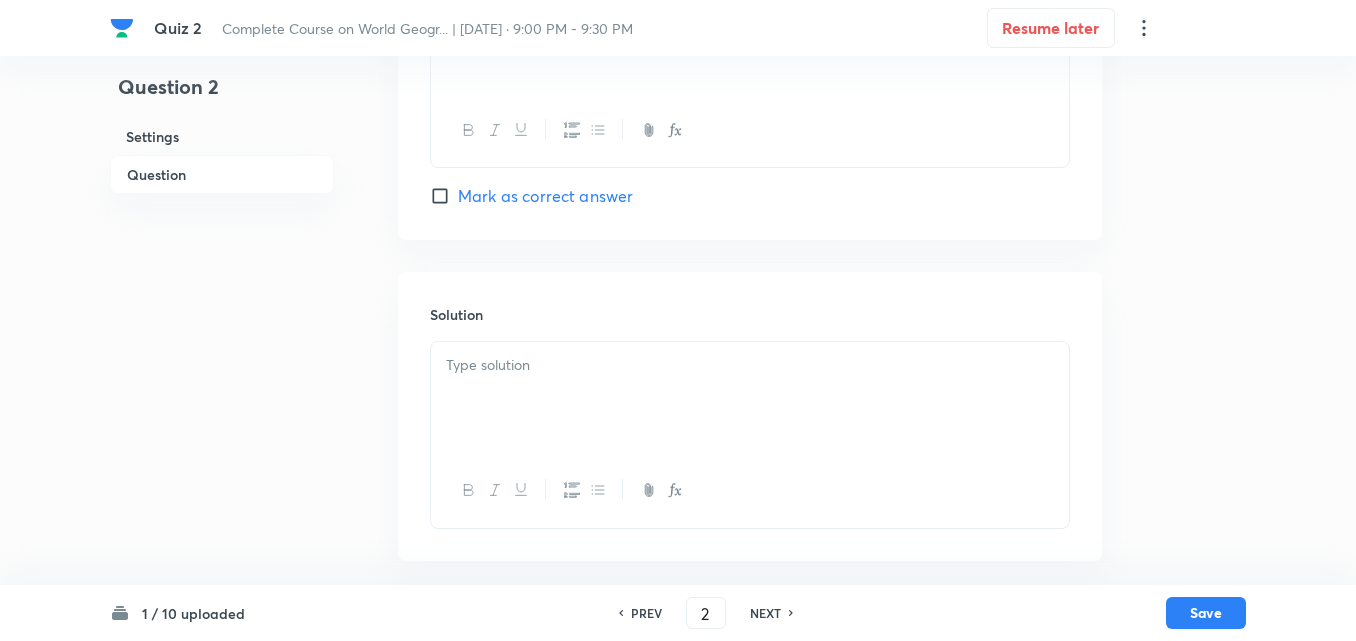 click at bounding box center [750, 398] 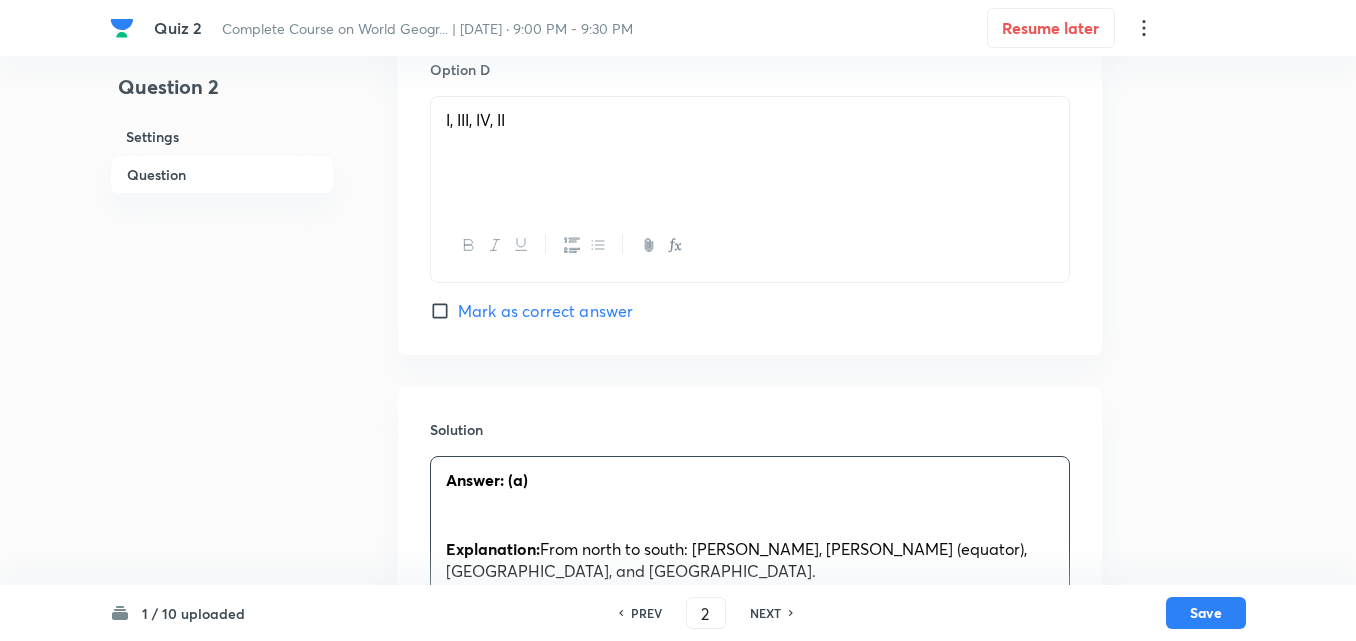 scroll, scrollTop: 1856, scrollLeft: 0, axis: vertical 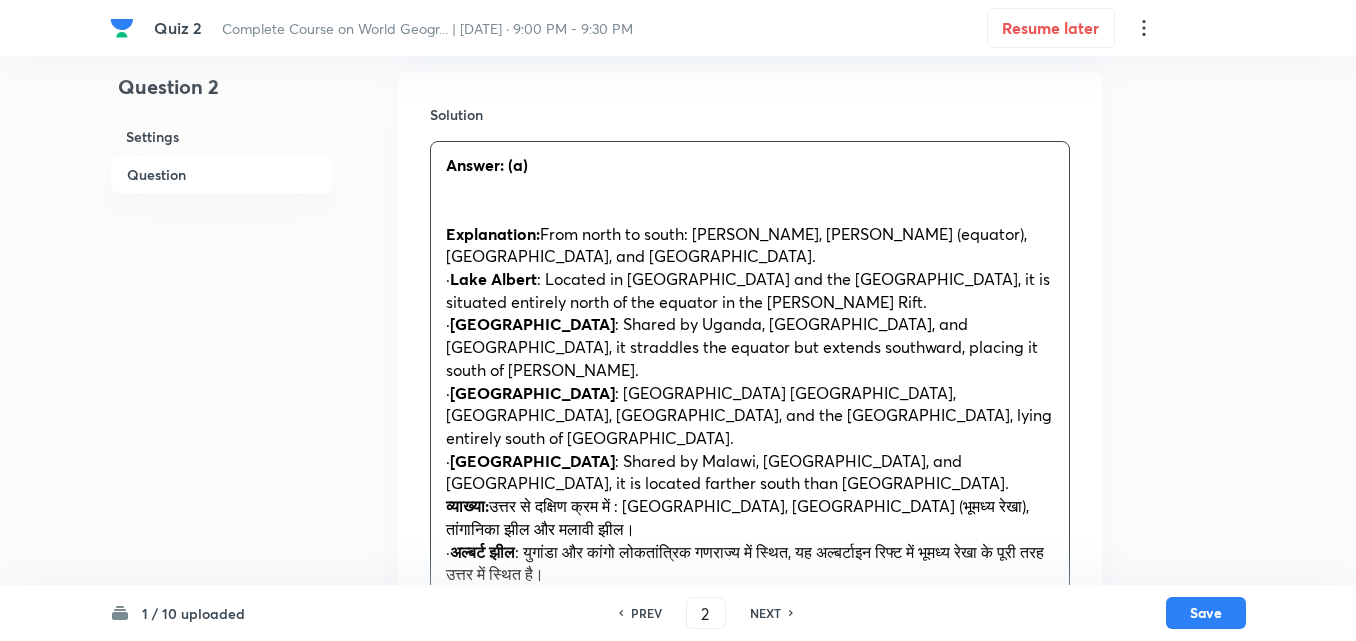 click at bounding box center [750, 188] 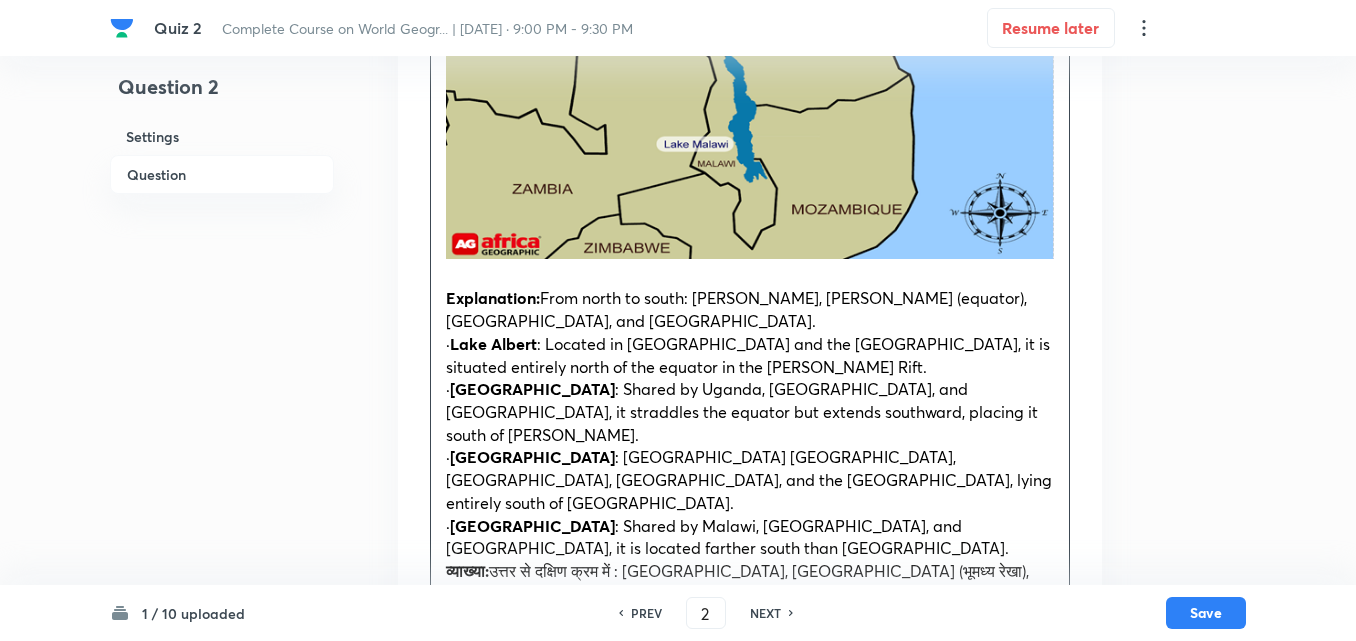 scroll, scrollTop: 2856, scrollLeft: 0, axis: vertical 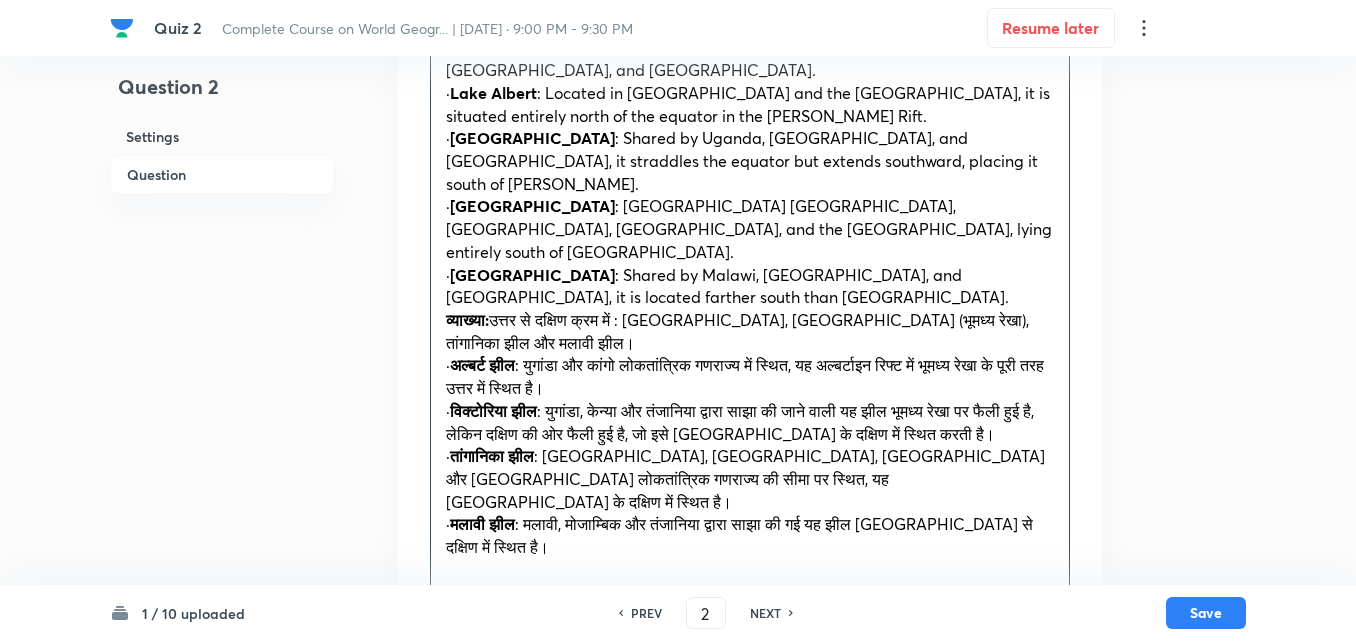 click on "Answer: (a)   Explanation:  From north to south: Lake Albert, Lake Victoria (equator), Lake Tanganyika, and Lake Malawi.  · Lake Albert : Located in Uganda and the Democratic Republic of Congo, it is situated entirely north of the equator in the Albertine Rift. · Lake Victoria : Shared by Uganda, Kenya, and Tanzania, it straddles the equator but extends southward, placing it south of Lake Albert. · Lake Tanganyika : Borders Burundi, Tanzania, Zambia, and the Democratic Republic of Congo, lying entirely south of Lake Victoria. · Lake Malawi : Shared by Malawi, Mozambique, and Tanzania, it is located farther south than Lake Tanganyika. व्याख्या: उत्तर से दक्षिण क्रम में : अल्बर्ट झील, विक्टोरिया झील (भूमध्य रेखा), तांगानिका झील और मलावी झील। · अल्बर्ट झील  · विक्टोरिया झील  · ·" at bounding box center [750, -44] 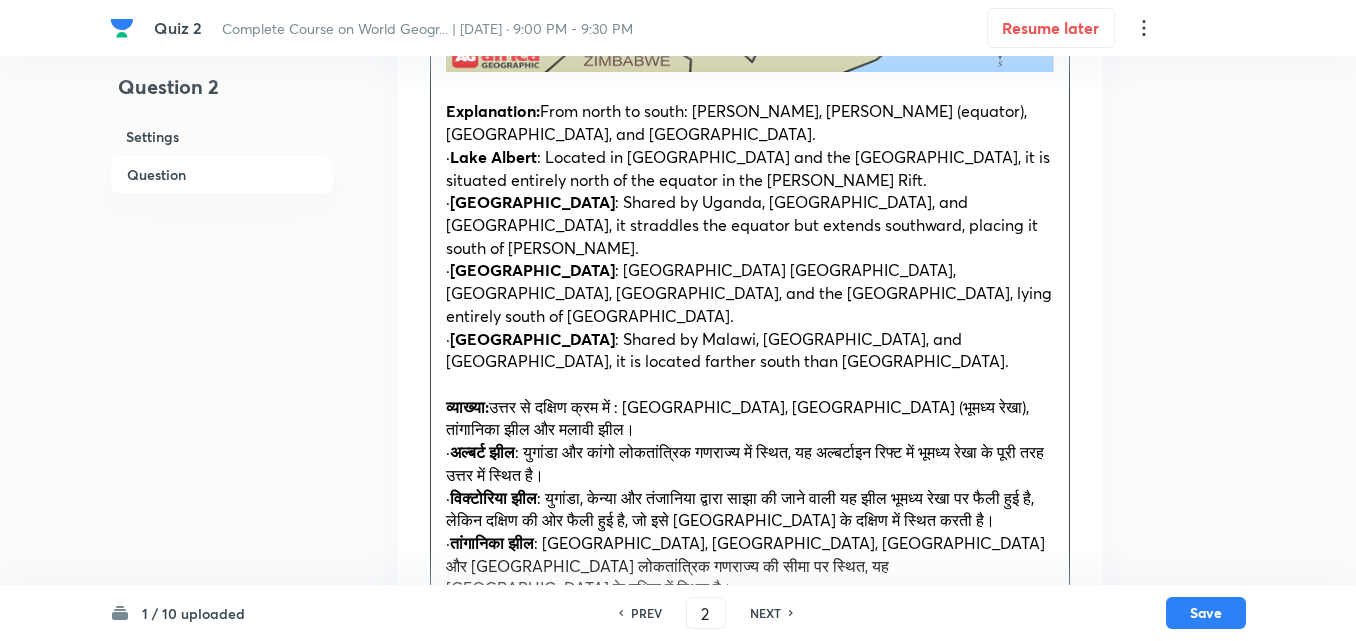 scroll, scrollTop: 2756, scrollLeft: 0, axis: vertical 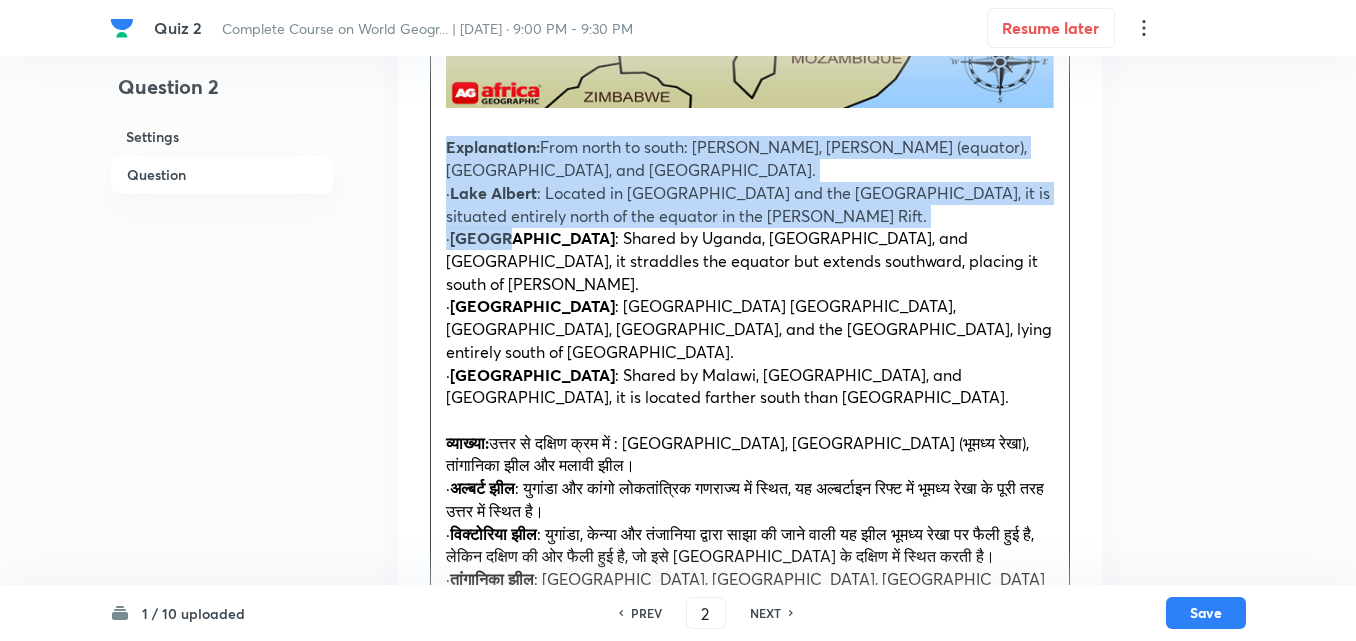 drag, startPoint x: 446, startPoint y: 136, endPoint x: 503, endPoint y: 251, distance: 128.35107 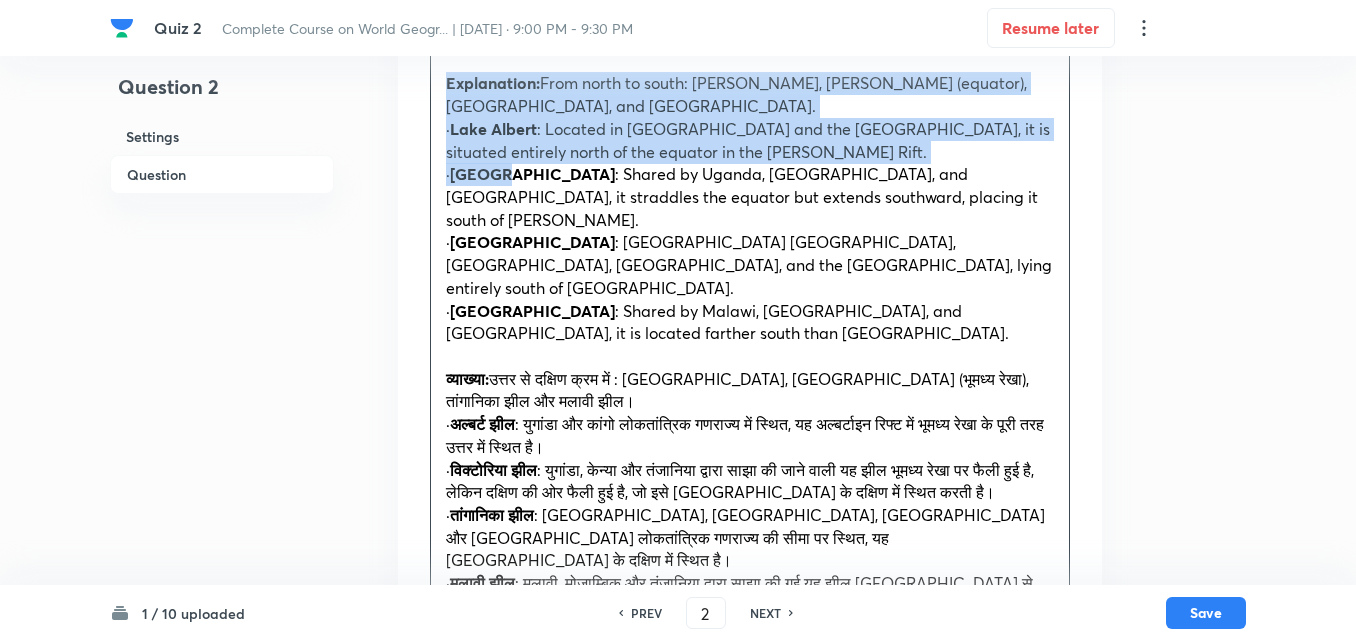 scroll, scrollTop: 2927, scrollLeft: 0, axis: vertical 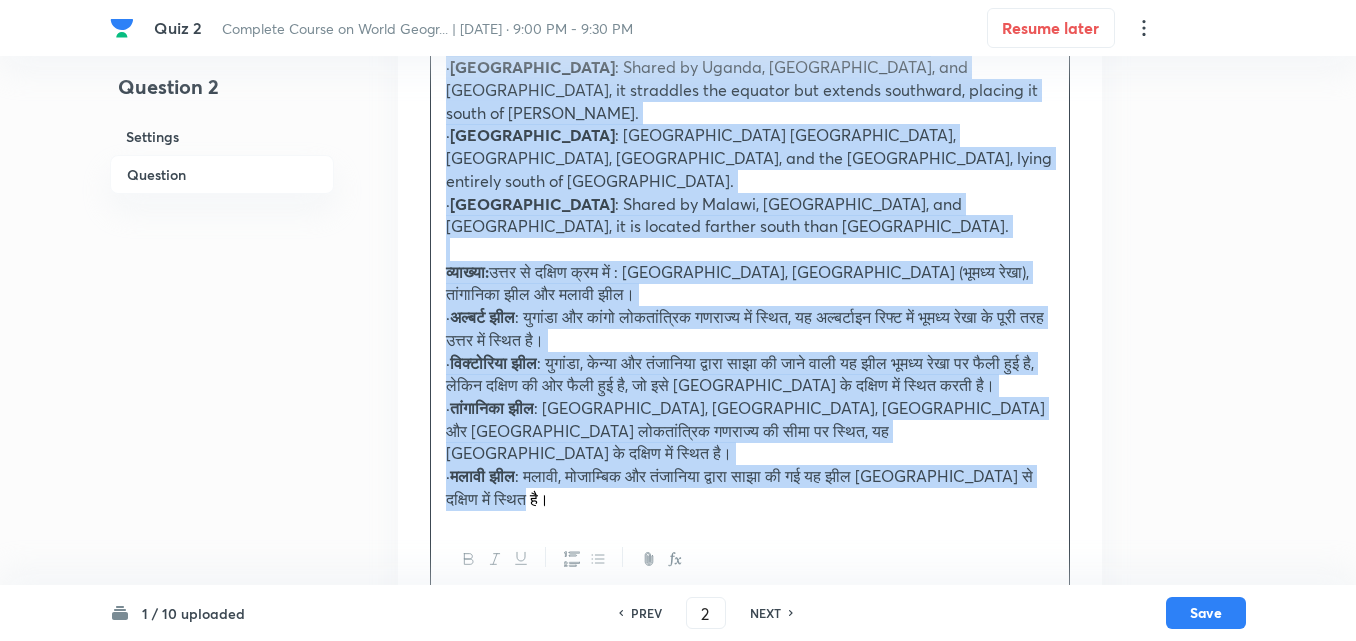click on "· मलावी झील  : मलावी, मोजाम्बिक और तंजानिया द्वारा साझा की गई यह झील तांगानिका झील से दक्षिण में स्थित है।" at bounding box center (750, 487) 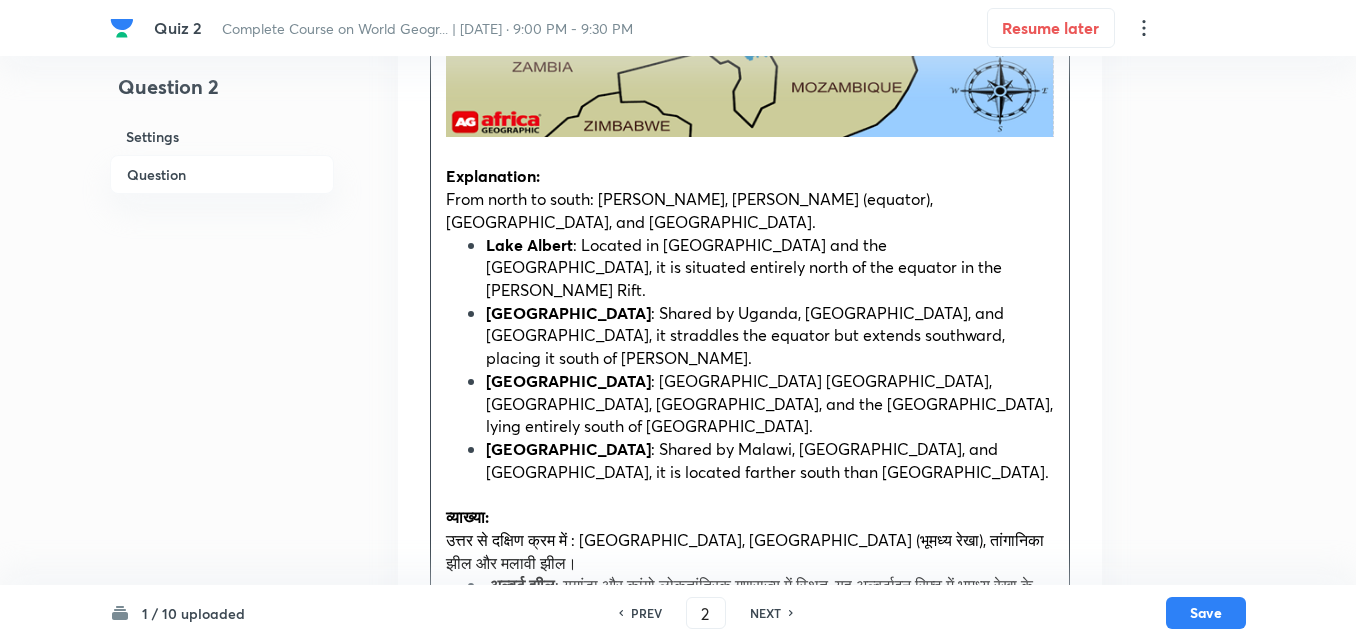 scroll, scrollTop: 2927, scrollLeft: 0, axis: vertical 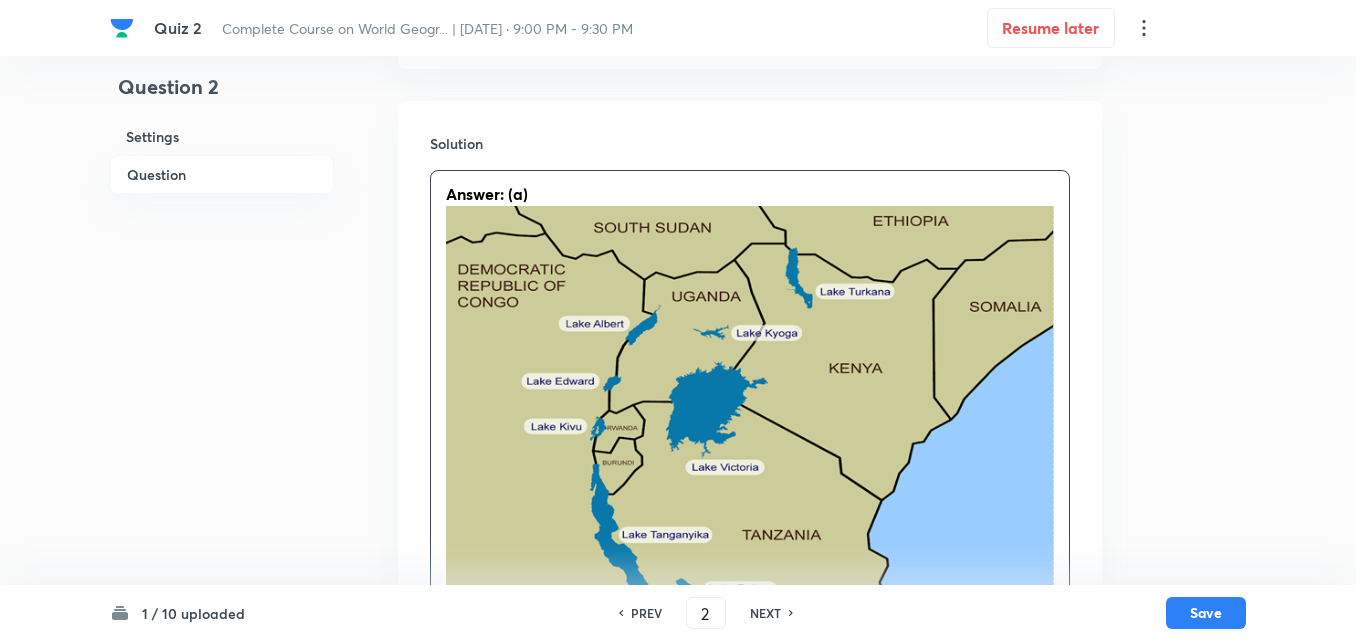 click on "Question" at bounding box center (222, 174) 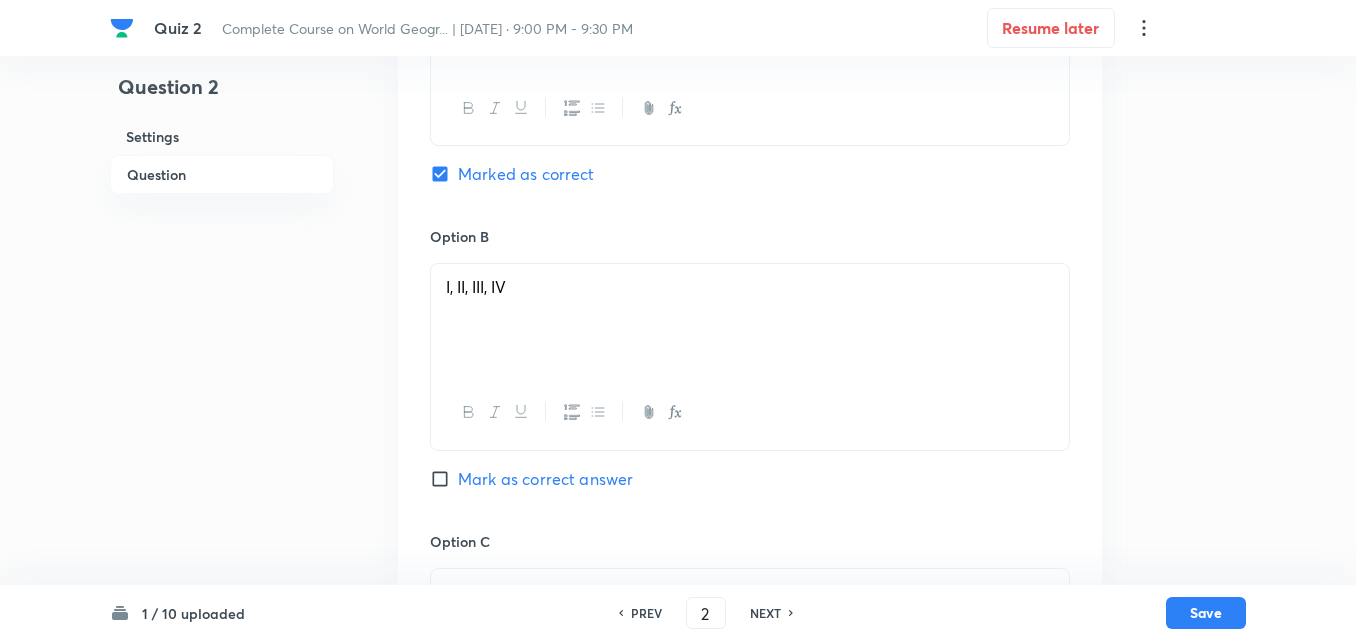 scroll, scrollTop: 1046, scrollLeft: 0, axis: vertical 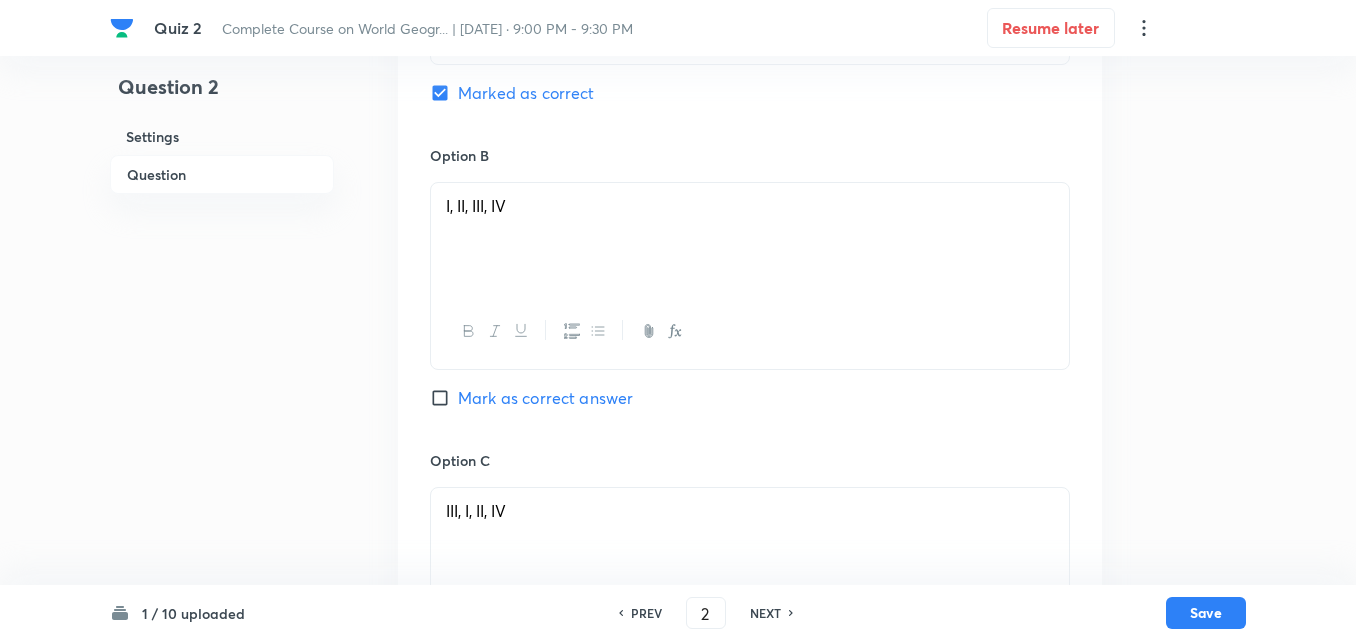 click on "I, II, III, IV" at bounding box center (750, 239) 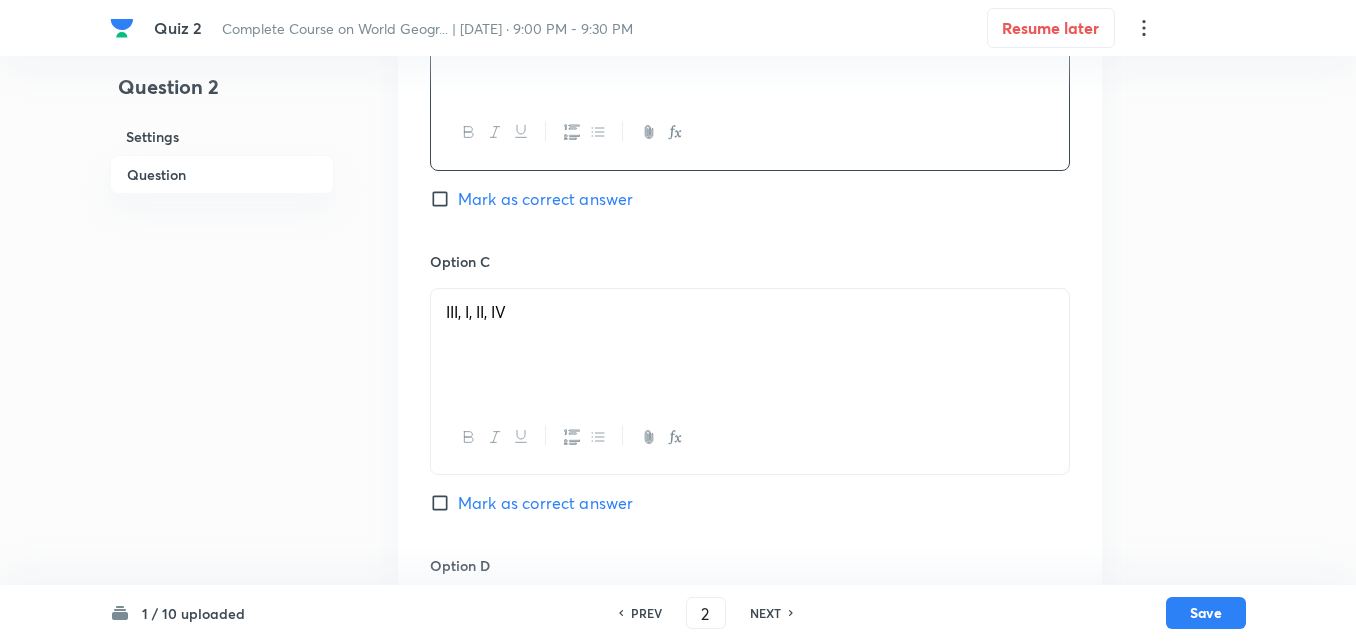 scroll, scrollTop: 1246, scrollLeft: 0, axis: vertical 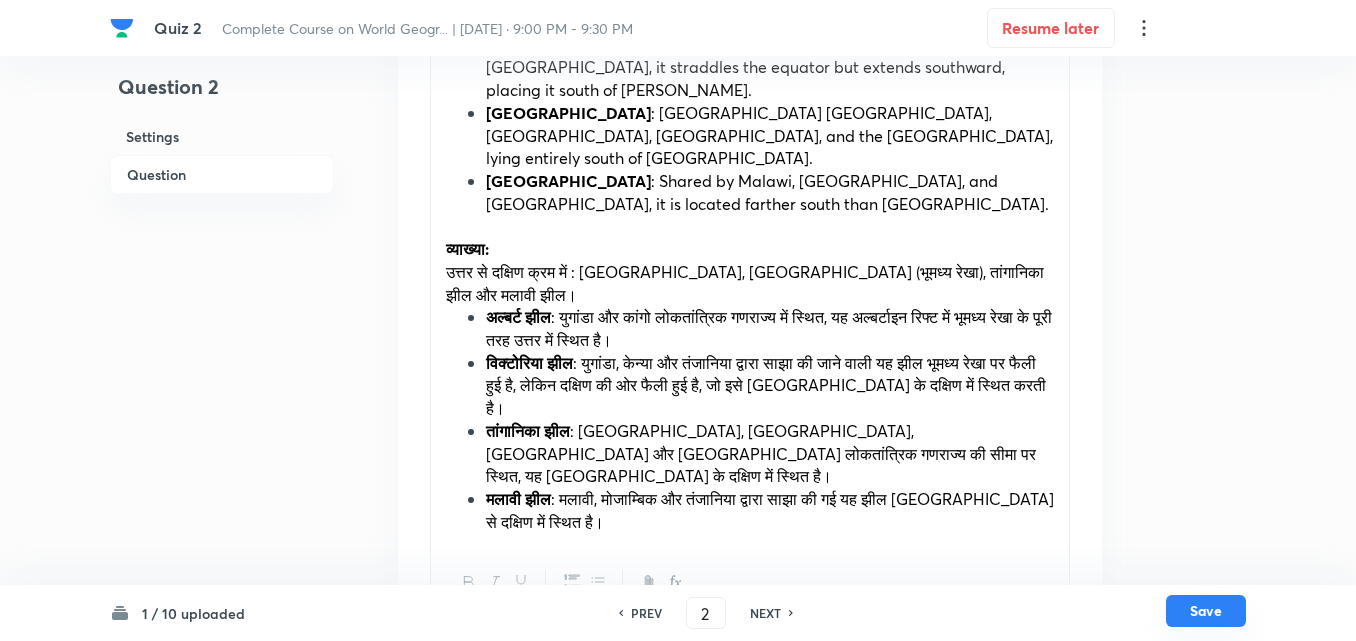 click on "Save" at bounding box center [1206, 611] 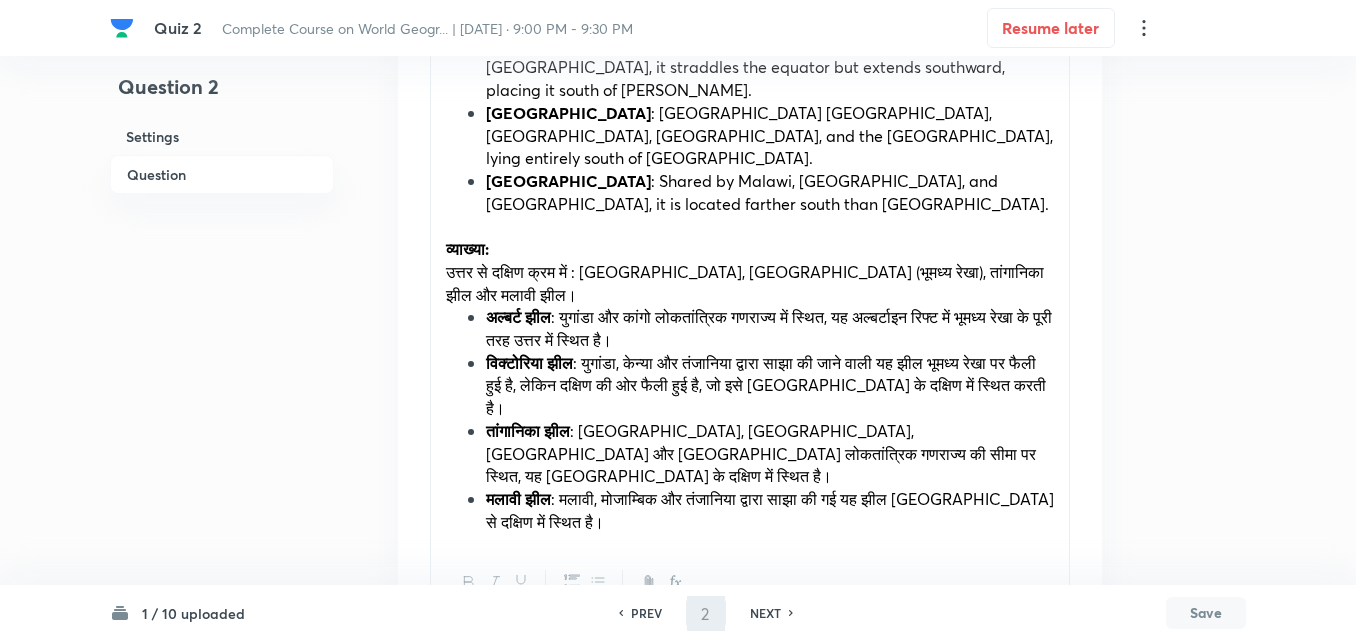 type on "3" 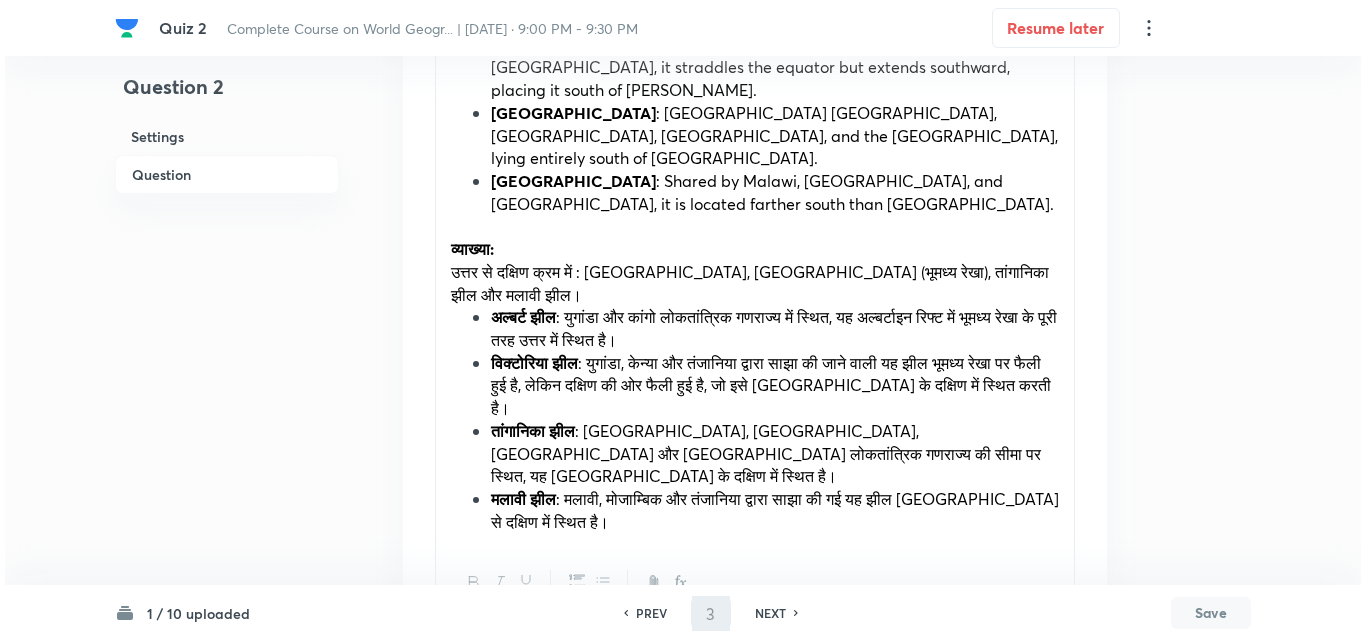 scroll, scrollTop: 0, scrollLeft: 0, axis: both 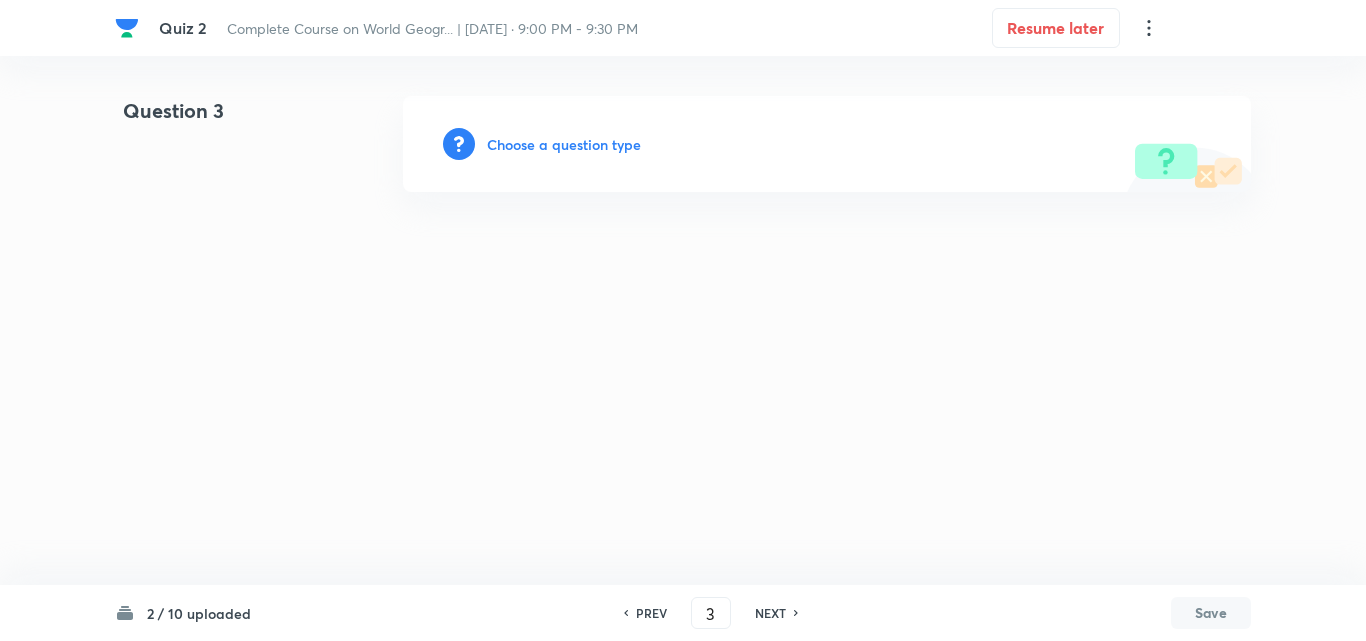 click on "Choose a question type" at bounding box center [564, 144] 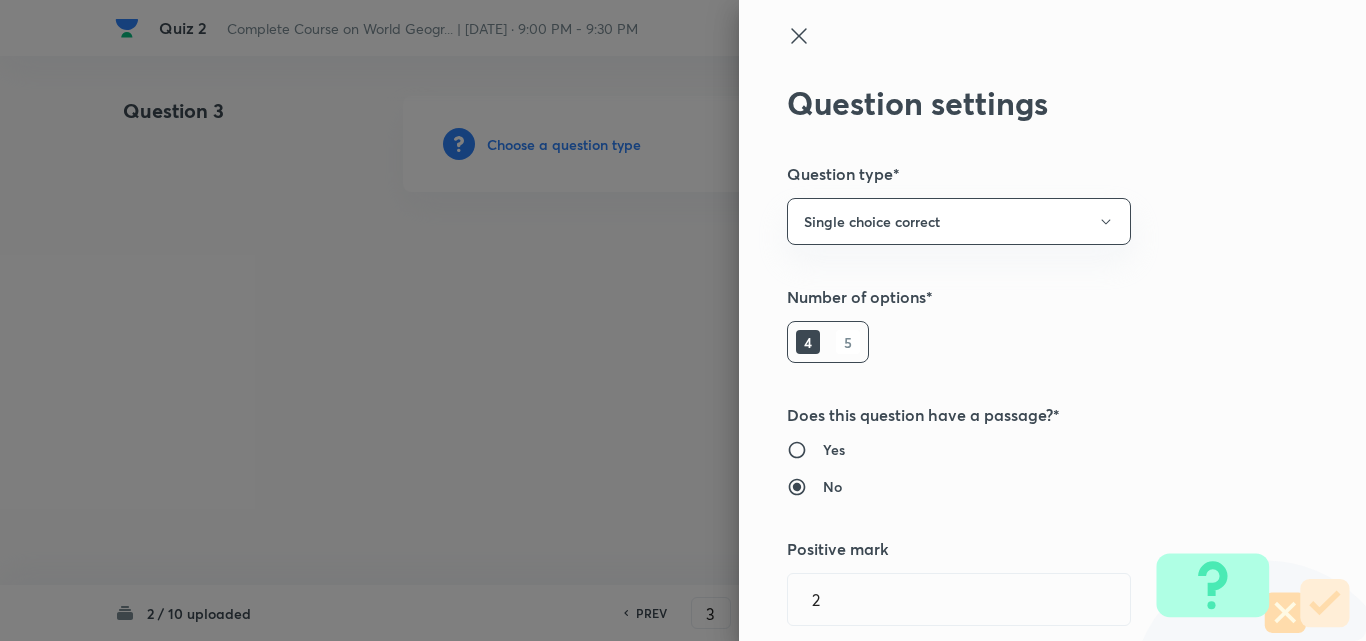 click at bounding box center (683, 320) 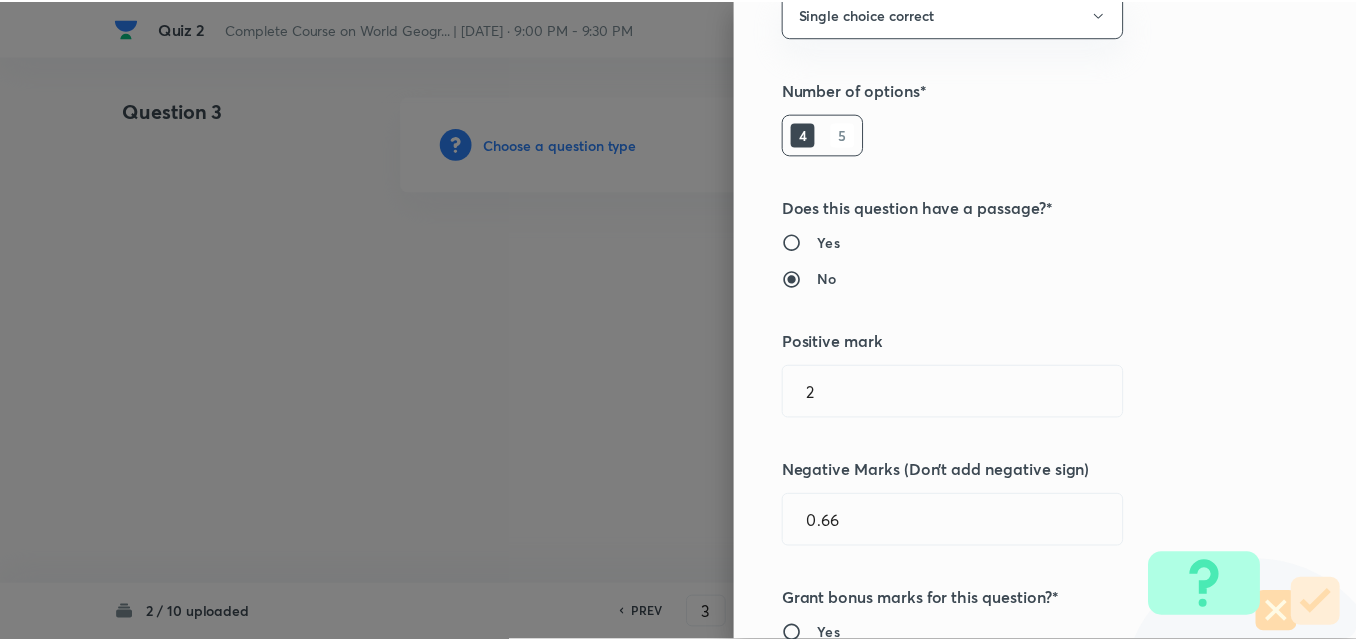 scroll, scrollTop: 400, scrollLeft: 0, axis: vertical 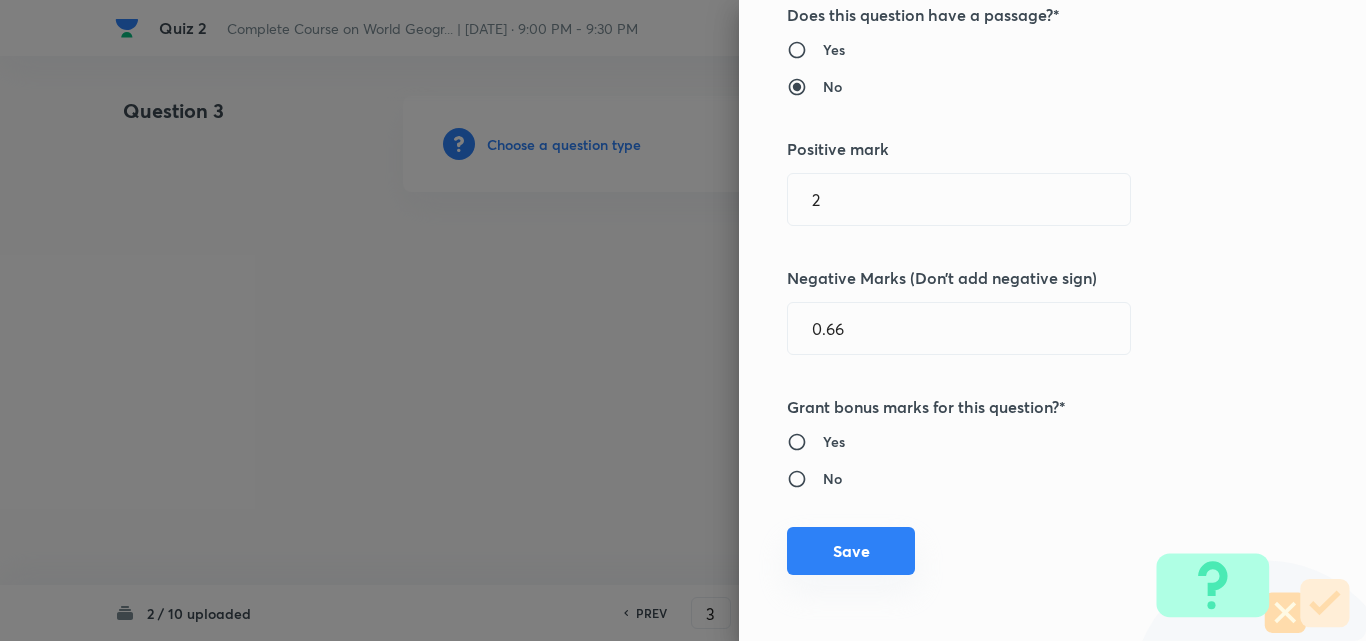 click on "Save" at bounding box center (851, 551) 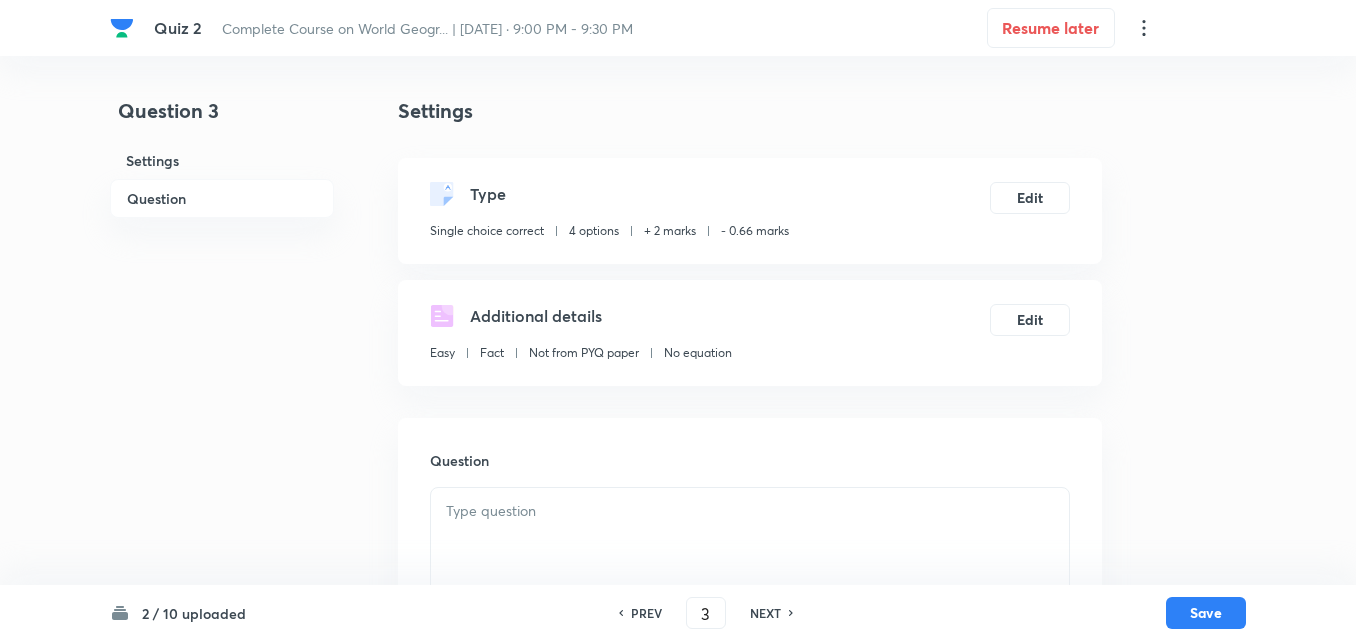 click on "Question" at bounding box center (222, 198) 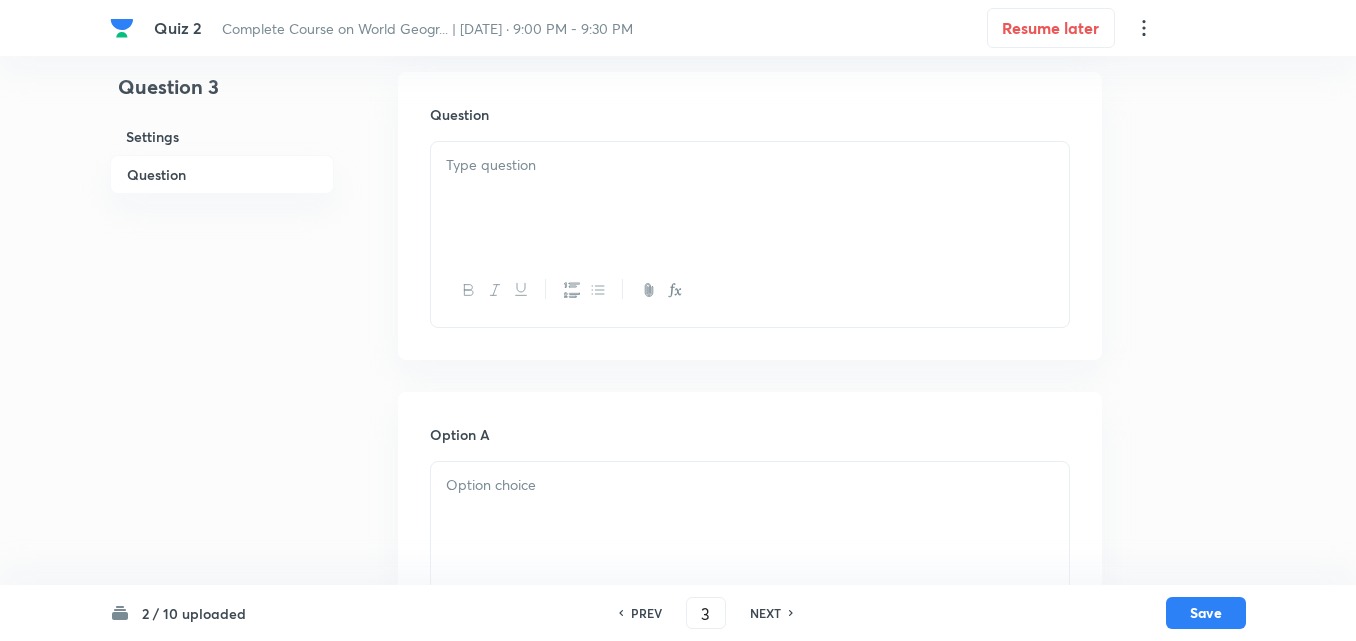 click at bounding box center [750, 198] 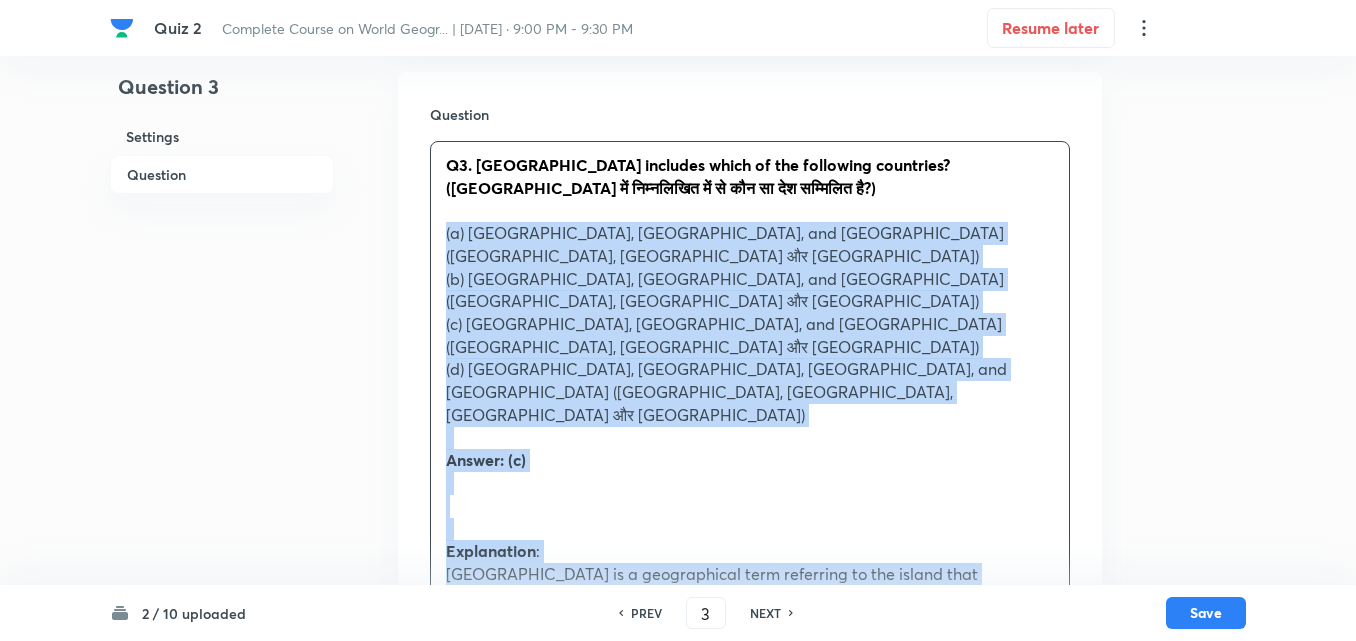 drag, startPoint x: 440, startPoint y: 234, endPoint x: 421, endPoint y: 231, distance: 19.235384 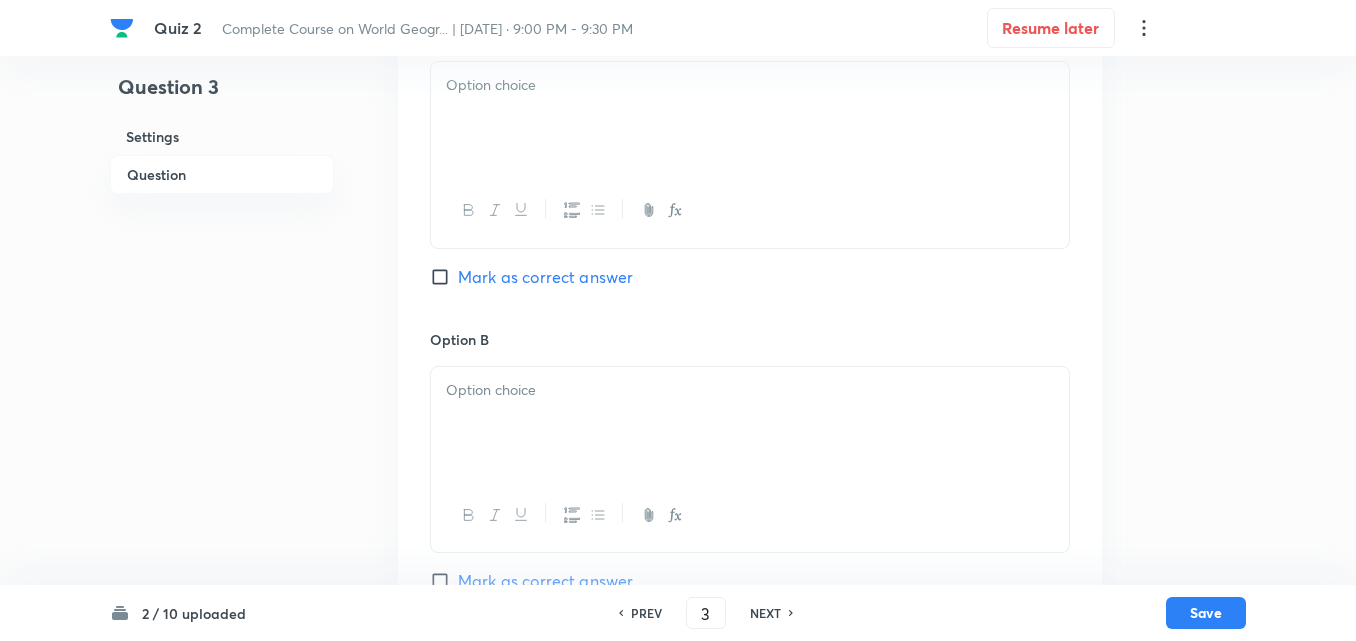 click at bounding box center (750, 118) 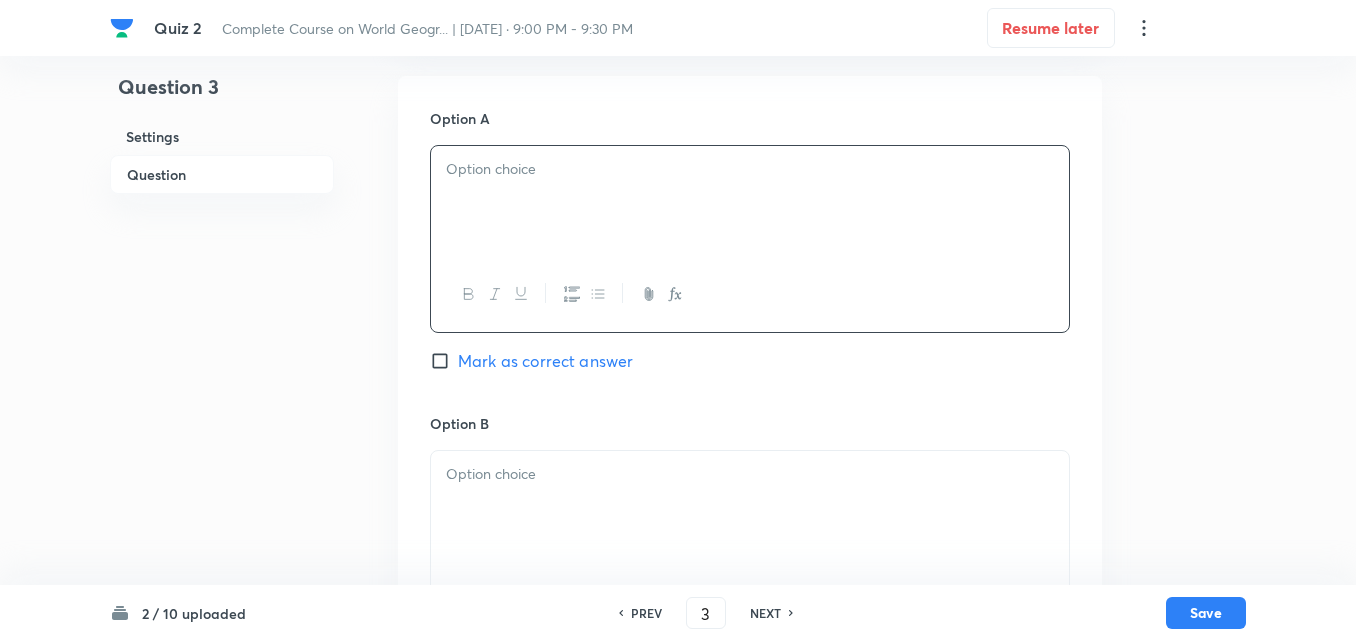 scroll, scrollTop: 546, scrollLeft: 0, axis: vertical 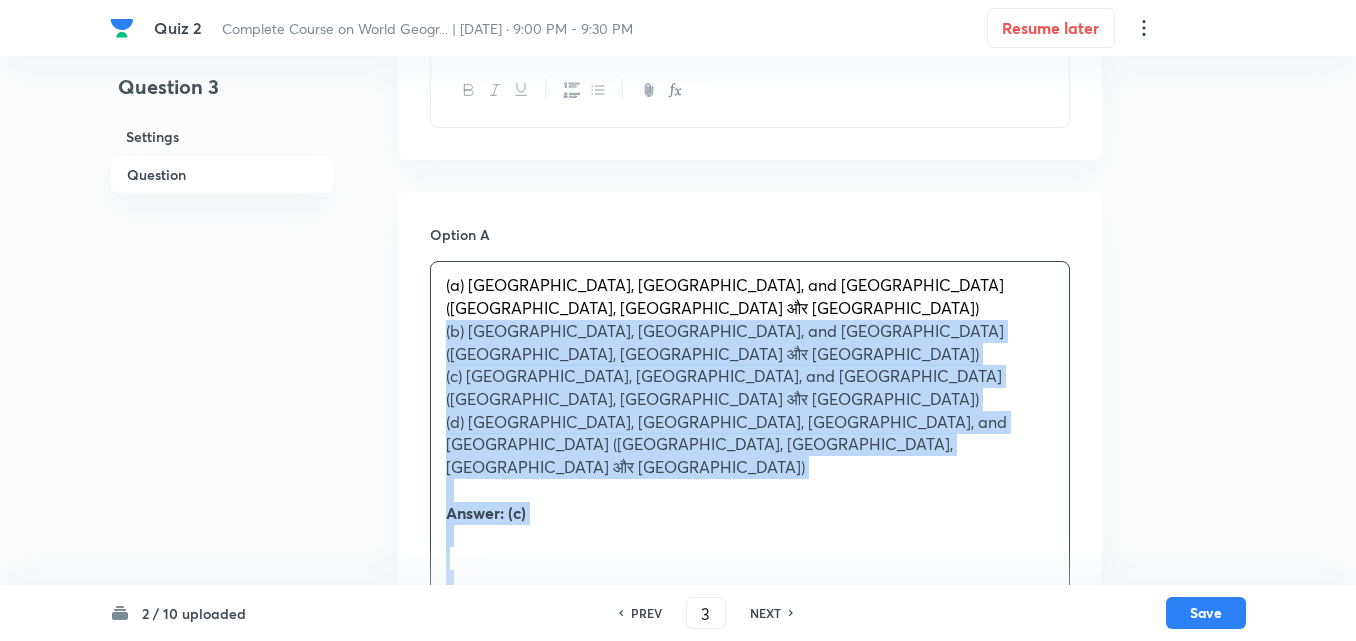 drag, startPoint x: 438, startPoint y: 296, endPoint x: 420, endPoint y: 299, distance: 18.248287 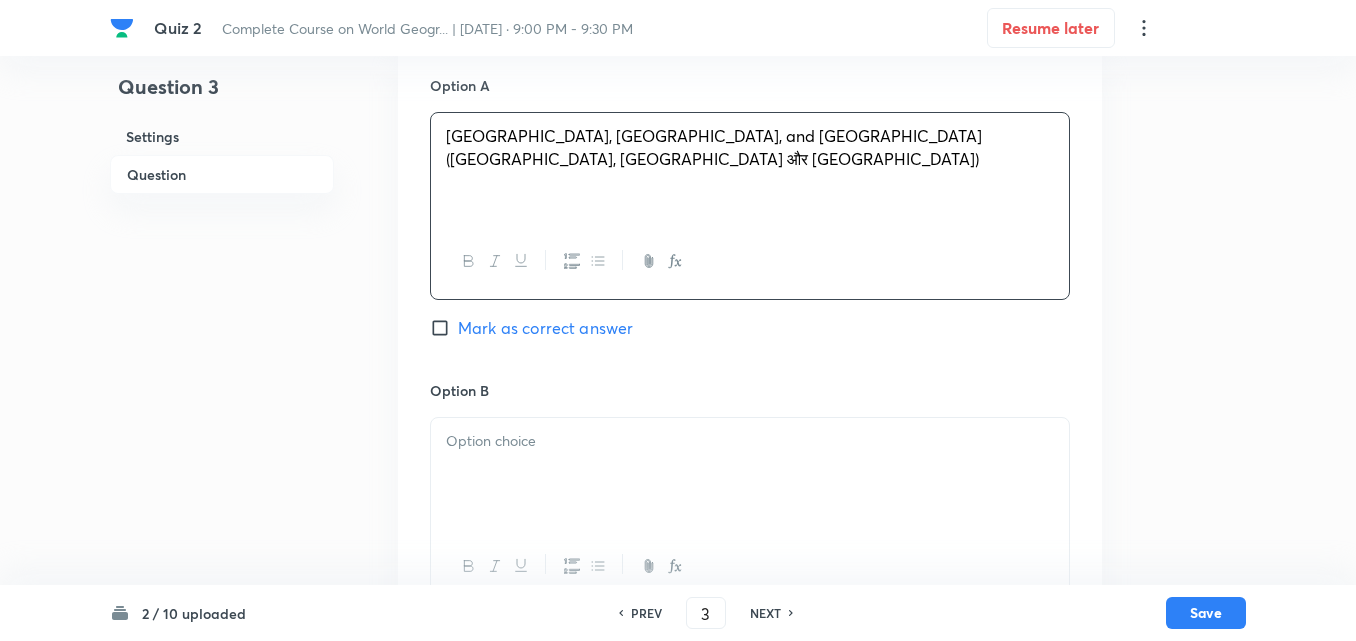 scroll, scrollTop: 846, scrollLeft: 0, axis: vertical 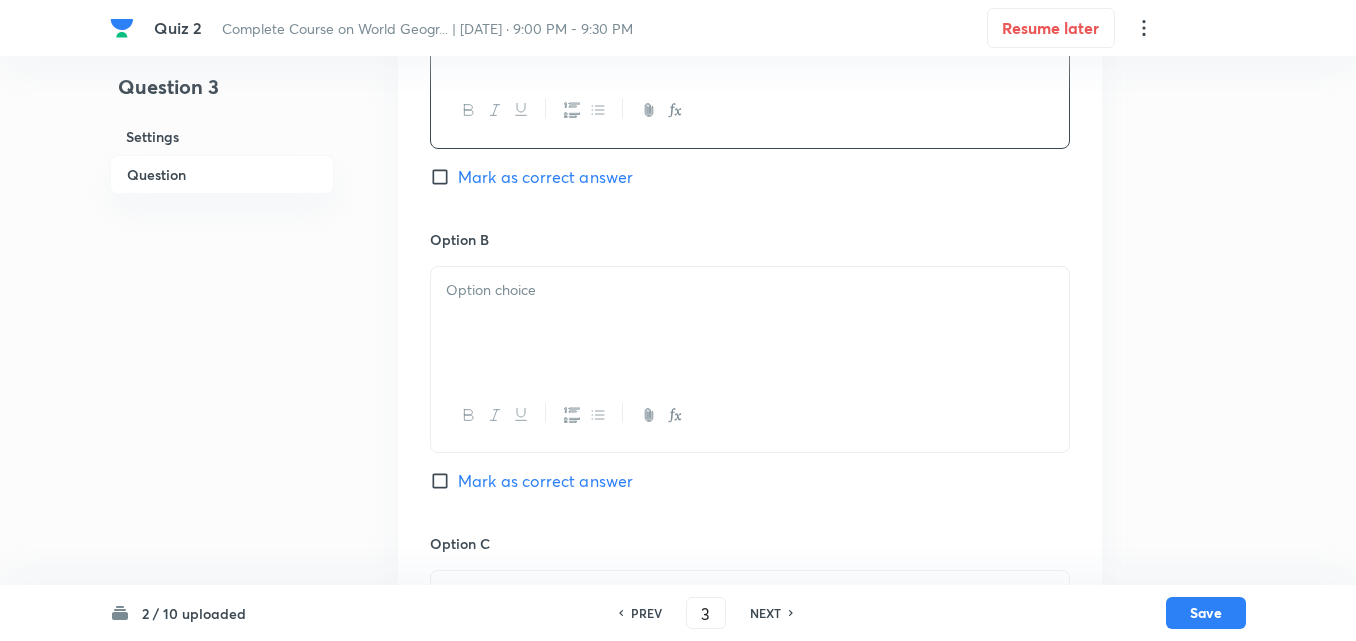 click at bounding box center (750, 323) 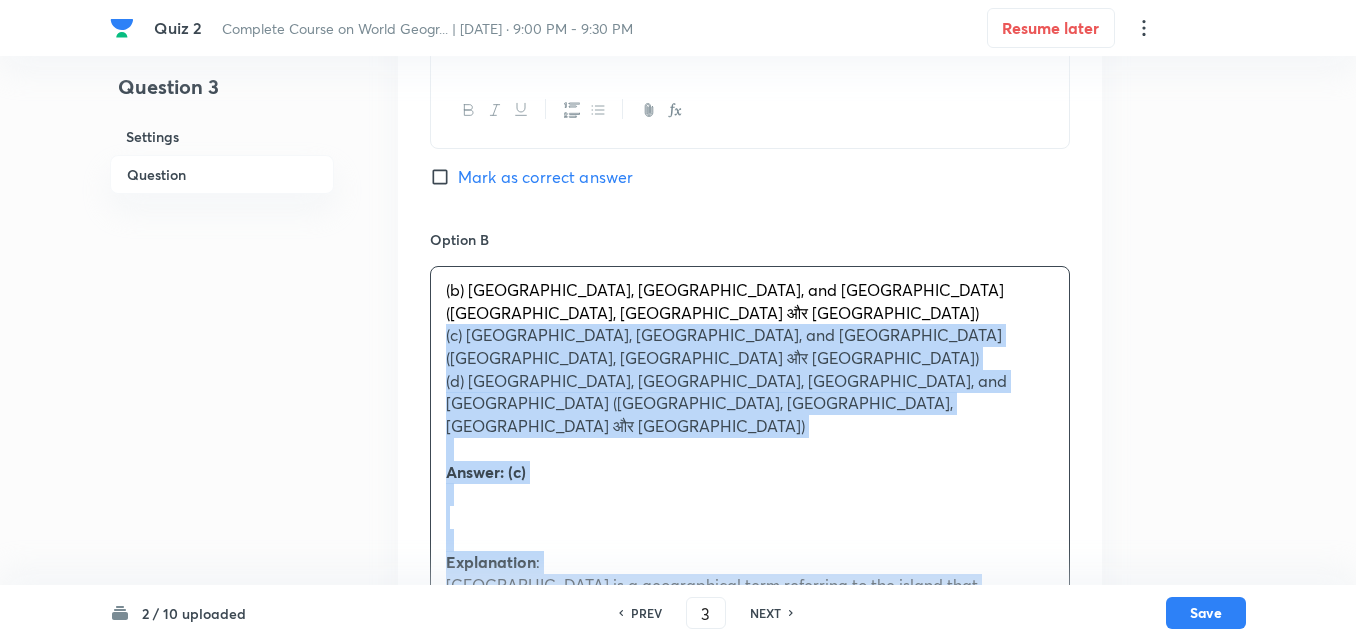 drag, startPoint x: 444, startPoint y: 324, endPoint x: 386, endPoint y: 302, distance: 62.03225 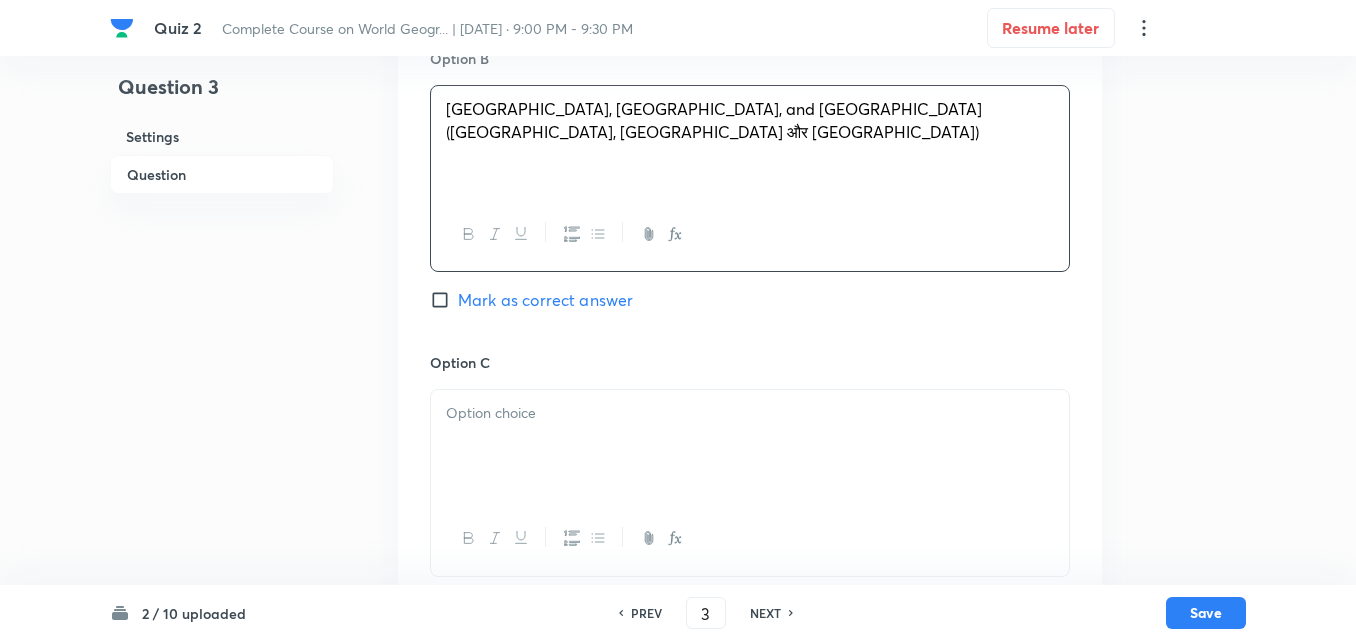 scroll, scrollTop: 1246, scrollLeft: 0, axis: vertical 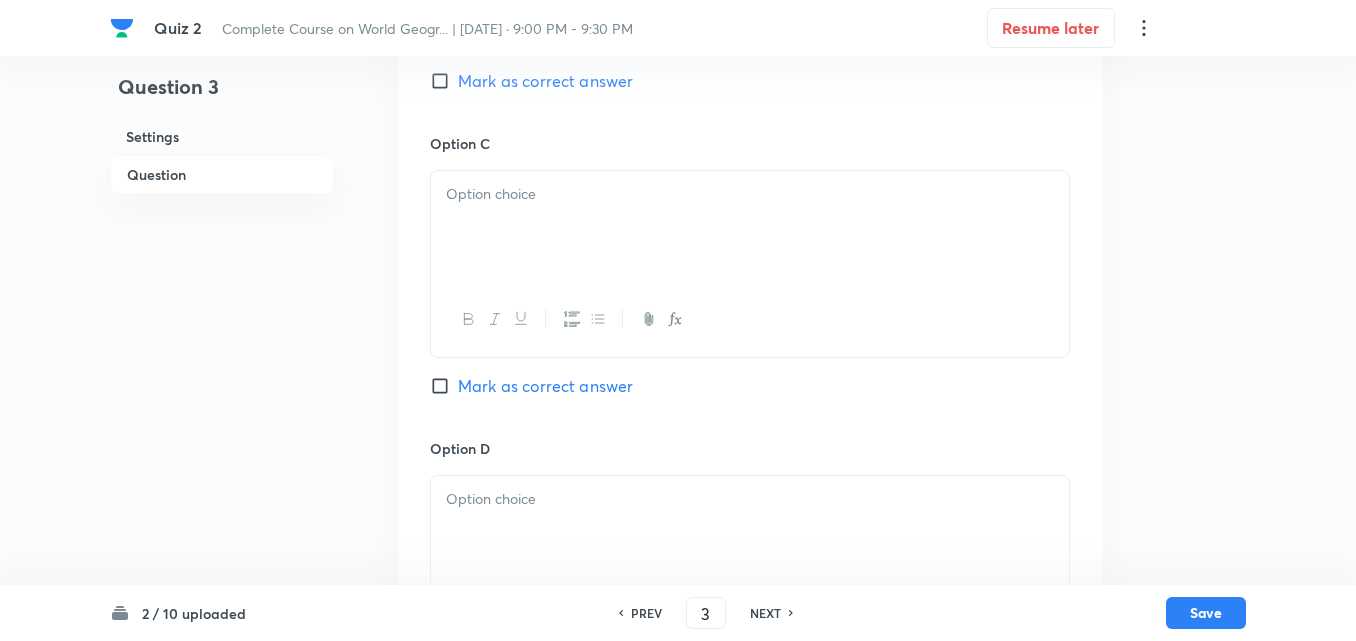 click at bounding box center [750, 227] 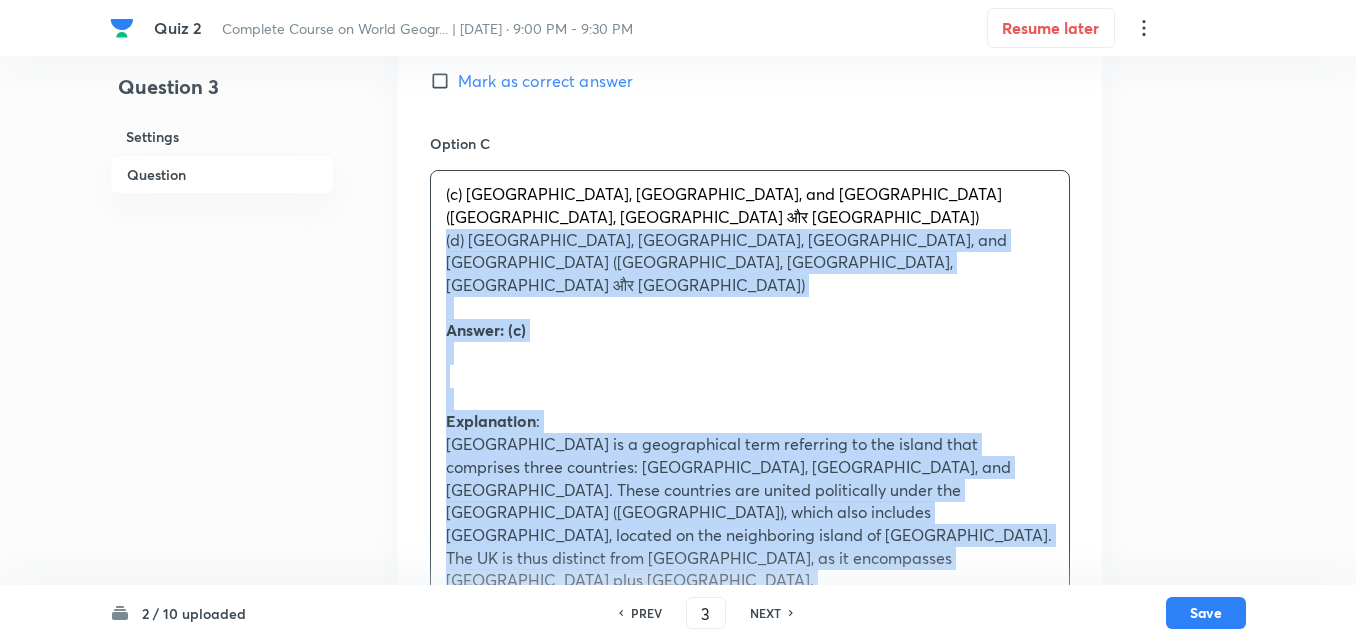 click on "Option A England, Wales, and Ireland (इंग्लैंड, वेल्स और आयरलैंड) Mark as correct answer Option B England, Scotland, and Northern Ireland (इंग्लैंड, स्कॉटलैंड और उत्तरी आयरलैंड) Mark as correct answer Option C (c) England, Scotland, and Wales (इंग्लैंड, स्कॉटलैंड और वेल्स) (d) England, Ireland, Wales, and Scotland (इंग्लैंड, आयरलैंड, वेल्स और स्कॉटलैंड)   Answer: (c)     Explanation : Great Britain is a geographical term referring to the island that comprises three countries: England, Scotland, and Wales. These countries are united politically under the United Kingdom (UK), which also includes Northern Ireland, located on the neighboring island of Ireland. The UK is thus distinct from Great Britain, as it encompasses Great Britain plus Northern Ireland. स्पष्टीकरण :" at bounding box center [750, 353] 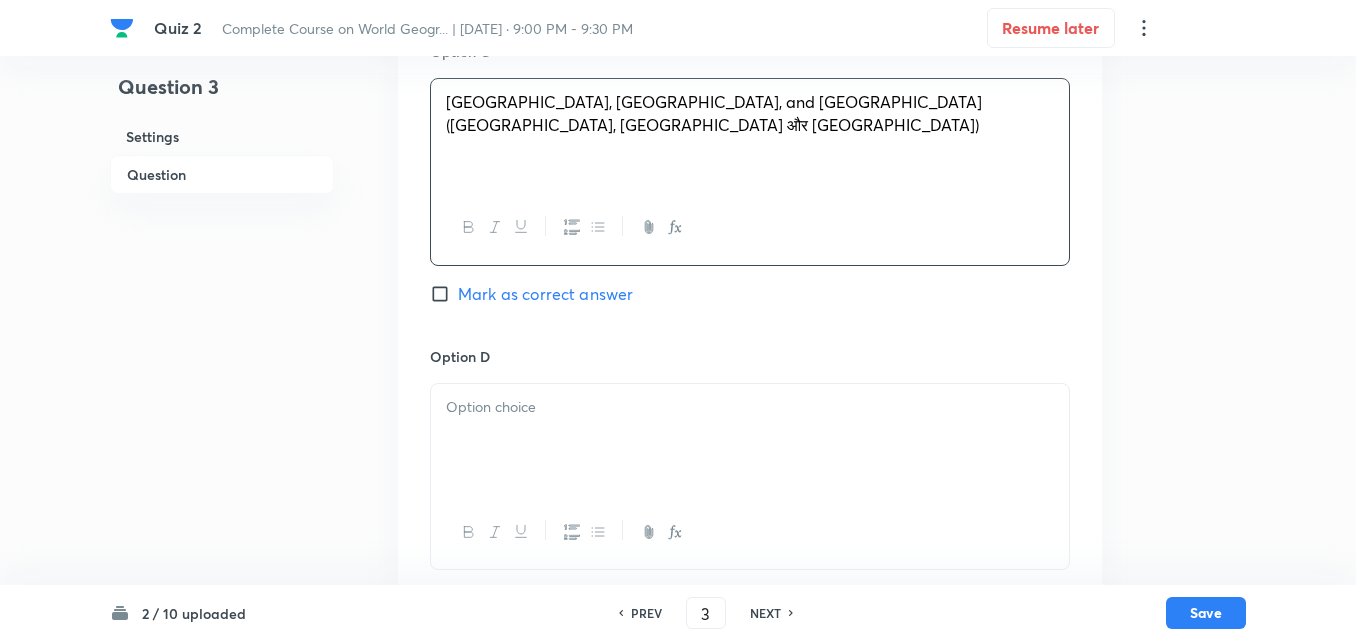 scroll, scrollTop: 1446, scrollLeft: 0, axis: vertical 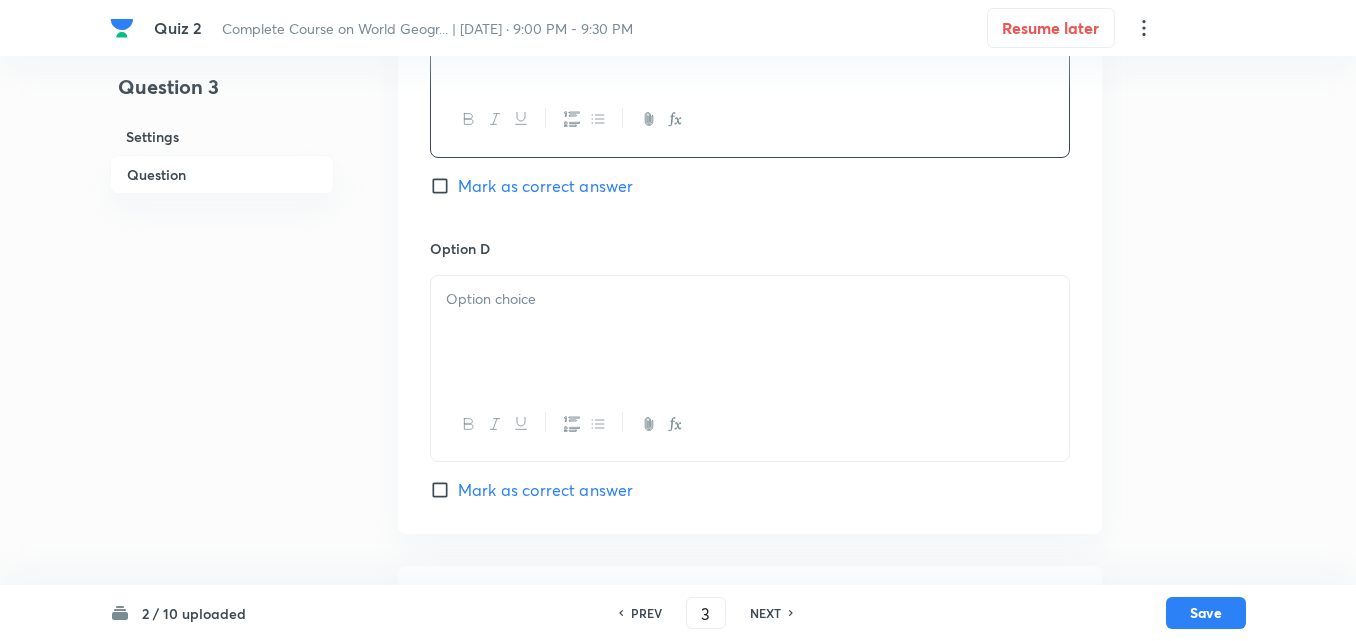 click on "Mark as correct answer" at bounding box center [545, 186] 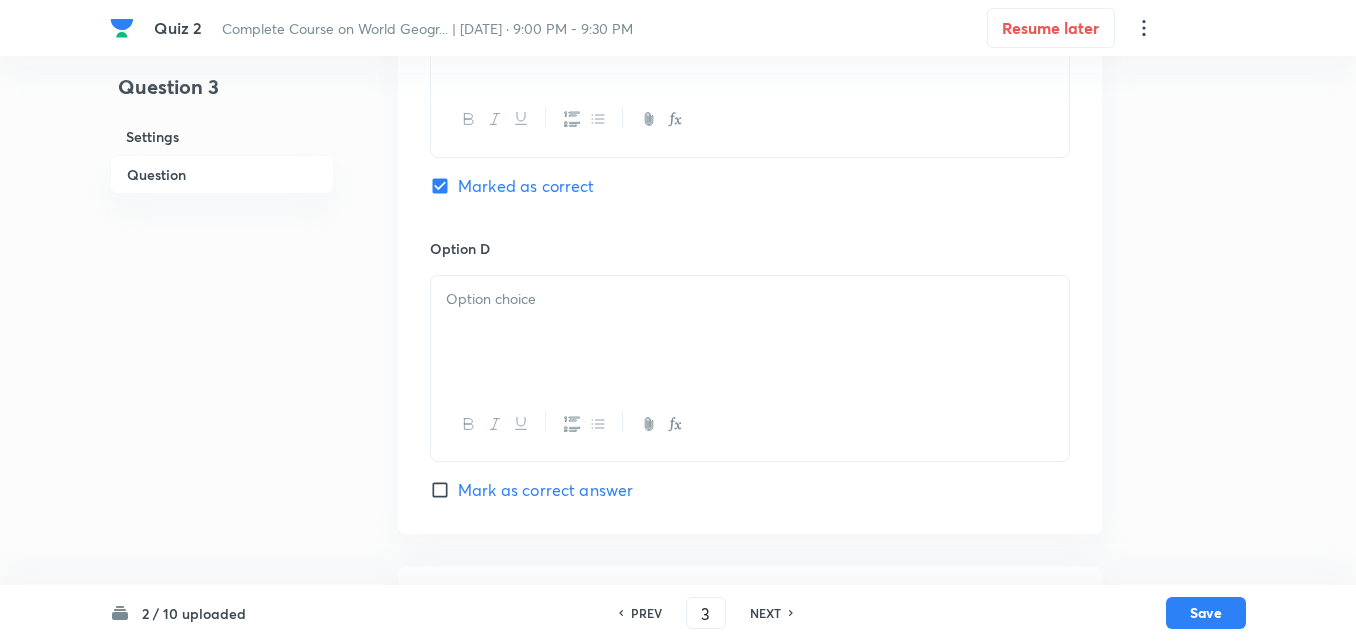 click at bounding box center (750, 332) 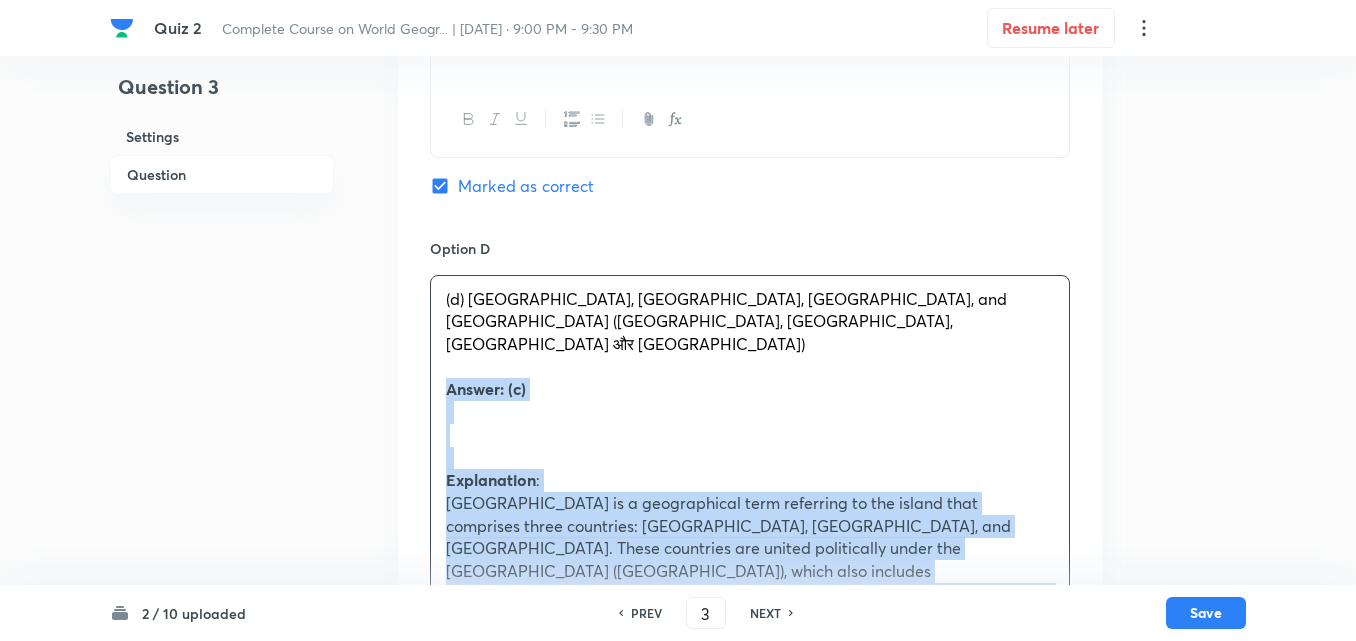 click on "Option A England, Wales, and Ireland (इंग्लैंड, वेल्स और आयरलैंड) Mark as correct answer Option B England, Scotland, and Northern Ireland (इंग्लैंड, स्कॉटलैंड और उत्तरी आयरलैंड) Mark as correct answer Option C England, Scotland, and Wales (इंग्लैंड, स्कॉटलैंड और वेल्स) Marked as correct Option D (d) England, Ireland, Wales, and Scotland (इंग्लैंड, आयरलैंड, वेल्स और स्कॉटलैंड)   Answer: (c)     Explanation : Great Britain is a geographical term referring to the island that comprises three countries: England, Scotland, and Wales. These countries are united politically under the United Kingdom (UK), which also includes Northern Ireland, located on the neighboring island of Ireland. The UK is thus distinct from Great Britain, as it encompasses Great Britain plus Northern Ireland. :" at bounding box center [750, 130] 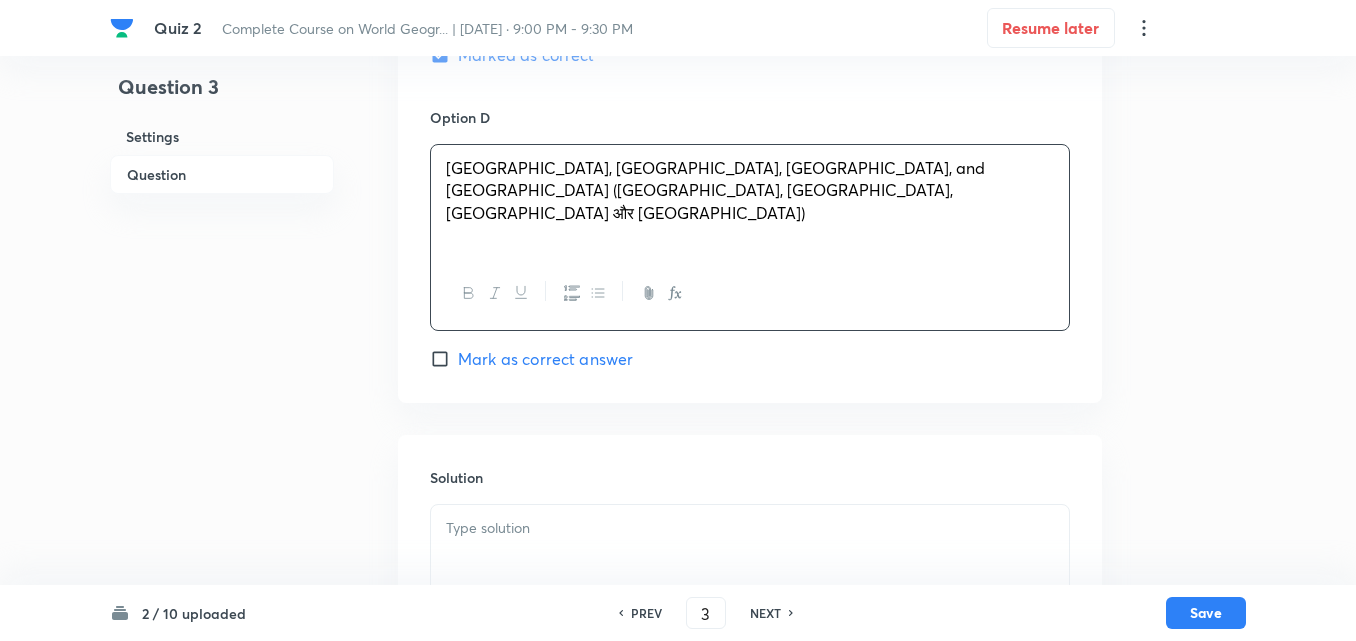 scroll, scrollTop: 1739, scrollLeft: 0, axis: vertical 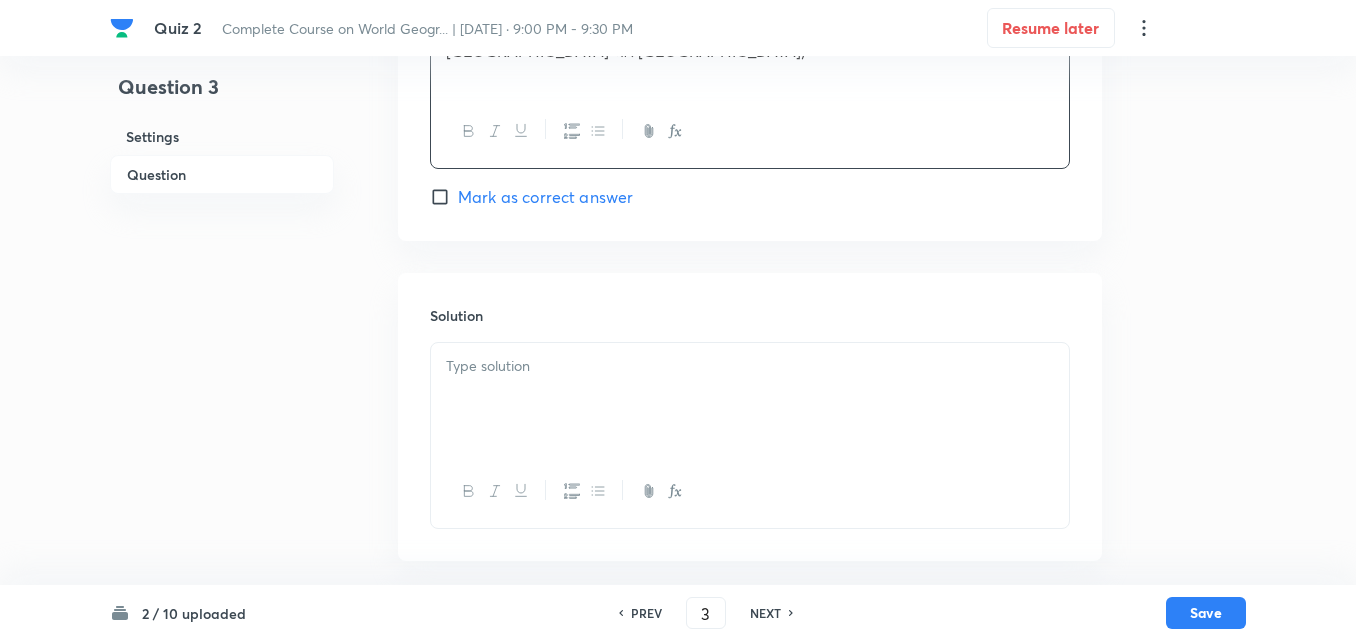 click on "Solution" at bounding box center (750, 315) 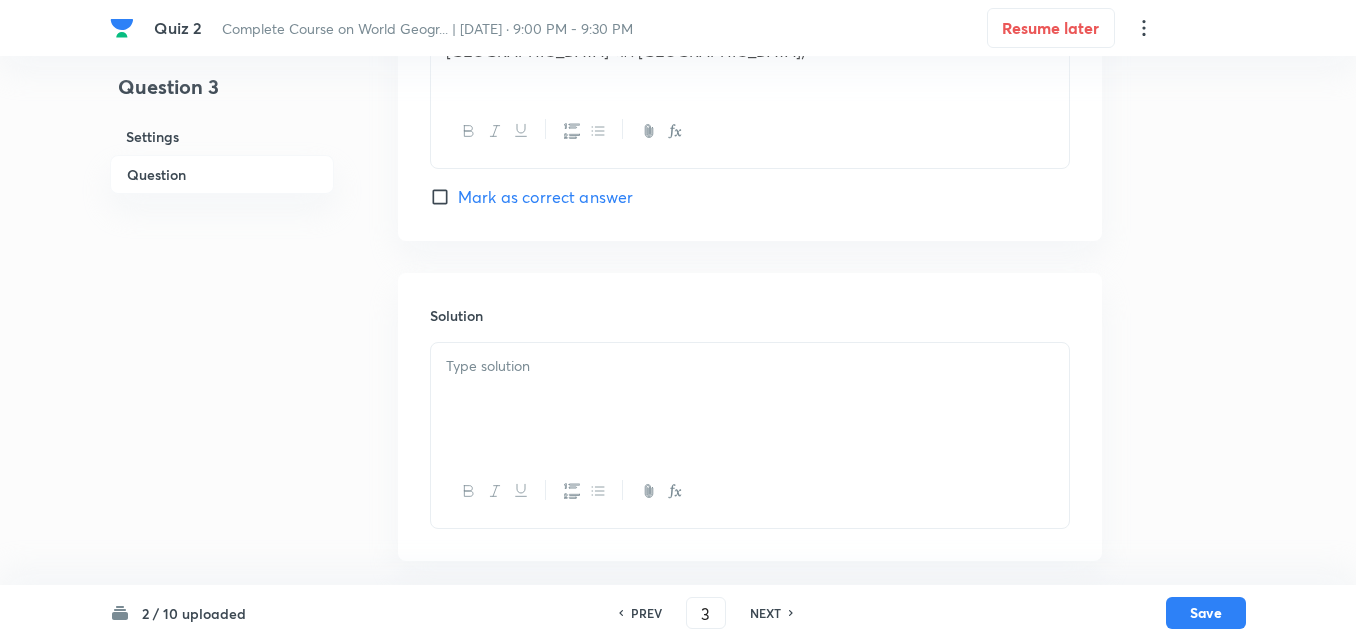 click at bounding box center [750, 399] 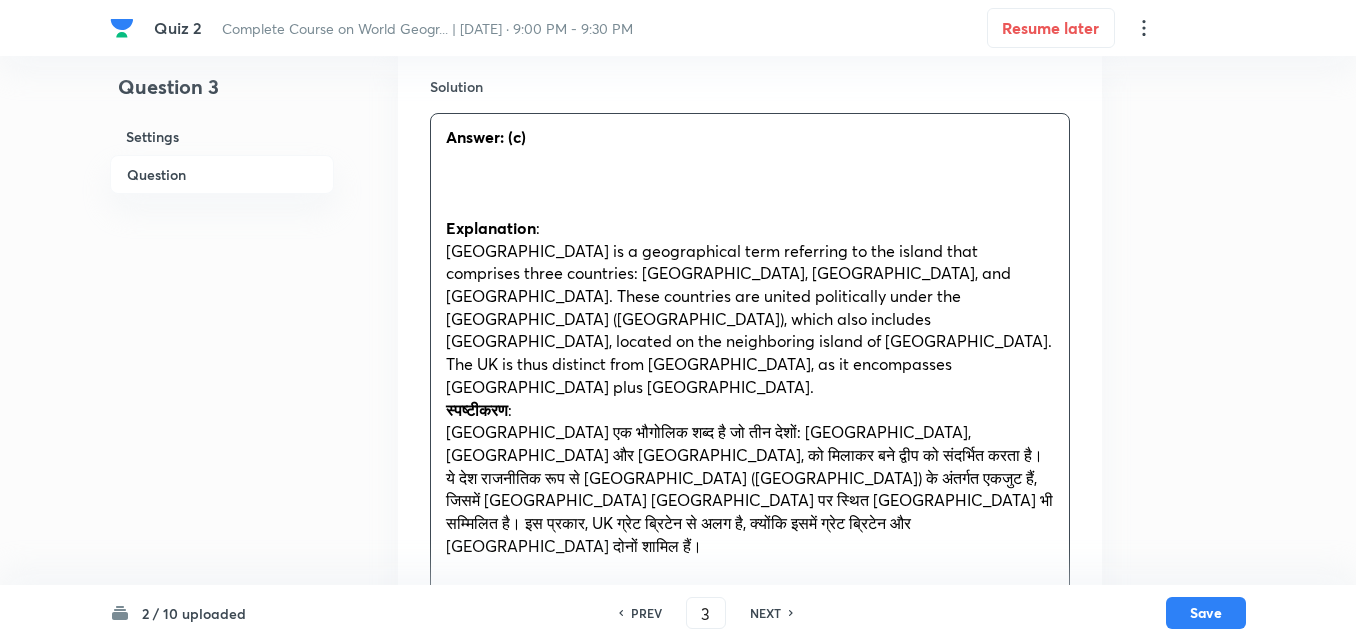scroll, scrollTop: 1992, scrollLeft: 0, axis: vertical 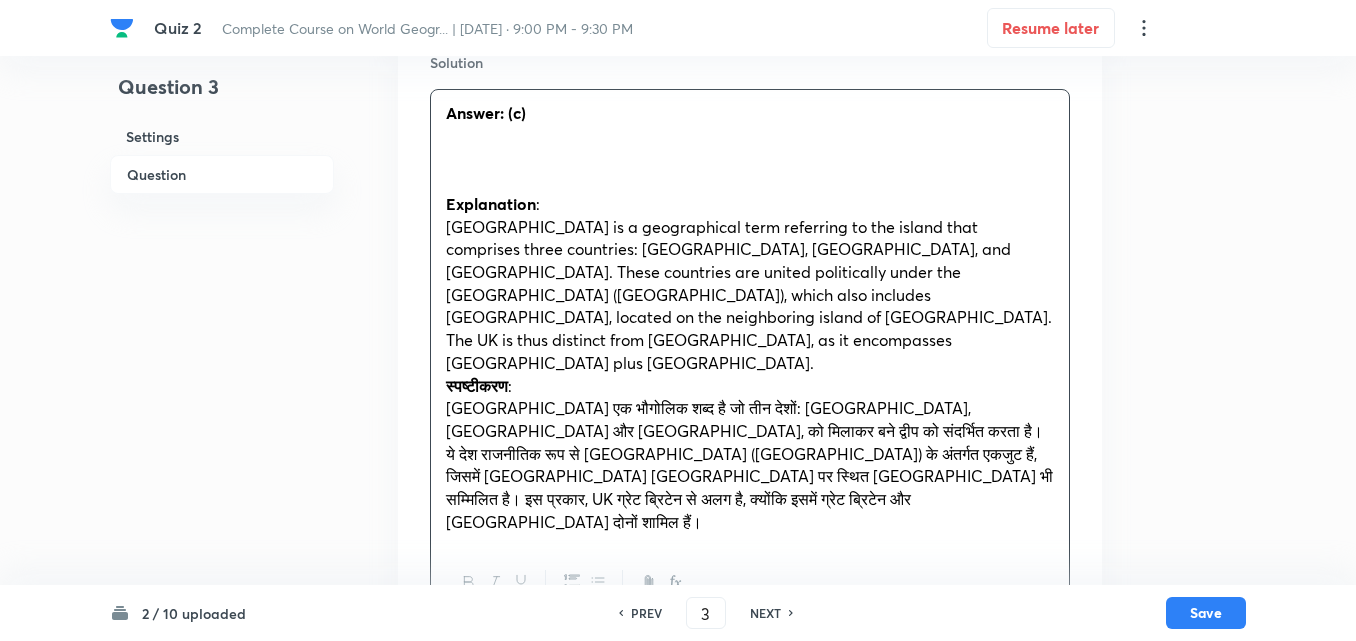 click at bounding box center [750, 158] 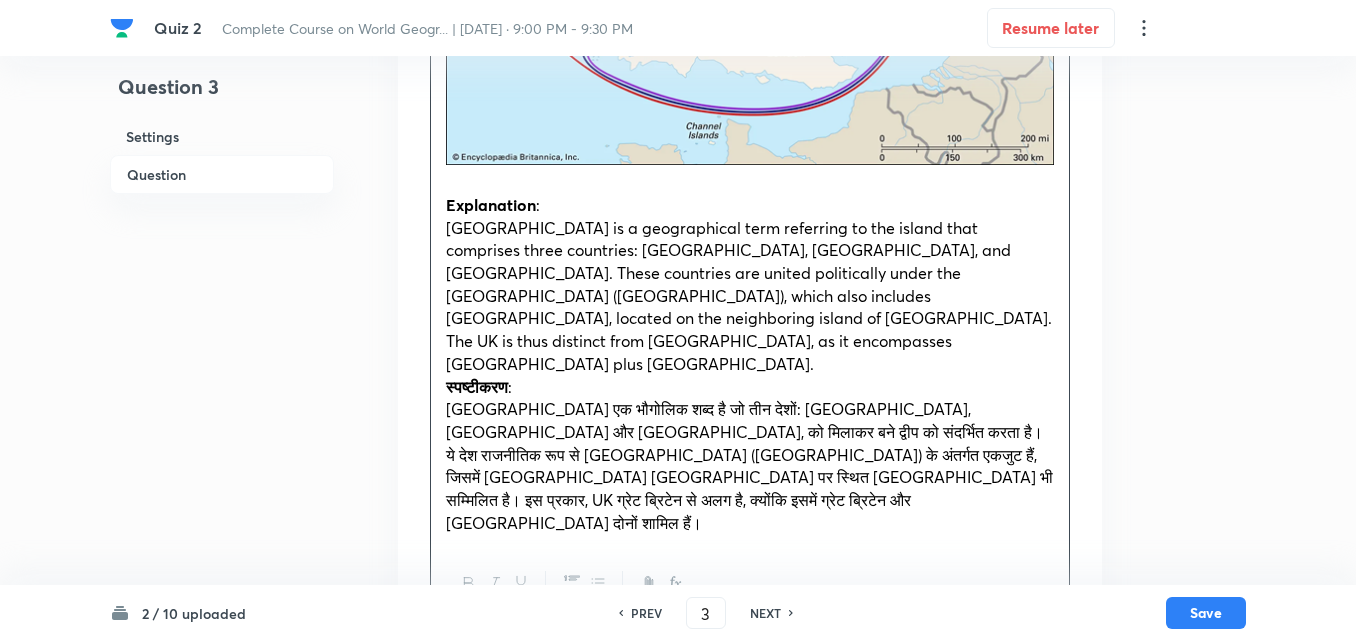scroll, scrollTop: 2583, scrollLeft: 0, axis: vertical 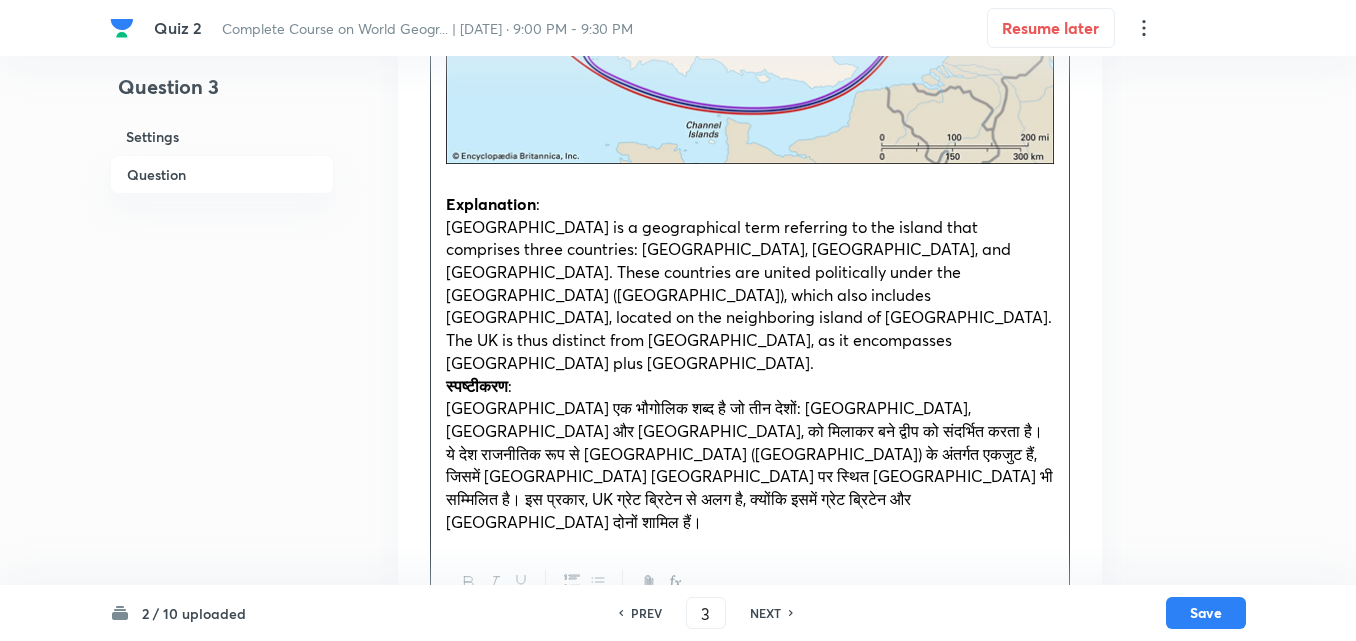 click on "[GEOGRAPHIC_DATA] is a geographical term referring to the island that comprises three countries: [GEOGRAPHIC_DATA], [GEOGRAPHIC_DATA], and [GEOGRAPHIC_DATA]. These countries are united politically under the [GEOGRAPHIC_DATA] ([GEOGRAPHIC_DATA]), which also includes [GEOGRAPHIC_DATA], located on the neighboring island of [GEOGRAPHIC_DATA]. The UK is thus distinct from [GEOGRAPHIC_DATA], as it encompasses [GEOGRAPHIC_DATA] plus [GEOGRAPHIC_DATA]." at bounding box center [750, 295] 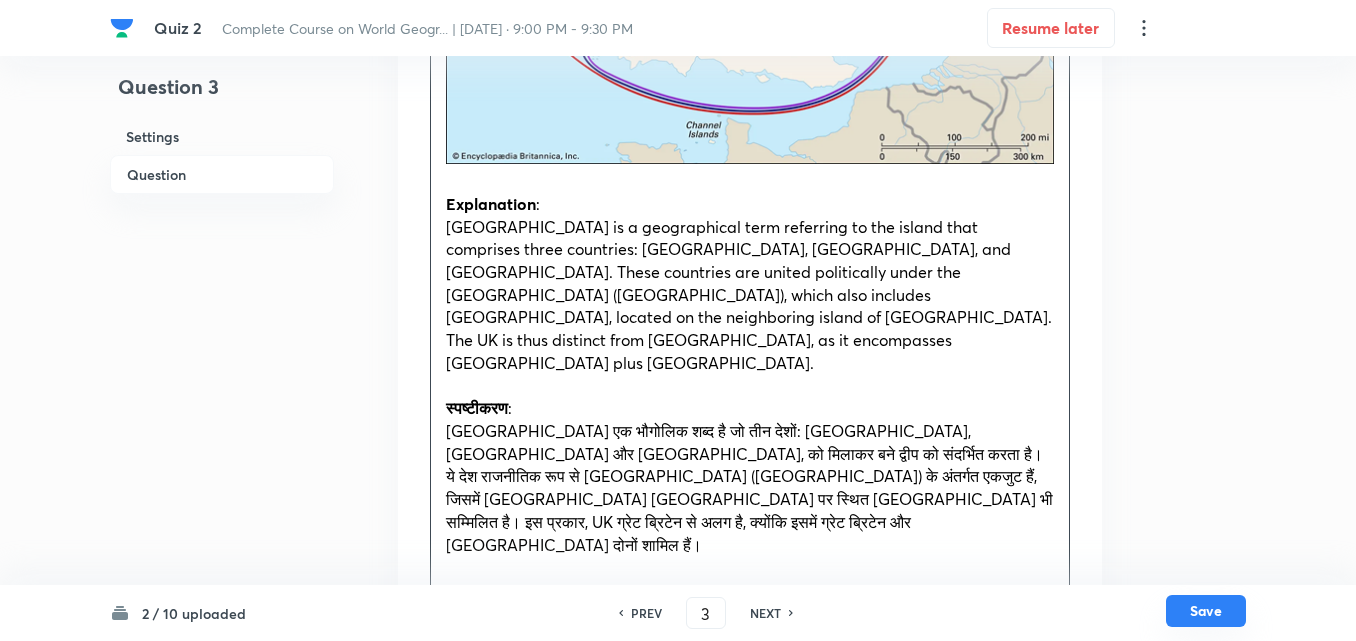 click on "Save" at bounding box center (1206, 611) 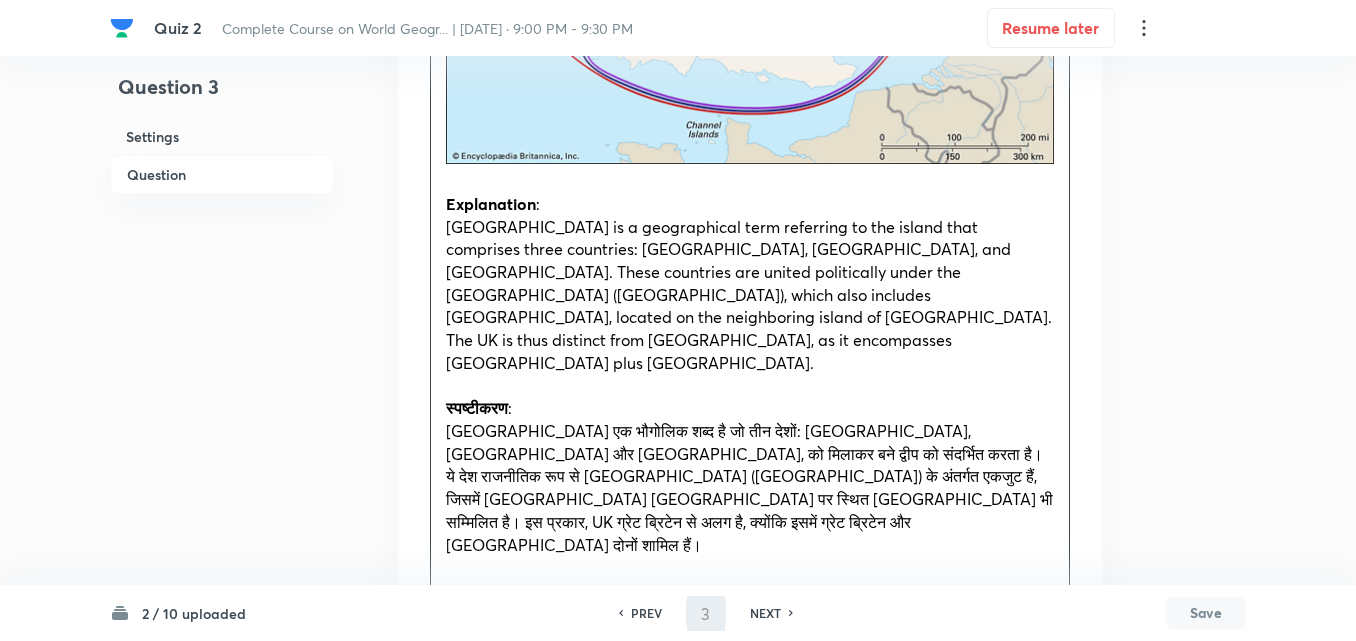 type on "4" 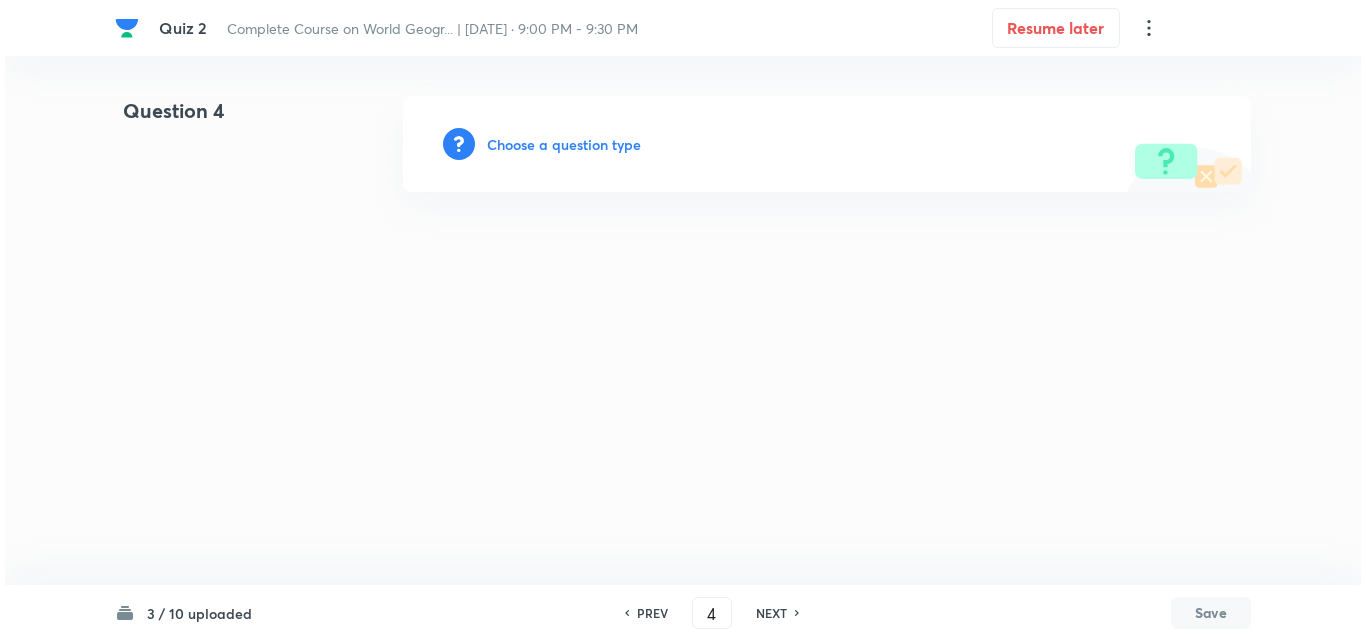 scroll, scrollTop: 0, scrollLeft: 0, axis: both 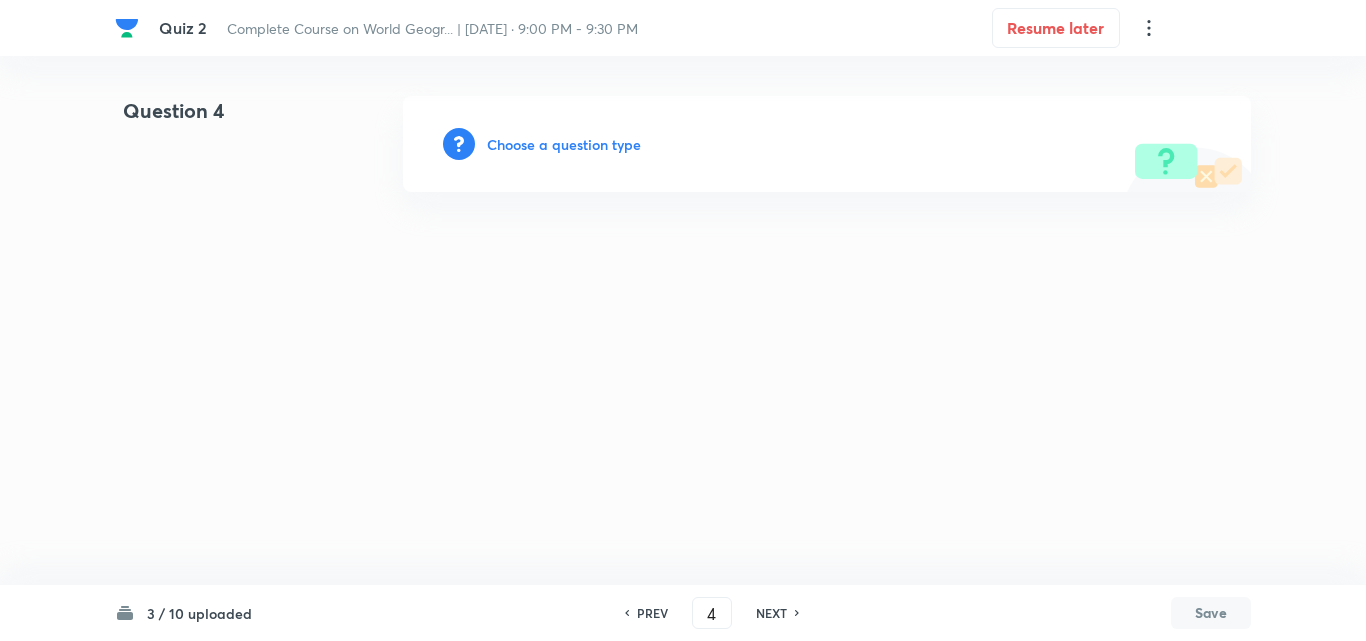 click on "Choose a question type" at bounding box center [827, 144] 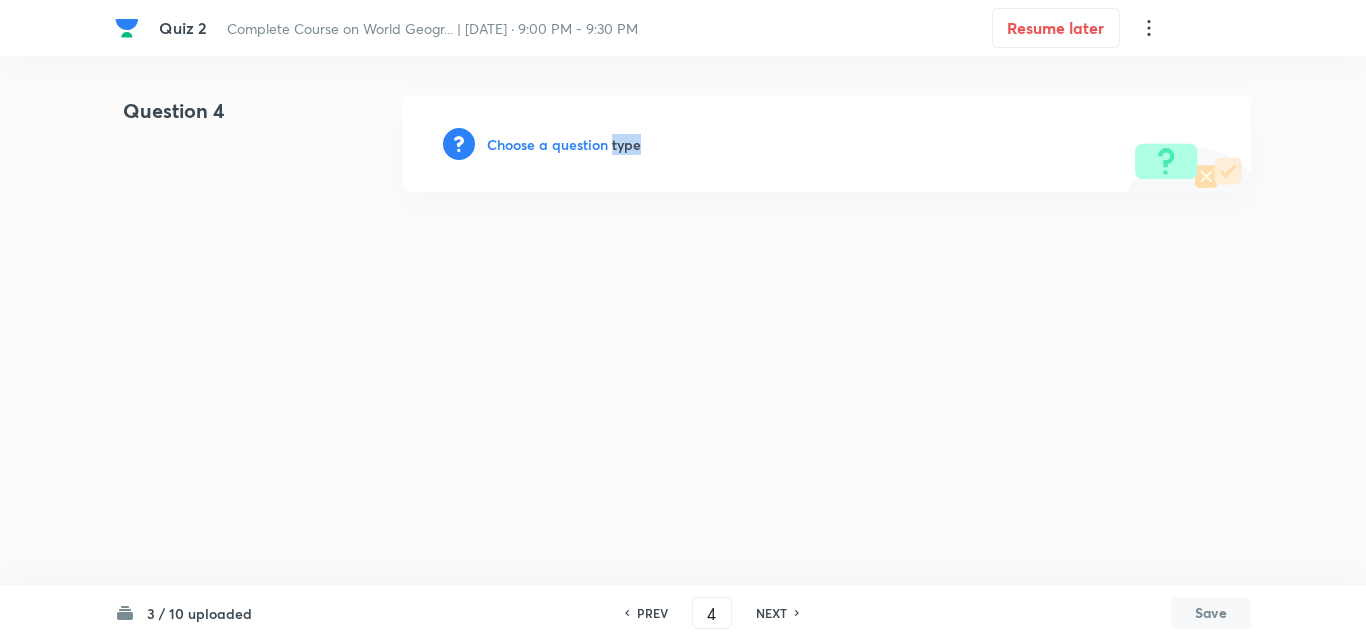 click on "Choose a question type" at bounding box center [827, 144] 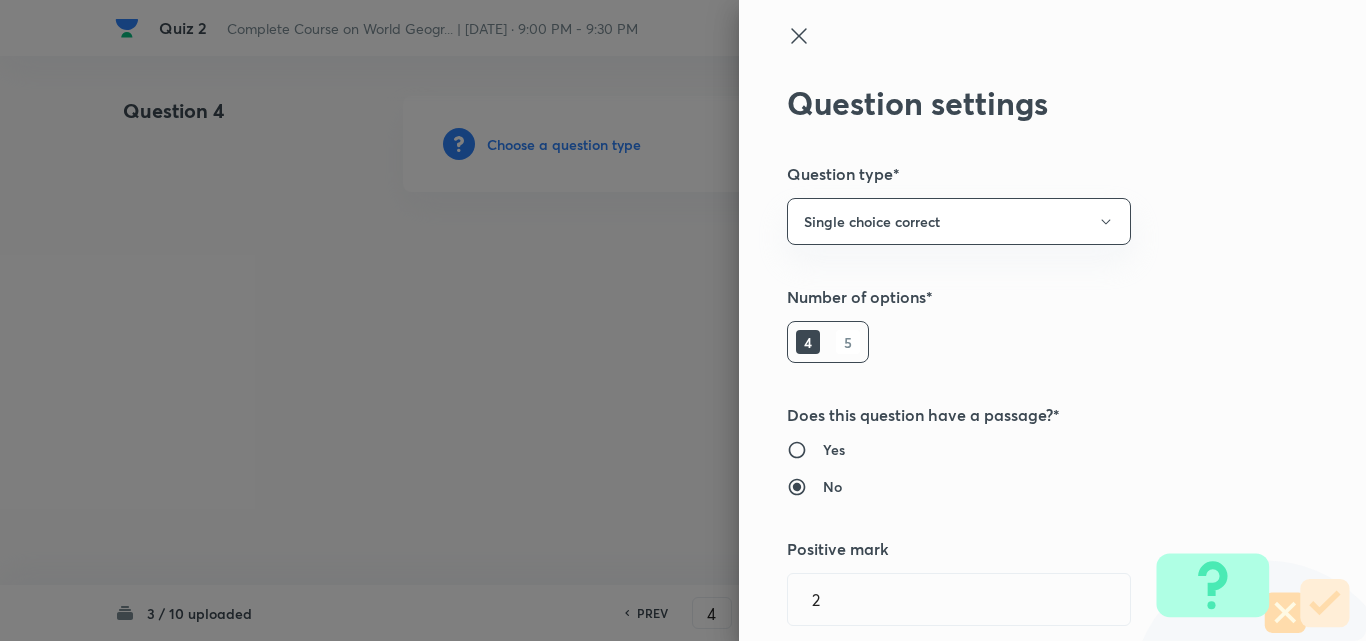 click at bounding box center (683, 320) 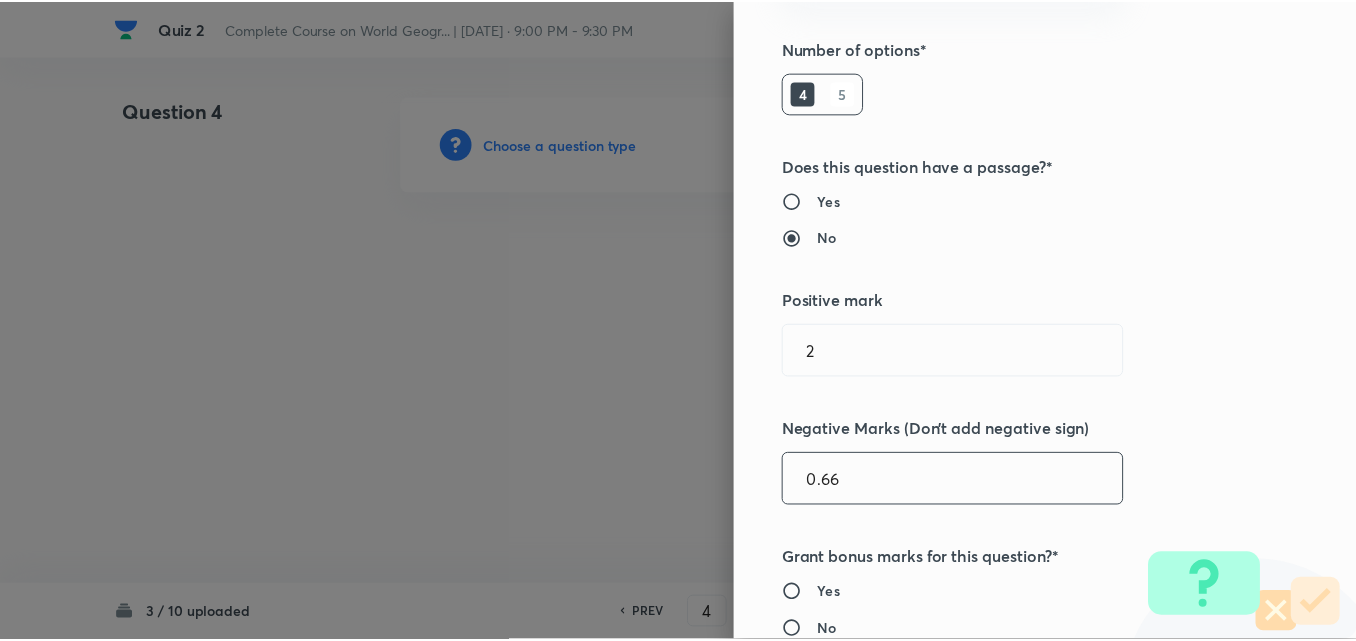 scroll, scrollTop: 400, scrollLeft: 0, axis: vertical 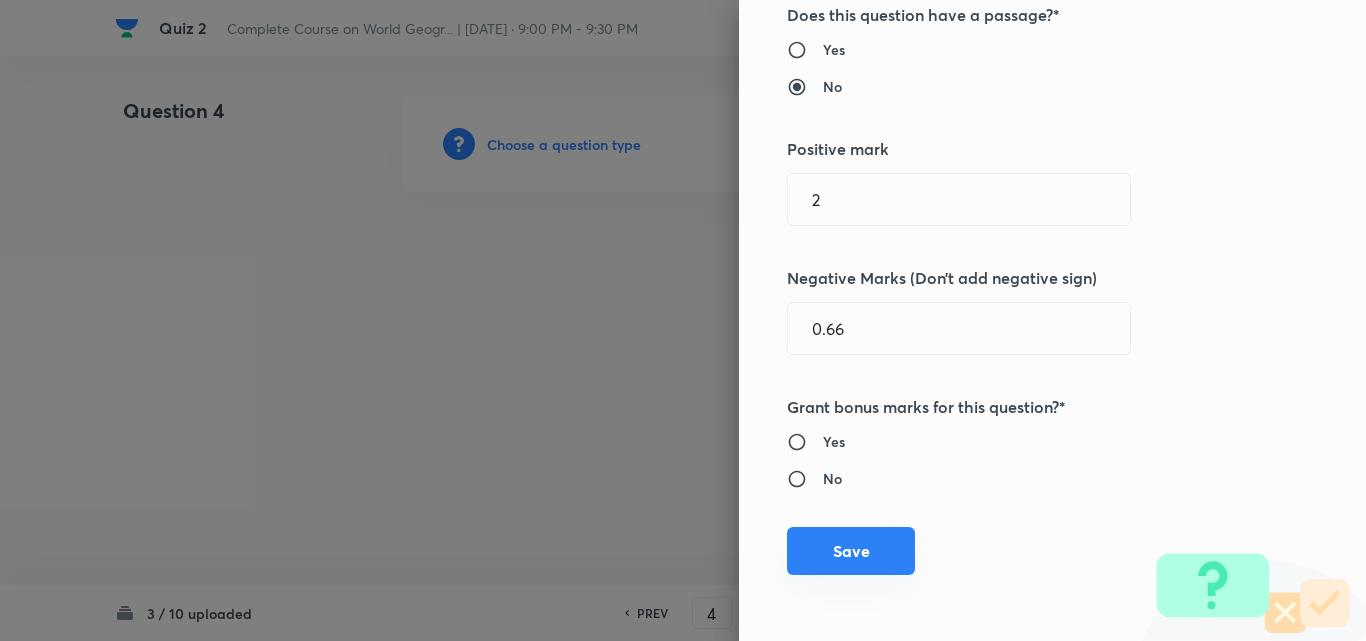click on "Save" at bounding box center (851, 551) 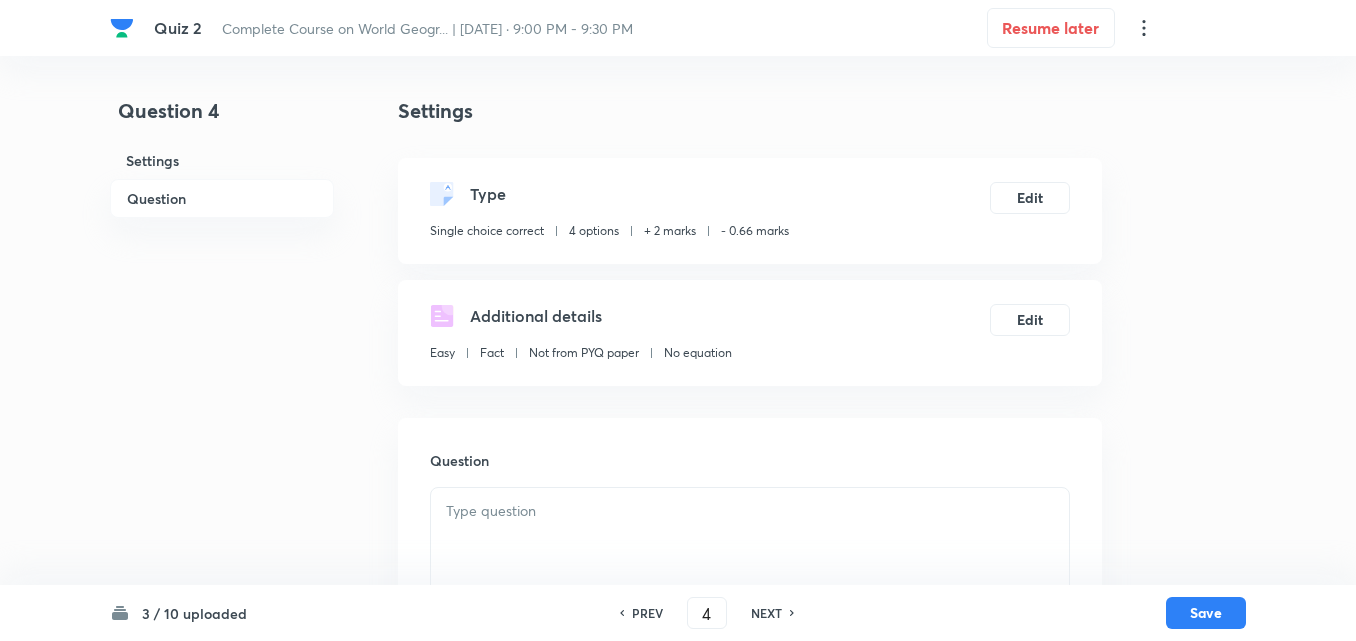 click on "Question" at bounding box center (222, 198) 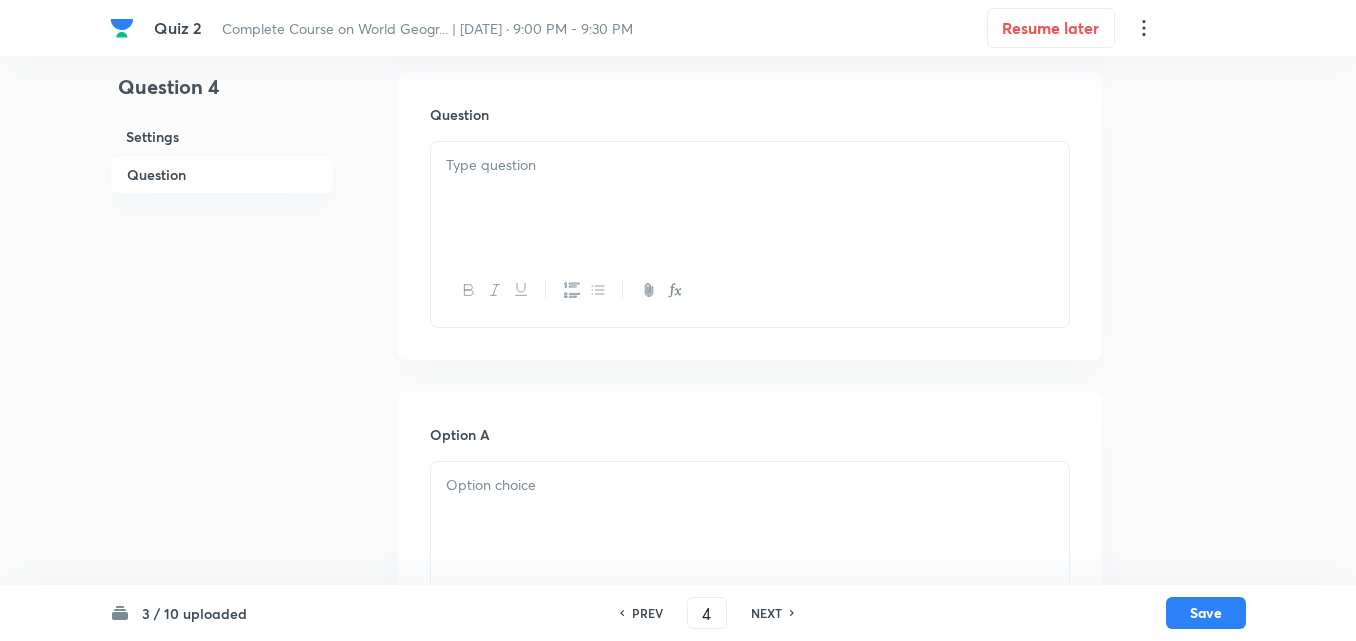 click at bounding box center [750, 290] 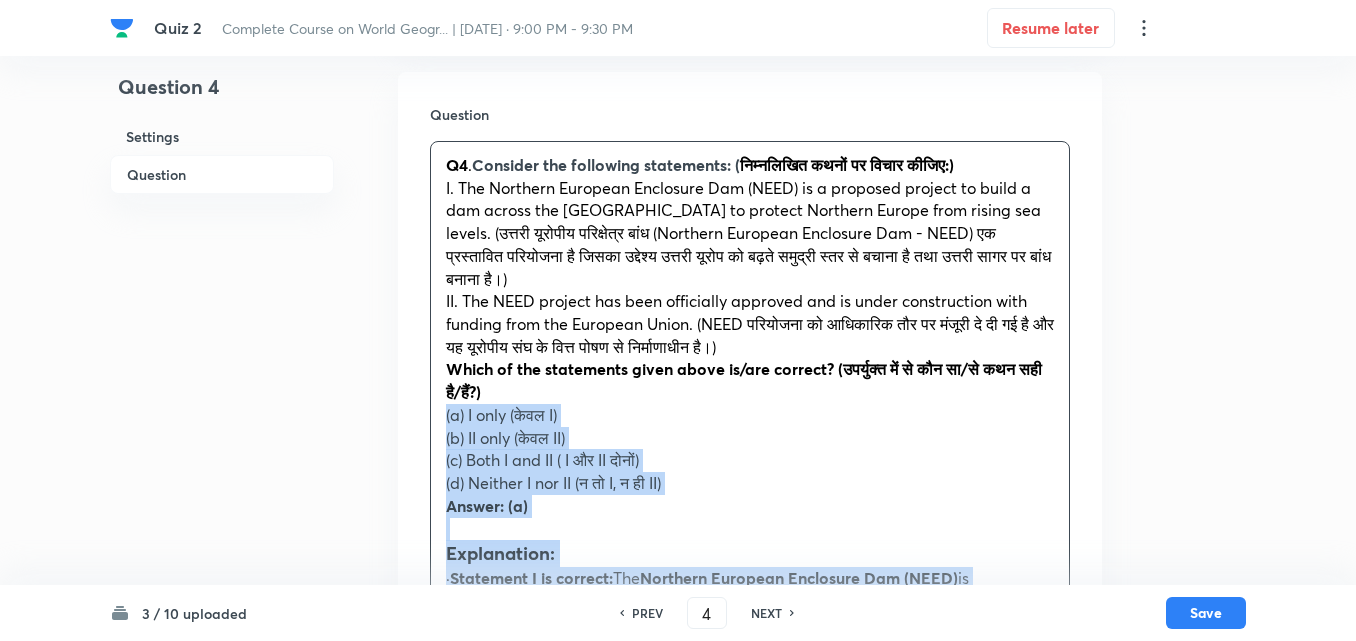 drag, startPoint x: 432, startPoint y: 392, endPoint x: 421, endPoint y: 397, distance: 12.083046 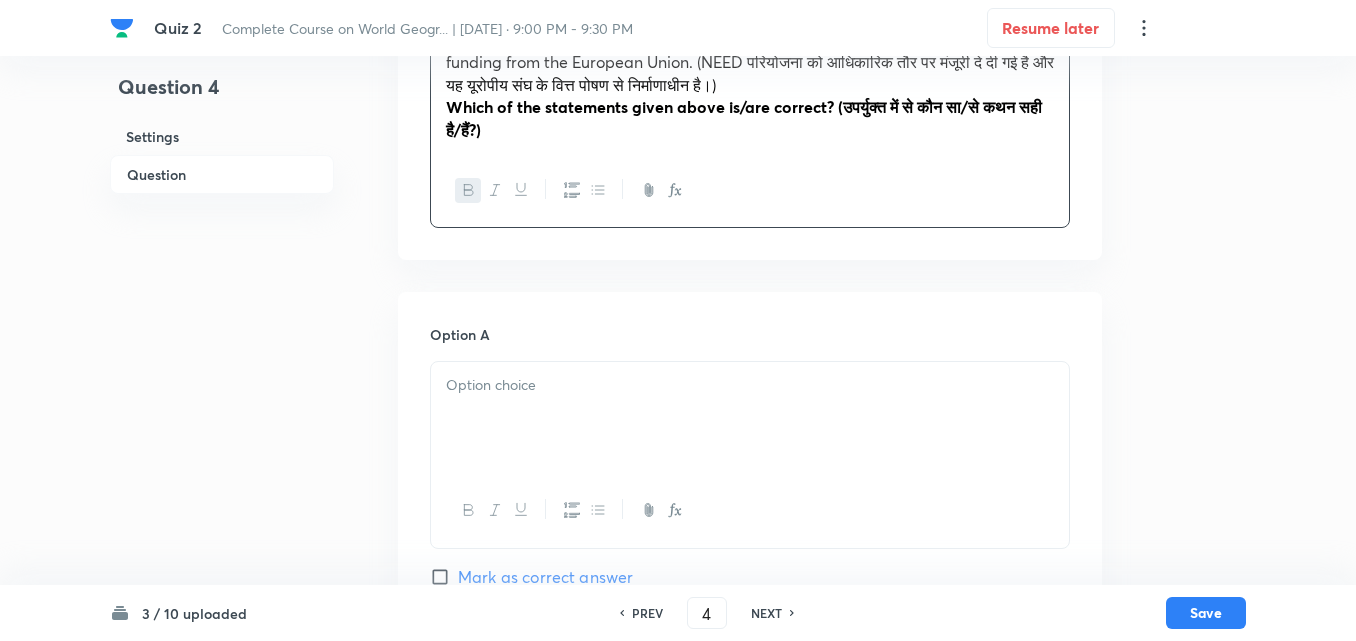 scroll, scrollTop: 746, scrollLeft: 0, axis: vertical 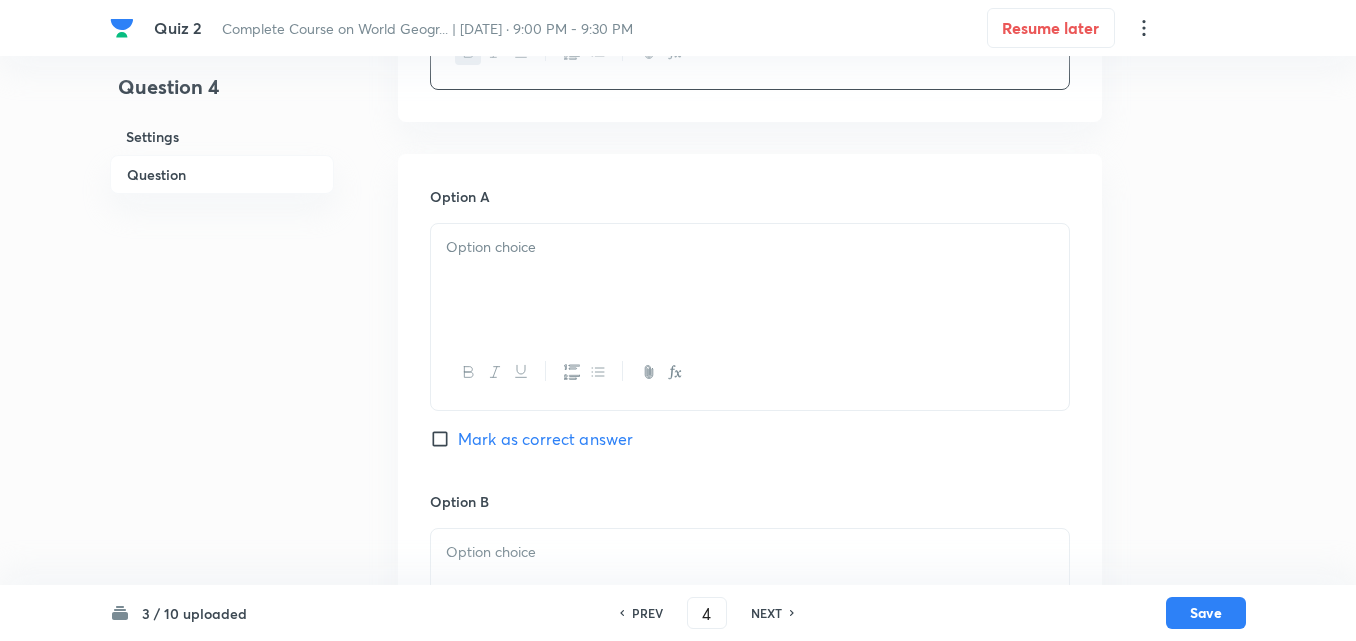 click at bounding box center (750, 280) 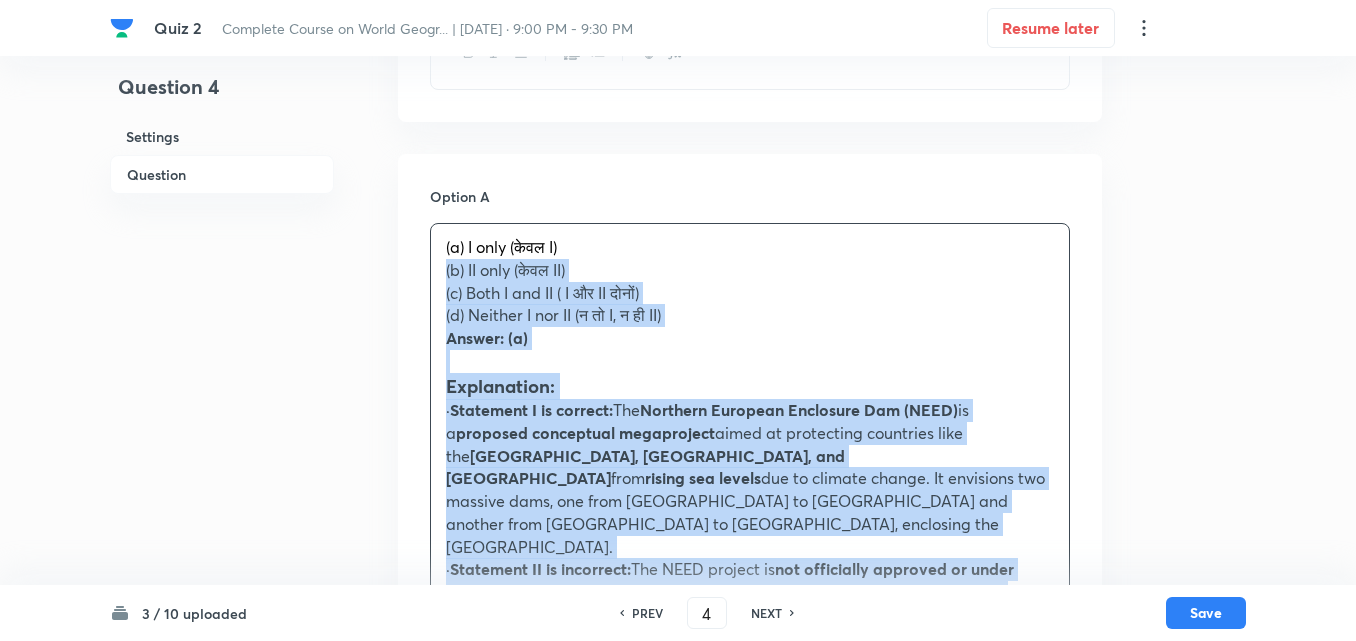drag, startPoint x: 421, startPoint y: 248, endPoint x: 405, endPoint y: 242, distance: 17.088007 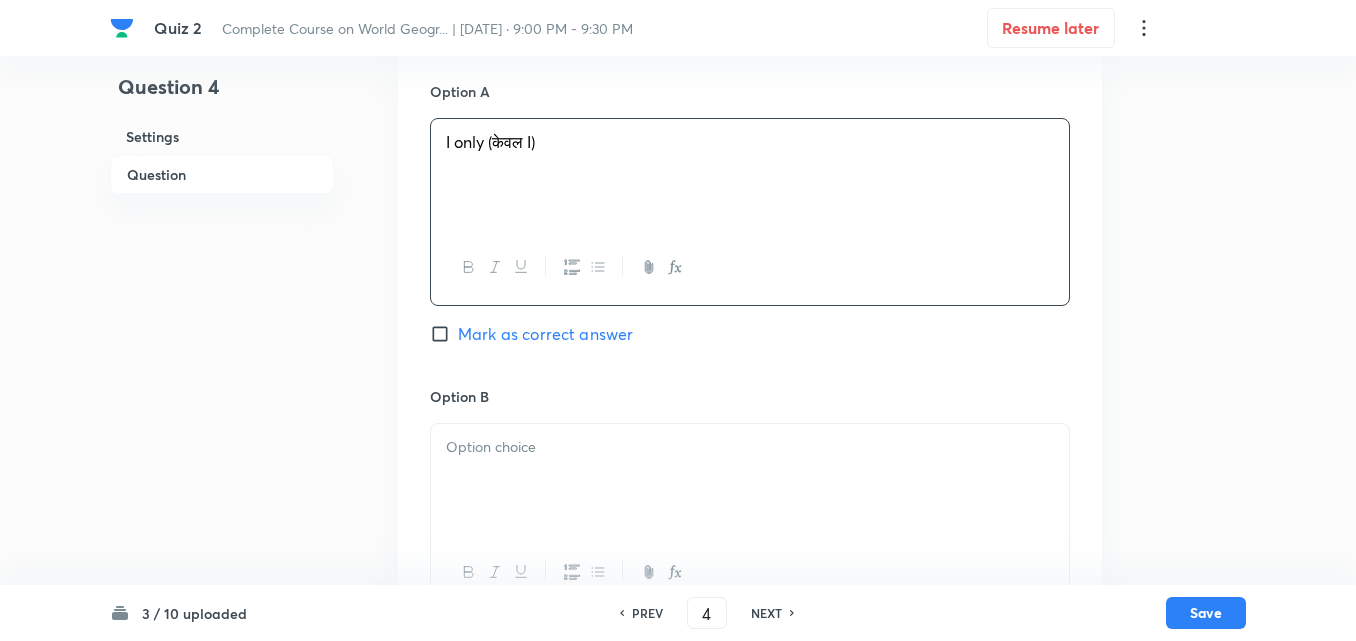 scroll, scrollTop: 1046, scrollLeft: 0, axis: vertical 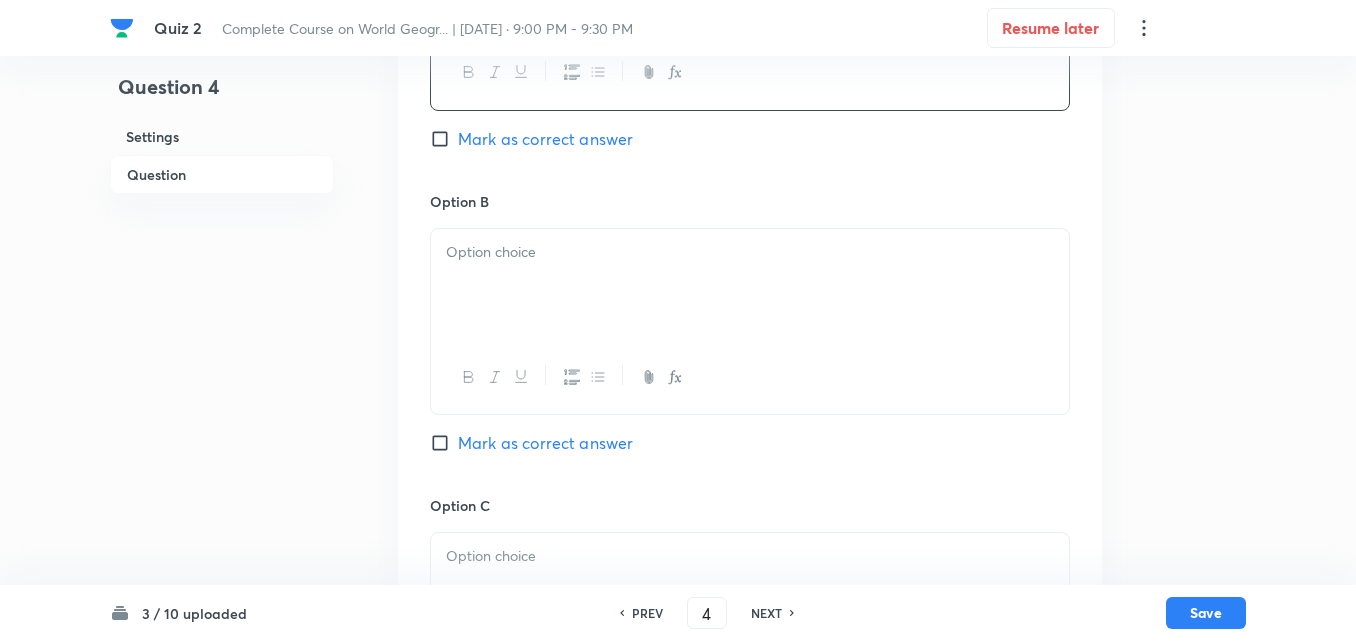 click at bounding box center (750, 285) 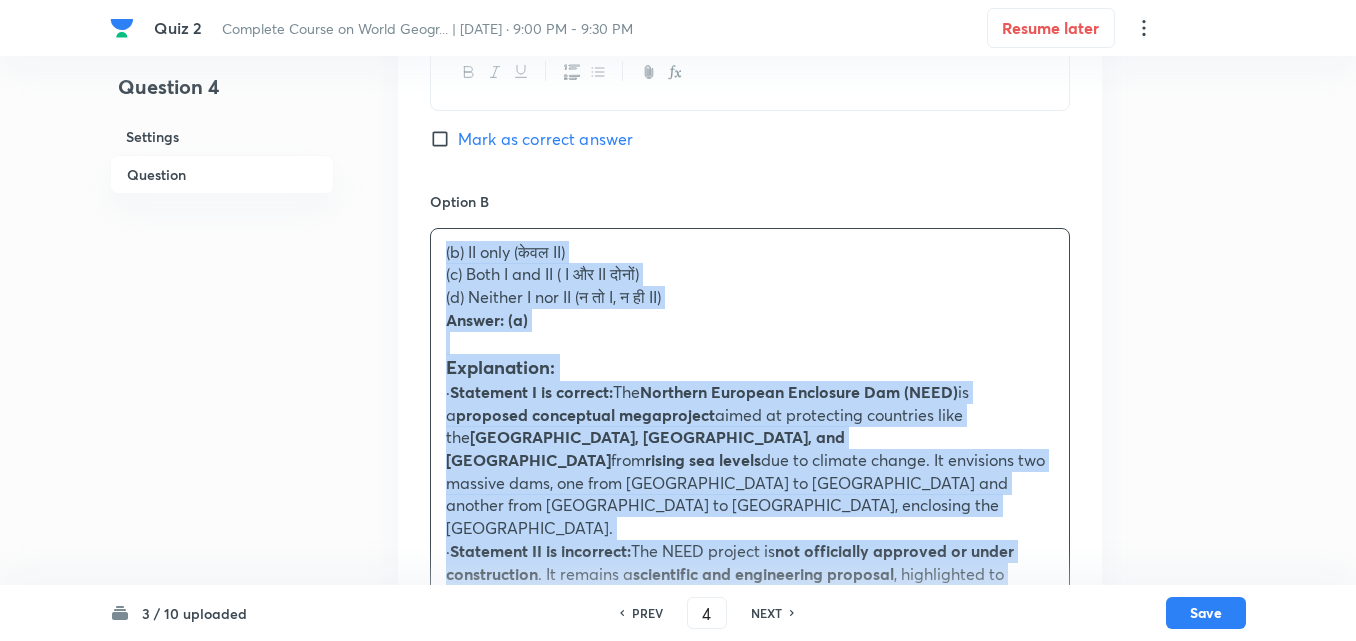 drag, startPoint x: 386, startPoint y: 243, endPoint x: 364, endPoint y: 223, distance: 29.732138 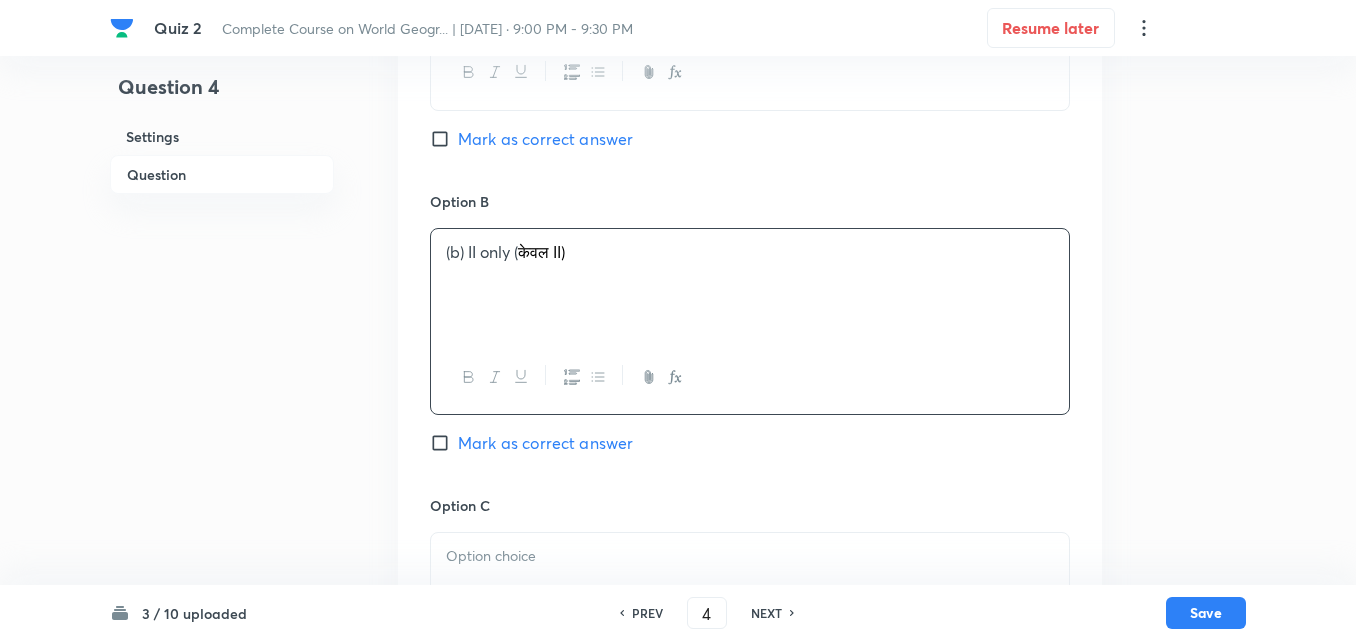 type 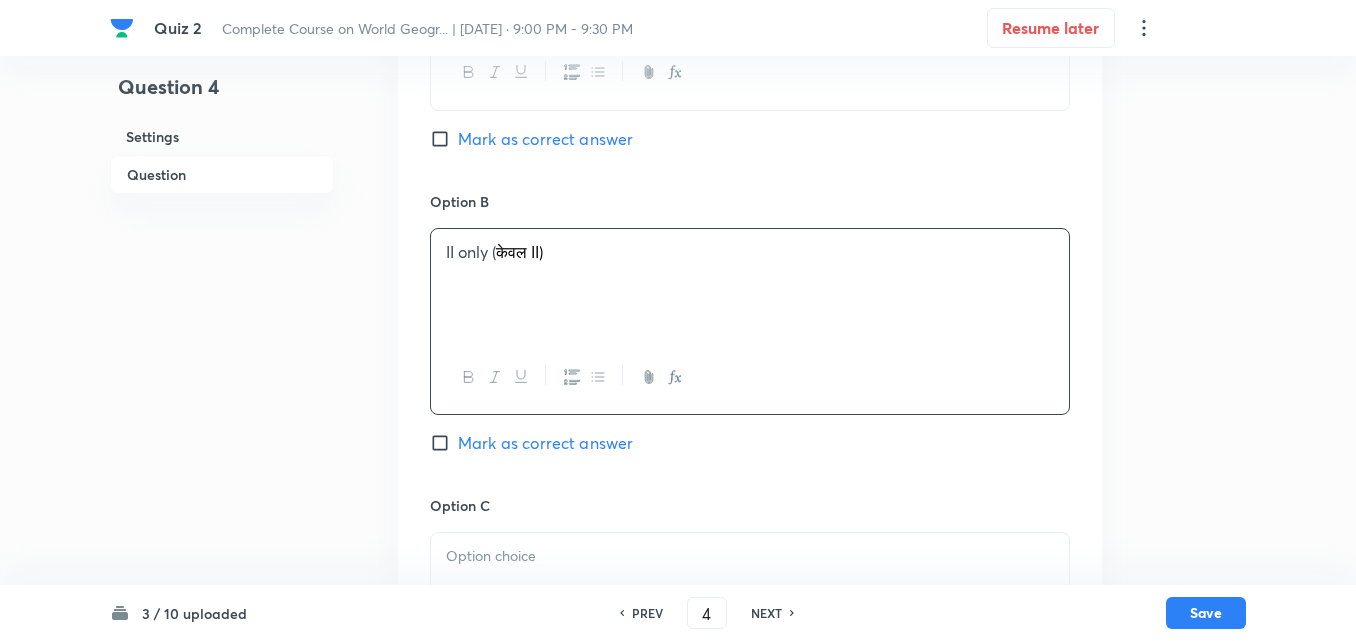 click on "Mark as correct answer" at bounding box center [545, 139] 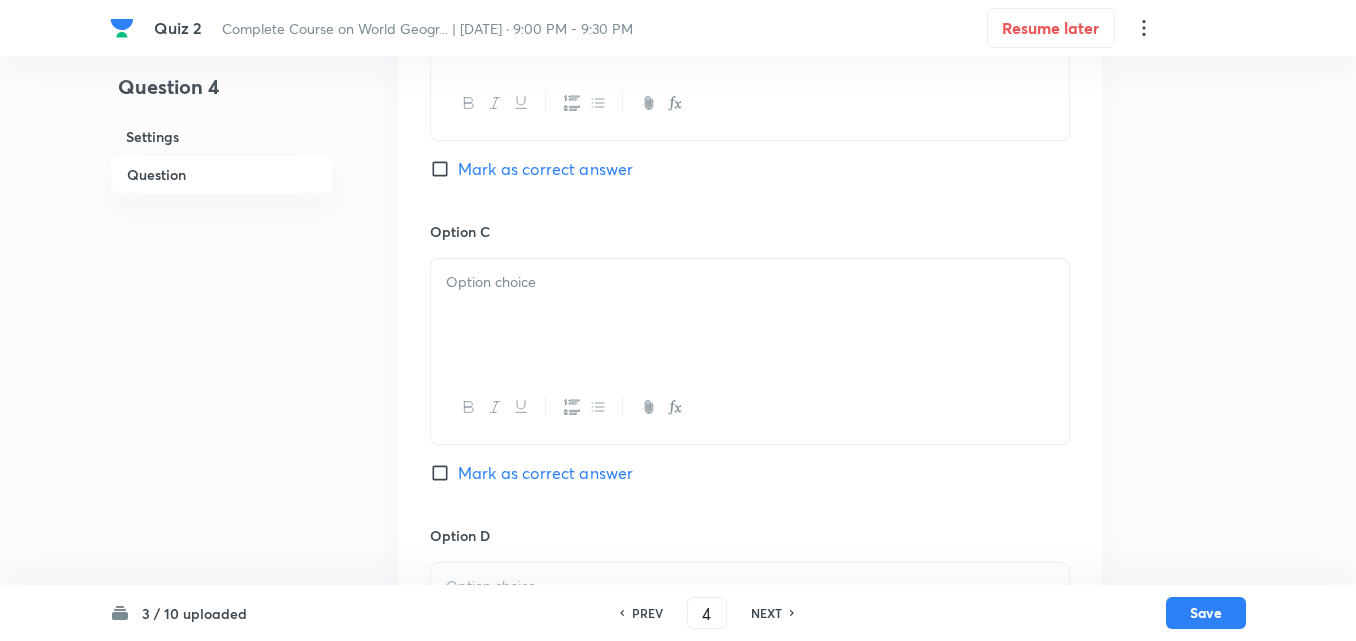 scroll, scrollTop: 1346, scrollLeft: 0, axis: vertical 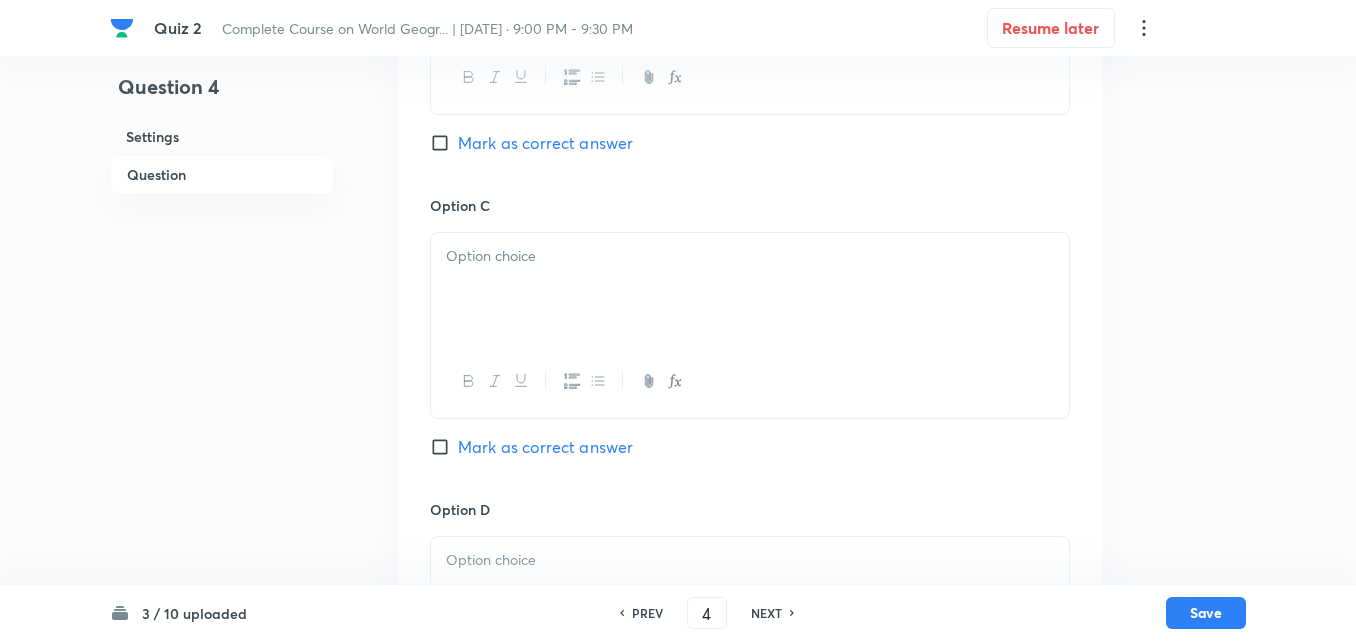 click at bounding box center [750, 381] 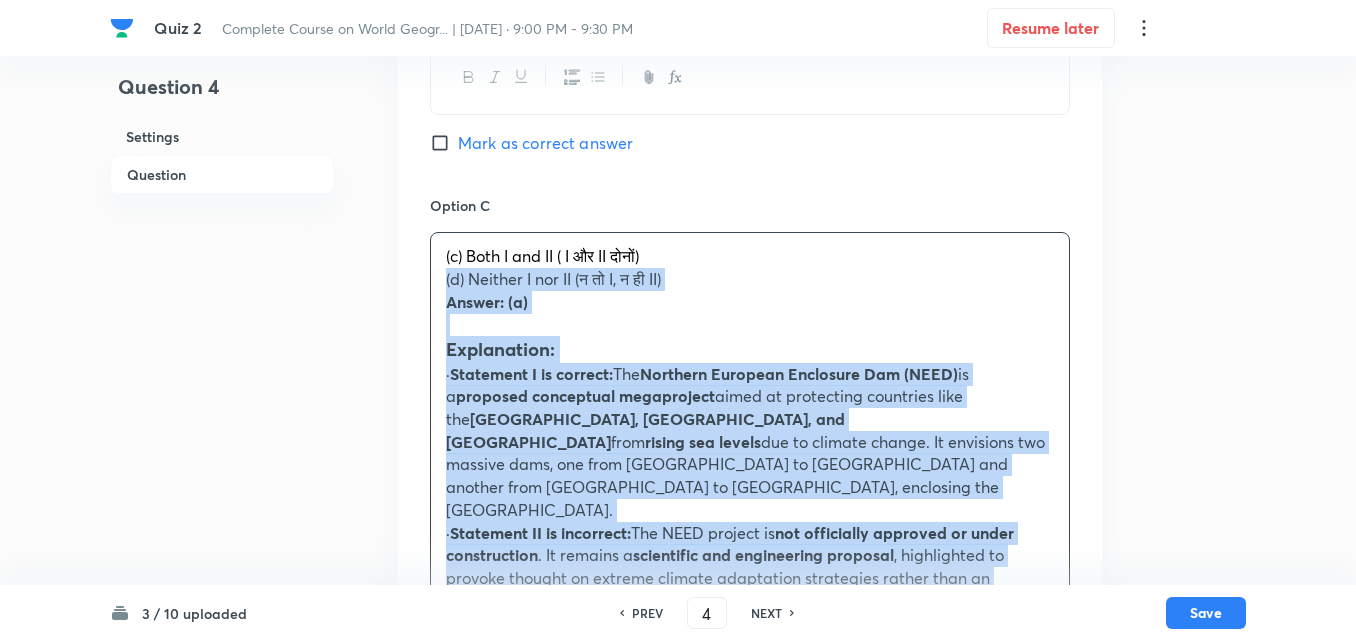 drag, startPoint x: 446, startPoint y: 257, endPoint x: 414, endPoint y: 248, distance: 33.24154 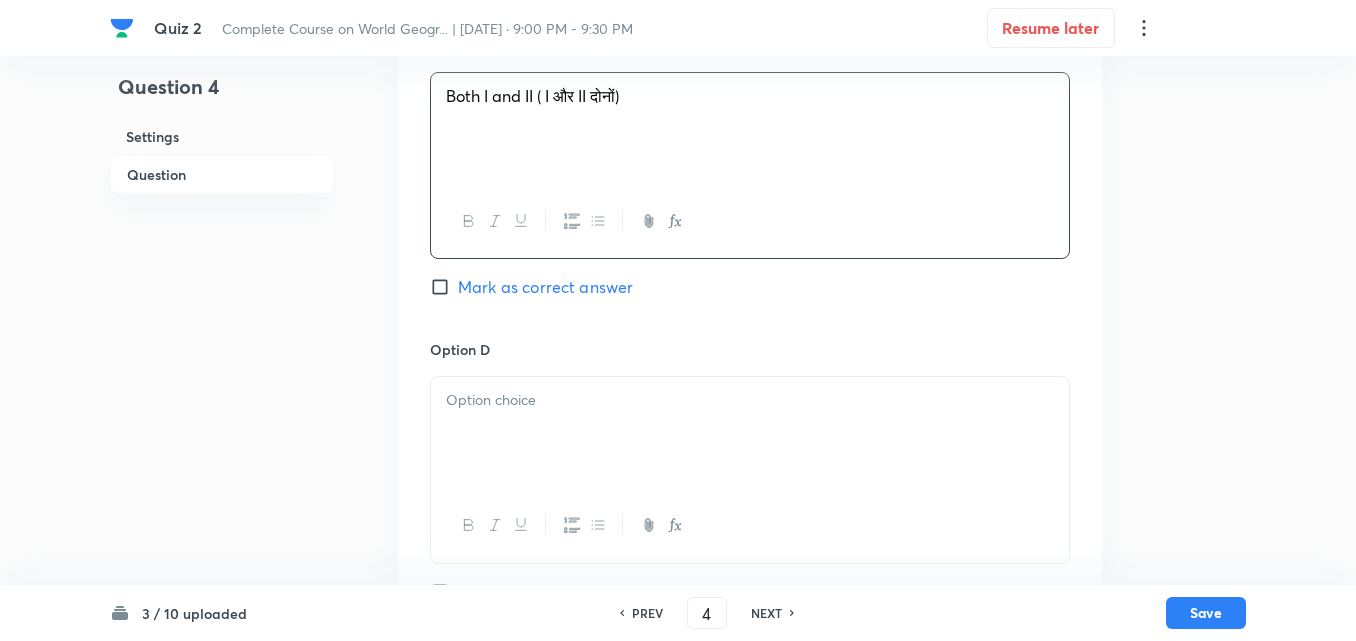 scroll, scrollTop: 1546, scrollLeft: 0, axis: vertical 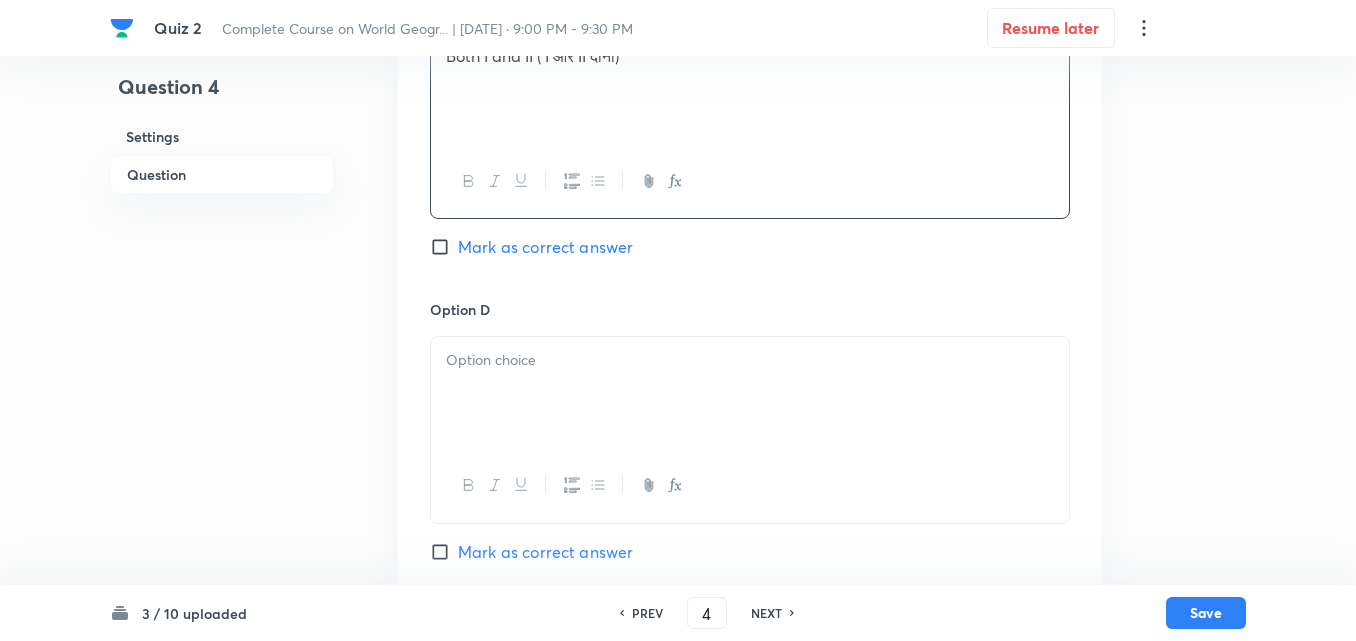 click at bounding box center [750, 360] 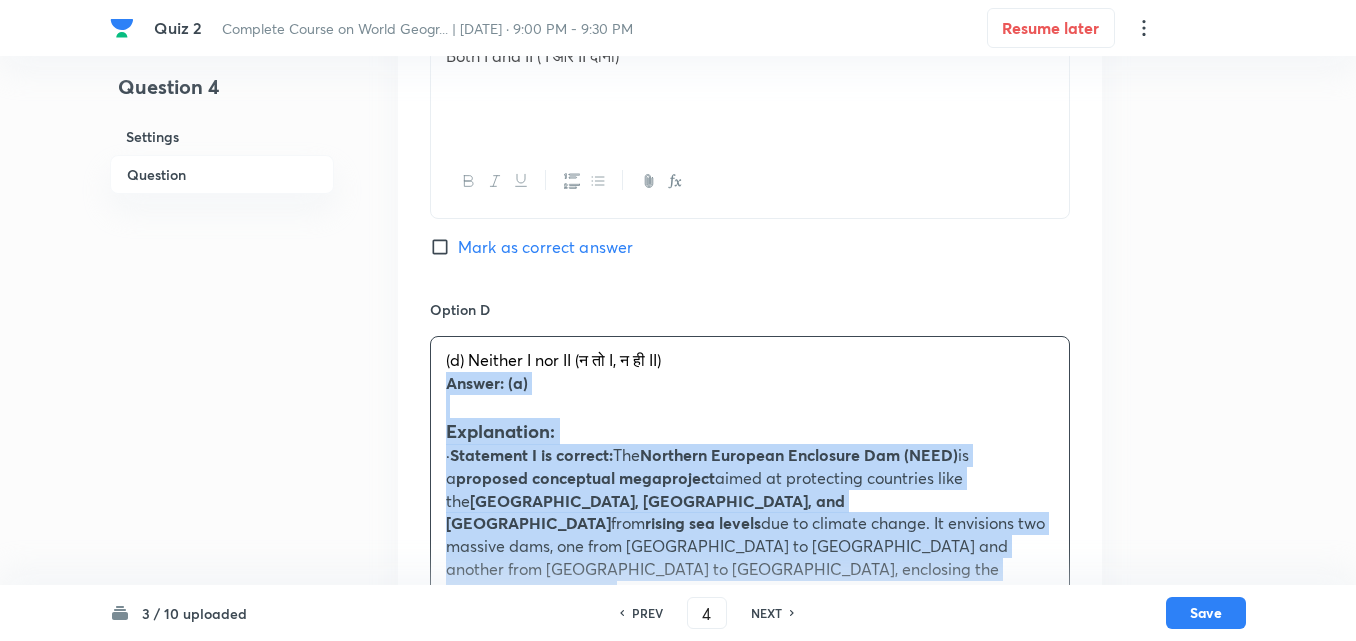 drag, startPoint x: 432, startPoint y: 366, endPoint x: 418, endPoint y: 362, distance: 14.56022 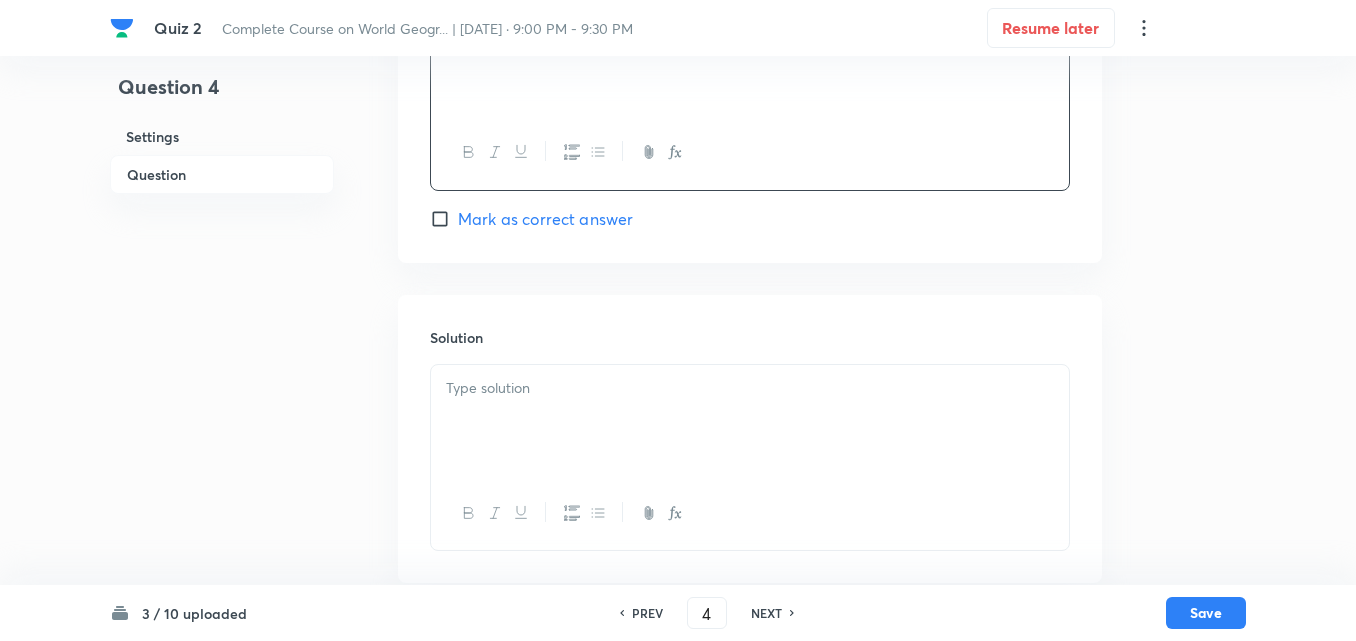 click at bounding box center (750, 388) 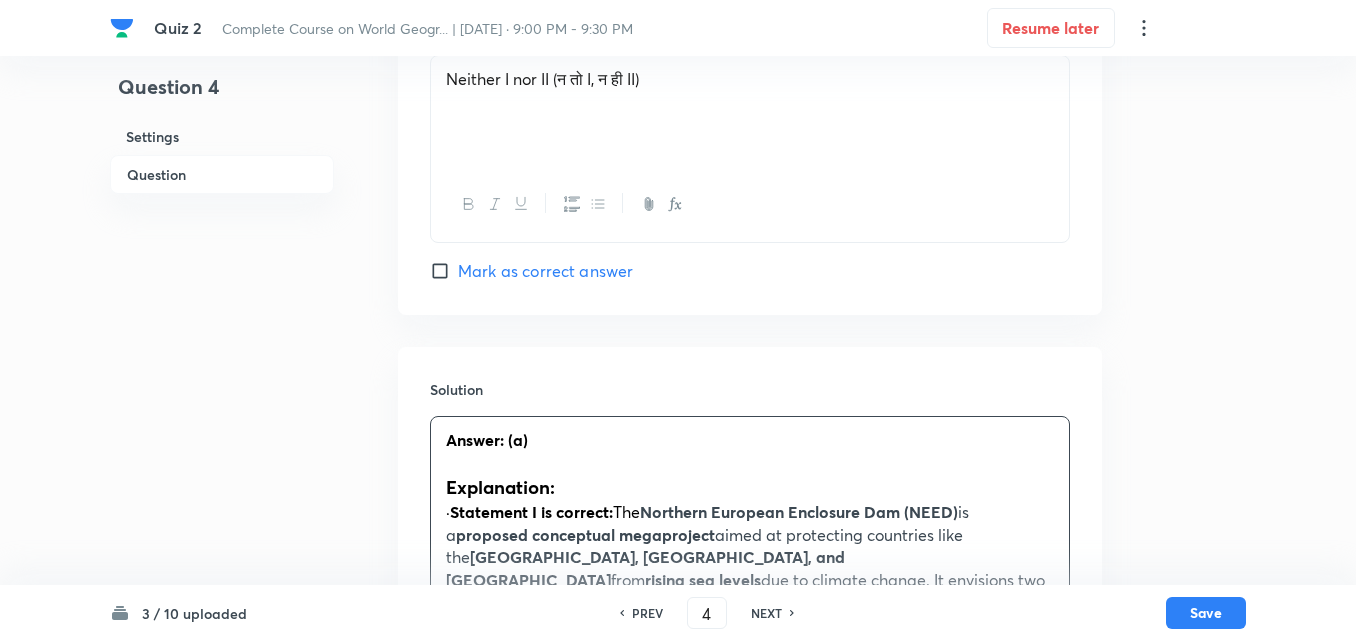 scroll, scrollTop: 1979, scrollLeft: 0, axis: vertical 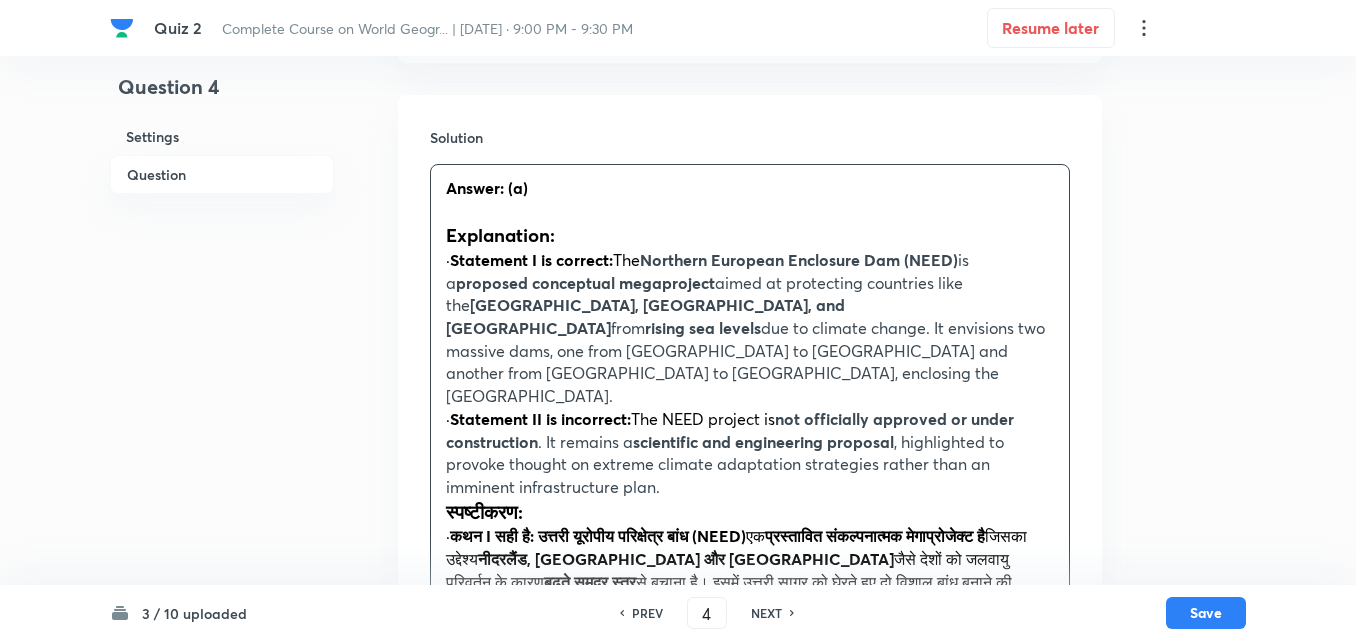 click at bounding box center (750, 211) 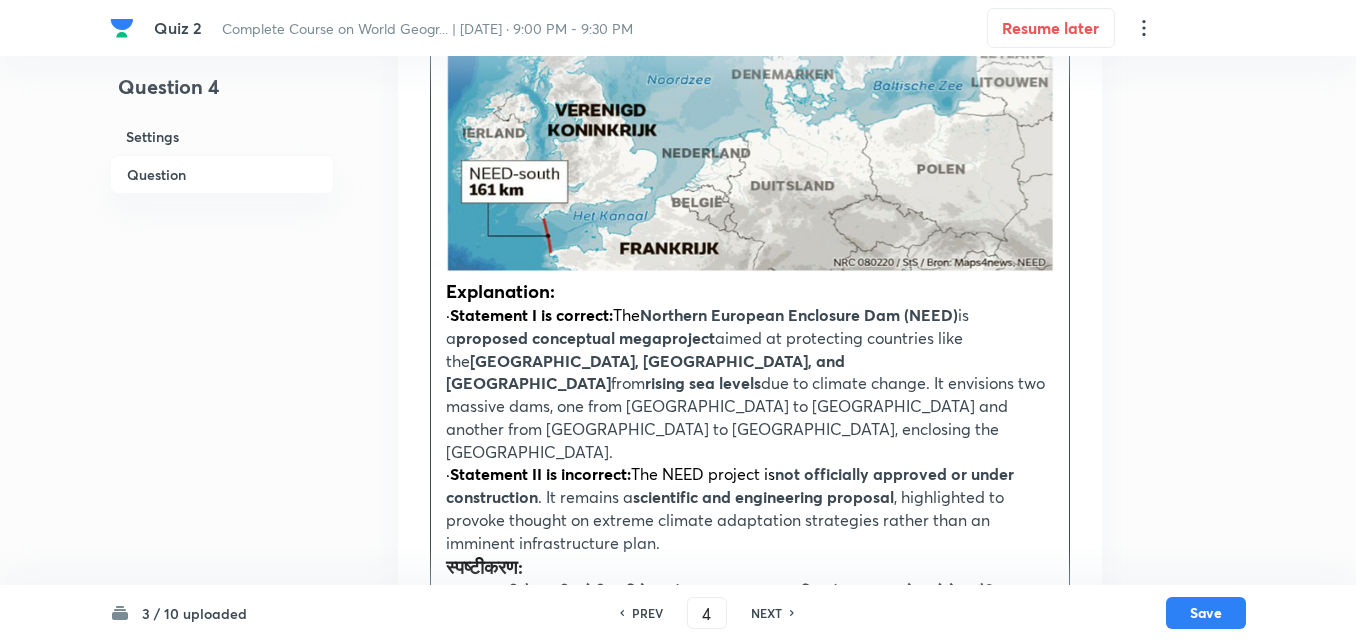 scroll, scrollTop: 2479, scrollLeft: 0, axis: vertical 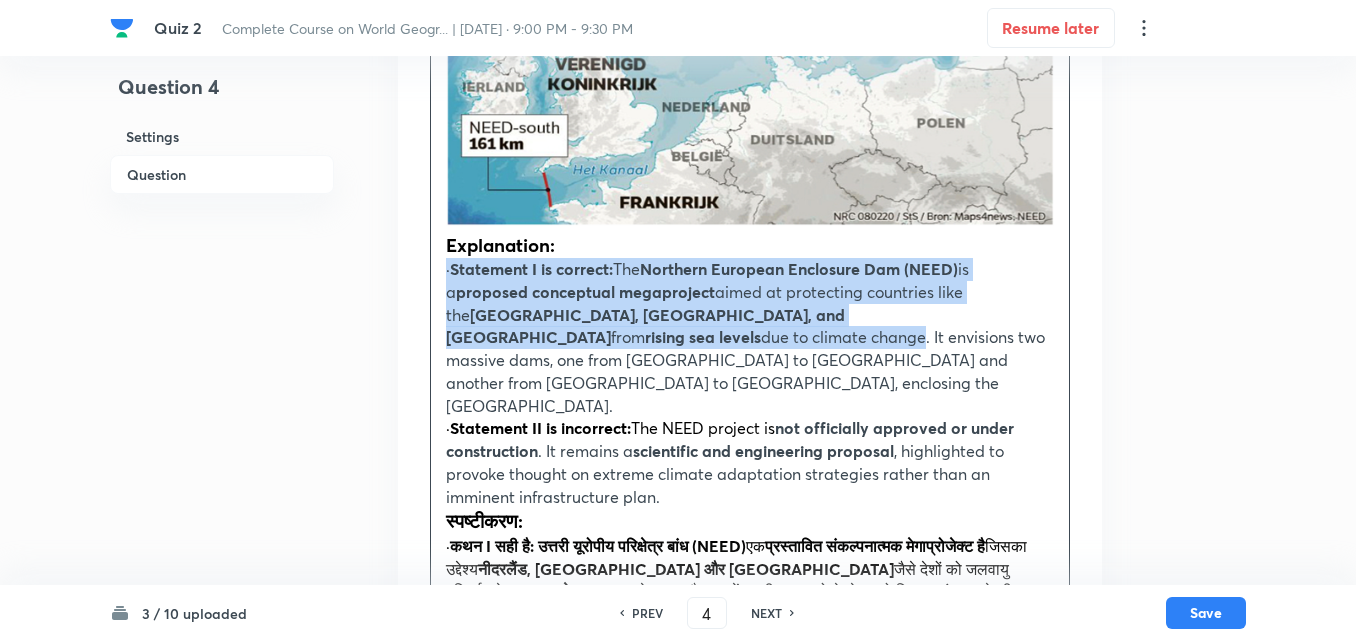 drag, startPoint x: 447, startPoint y: 249, endPoint x: 503, endPoint y: 316, distance: 87.32124 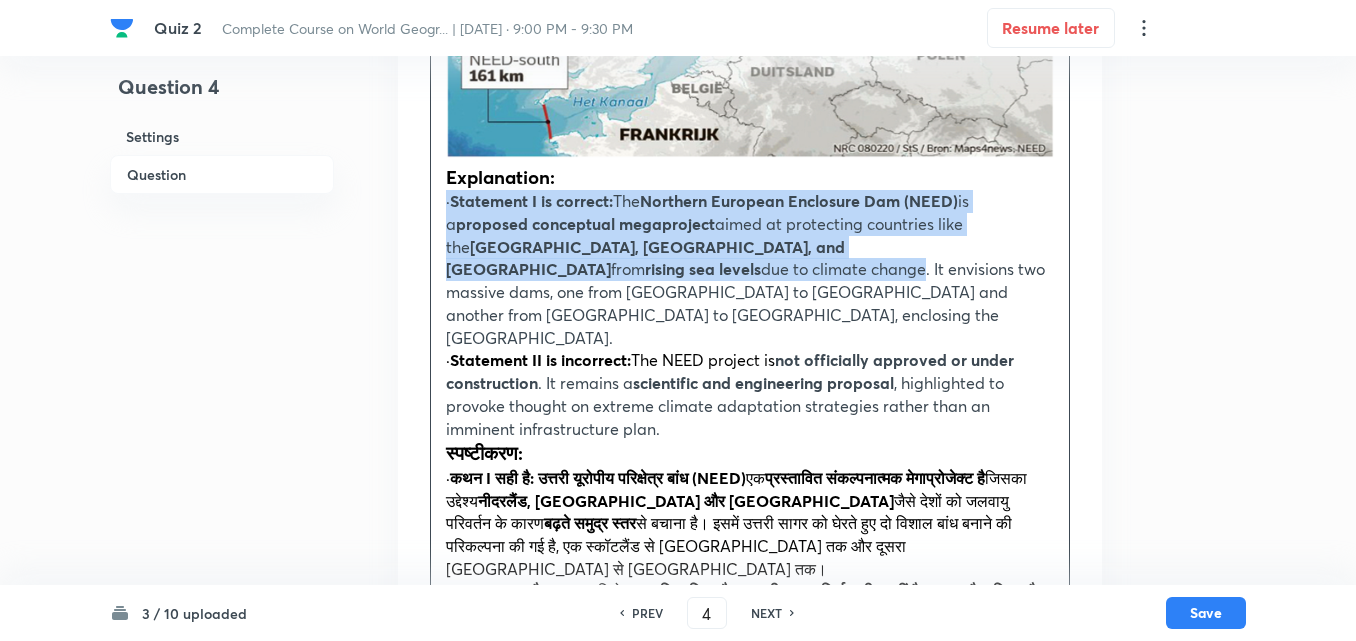 scroll, scrollTop: 2662, scrollLeft: 0, axis: vertical 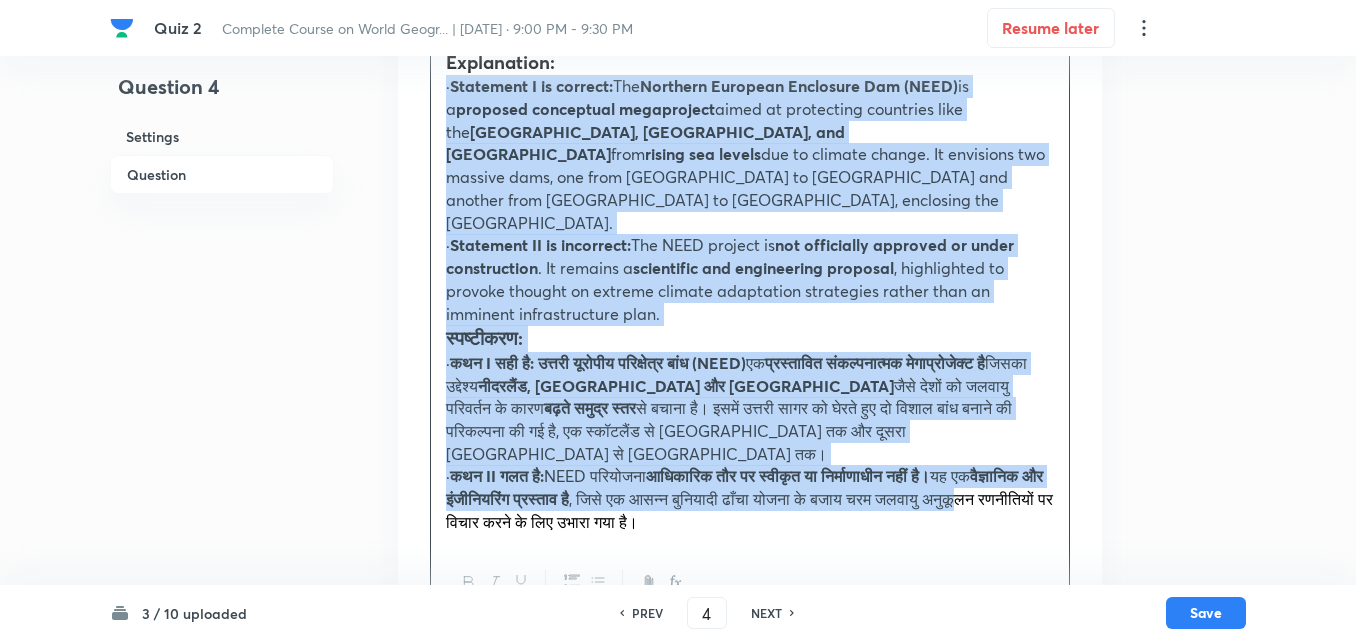 click on ", जिसे एक आसन्न बुनियादी ढाँचा योजना के बजाय चरम जलवायु अनुकूलन रणनीतियों पर विचार करने के लिए उभारा गया है।" at bounding box center (749, 510) 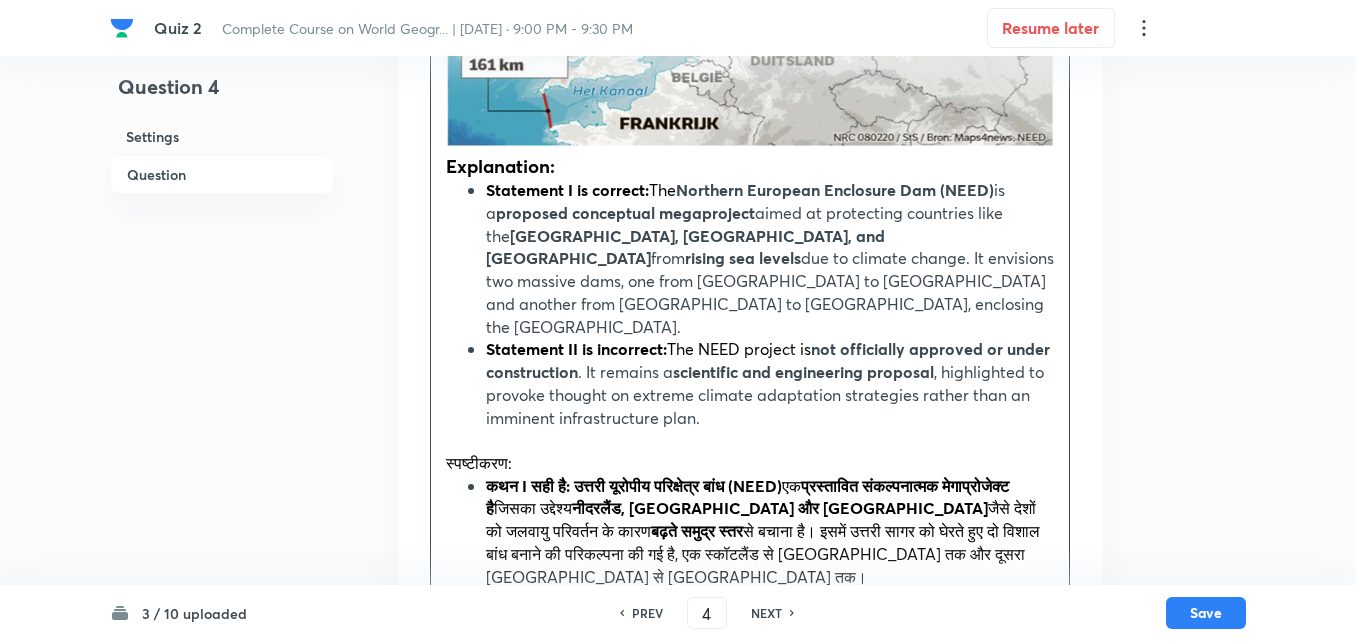scroll, scrollTop: 2681, scrollLeft: 0, axis: vertical 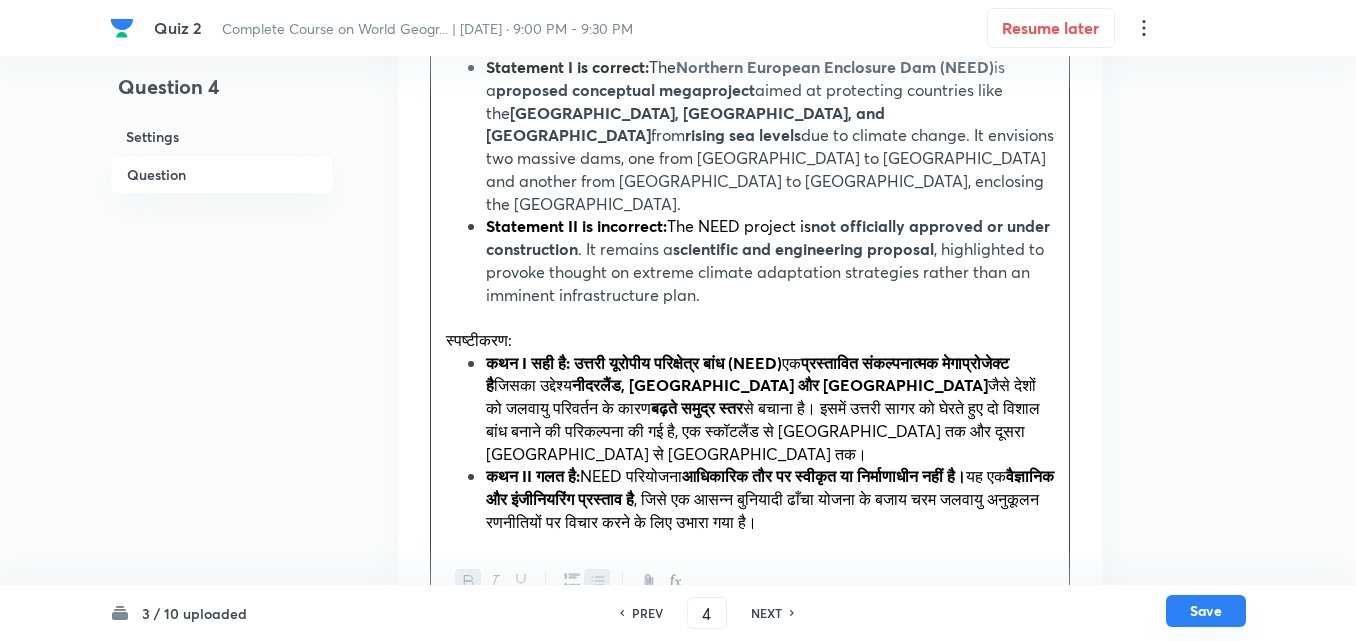 click on "Save" at bounding box center (1206, 611) 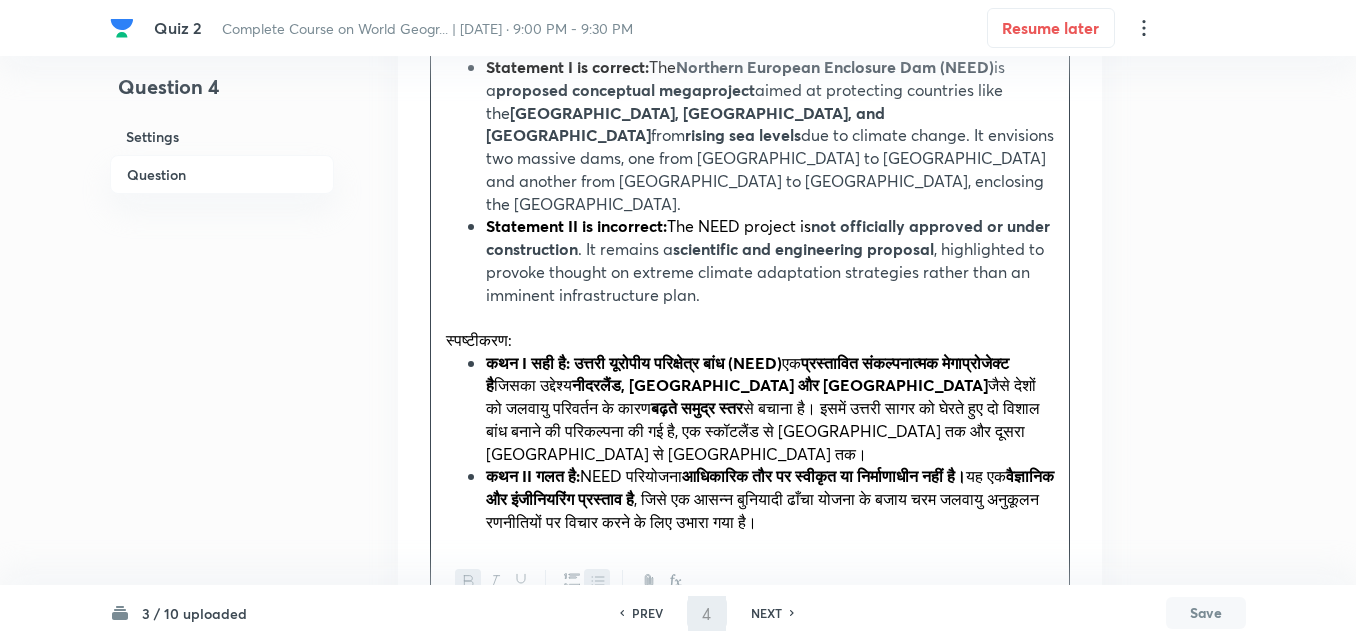 type on "5" 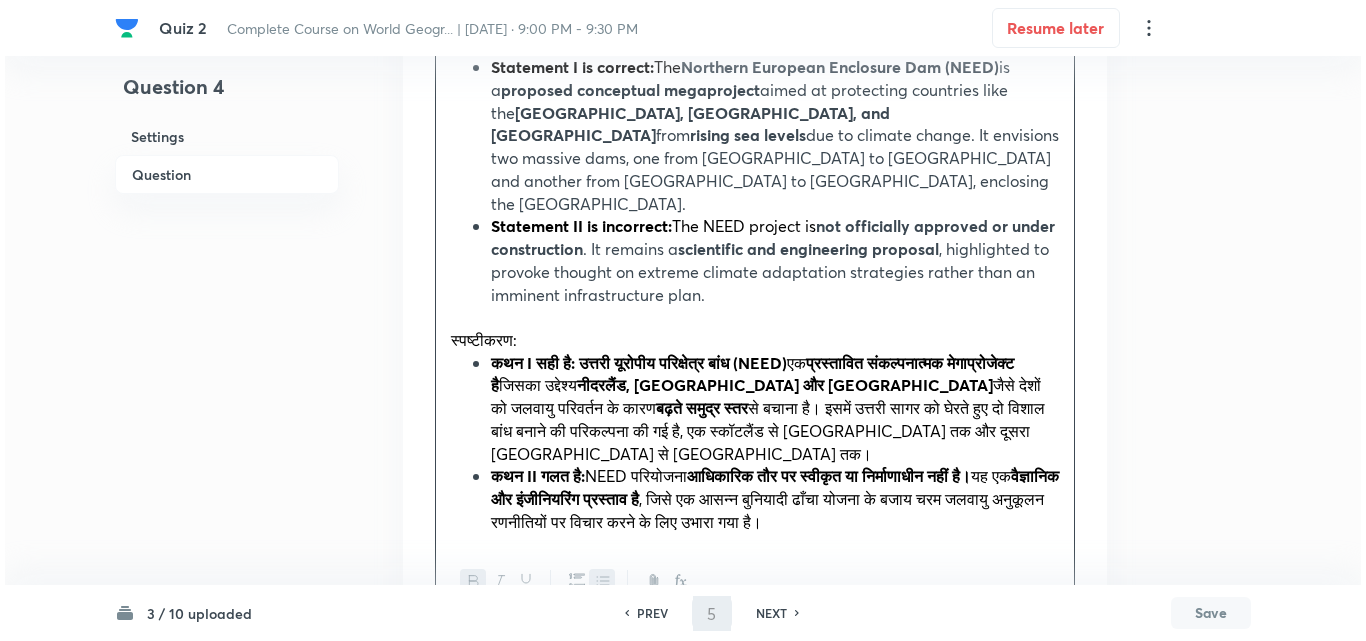 scroll, scrollTop: 0, scrollLeft: 0, axis: both 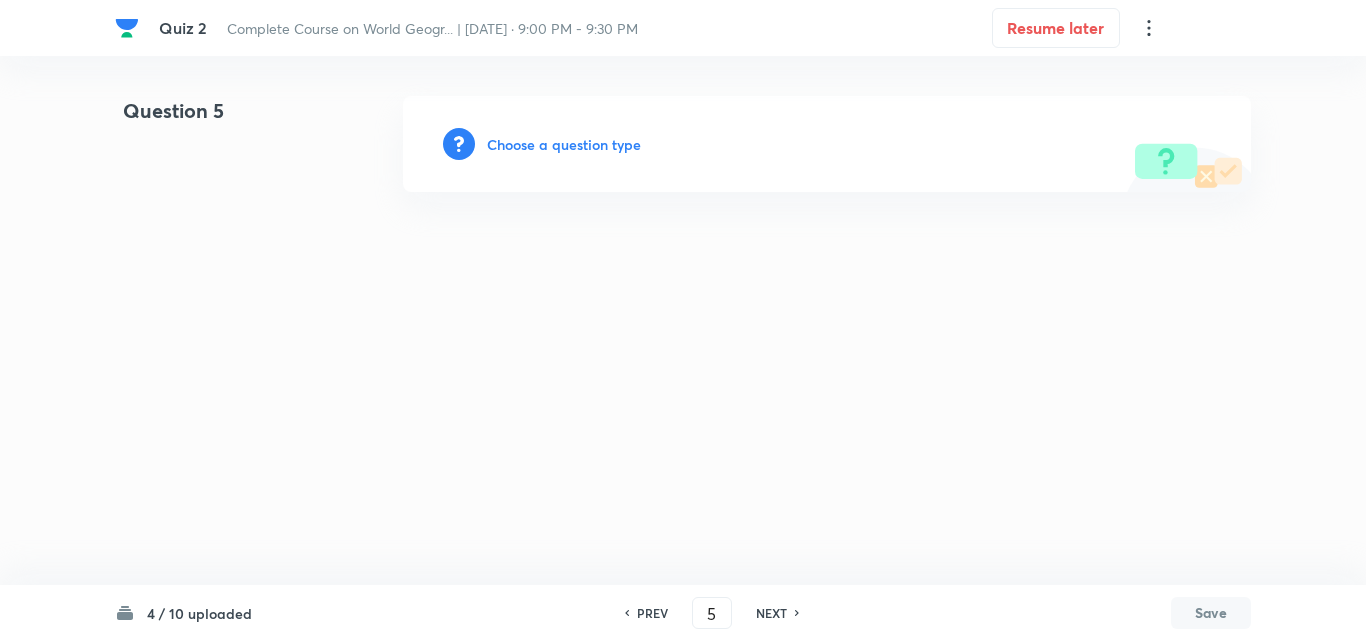 click on "Choose a question type" at bounding box center [564, 144] 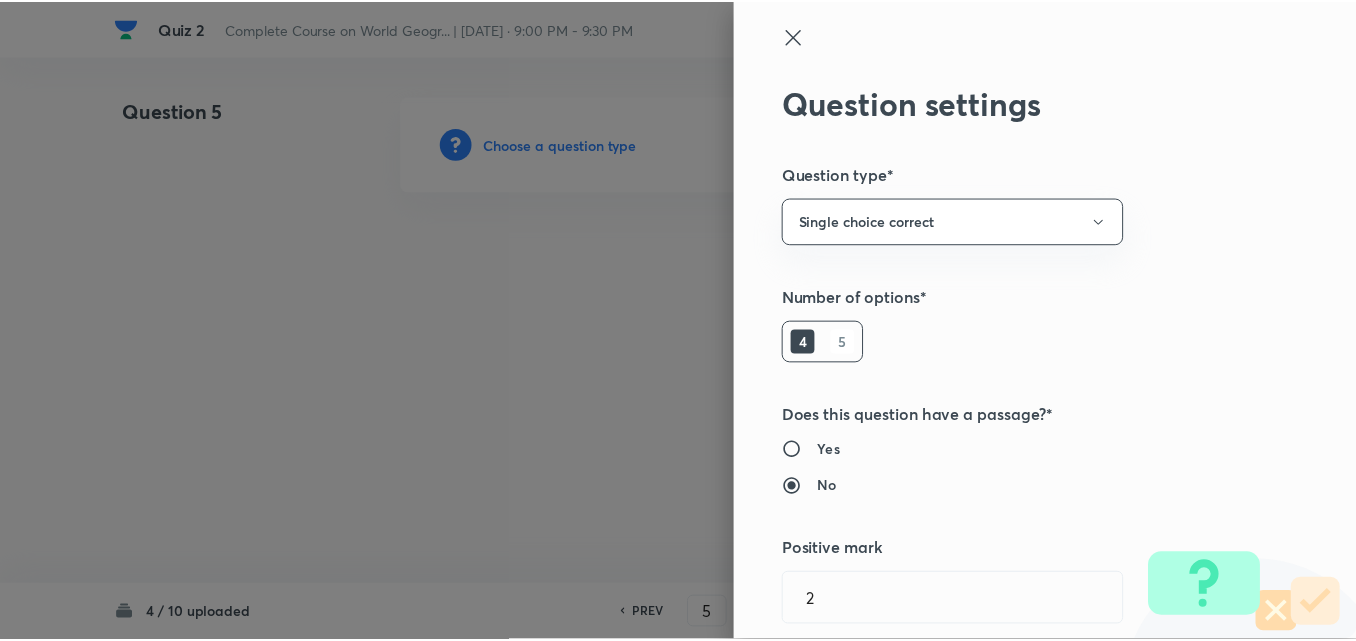 scroll, scrollTop: 400, scrollLeft: 0, axis: vertical 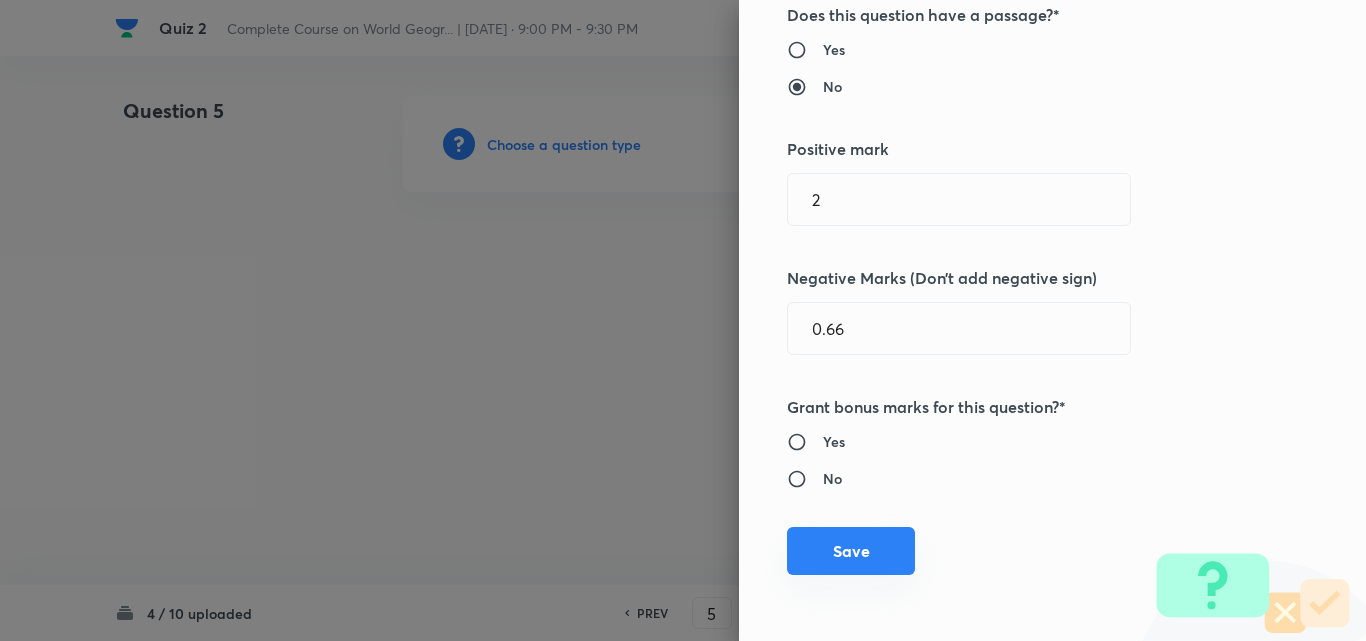 click on "Save" at bounding box center [851, 551] 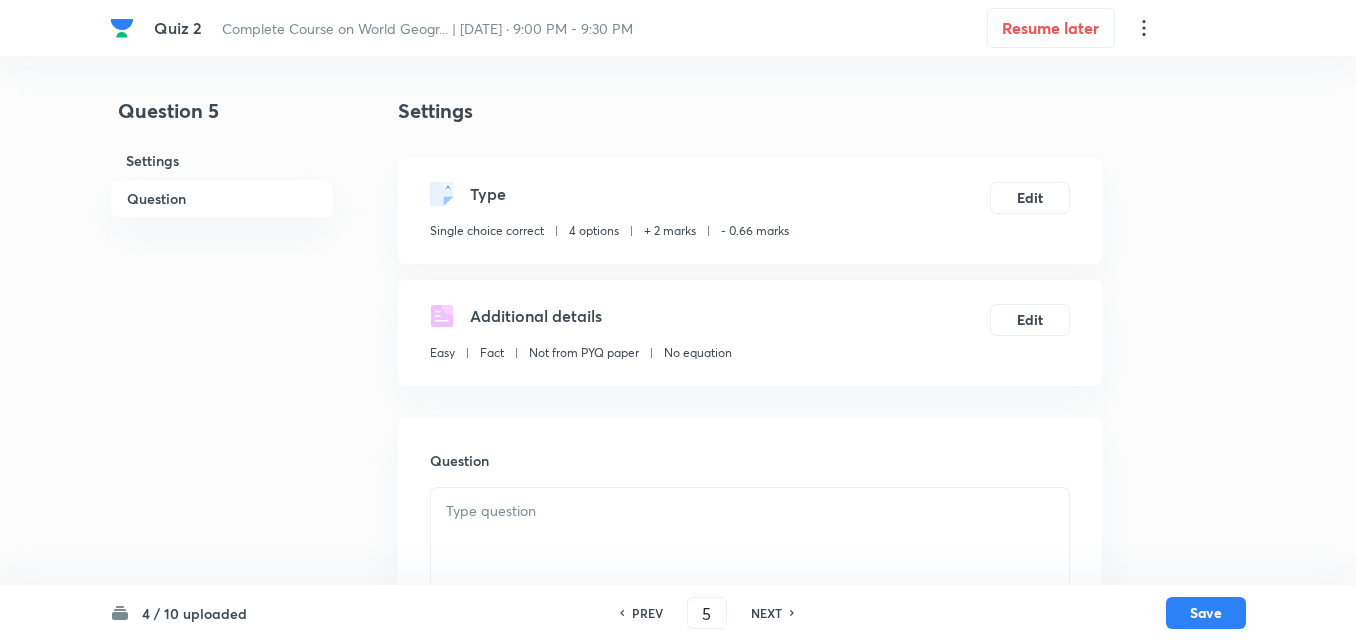 click on "Question" at bounding box center (222, 198) 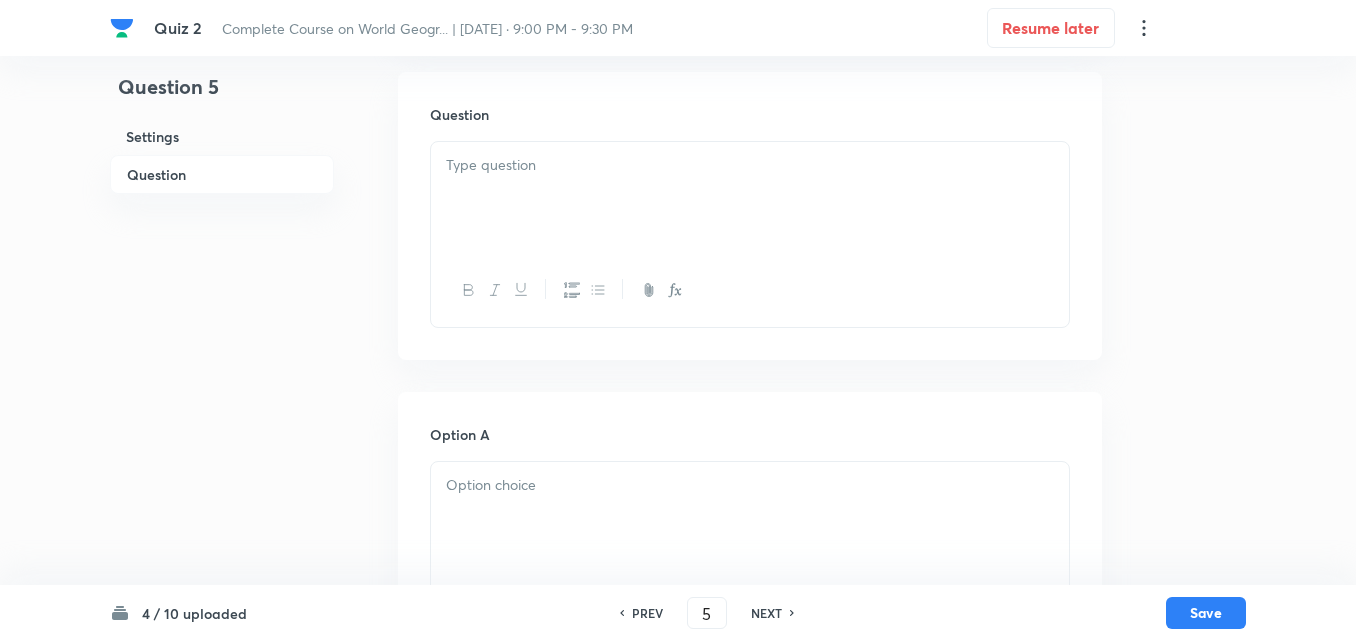 drag, startPoint x: 548, startPoint y: 311, endPoint x: 535, endPoint y: 262, distance: 50.695168 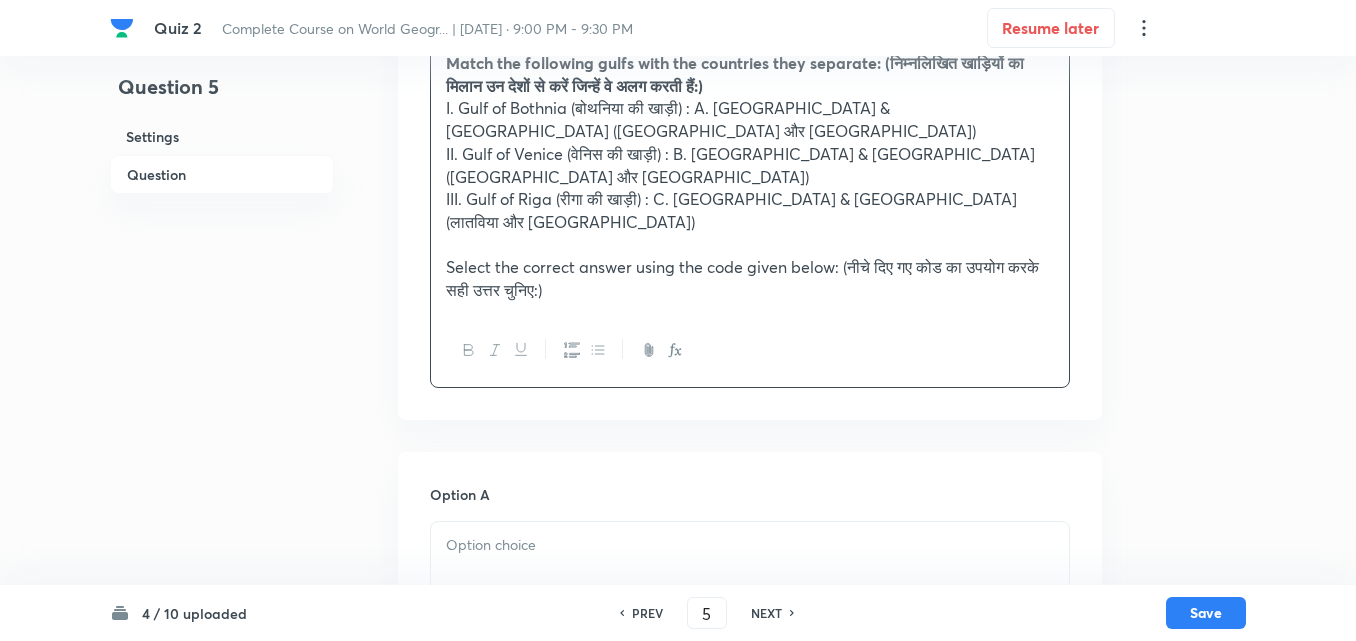 scroll, scrollTop: 646, scrollLeft: 0, axis: vertical 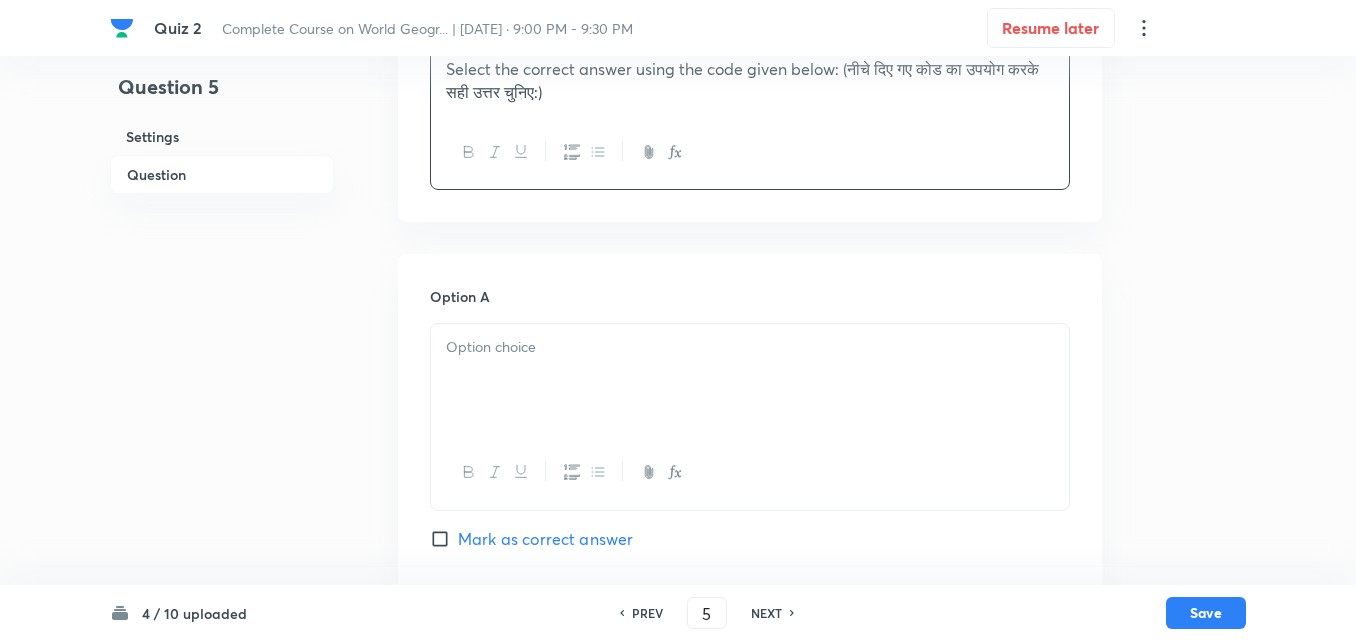 click at bounding box center [750, 380] 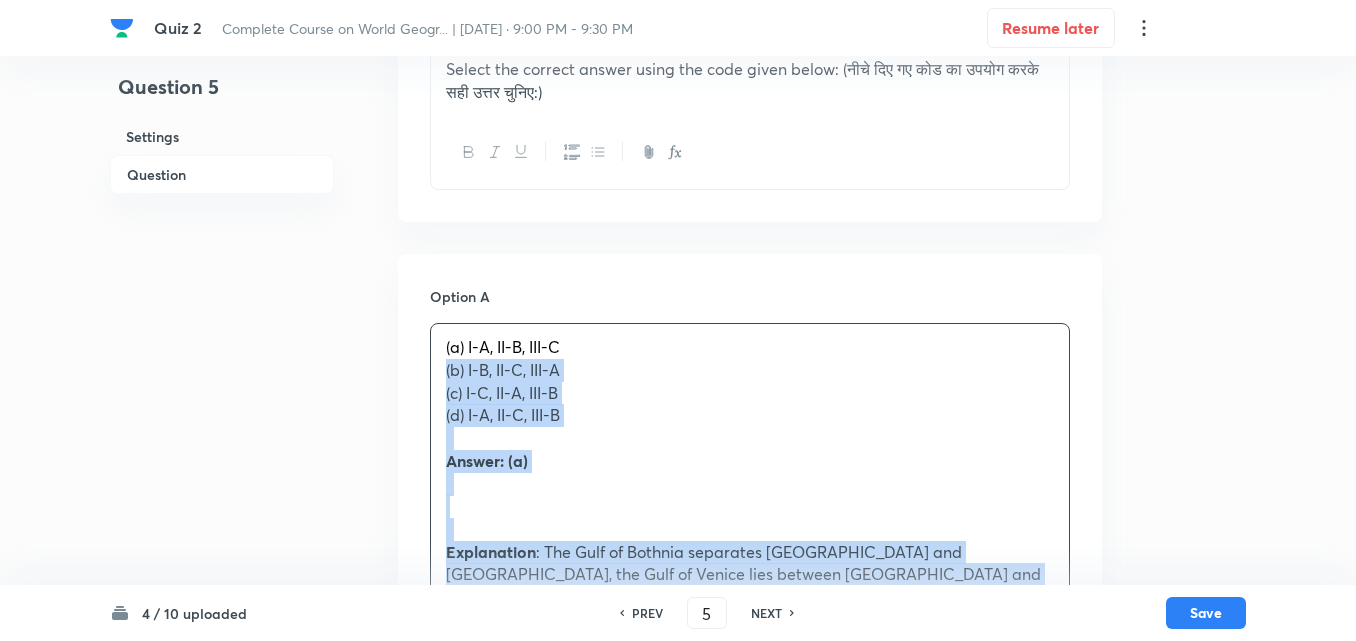 drag, startPoint x: 444, startPoint y: 313, endPoint x: 423, endPoint y: 310, distance: 21.213203 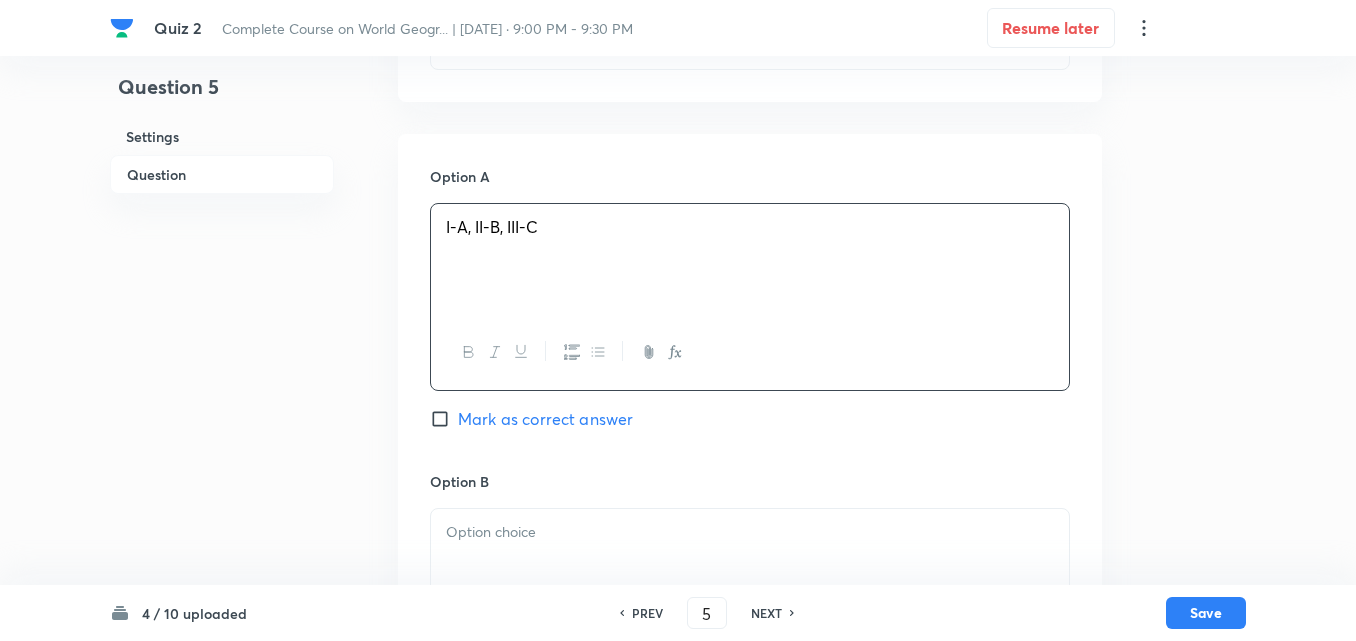 scroll, scrollTop: 1046, scrollLeft: 0, axis: vertical 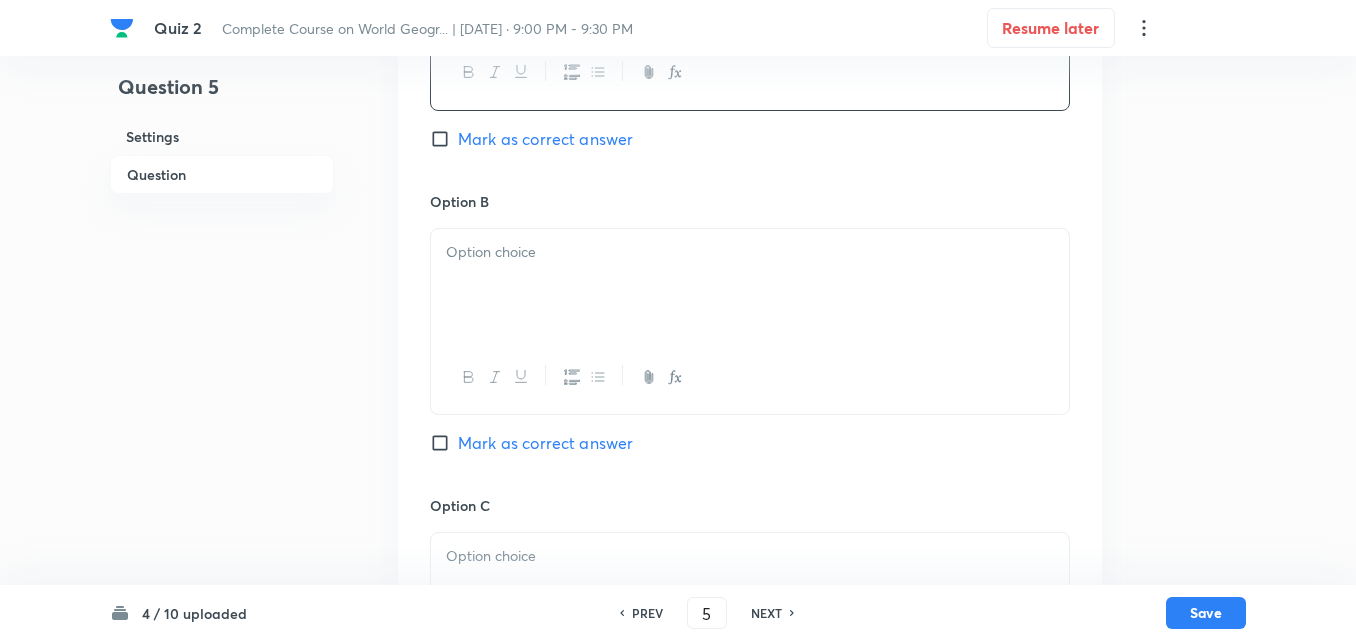 click at bounding box center (750, 285) 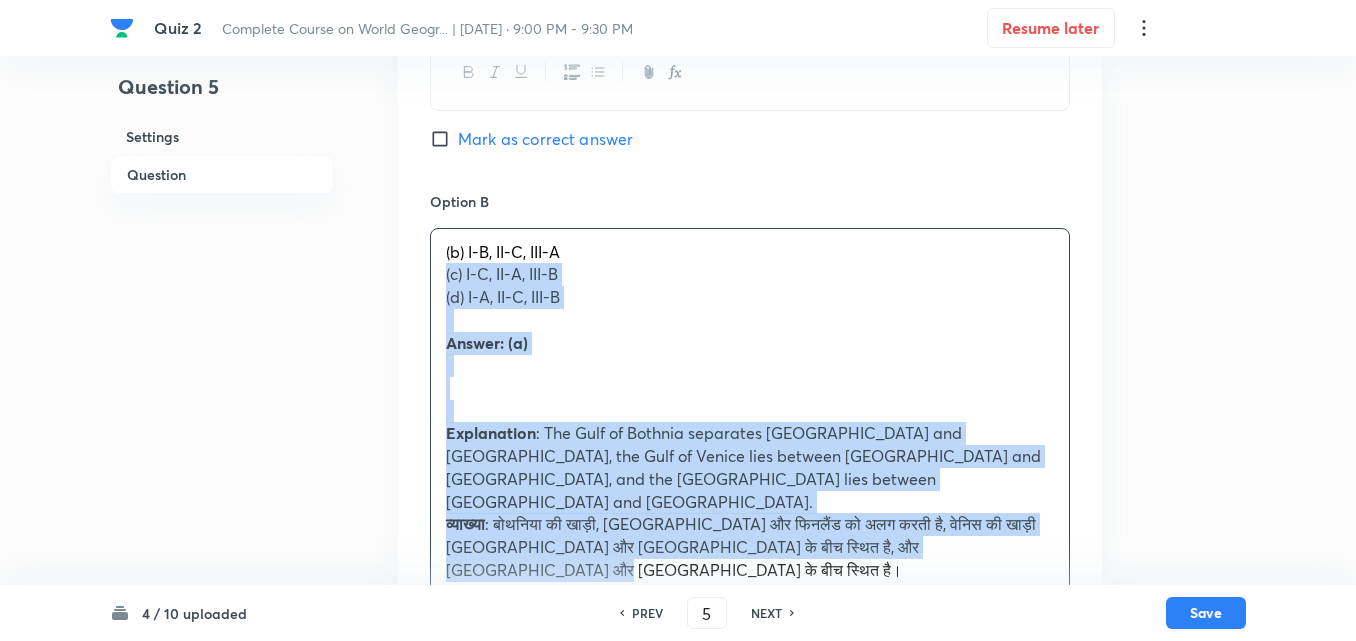 click on "Option A I-A, II-B, III-C Mark as correct answer Option B (b) I-B, II-C, III-A (c) I-C, II-A, III-B (d) I-A, II-C, III-B   Answer: (a)     Explanation : The Gulf of Bothnia separates Sweden and Finland, the Gulf of Venice lies between Italy and Slovenia, and the Gulf of Riga lies between Latvia and Estonia. व्याख्या  : बोथनिया की खाड़ी, स्वीडन और फिनलैंड को अलग करती है, वेनिस की खाड़ी इटली और स्लोवेनिया के बीच स्थित है, और रीगा की खाड़ी लातविया और एस्टोनिया के बीच स्थित है। Mark as correct answer Option C Mark as correct answer Option D Mark as correct answer" at bounding box center [750, 601] 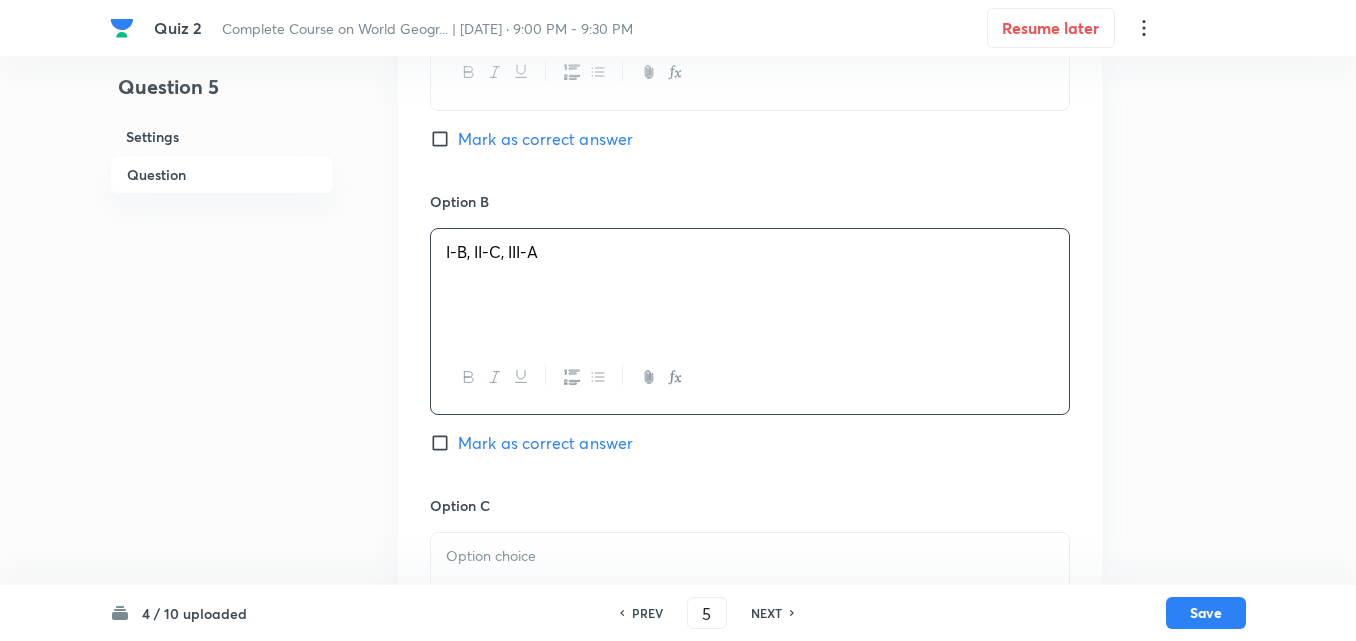 click on "Mark as correct answer" at bounding box center (545, 139) 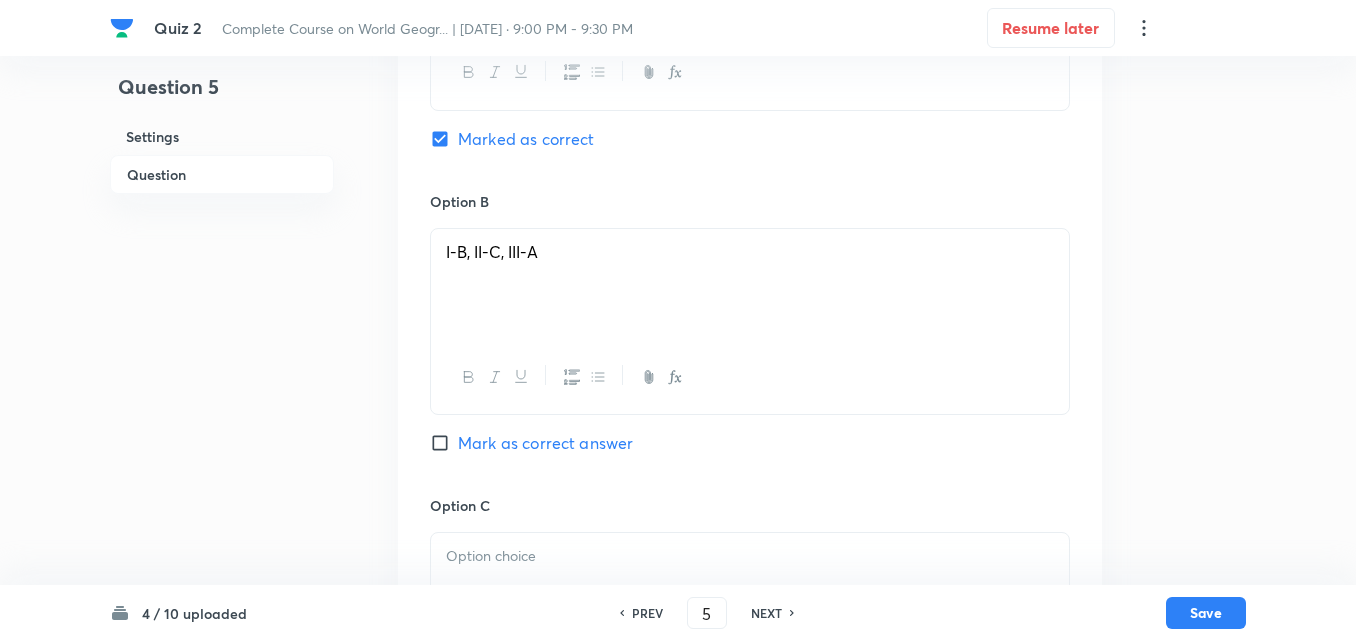 scroll, scrollTop: 1246, scrollLeft: 0, axis: vertical 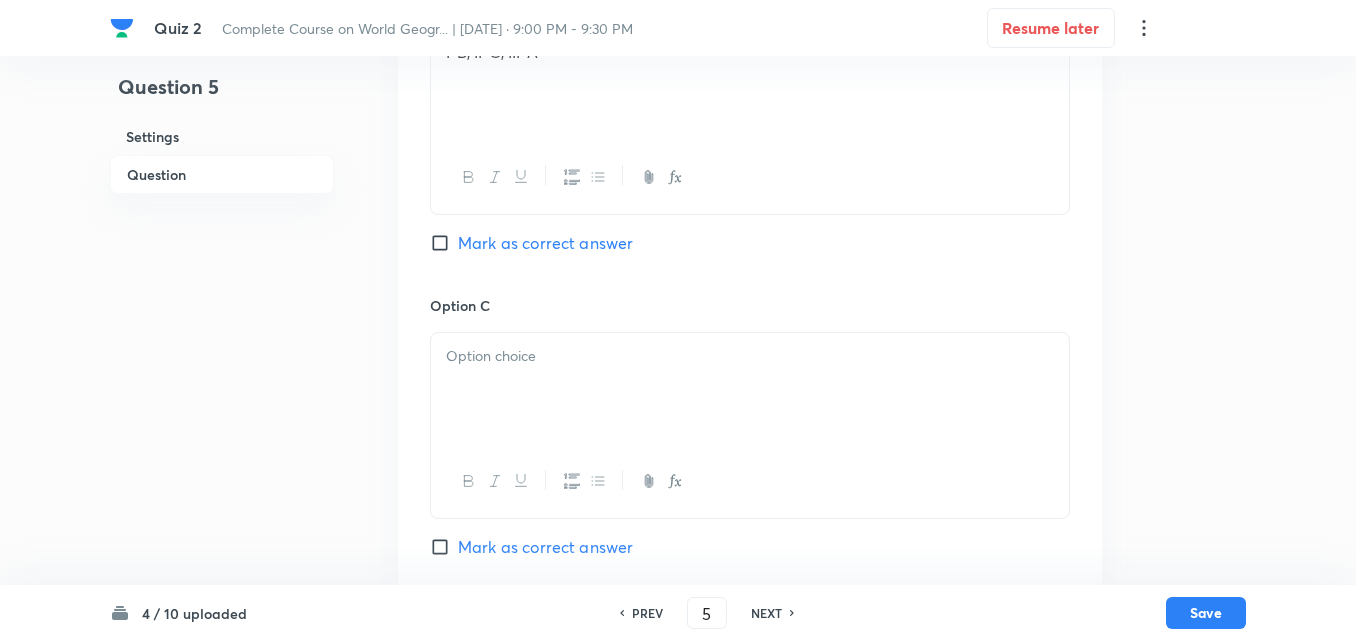 drag, startPoint x: 541, startPoint y: 290, endPoint x: 533, endPoint y: 298, distance: 11.313708 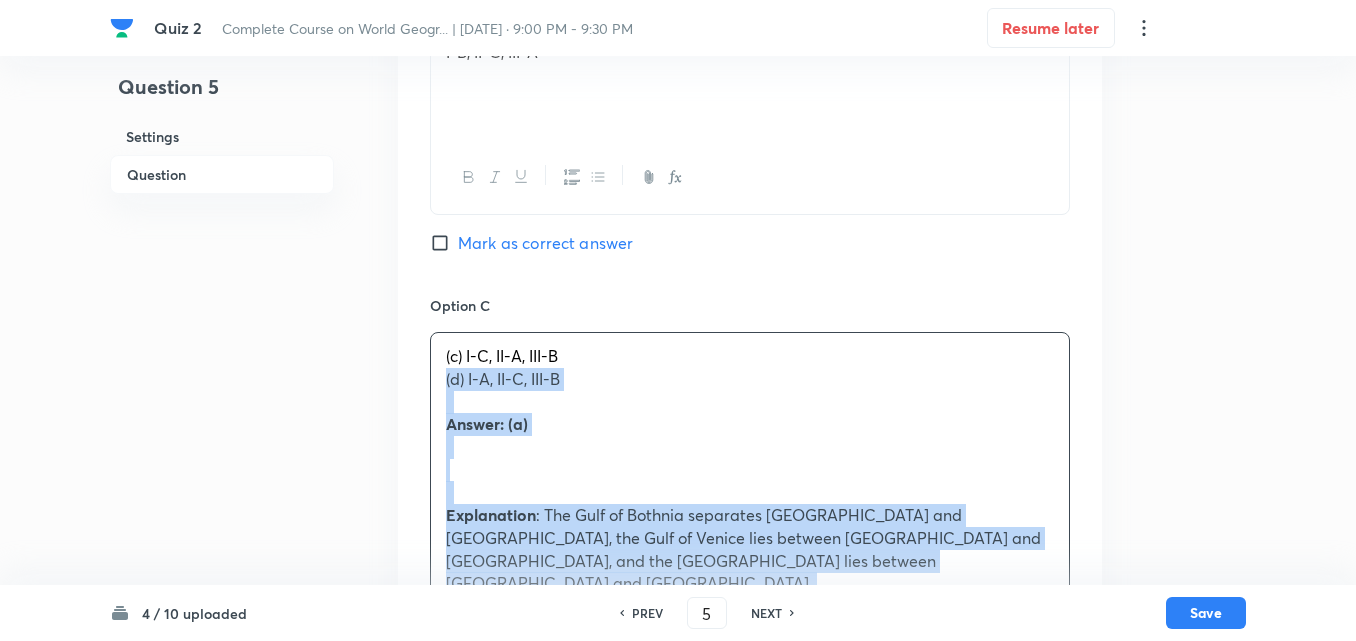 drag, startPoint x: 447, startPoint y: 311, endPoint x: 414, endPoint y: 310, distance: 33.01515 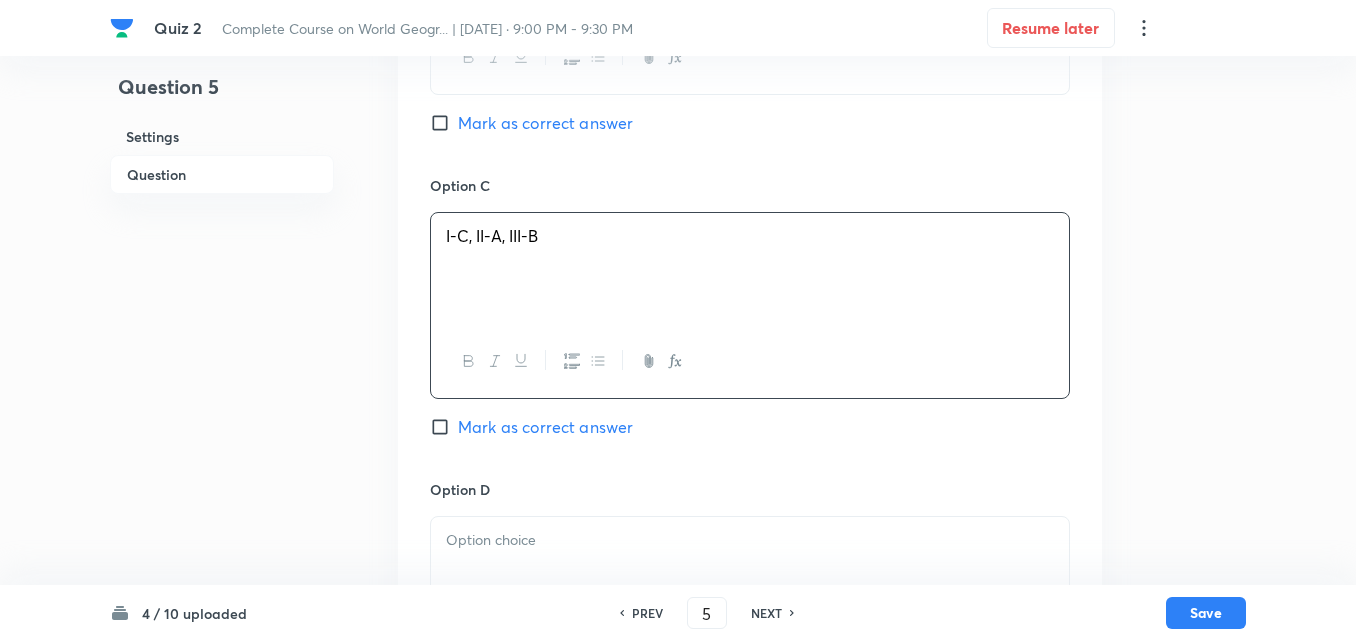 scroll, scrollTop: 1546, scrollLeft: 0, axis: vertical 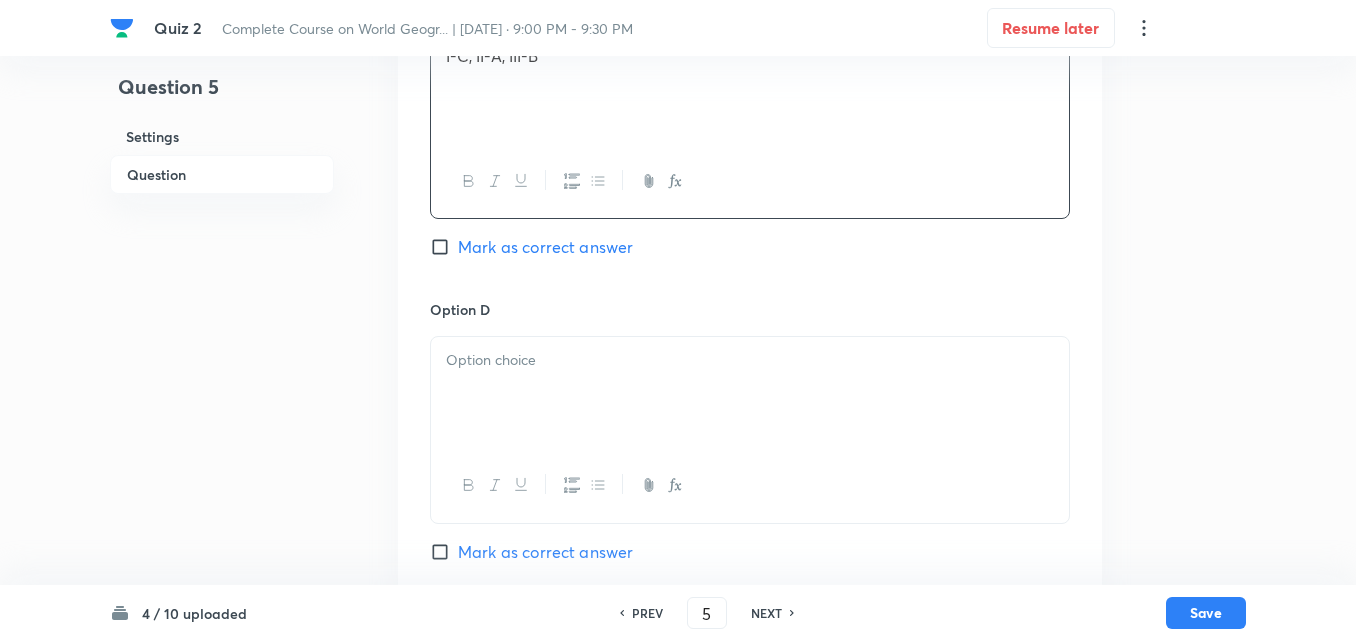 click at bounding box center [750, 393] 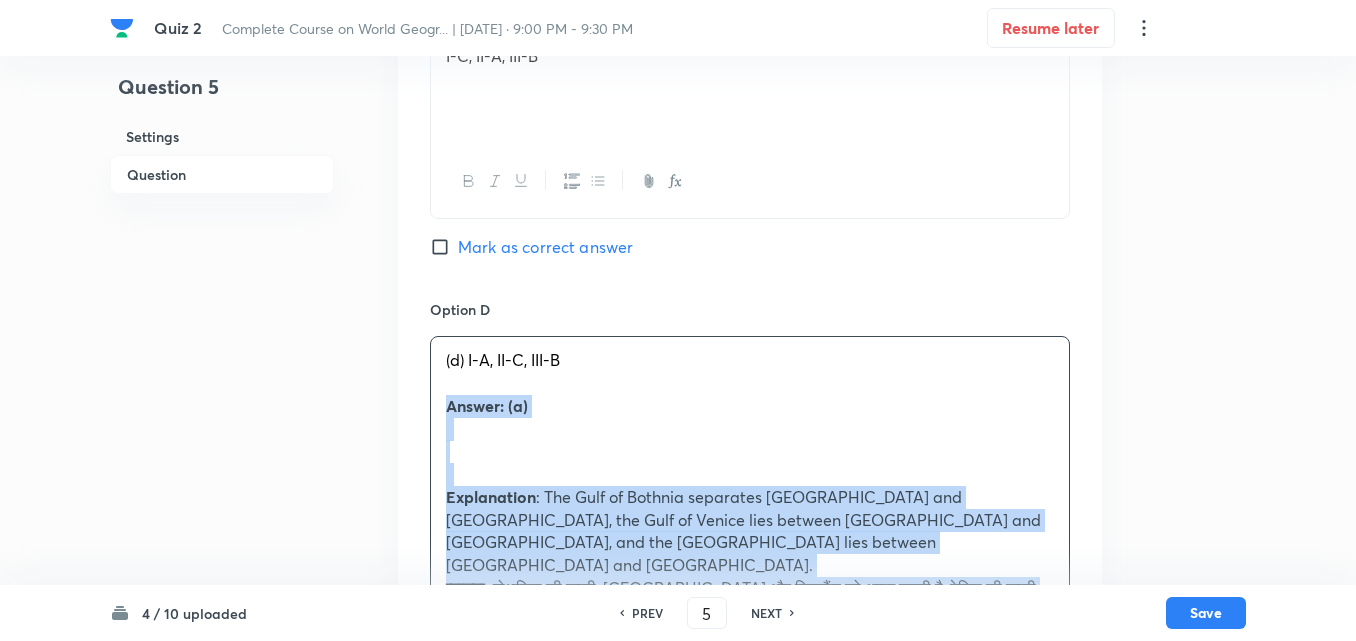 drag, startPoint x: 427, startPoint y: 341, endPoint x: 396, endPoint y: 347, distance: 31.575306 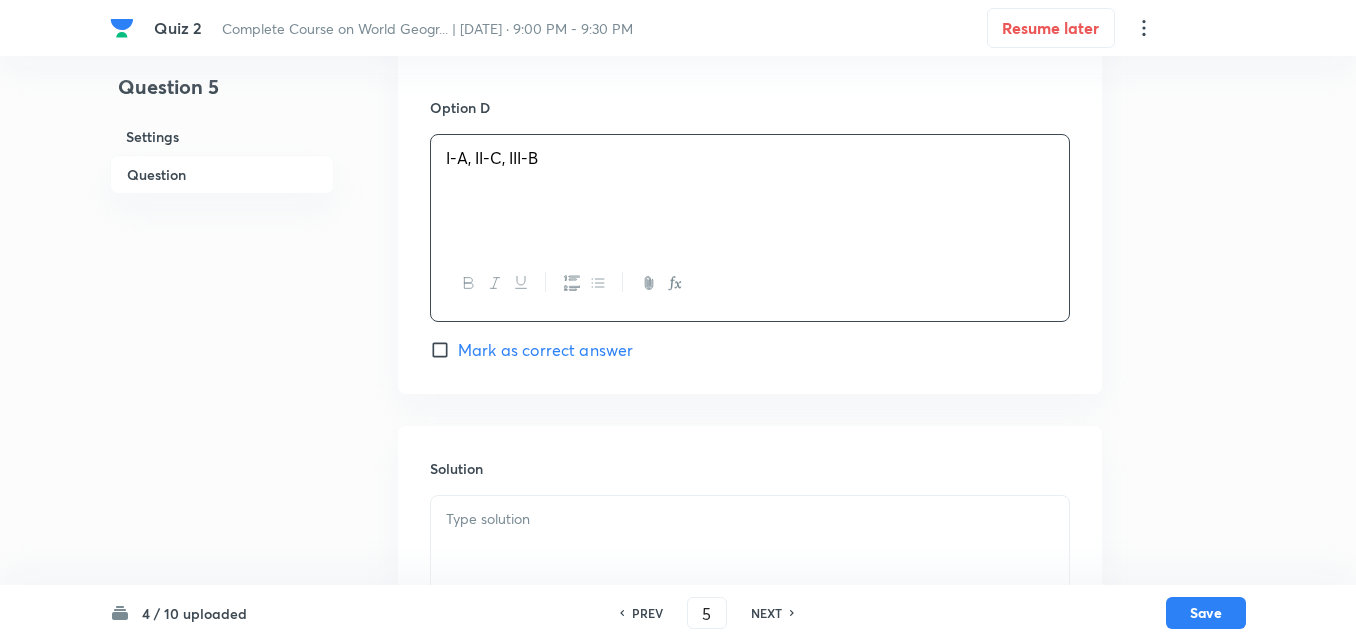 scroll, scrollTop: 1833, scrollLeft: 0, axis: vertical 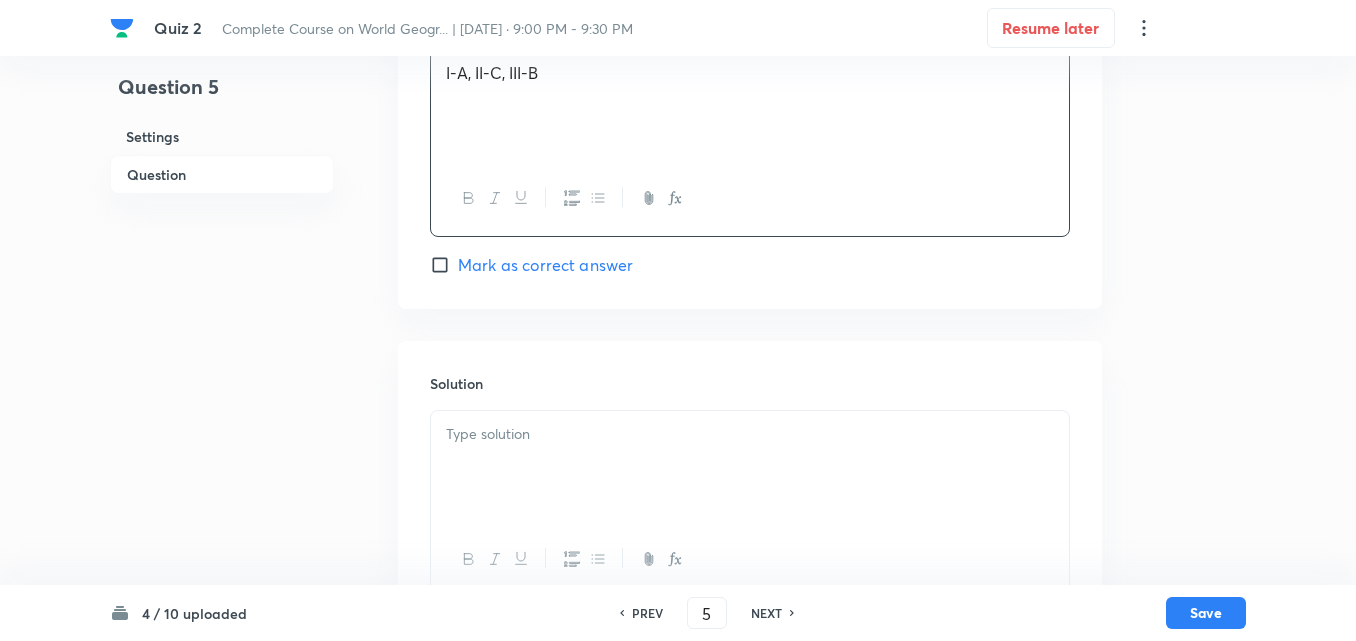click on "Solution" at bounding box center [750, 485] 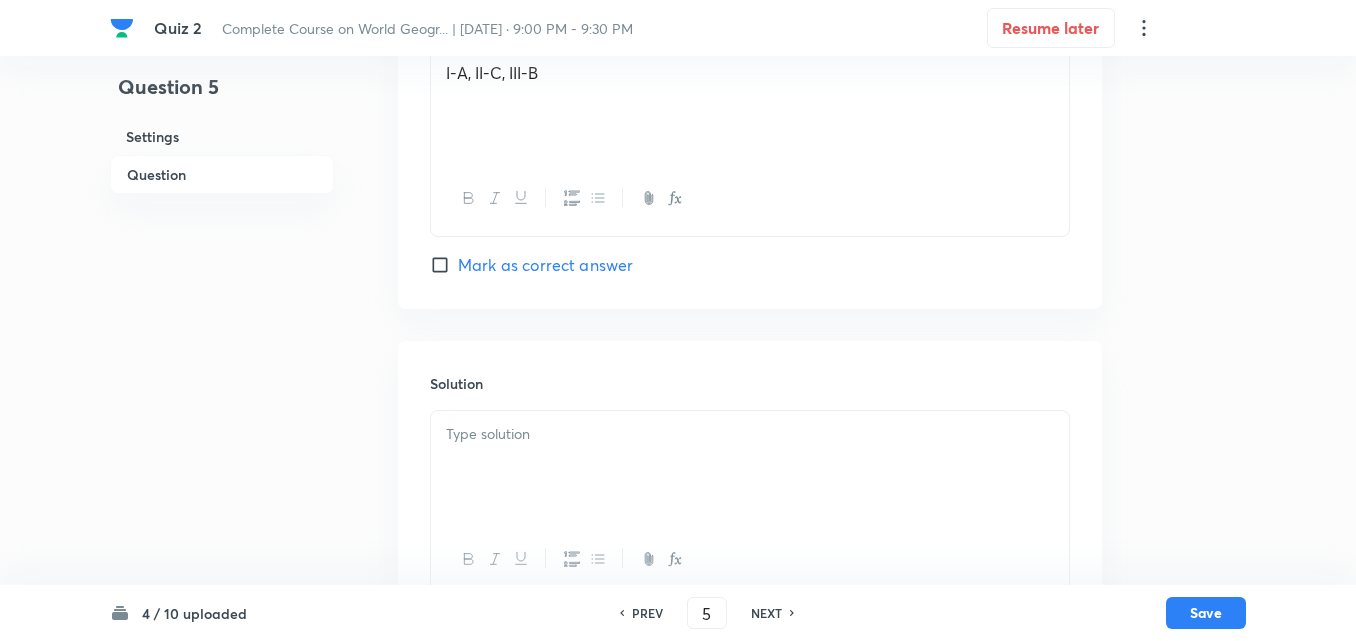 click at bounding box center (750, 434) 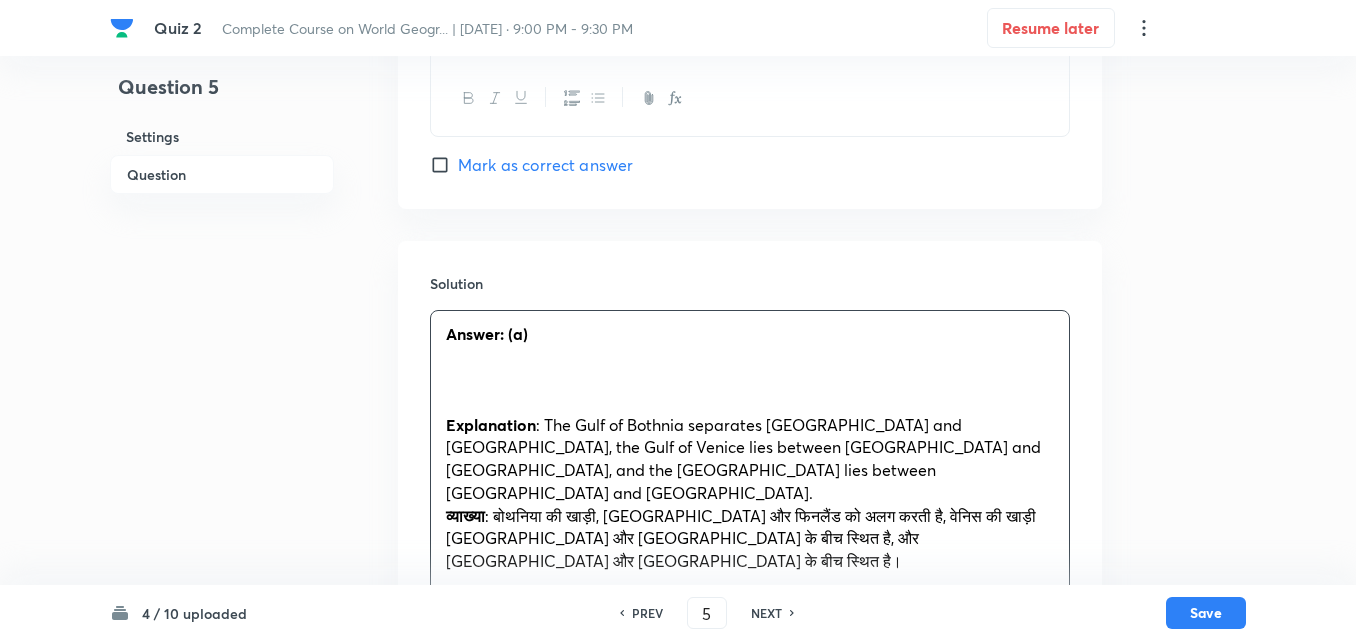scroll, scrollTop: 1950, scrollLeft: 0, axis: vertical 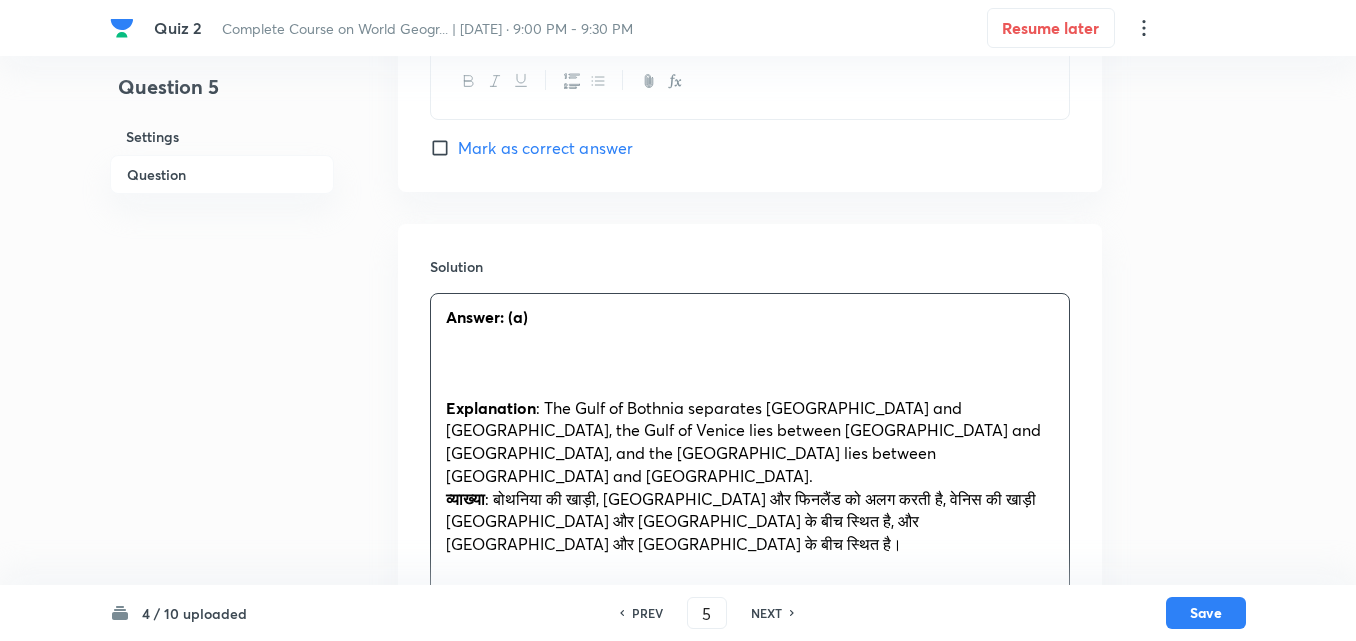 click at bounding box center [750, 340] 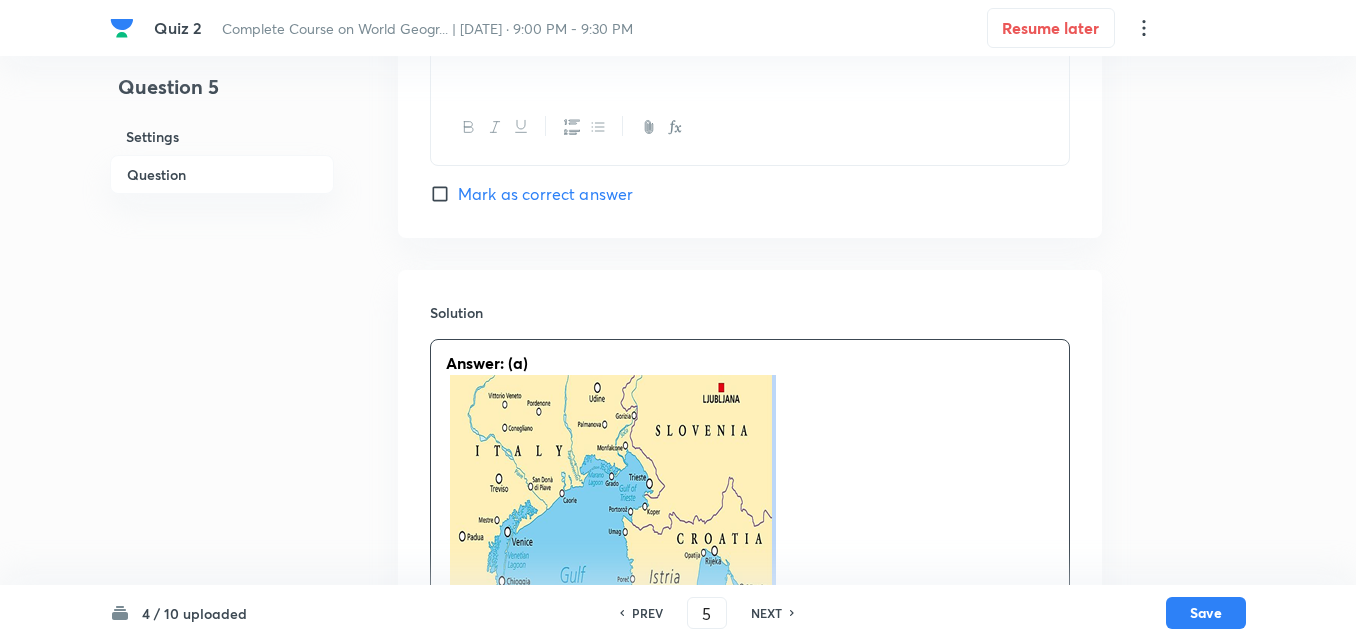 drag, startPoint x: 797, startPoint y: 408, endPoint x: 650, endPoint y: 409, distance: 147.0034 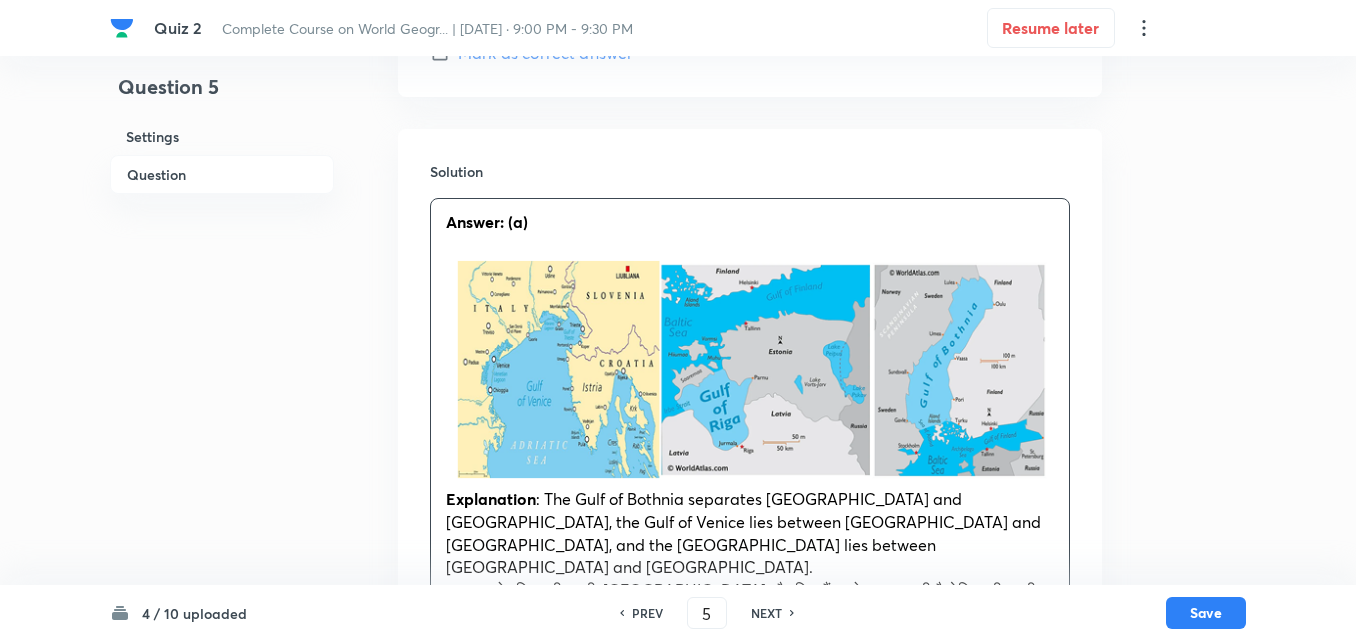 scroll, scrollTop: 2136, scrollLeft: 0, axis: vertical 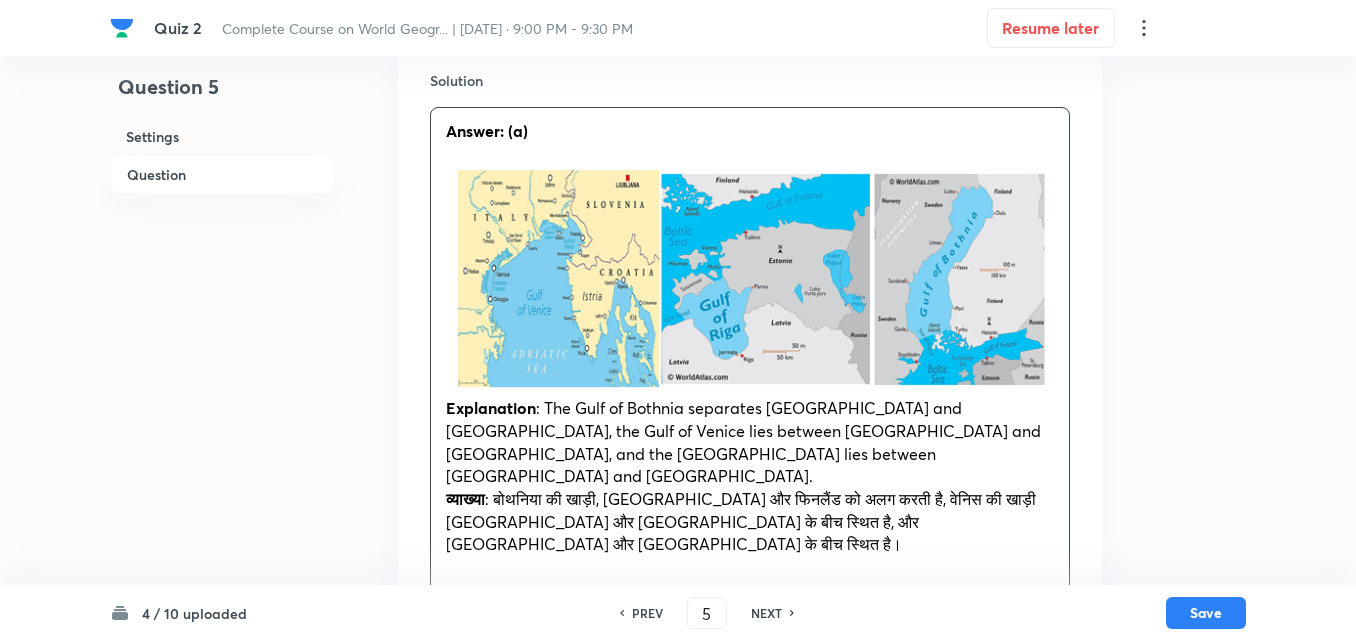 click on "Explanation : The Gulf of Bothnia separates Sweden and Finland, the Gulf of Venice lies between Italy and Slovenia, and the Gulf of Riga lies between Latvia and Estonia." at bounding box center [750, 442] 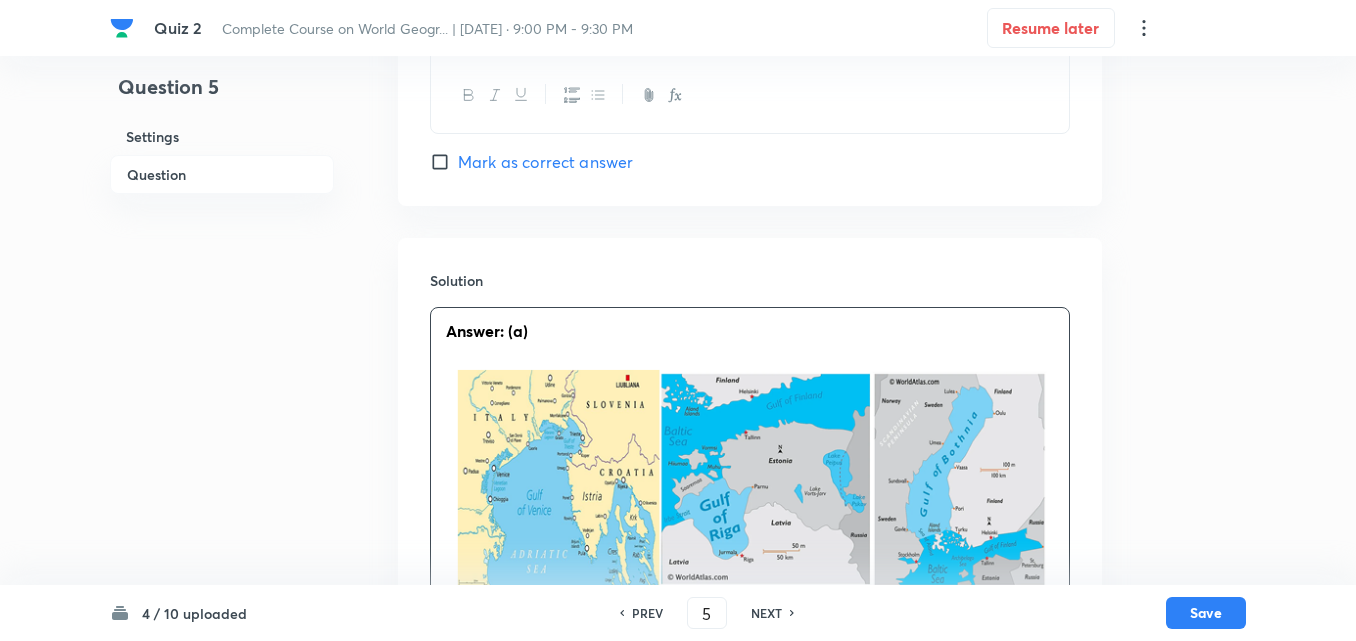 scroll, scrollTop: 2159, scrollLeft: 0, axis: vertical 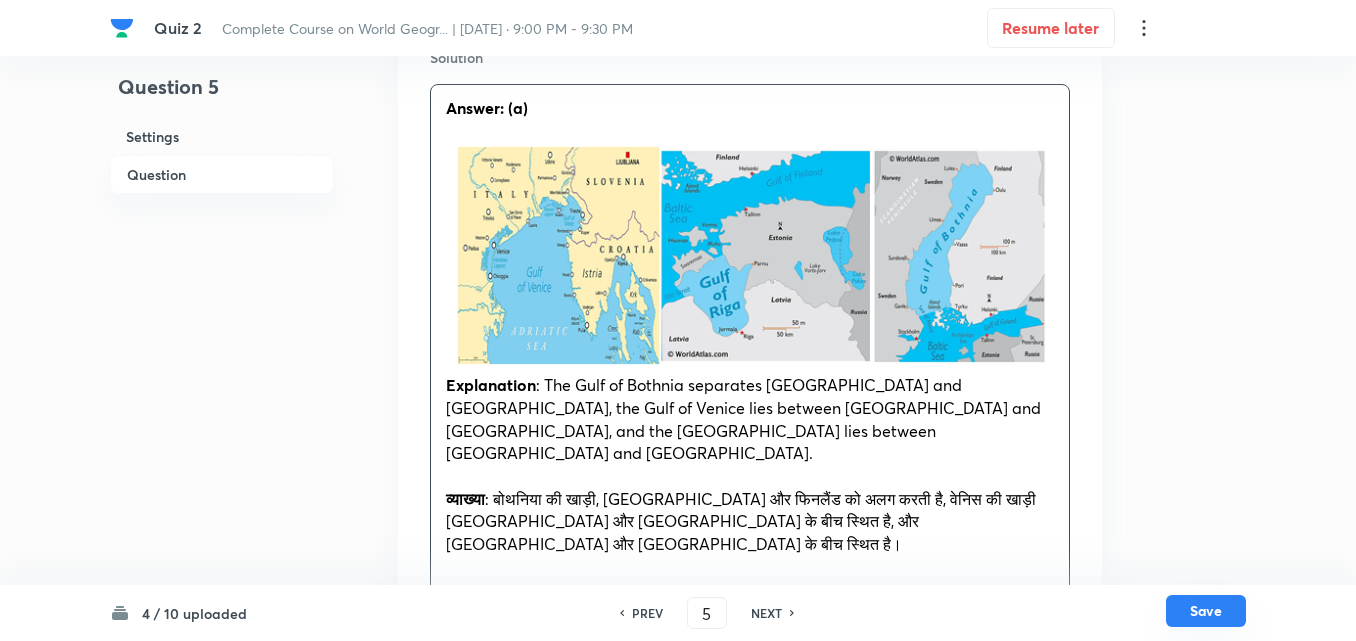 click on "Save" at bounding box center [1206, 611] 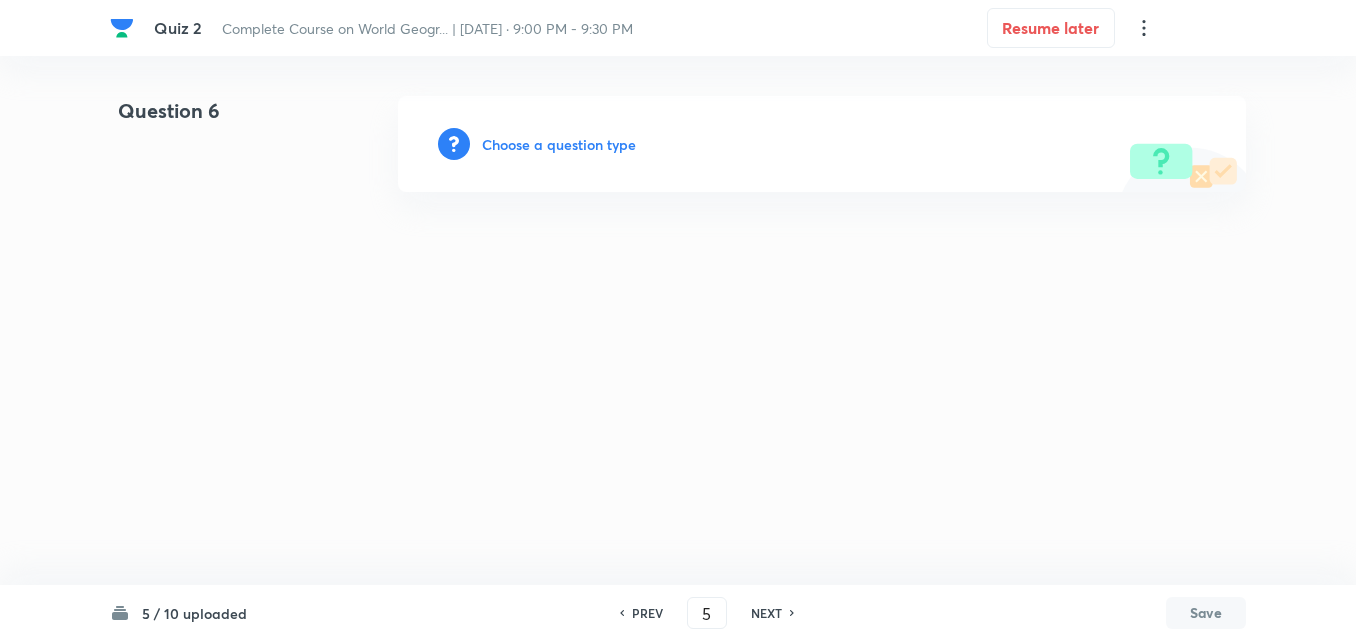 type on "6" 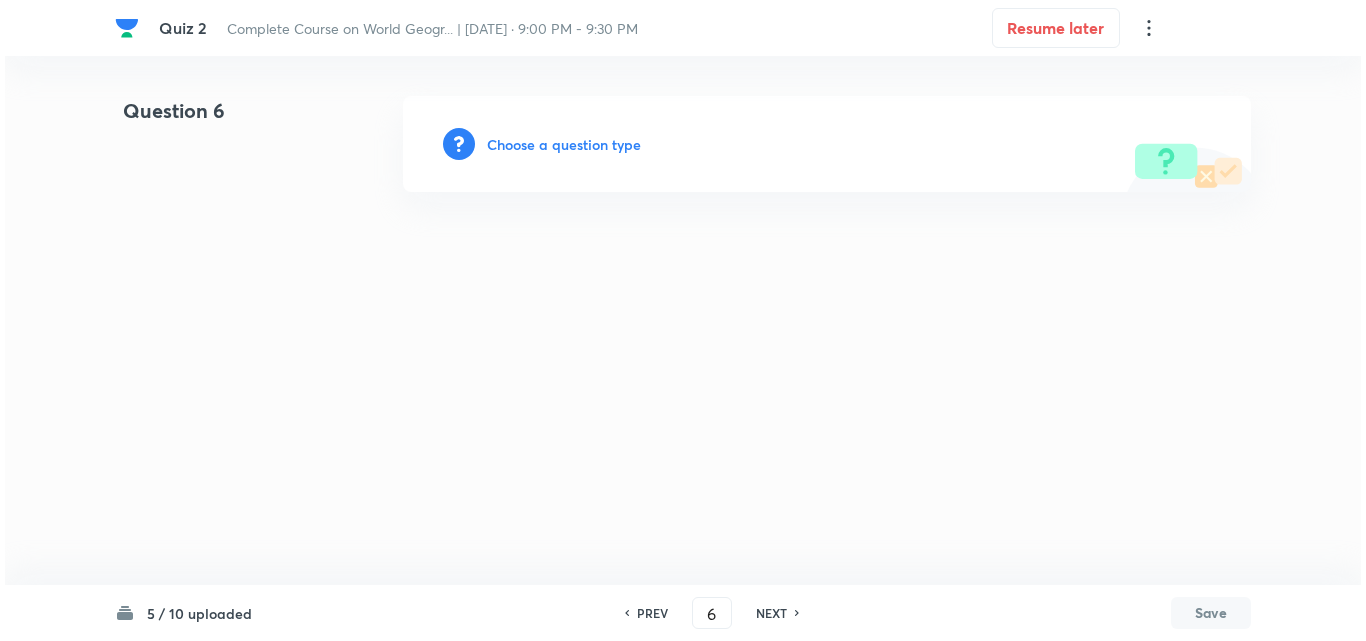 scroll, scrollTop: 0, scrollLeft: 0, axis: both 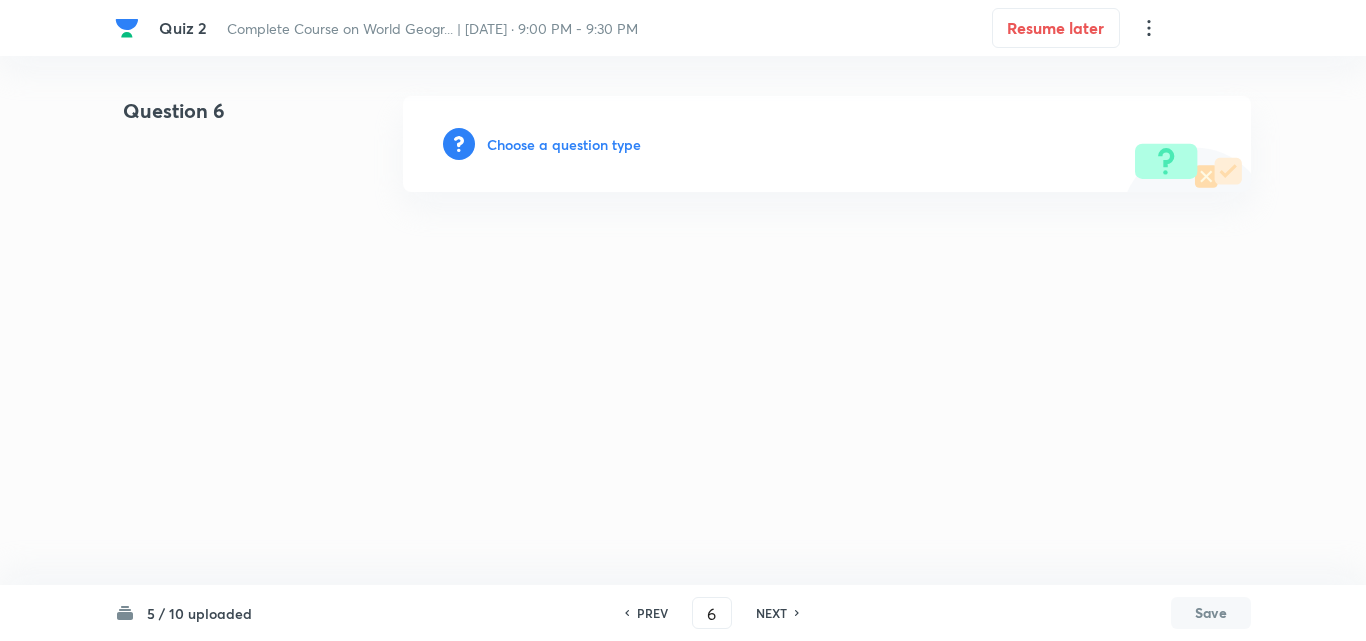 click on "Choose a question type" at bounding box center [564, 144] 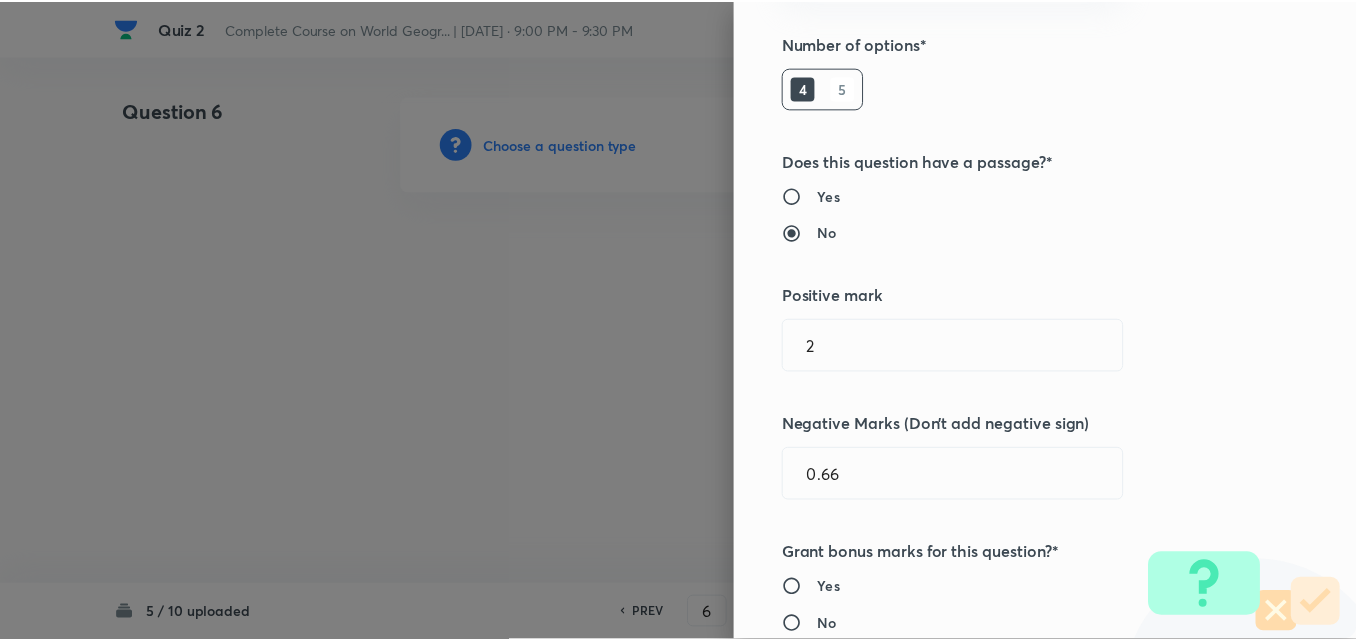 scroll, scrollTop: 400, scrollLeft: 0, axis: vertical 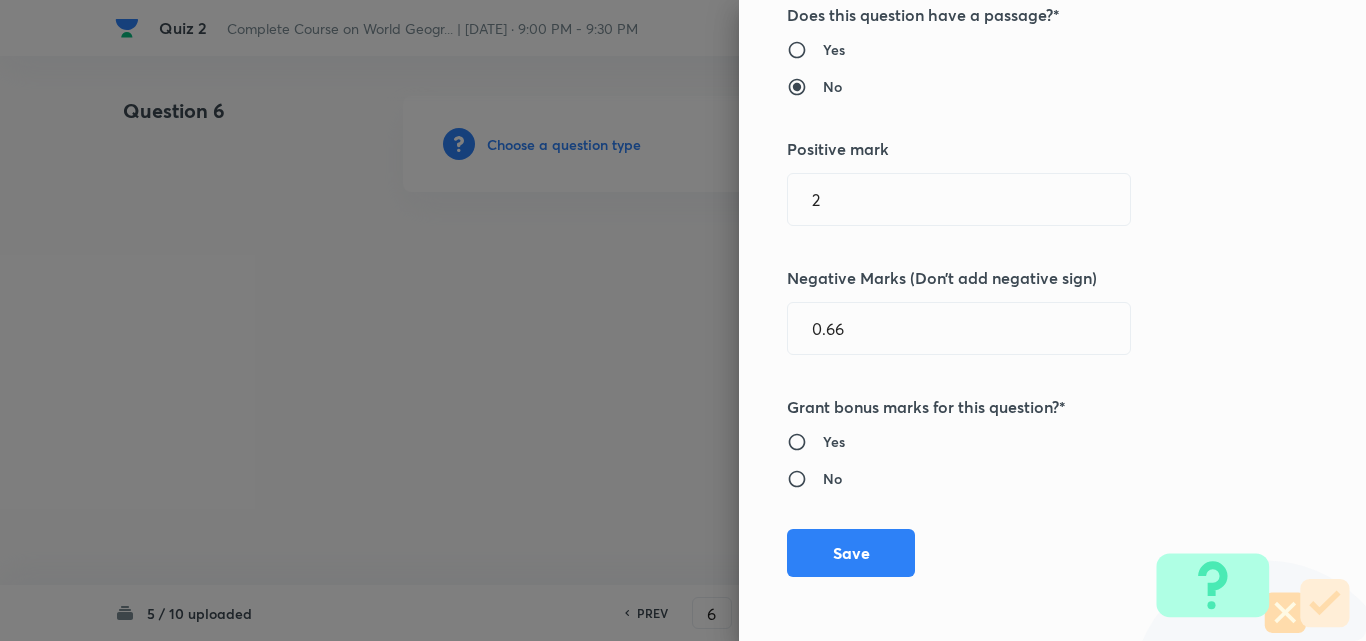 click on "Question settings Question type* Single choice correct Number of options* 4 5 Does this question have a passage?* Yes No Positive mark 2 ​ Negative Marks (Don’t add negative sign) 0.66 ​ Grant bonus marks for this question?* Yes No Save" at bounding box center [1052, 320] 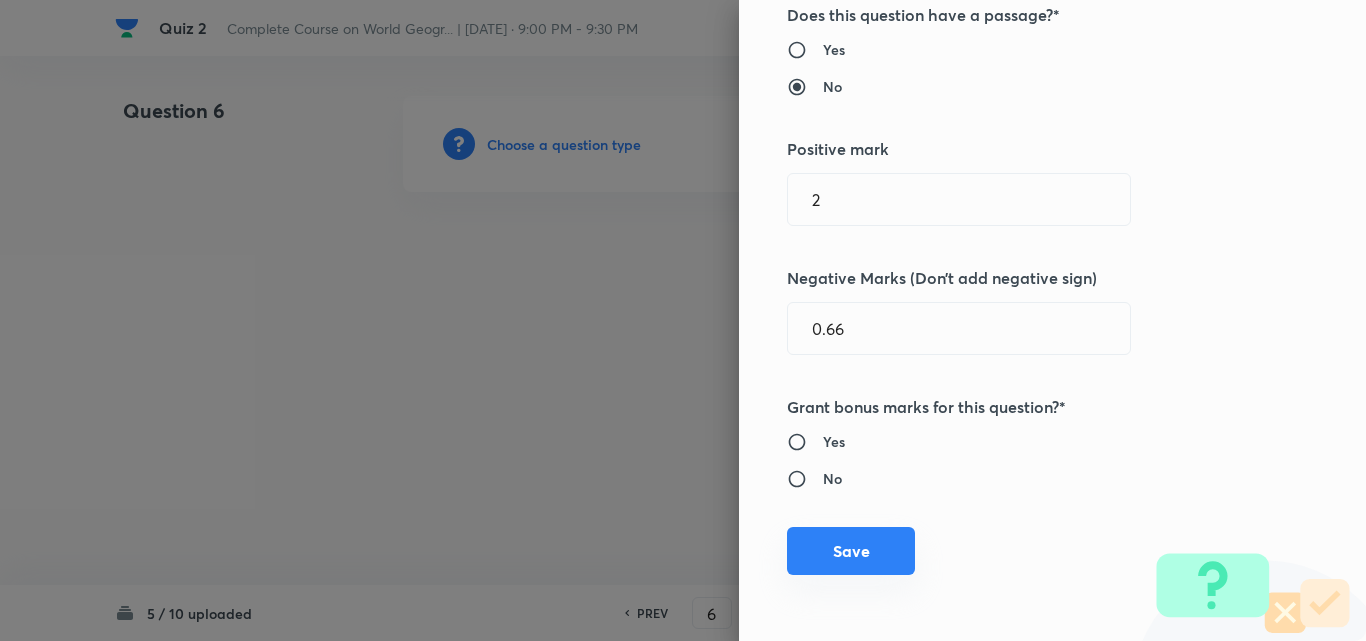 click on "Save" at bounding box center (851, 551) 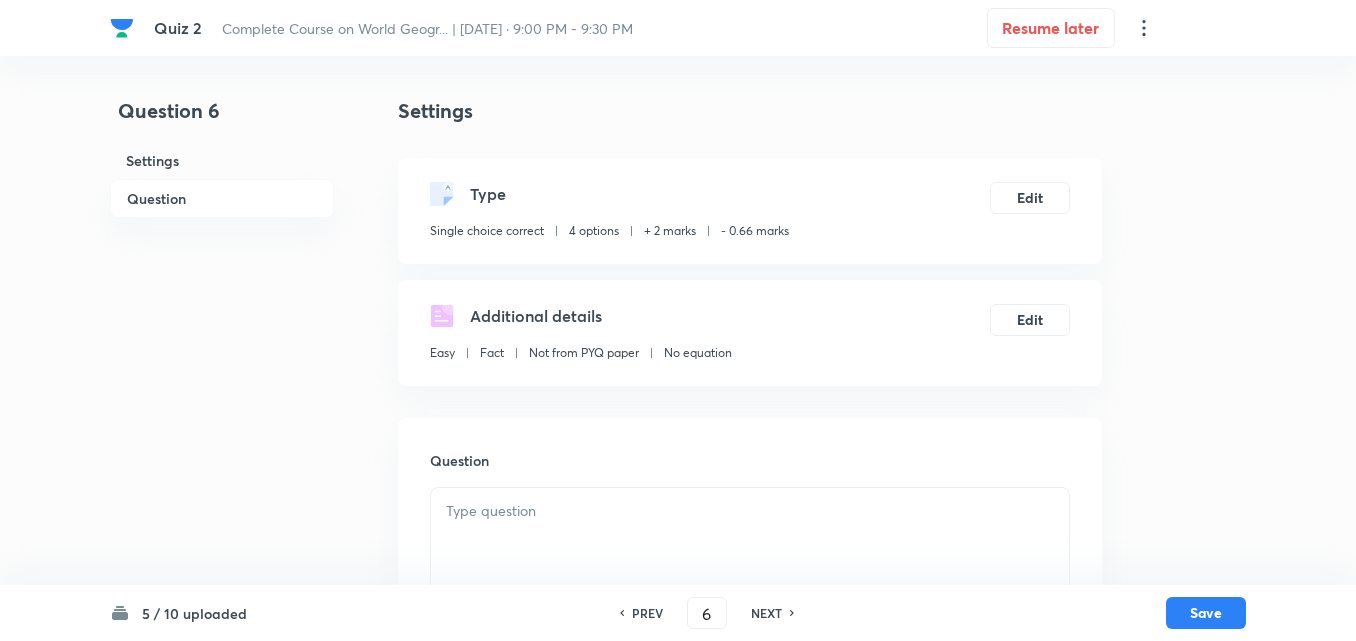 click on "Question" at bounding box center [222, 198] 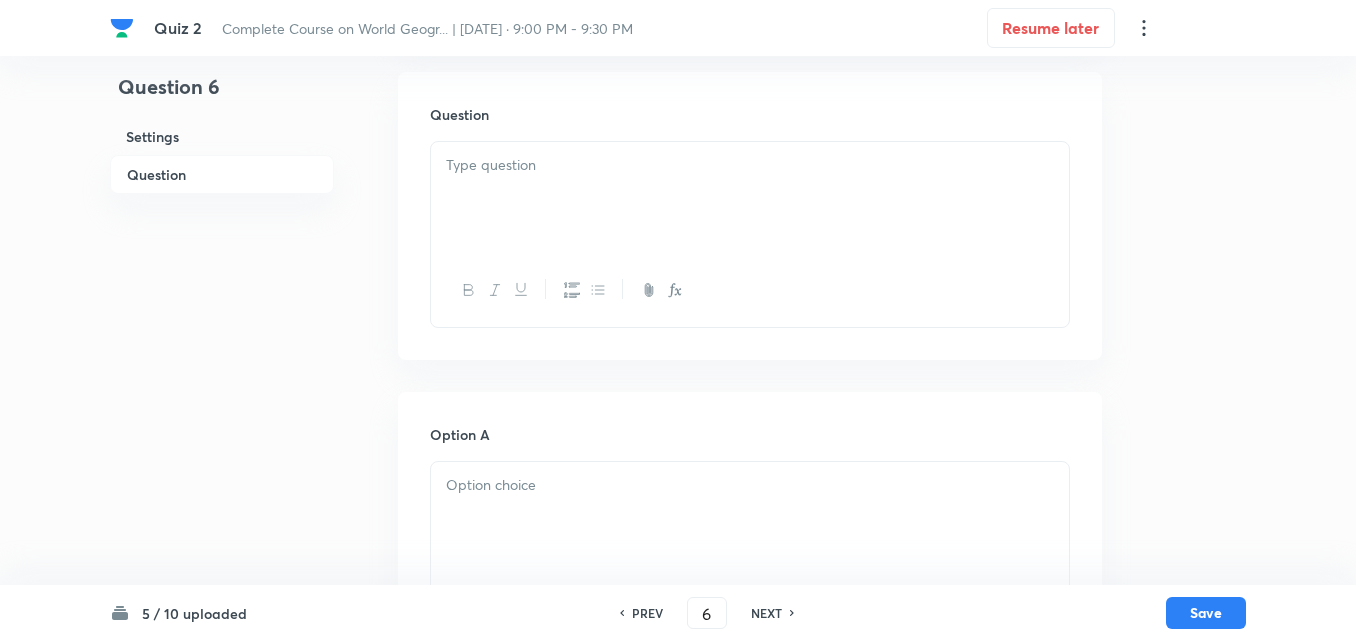 click at bounding box center [750, 198] 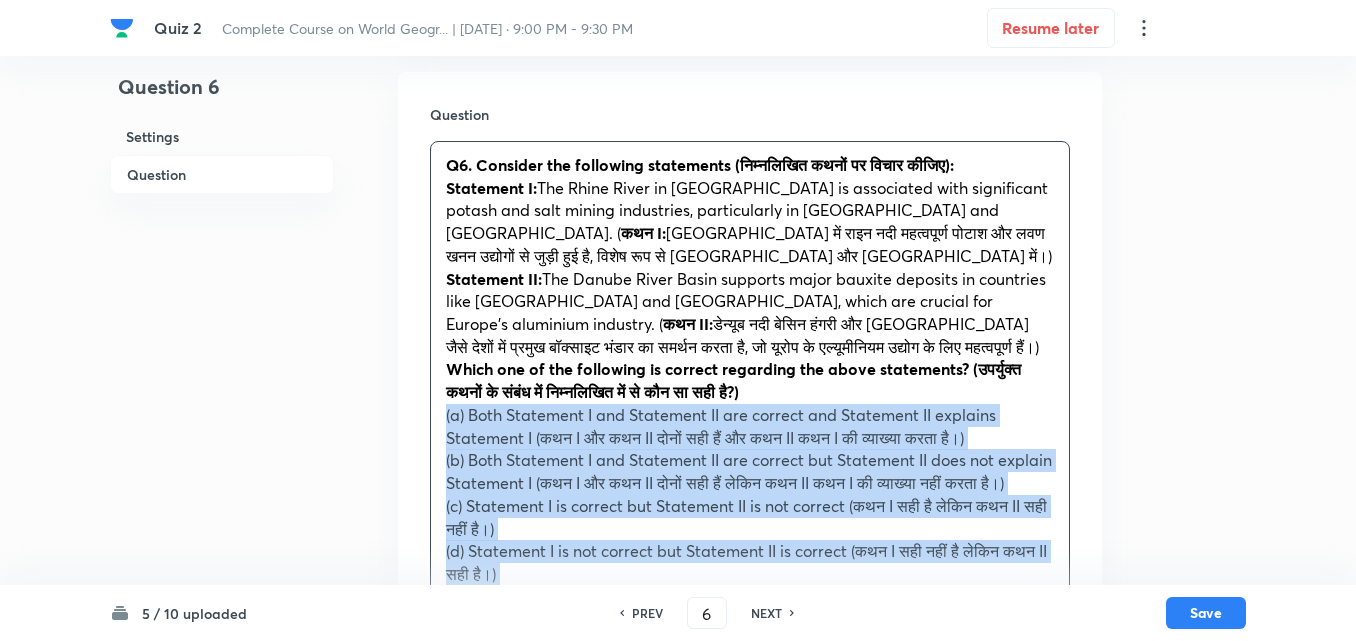 click on "Question Q6. Consider the following statements (निम्नलिखित कथनों पर विचार कीजिए): Statement I:  The Rhine River in Europe is associated with significant potash and salt mining industries, particularly in Germany and the Netherlands. ( कथन I:  यूरोप में राइन नदी महत्वपूर्ण पोटाश और लवण खनन उद्योगों से जुड़ी हुई है, विशेष रूप से जर्मनी और नीदरलैंड में।) Statement II:  The Danube River Basin supports major bauxite deposits in countries like Hungary and Romania, which are crucial for Europe’s aluminium industry. ( कथन II:  Which one of the following is correct regarding the above statements? (उपर्युक्त कथनों के संबंध में निम्नलिखित में से कौन सा सही है?) Answer: (b)  ·  The" at bounding box center (750, 570) 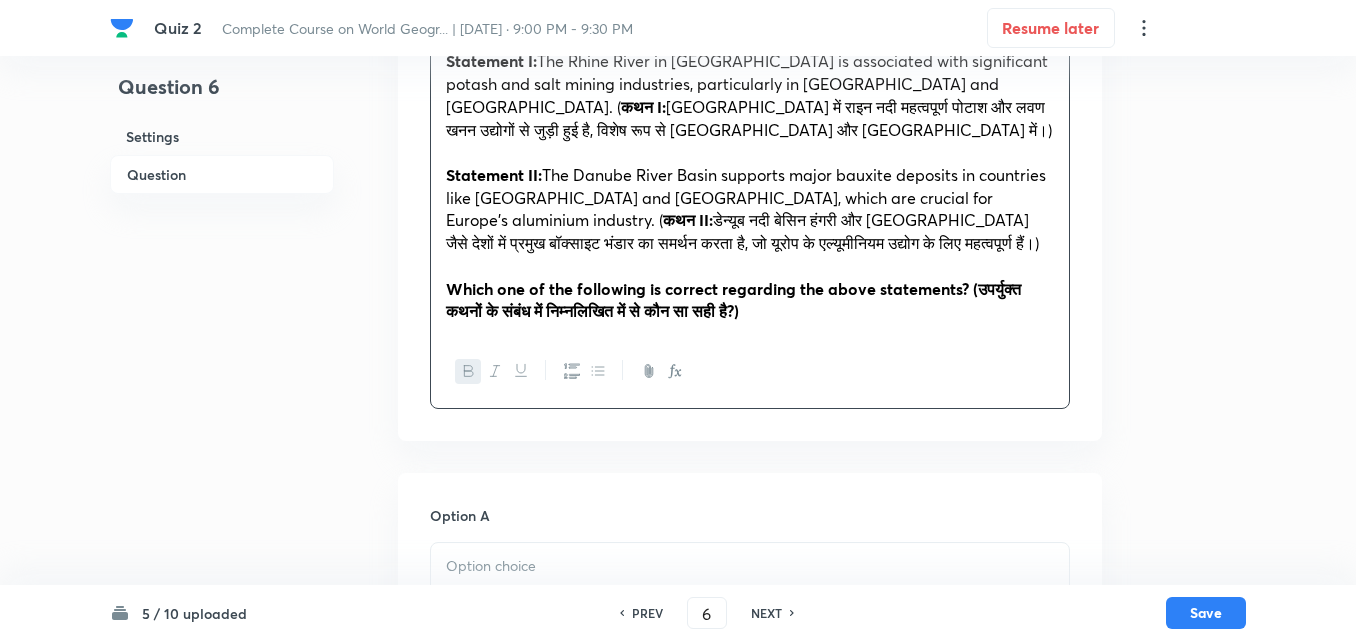 scroll, scrollTop: 746, scrollLeft: 0, axis: vertical 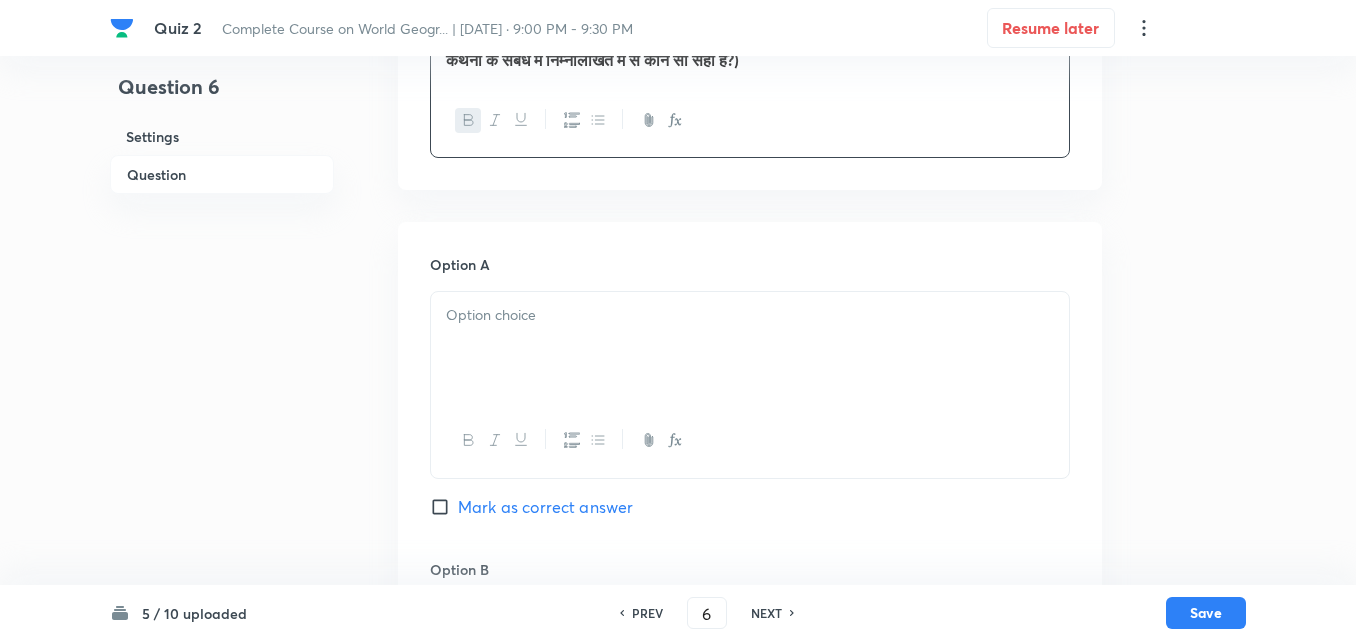 click at bounding box center [750, 348] 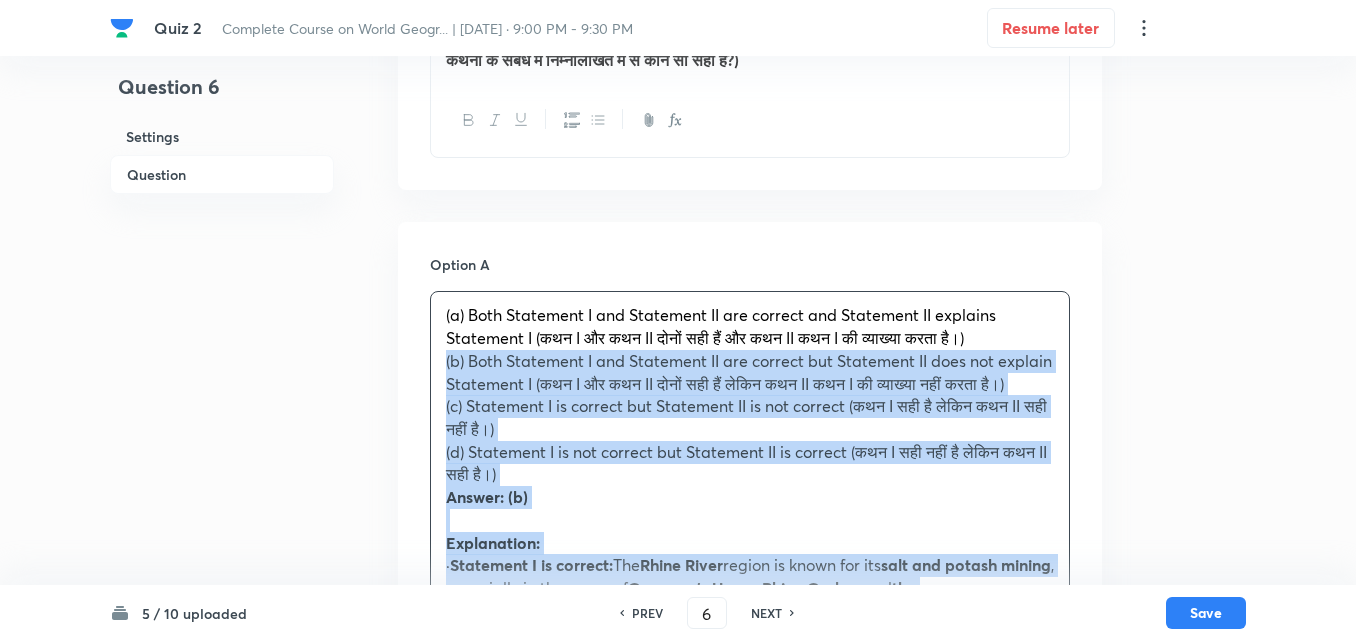 drag, startPoint x: 479, startPoint y: 364, endPoint x: 437, endPoint y: 382, distance: 45.694637 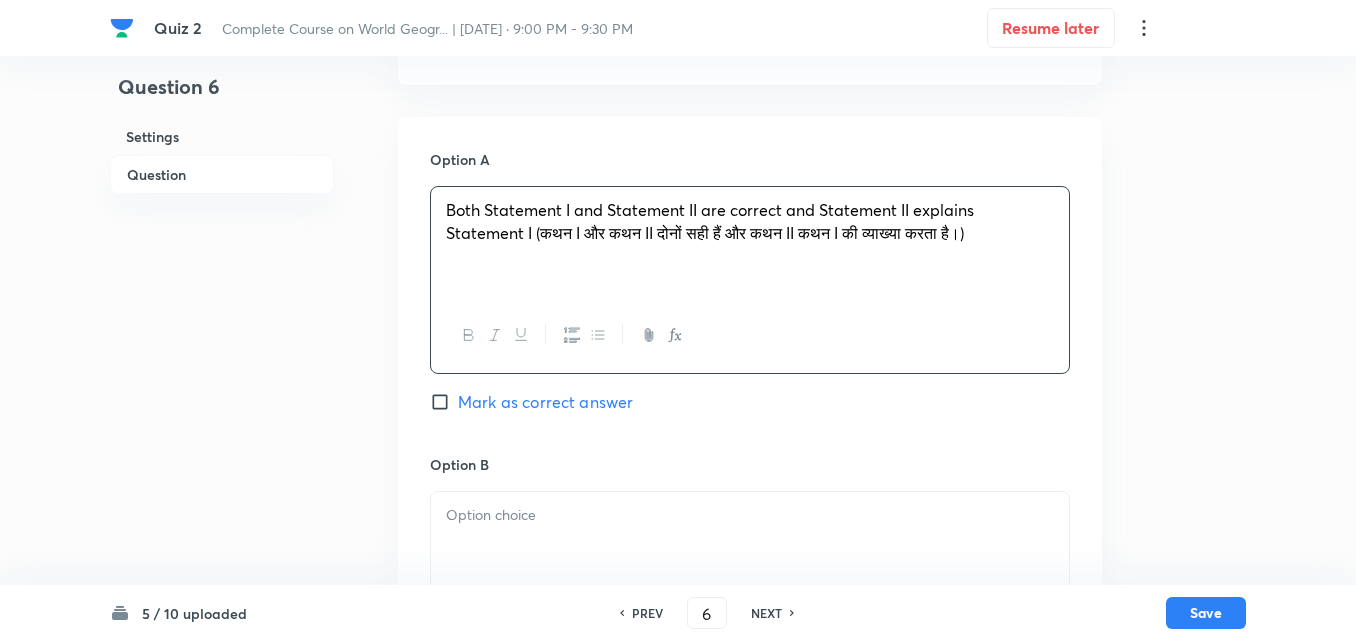 scroll, scrollTop: 1146, scrollLeft: 0, axis: vertical 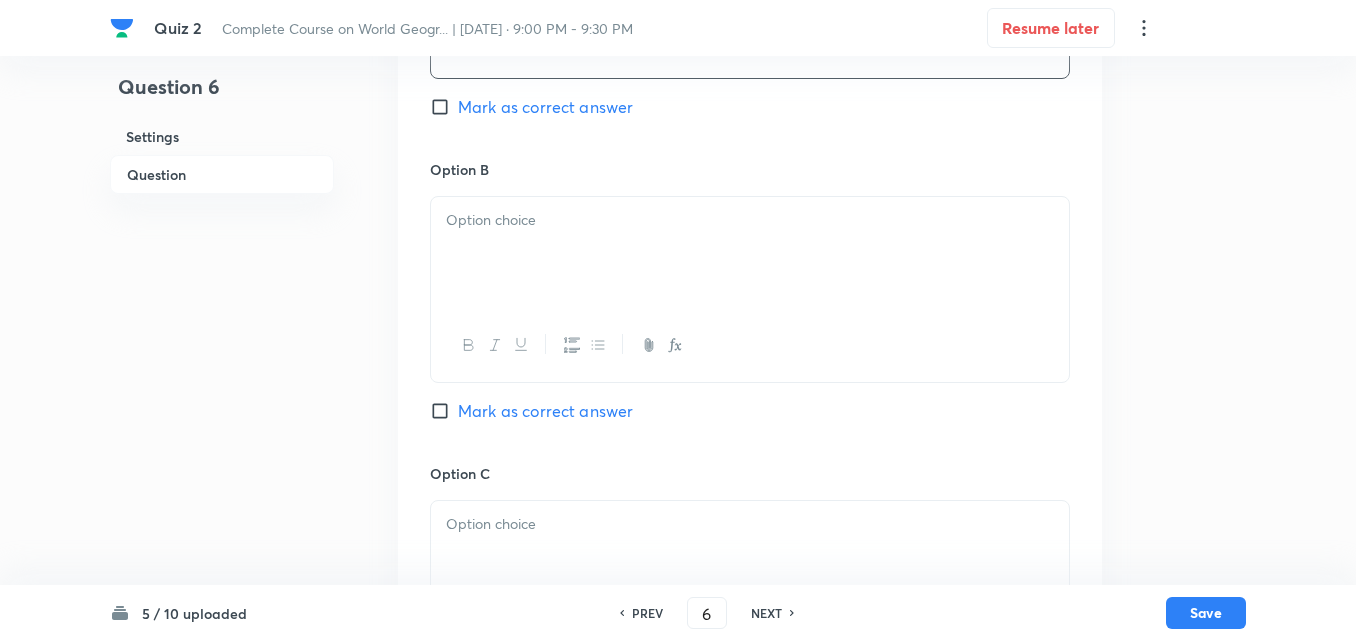 click at bounding box center (750, 253) 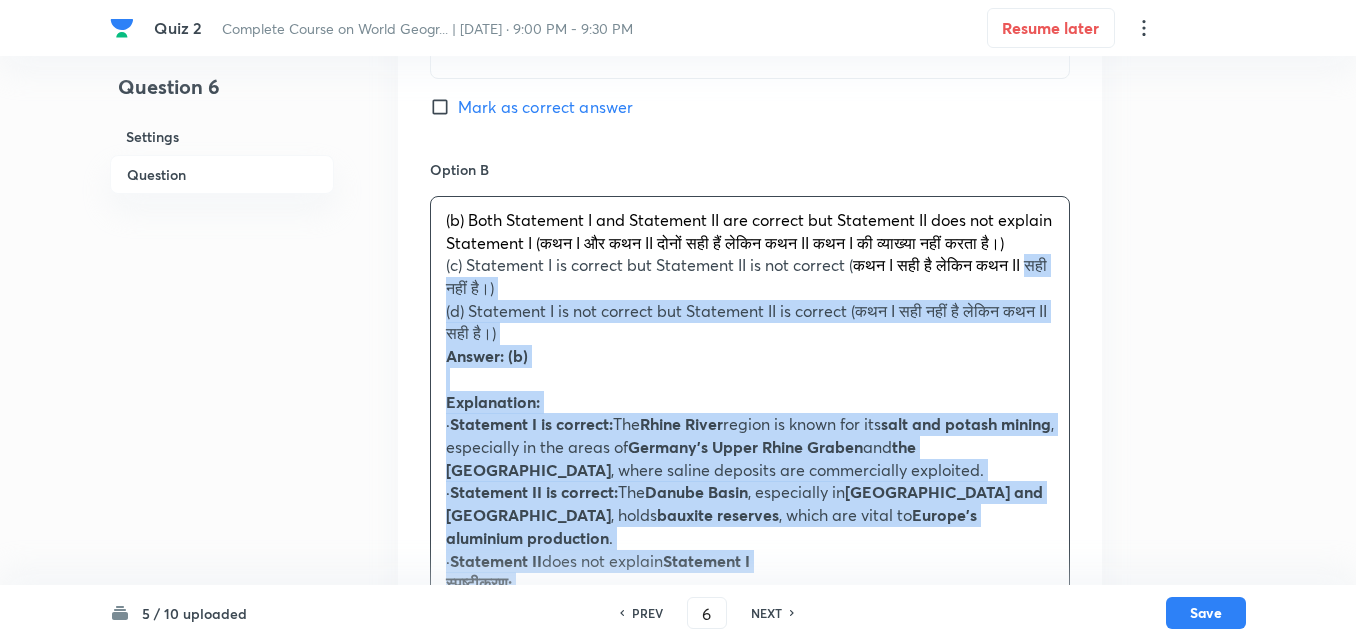drag, startPoint x: 418, startPoint y: 278, endPoint x: 340, endPoint y: 280, distance: 78.025635 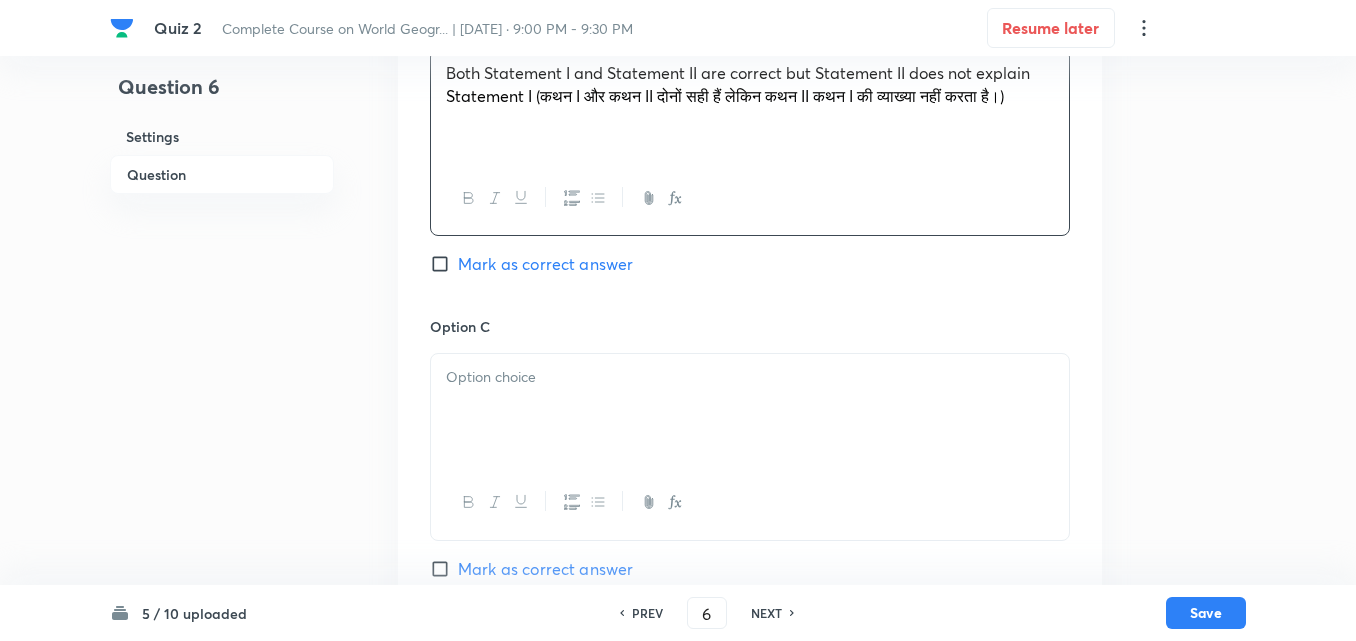 scroll, scrollTop: 1446, scrollLeft: 0, axis: vertical 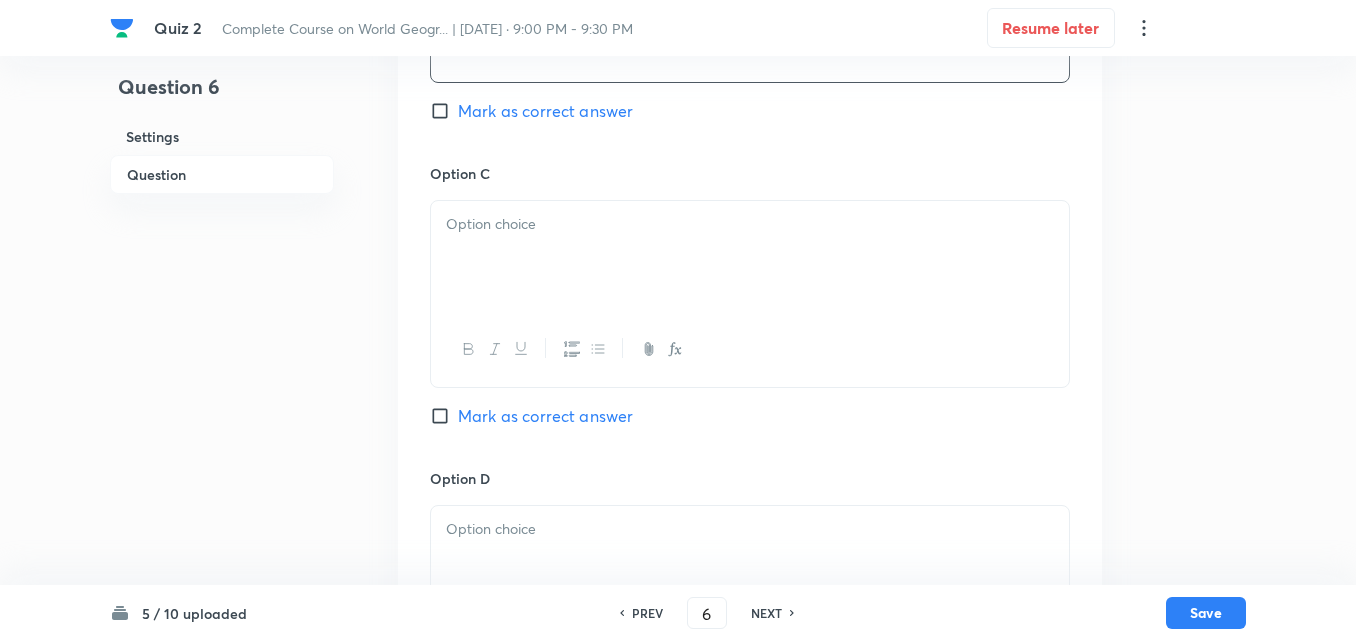click at bounding box center [750, 257] 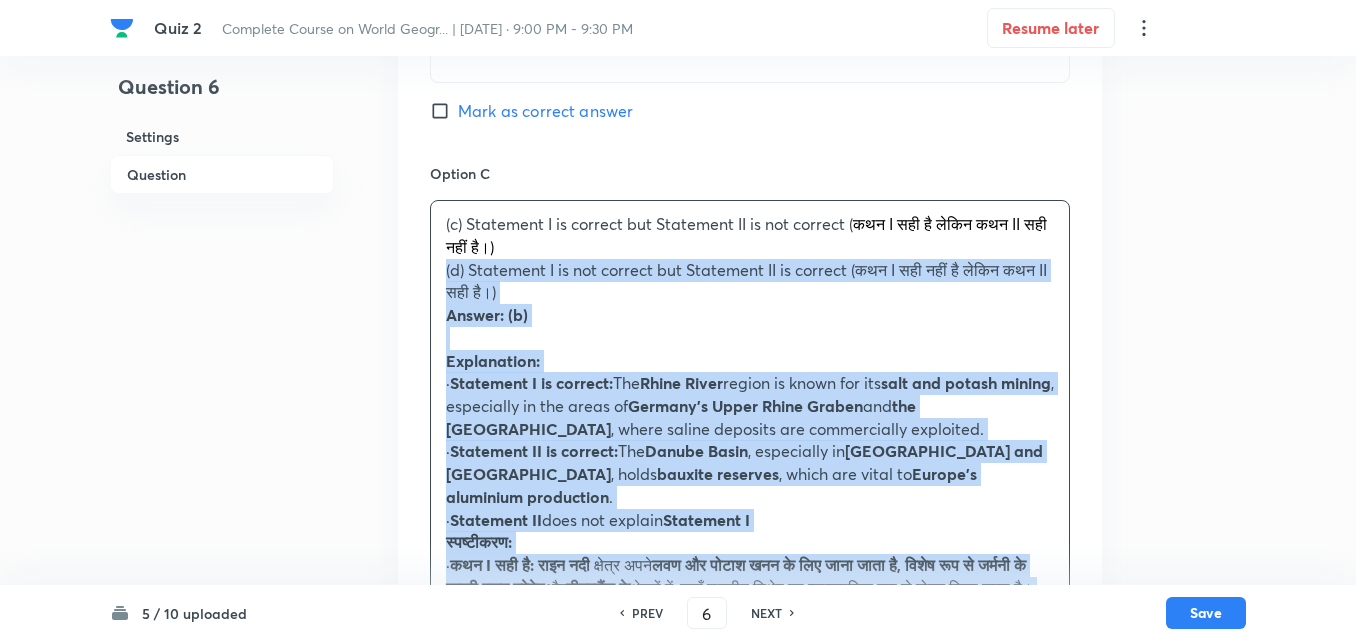 click on "Option A Both Statement I and Statement II are correct and Statement II explains Statement I (कथन I और कथन II दोनों सही हैं और कथन II कथन I की व्याख्या करता है।) Mark as correct answer Option B Both Statement I and Statement II are correct but Statement II does not explain Statement I (कथन I और कथन II दोनों सही हैं लेकिन कथन II कथन I की व्याख्या नहीं करता है।) Mark as correct answer Option C (c) Statement I is correct but Statement II is not correct ( कथन I सही है लेकिन कथन II सही नहीं है।) (d) Statement I is not correct but Statement II is correct ( कथन I सही नहीं है लेकिन कथन II सही है।) Answer: (b)  Explanation: · Statement I is correct:   The  Rhine River  region is known for its  salt and potash mining  and  · ." at bounding box center [750, 326] 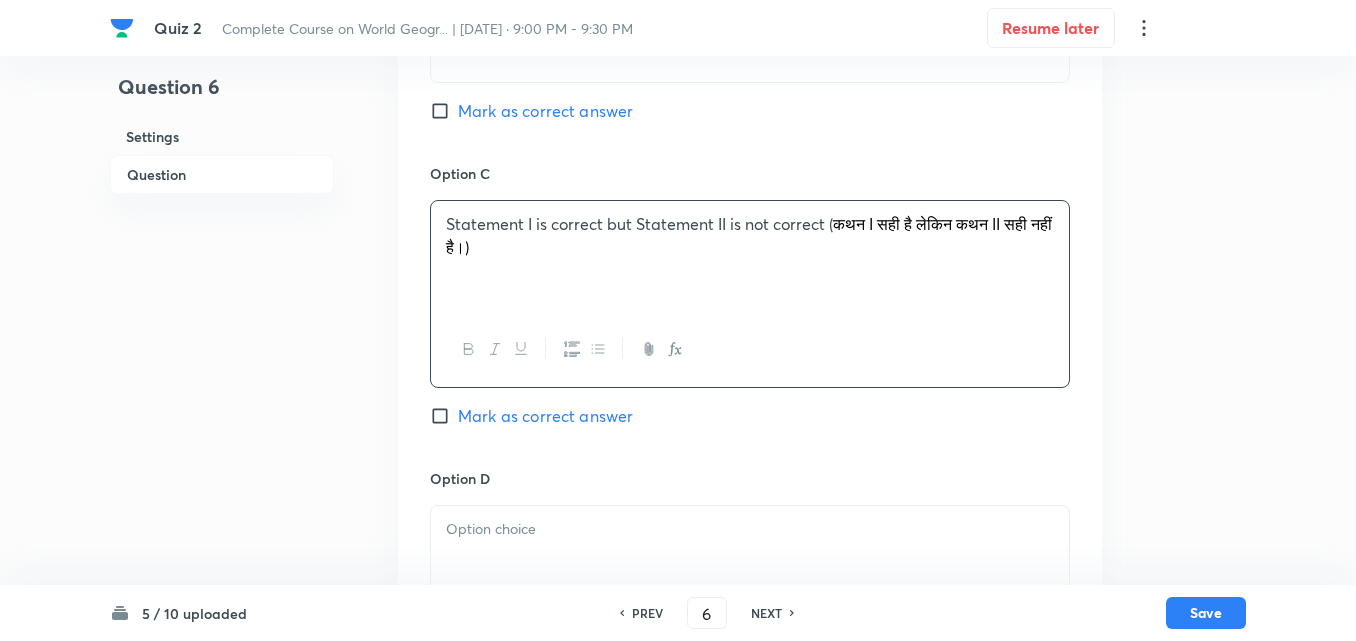 click on "Mark as correct answer" at bounding box center [545, 111] 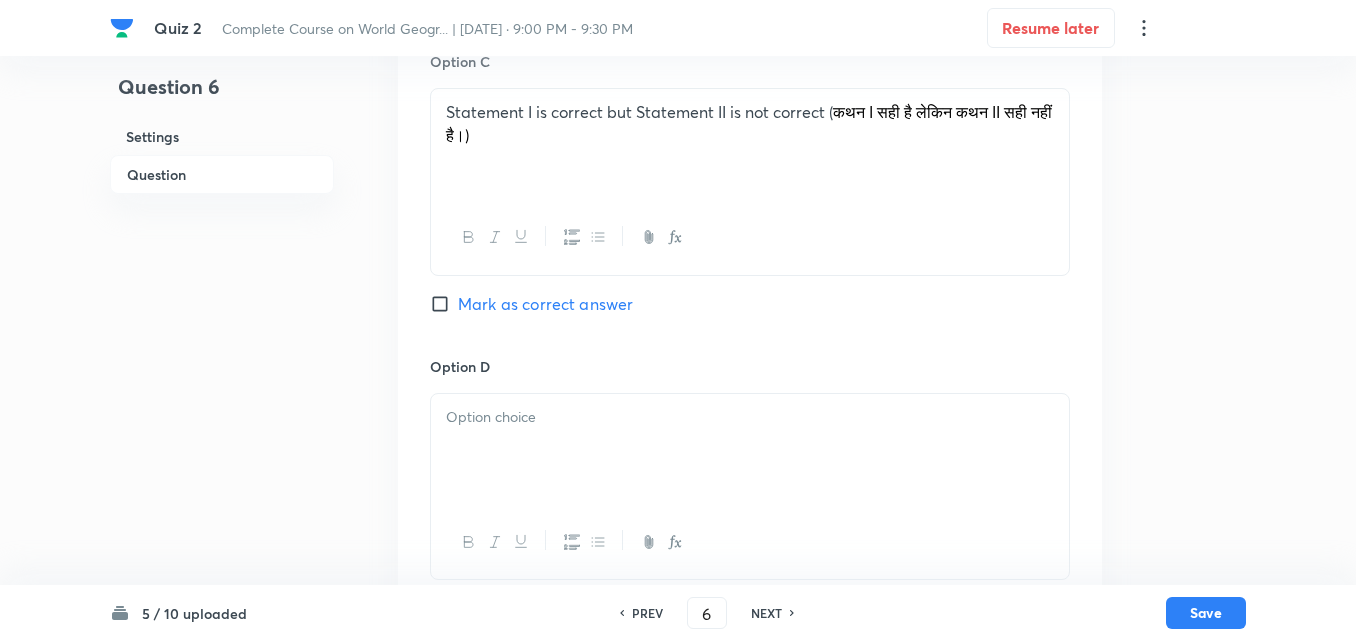 scroll, scrollTop: 1746, scrollLeft: 0, axis: vertical 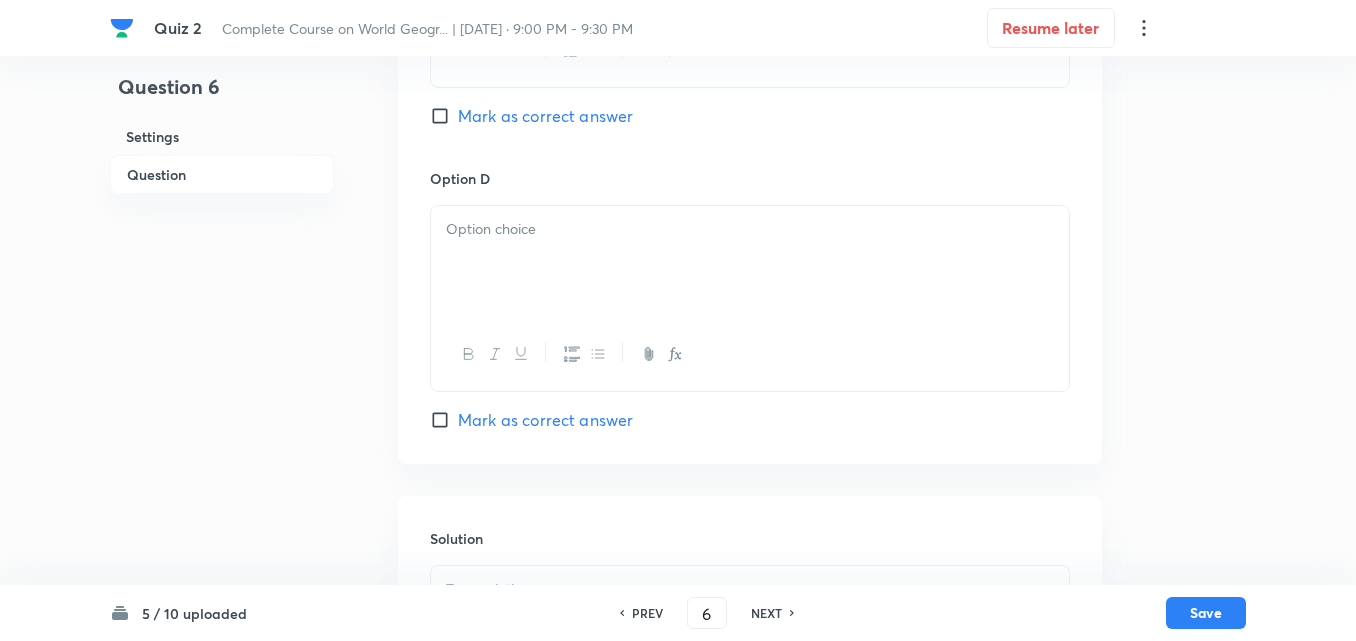 click at bounding box center [750, 262] 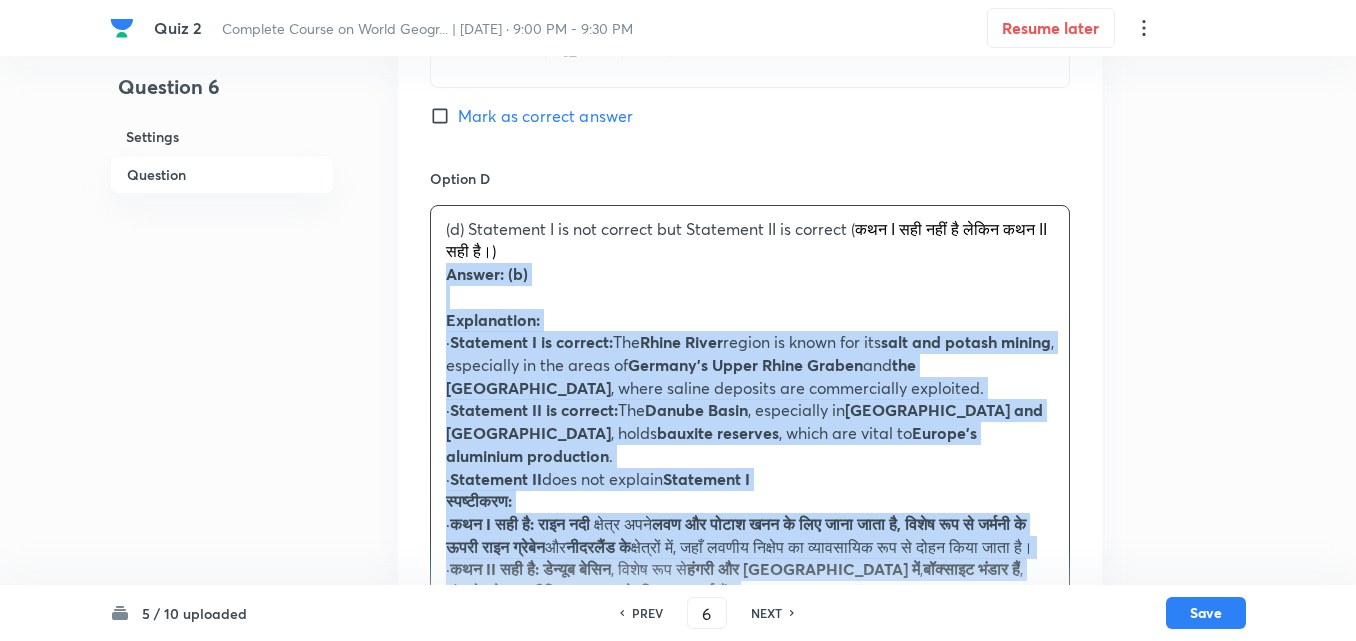 drag, startPoint x: 443, startPoint y: 287, endPoint x: 420, endPoint y: 277, distance: 25.079872 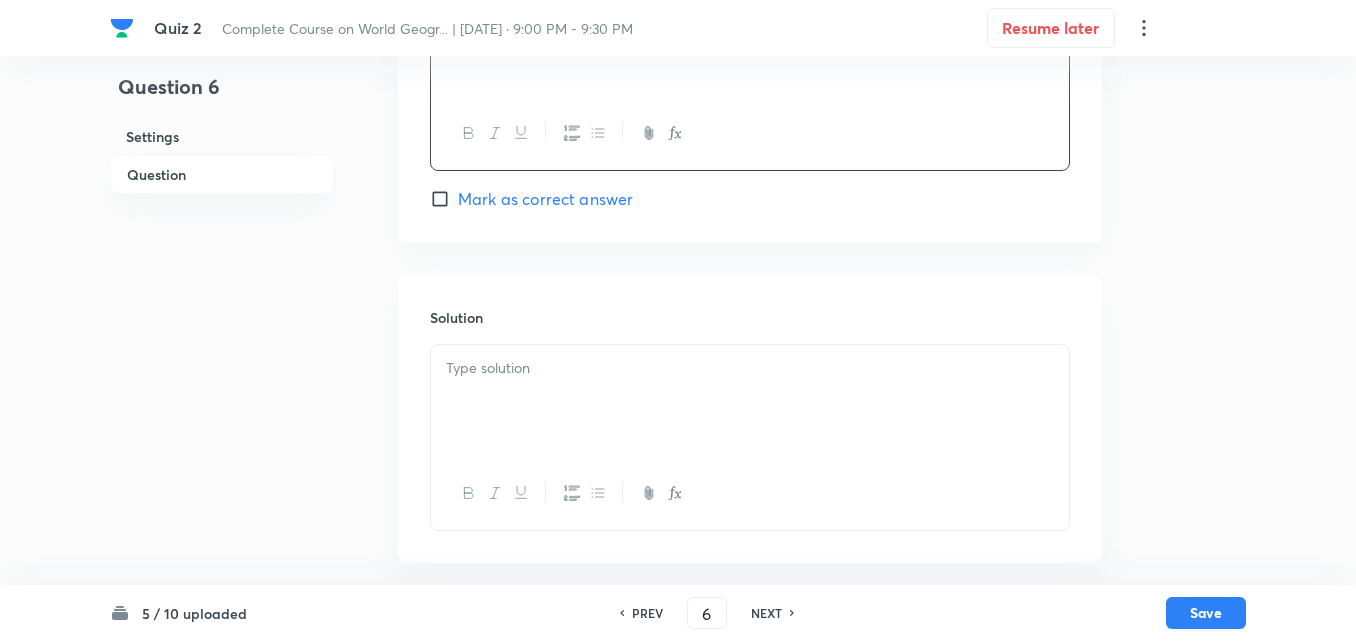 scroll, scrollTop: 1969, scrollLeft: 0, axis: vertical 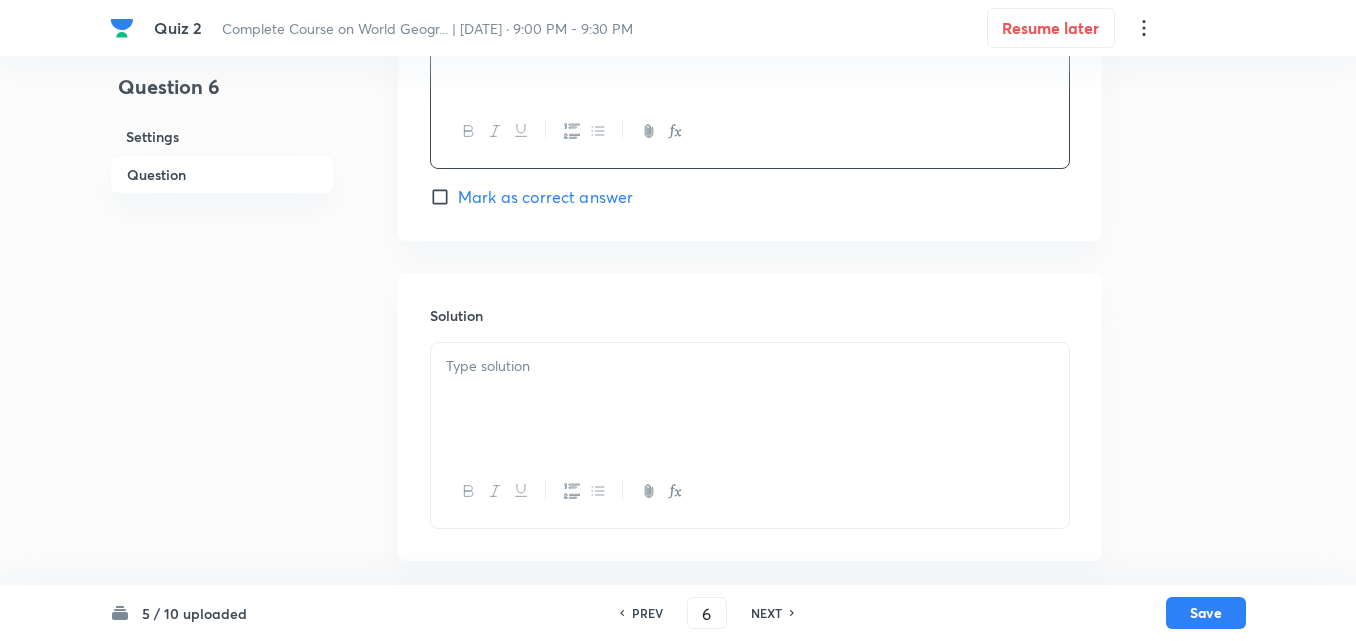 click at bounding box center [750, 435] 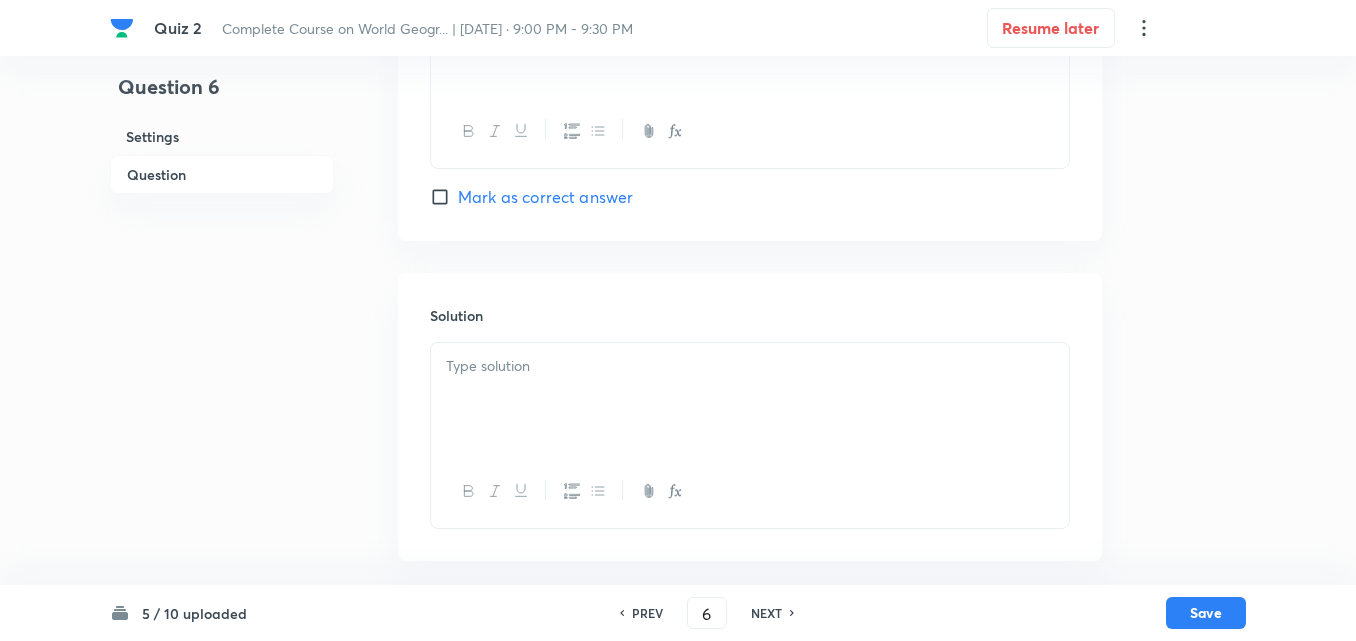 click at bounding box center (750, 399) 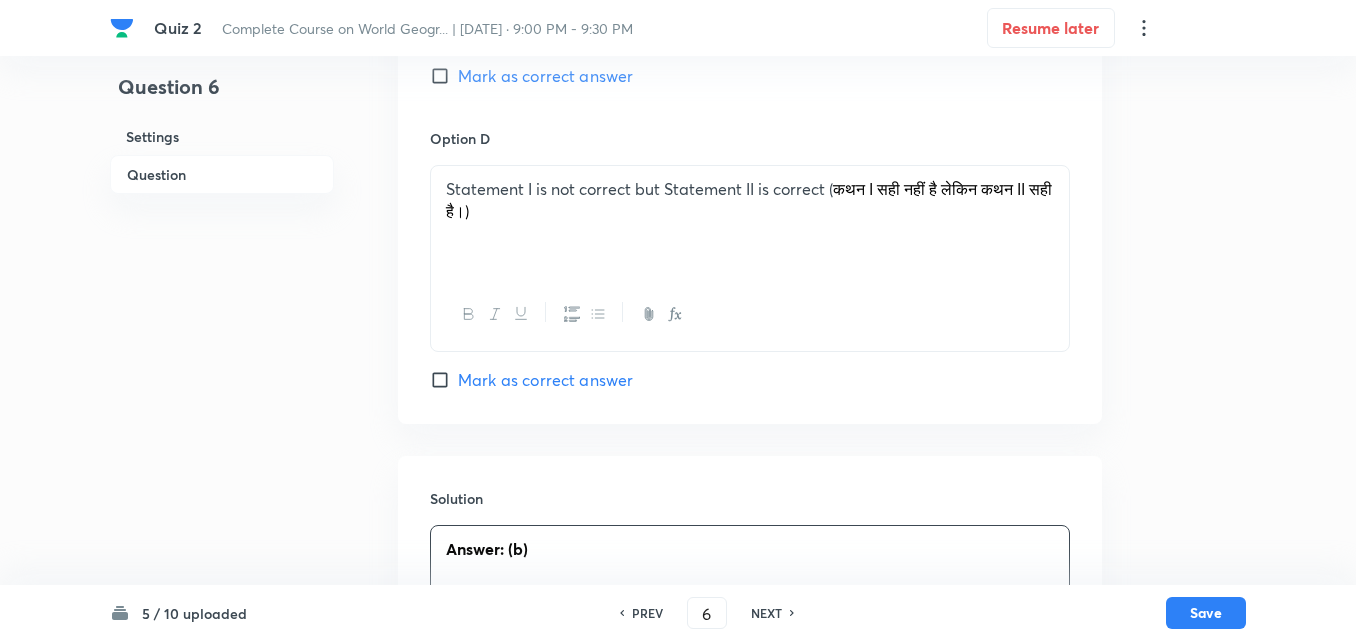 scroll, scrollTop: 2069, scrollLeft: 0, axis: vertical 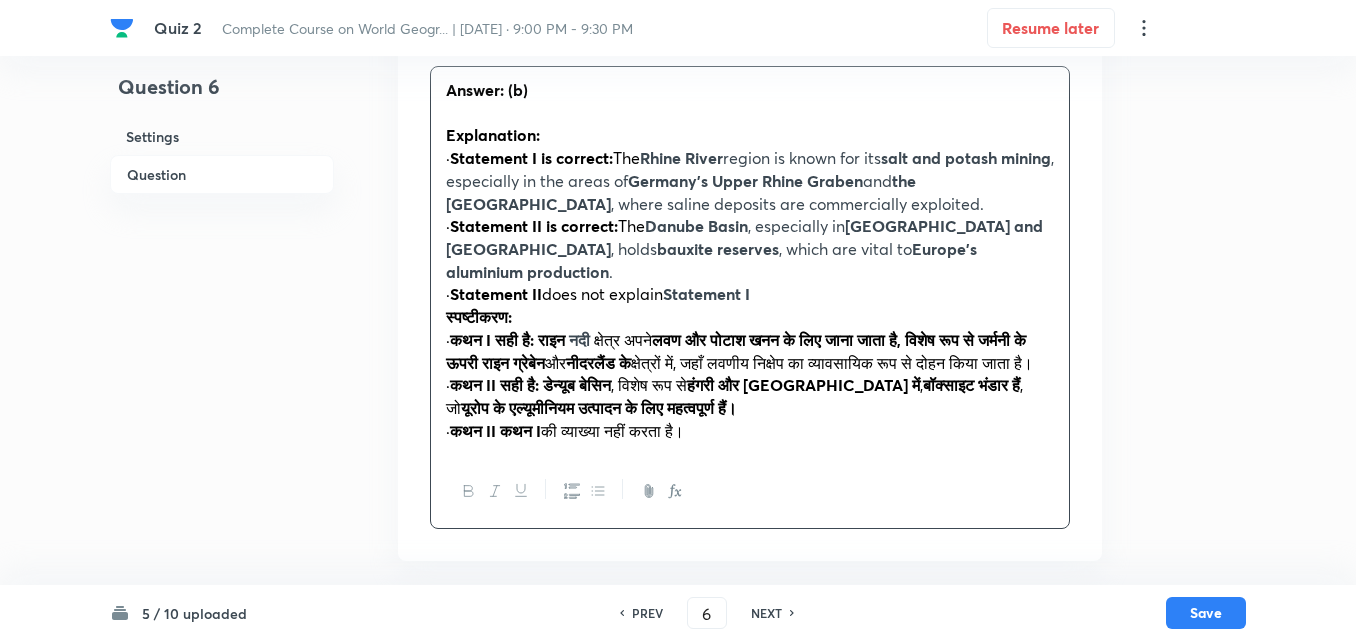 click at bounding box center (750, 113) 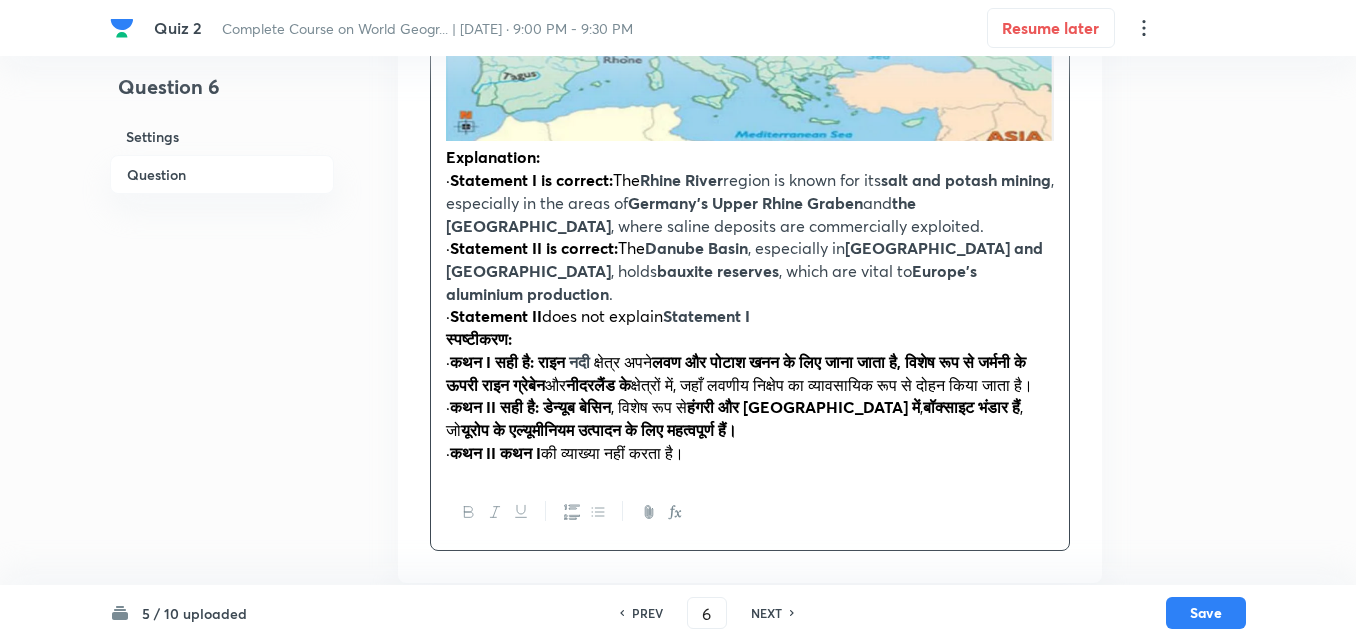 scroll, scrollTop: 2533, scrollLeft: 0, axis: vertical 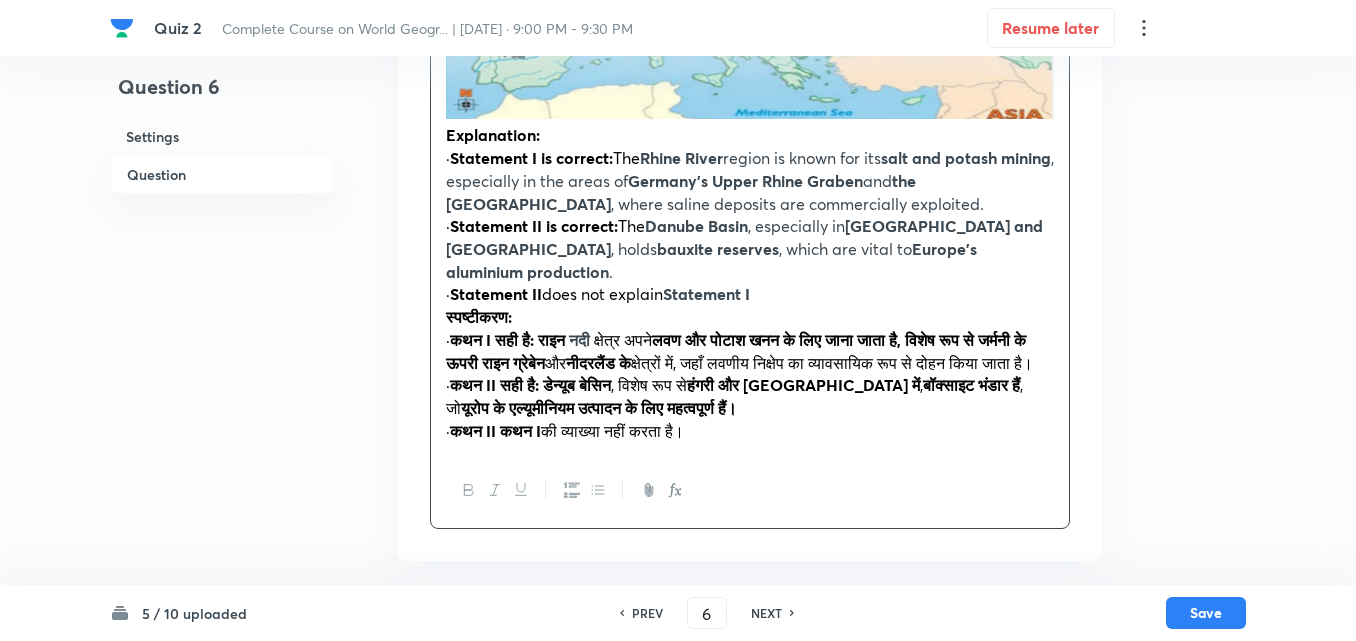 click on "Answer: (b)  Explanation: · Statement I is correct:   The  Rhine River  region is known for its  salt and potash mining , especially in the areas of  Germany’s Upper Rhine Graben  and  the Netherlands , where saline deposits are commercially exploited. · Statement II is correct:   The  Danube Basin , especially in  Hungary and Romania , holds  bauxite reserves , which are vital to  Europe’s aluminium production . · Statement II  does not explain  Statement I स्पष्टीकरण: · कथन I सही है: राइन   नदी   क्षेत्र अपने लवण और पोटाश खनन के लिए जाना जाता है, विशेष रूप से जर्मनी के ऊपरी राइन ग्रेबेन  और  नीदरलैंड के  · कथन II सही है: डेन्यूब बेसिन , विशेष रूप से  हंगरी और रोमानिया में ,  , जो ·" at bounding box center [750, 116] 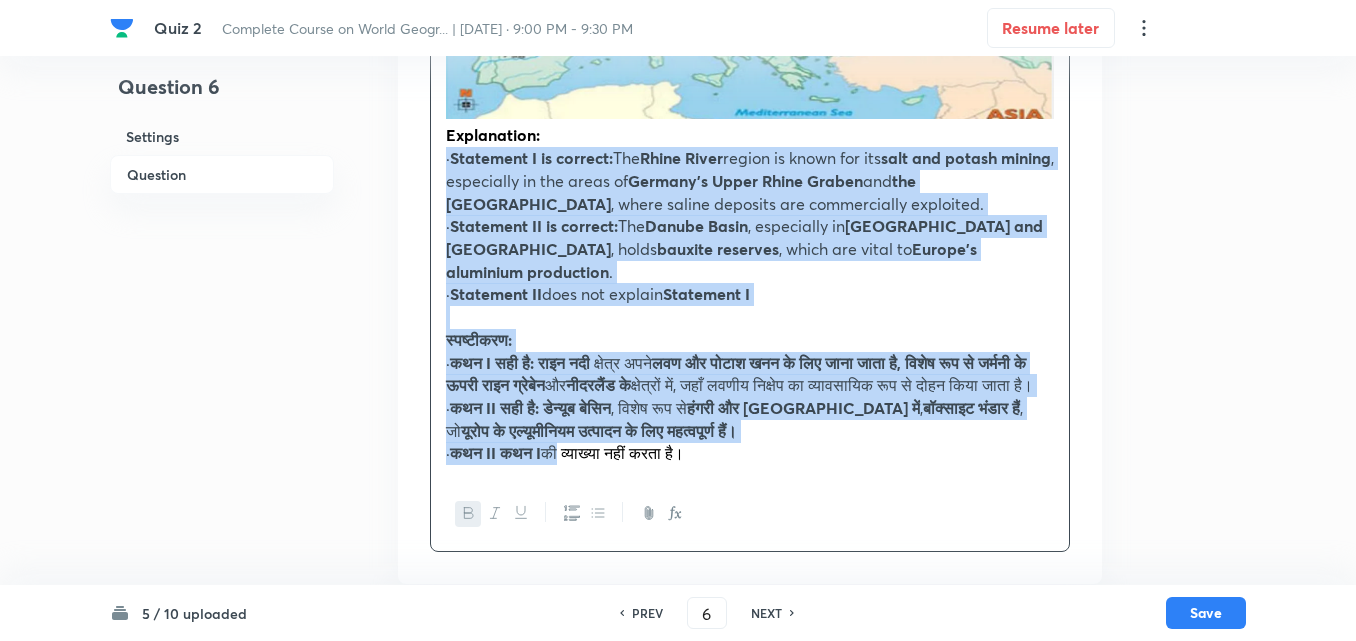 drag, startPoint x: 479, startPoint y: 266, endPoint x: 567, endPoint y: 450, distance: 203.96078 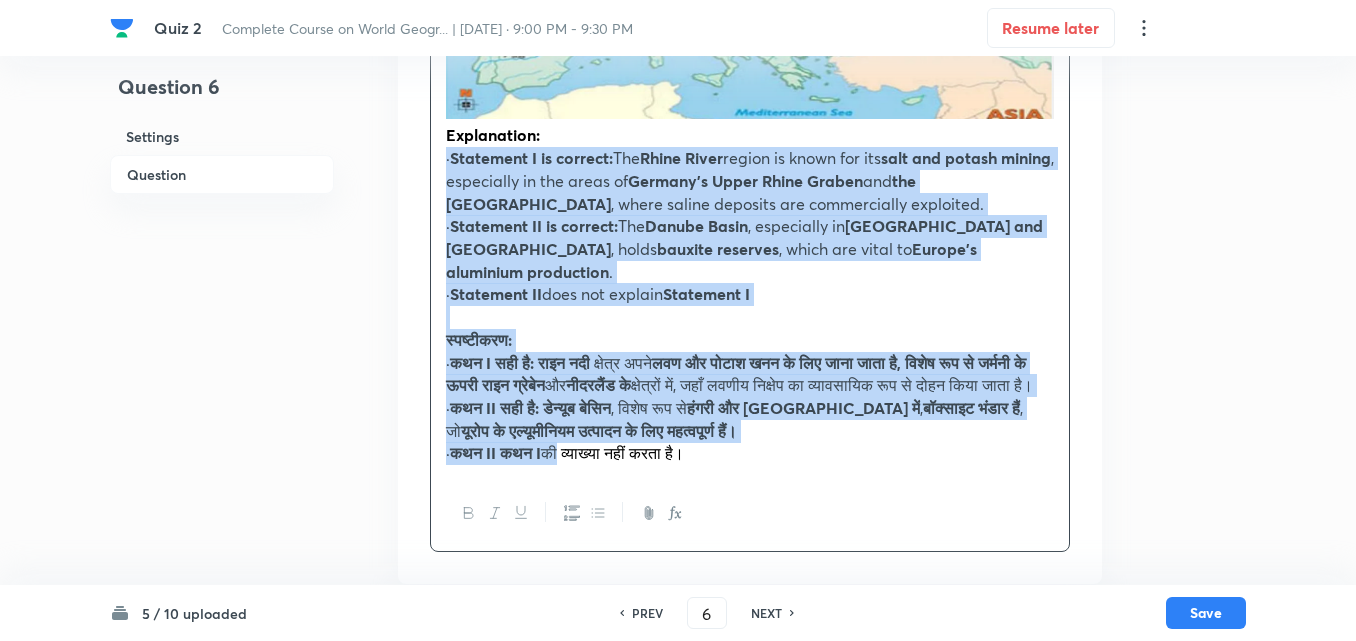 click at bounding box center [597, 513] 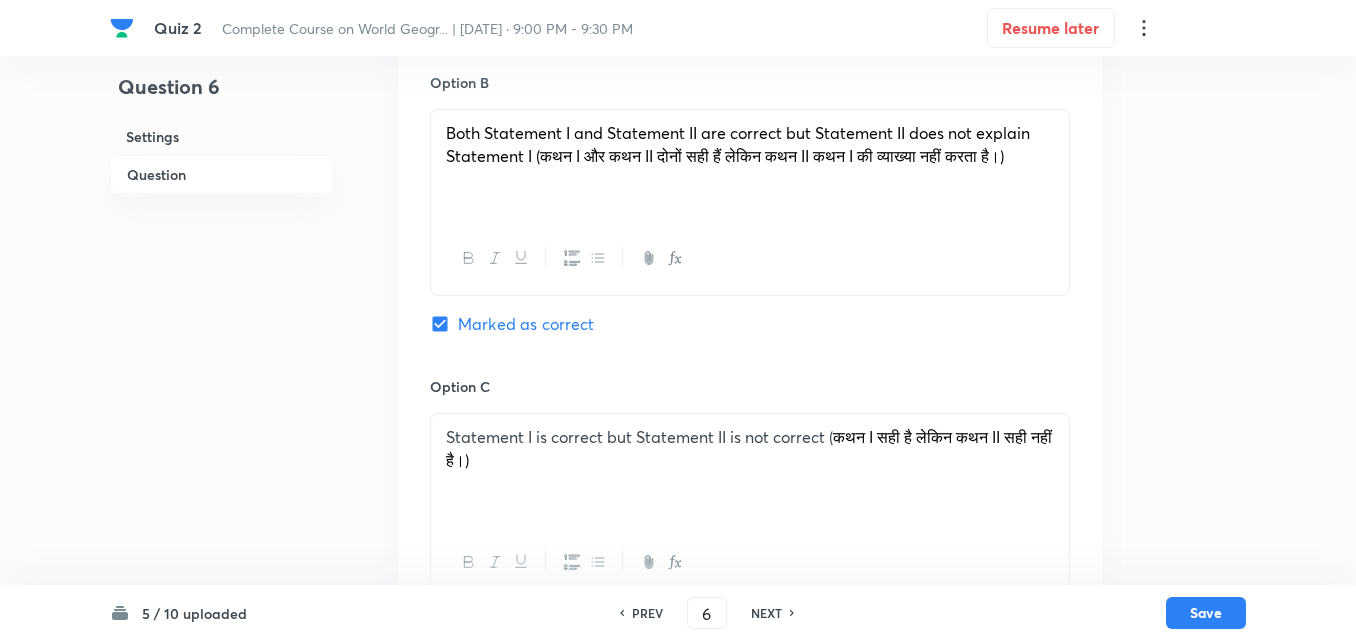 scroll, scrollTop: 1133, scrollLeft: 0, axis: vertical 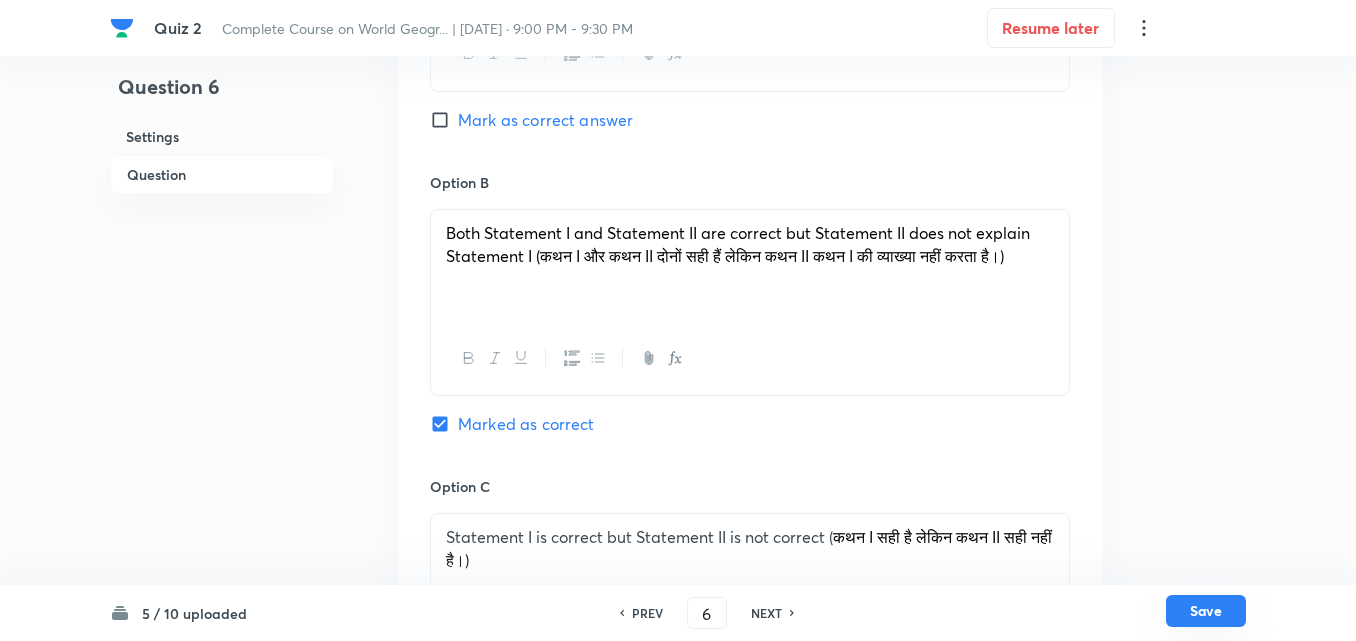 click on "Save" at bounding box center [1206, 611] 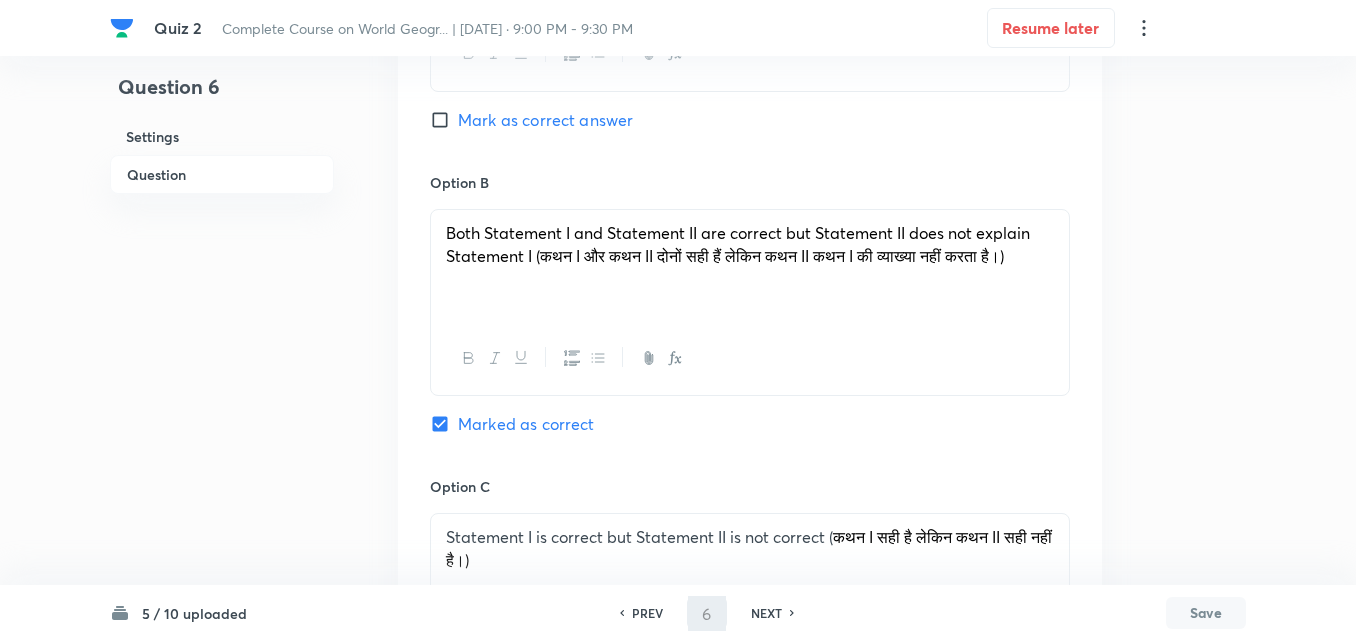 type on "7" 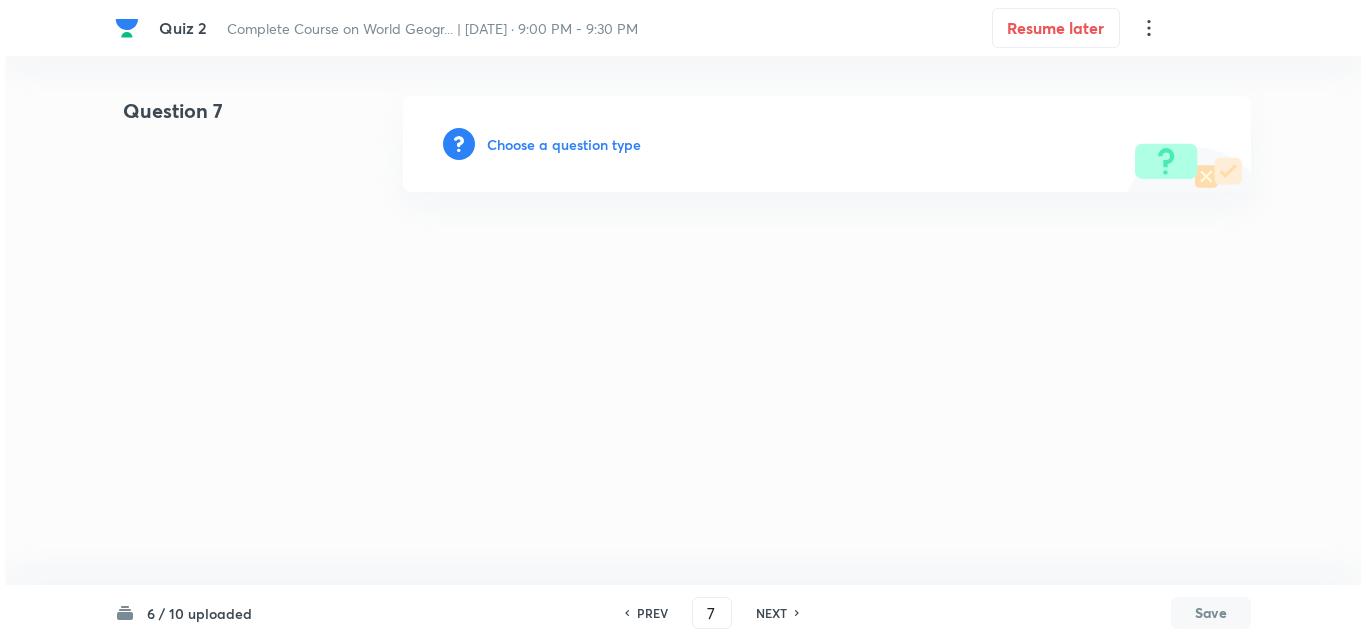 scroll, scrollTop: 0, scrollLeft: 0, axis: both 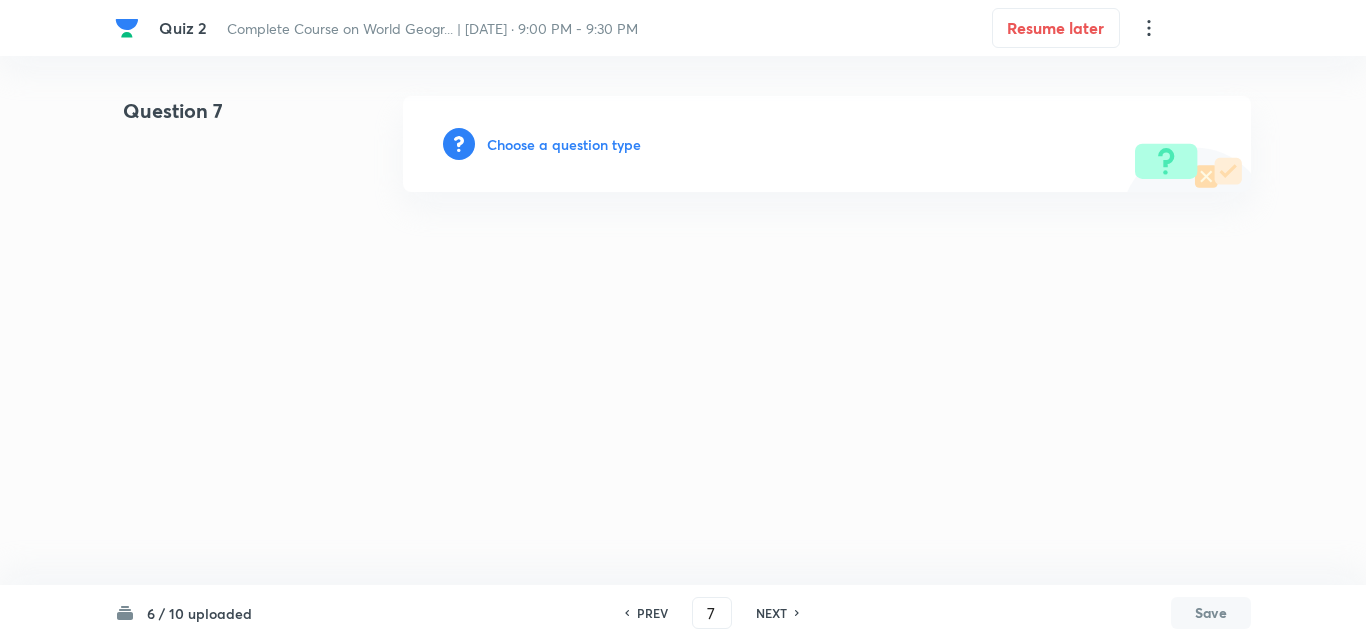 click on "Choose a question type" at bounding box center (564, 144) 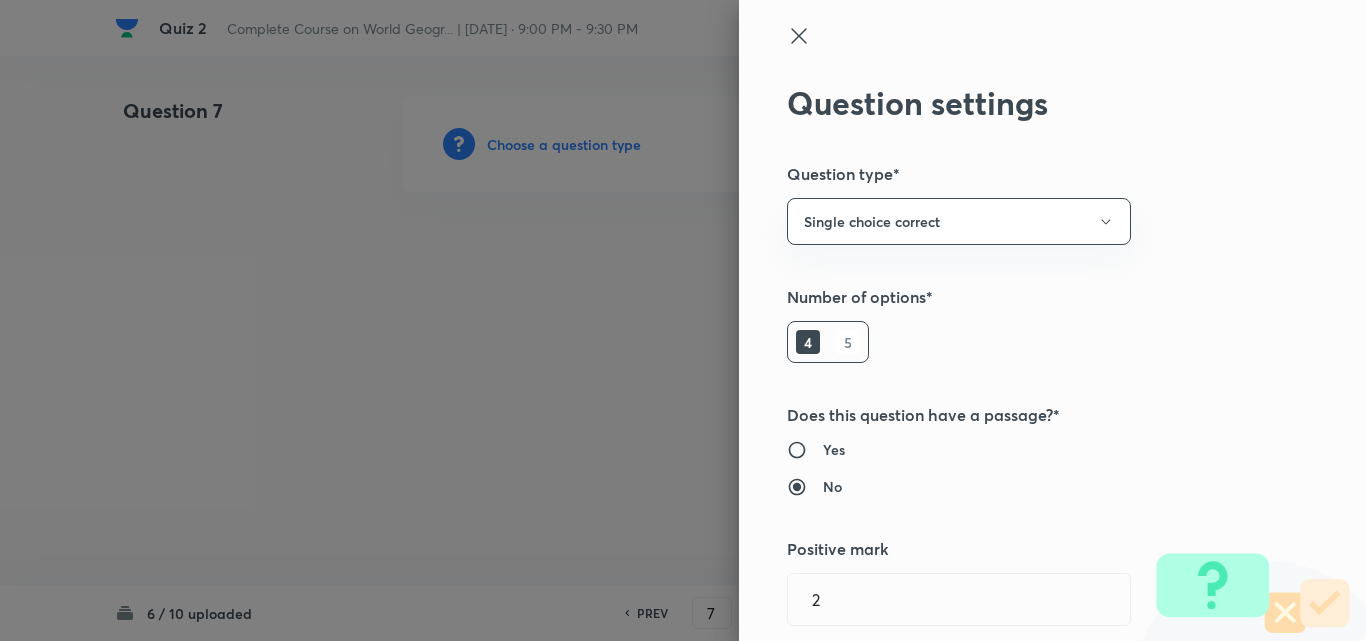 click at bounding box center (683, 320) 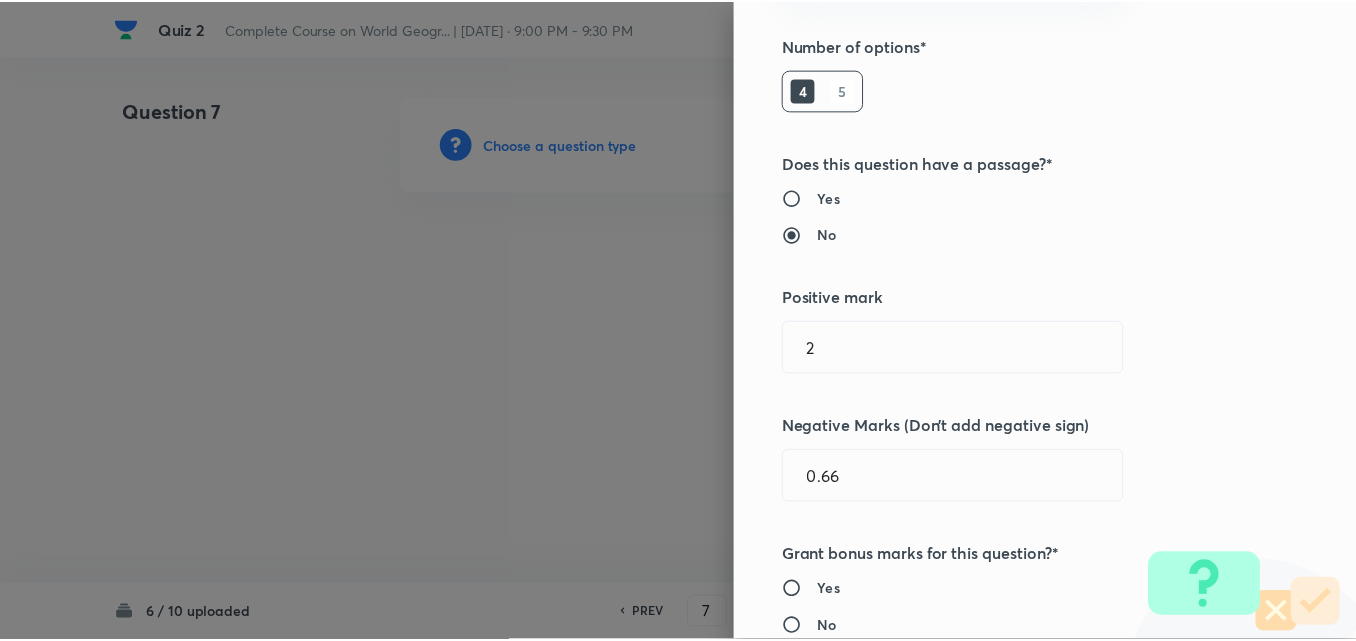 scroll, scrollTop: 400, scrollLeft: 0, axis: vertical 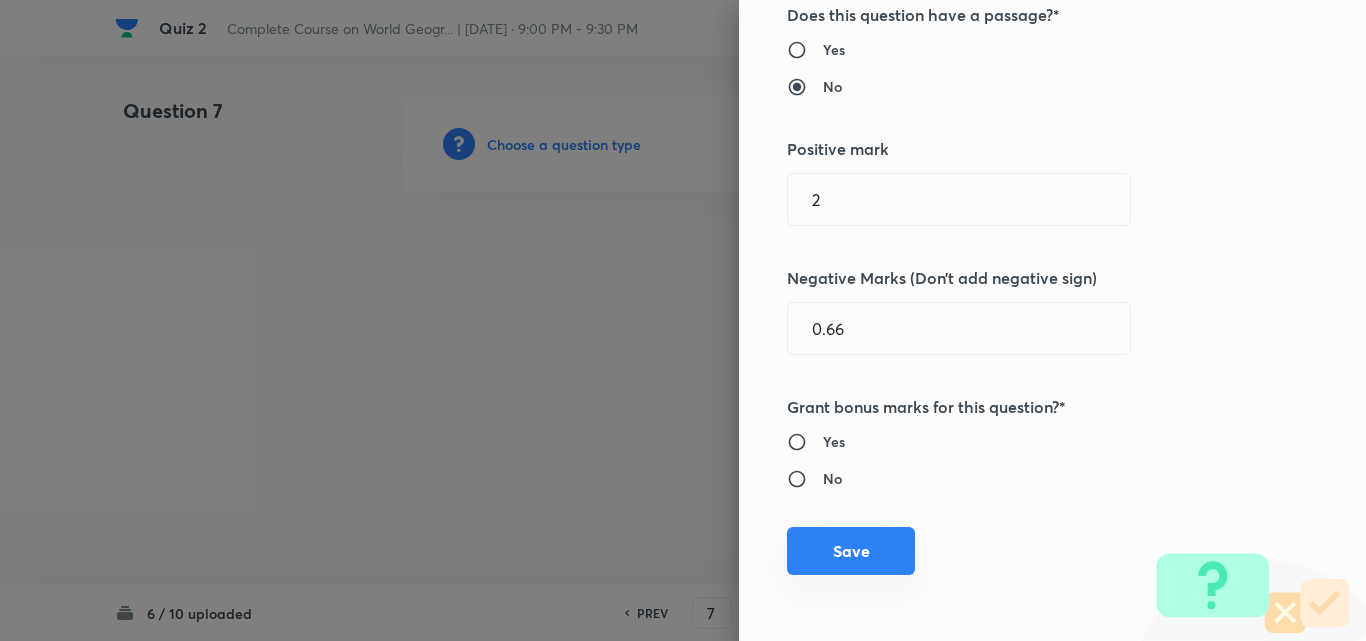 click on "Save" at bounding box center [851, 551] 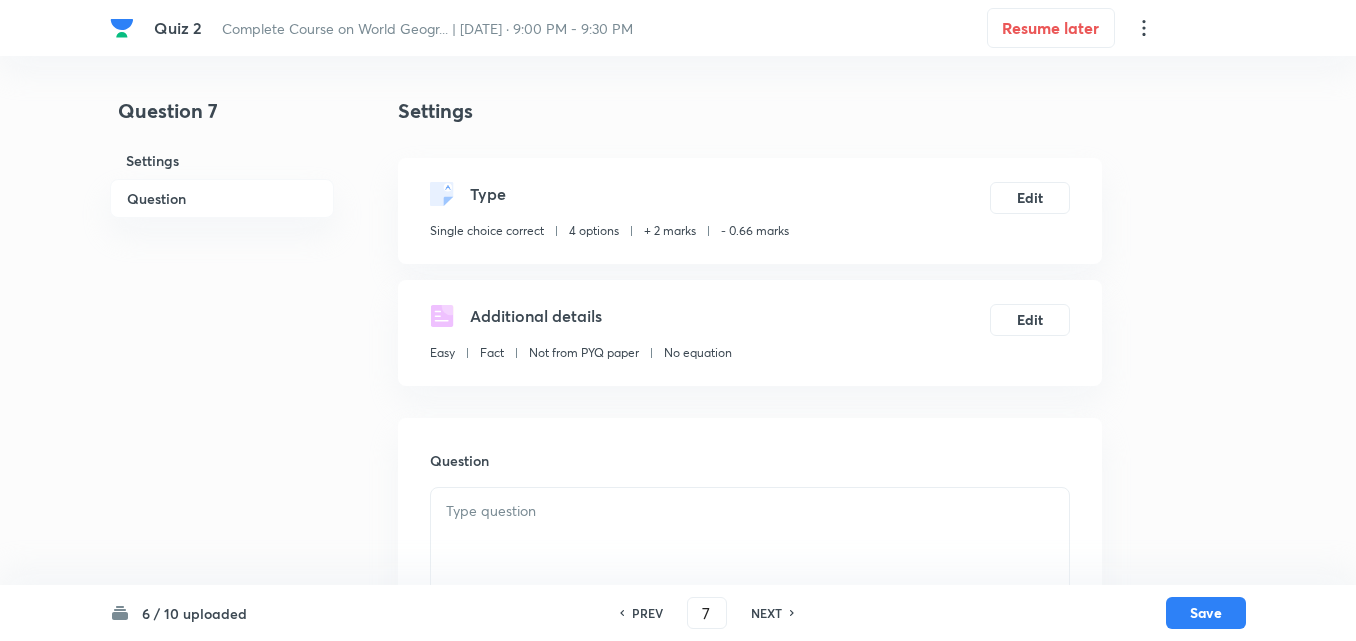 click on "Question" at bounding box center (222, 198) 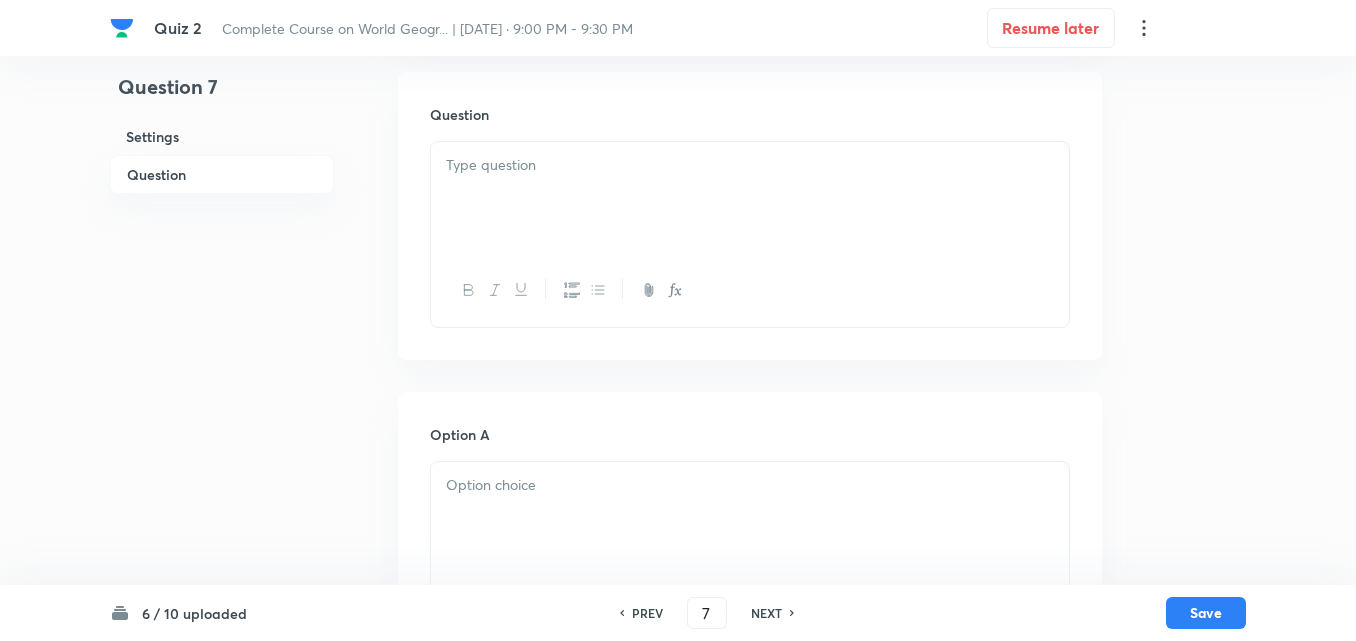 click at bounding box center [750, 198] 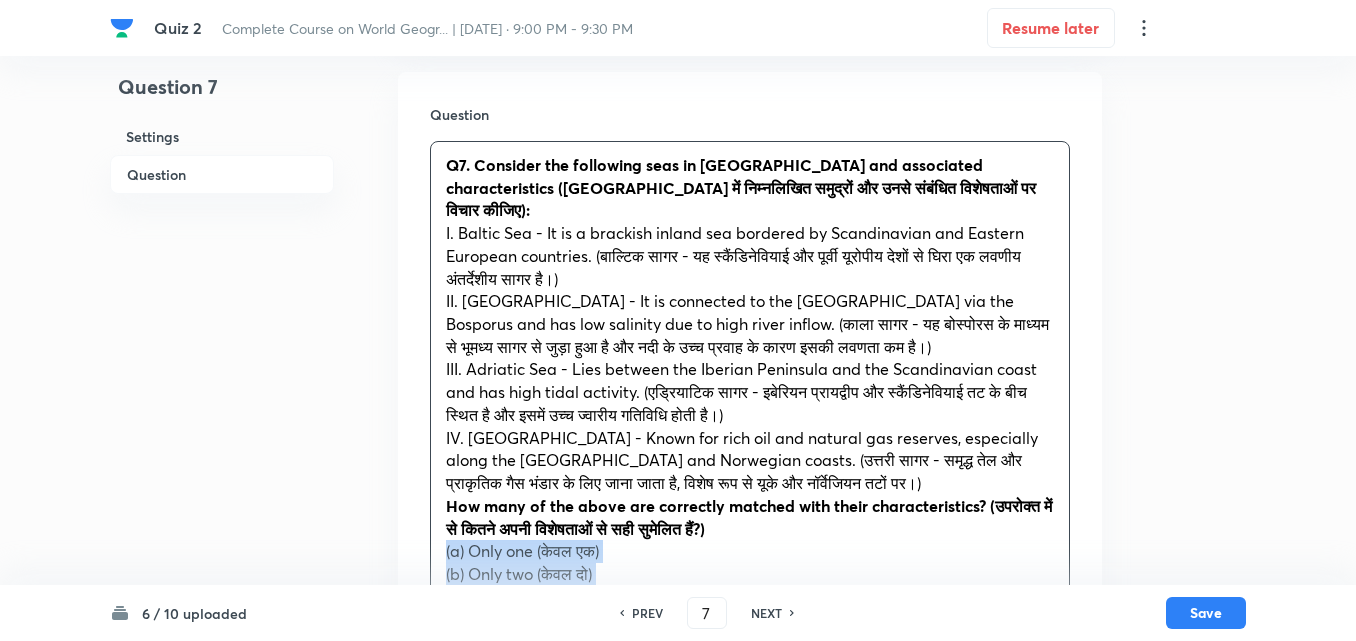drag, startPoint x: 432, startPoint y: 533, endPoint x: 415, endPoint y: 538, distance: 17.720045 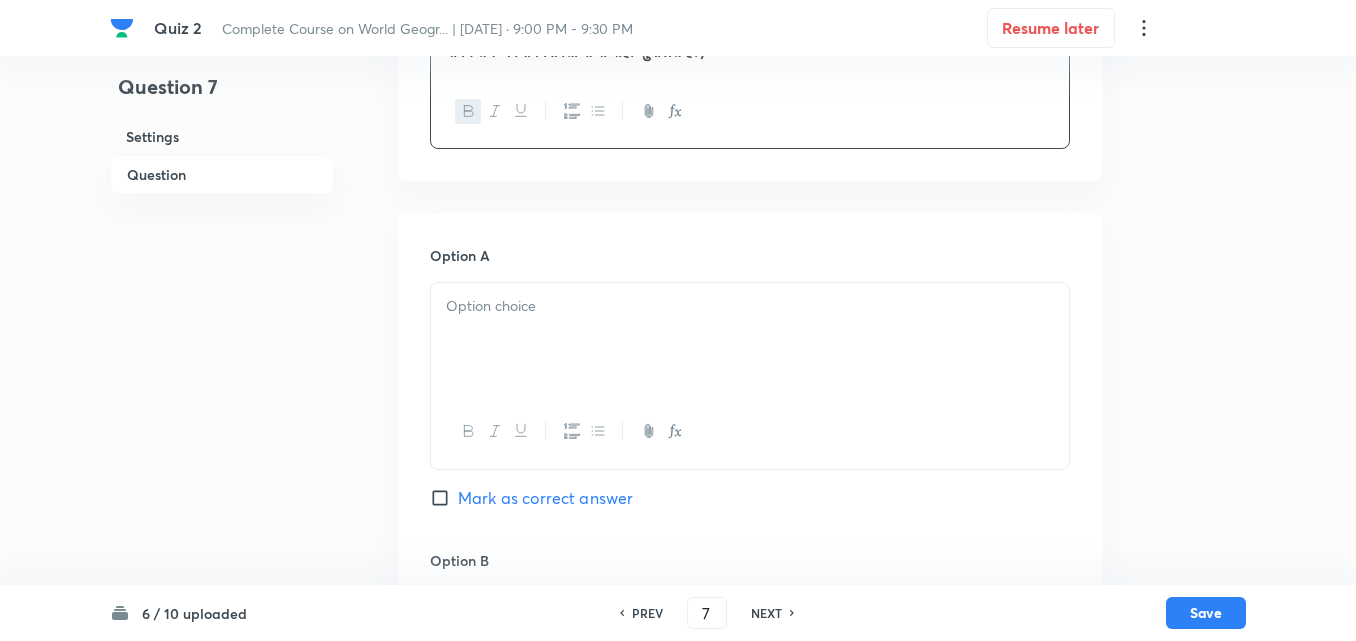 click at bounding box center (750, 339) 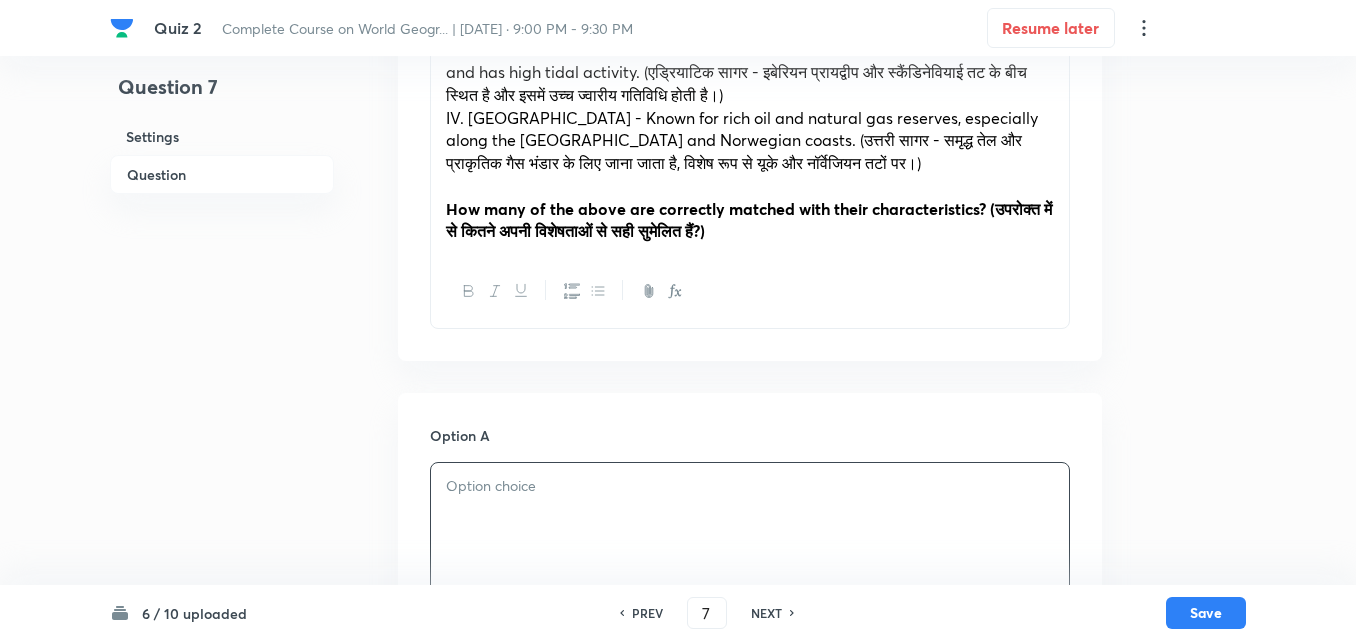 scroll, scrollTop: 846, scrollLeft: 0, axis: vertical 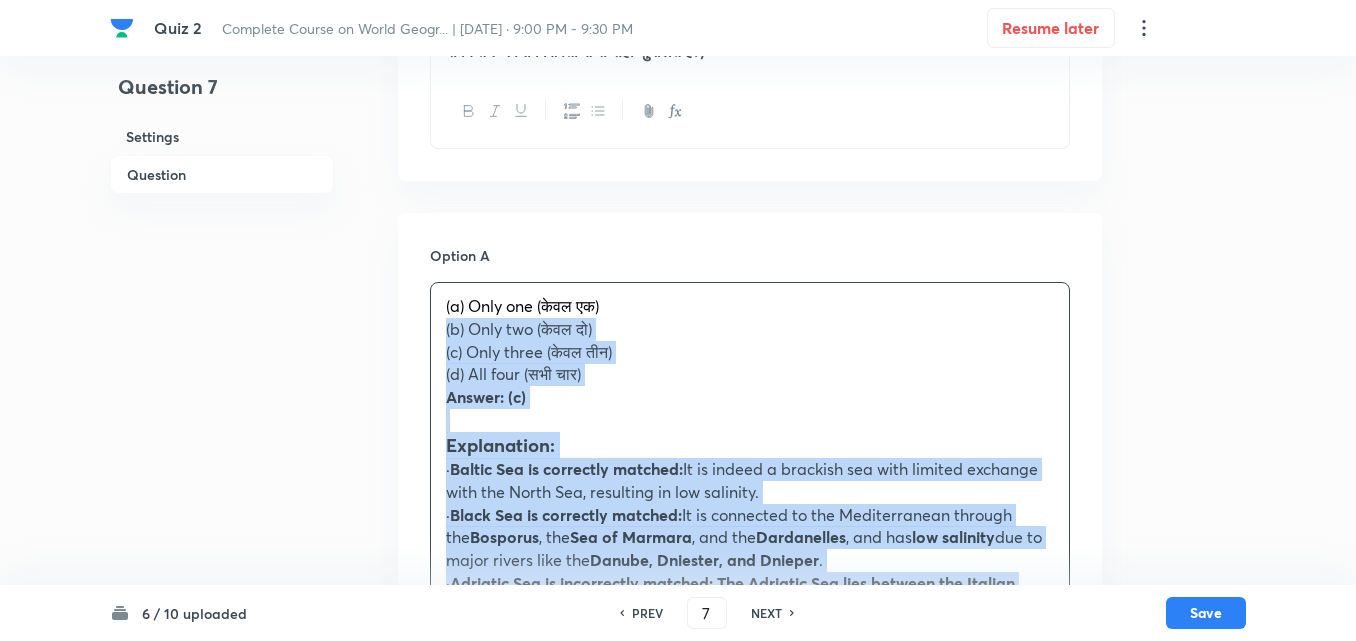 click on "Option A (a) Only one (केवल एक) (b) Only two ( केवल दो) (c) Only three ( केवल तीन) (d) All four ( सभी चार) Answer: (c)  Explanation: · Baltic Sea is correctly matched:  It is indeed a brackish sea with limited exchange with the North Sea, resulting in low salinity. · Black Sea is correctly matched:  It is connected to the Mediterranean through the  Bosporus , the  Sea of Marmara , and the  Dardanelles , and has  low salinity  due to major rivers like the  Danube, Dniester, and Dnieper . · Adriatic Sea is incorrectly matched: The Adriatic Sea lies between the Italian Peninsula and the Balkan coast, not  between the Iberian Peninsula and the Scandinavian coast. It is characterized by  low tidal variation , not high. It is more known for its coastal tourism and karst topography. · North Sea is correctly matched:  It is rich in  oil and gas fields , particularly in the  UK, Norway, and the Netherlands . स्पष्टीकरण: · · ,  और  · ·" at bounding box center [750, 1111] 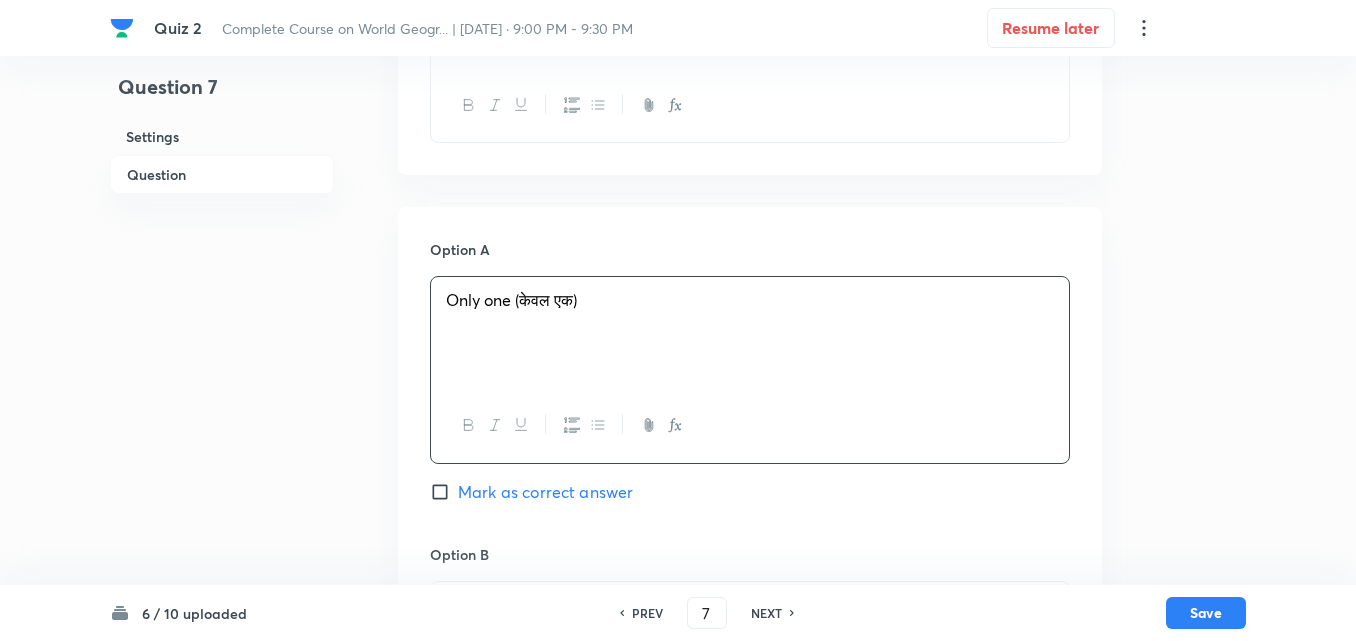scroll, scrollTop: 1146, scrollLeft: 0, axis: vertical 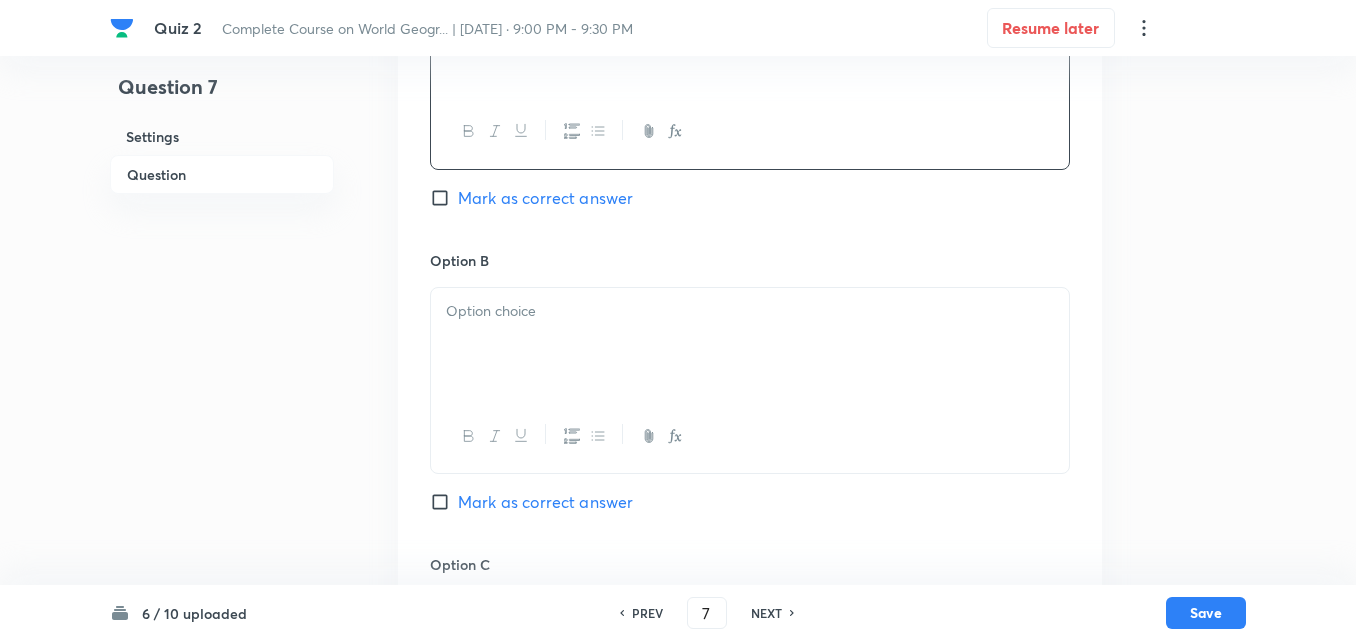 click at bounding box center (750, 344) 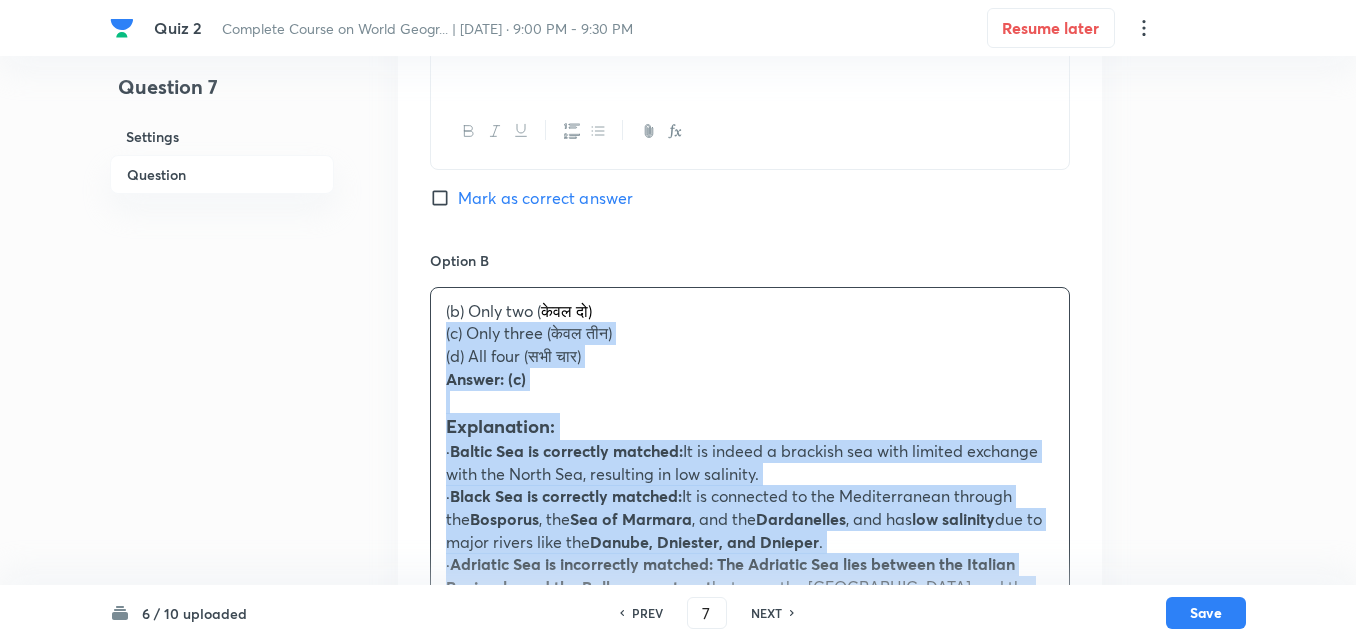 click on "Option A Only one (केवल एक) Mark as correct answer Option B (b) Only two ( केवल दो) (c) Only three ( केवल तीन) (d) All four ( सभी चार) Answer: (c)  Explanation: · Baltic Sea is correctly matched:  It is indeed a brackish sea with limited exchange with the North Sea, resulting in low salinity. · Black Sea is correctly matched:  It is connected to the Mediterranean through the  Bosporus , the  Sea of Marmara , and the  Dardanelles , and has  low salinity  due to major rivers like the  Danube, Dniester, and Dnieper . · Adriatic Sea is incorrectly matched: The Adriatic Sea lies between the Italian Peninsula and the Balkan coast, not  between the Iberian Peninsula and the Scandinavian coast. It is characterized by  low tidal variation , not high. It is more known for its coastal tourism and karst topography. · North Sea is correctly matched:  It is rich in  oil and gas fields , particularly in the  UK, Norway, and the Netherlands . · · ,  और  · ·" at bounding box center (750, 800) 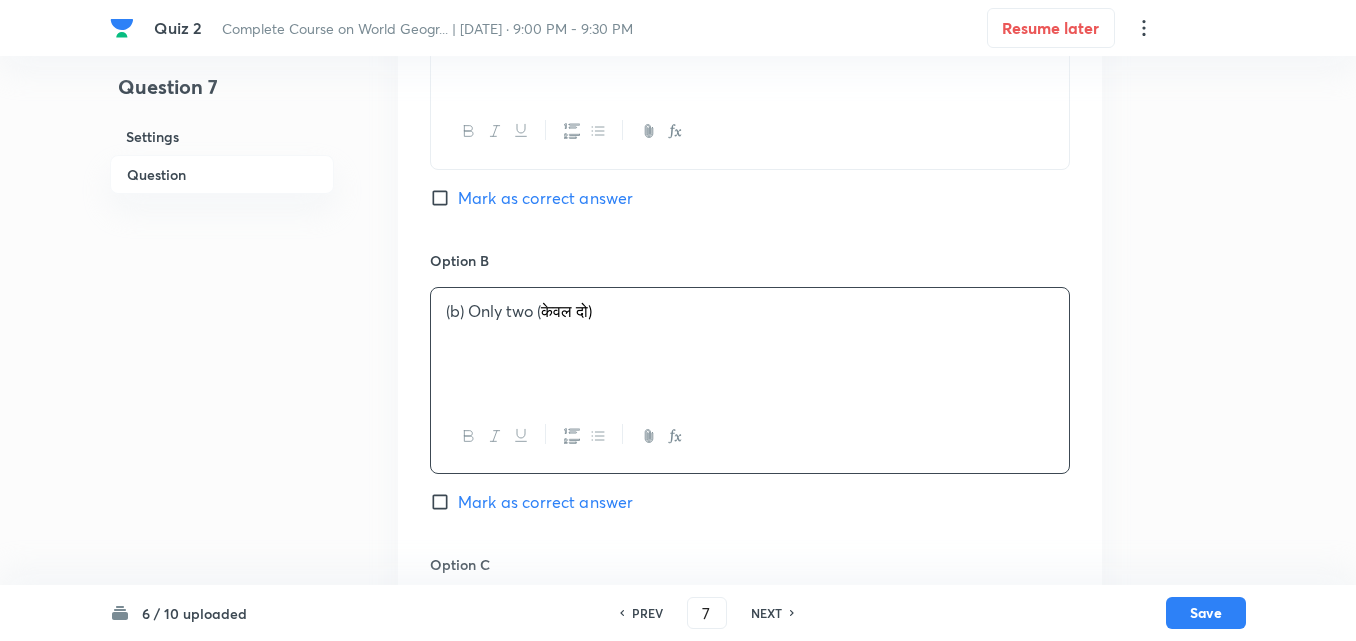 type 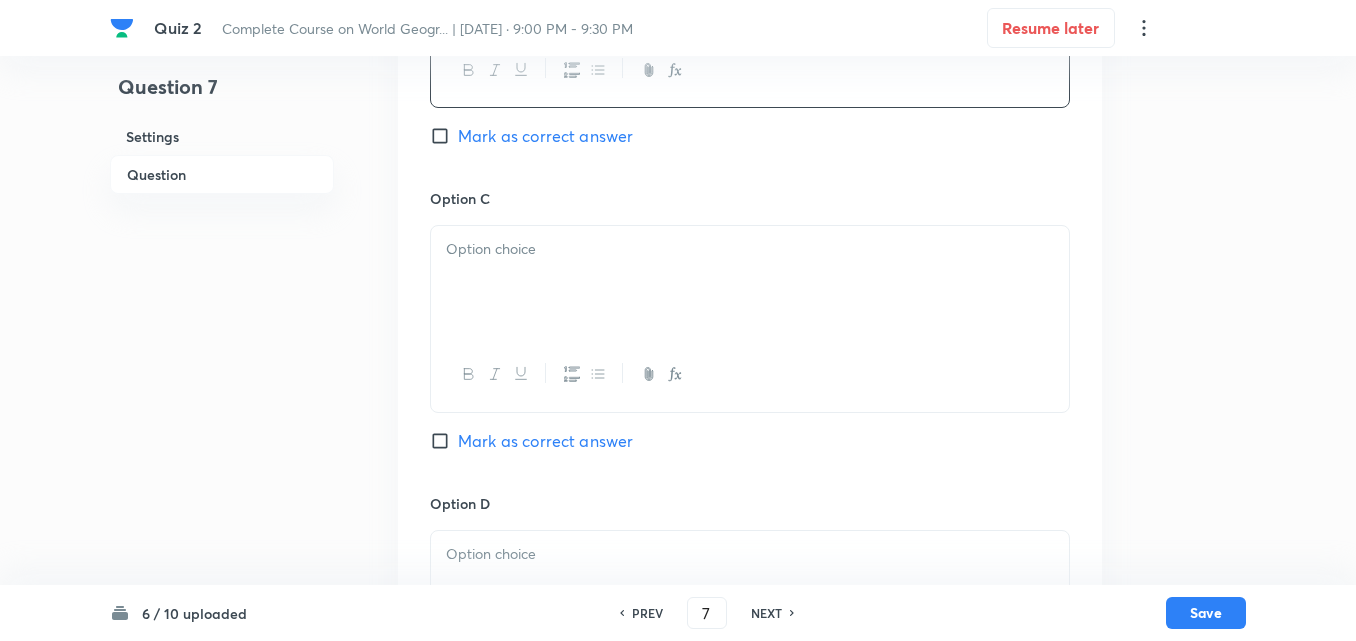 scroll, scrollTop: 1546, scrollLeft: 0, axis: vertical 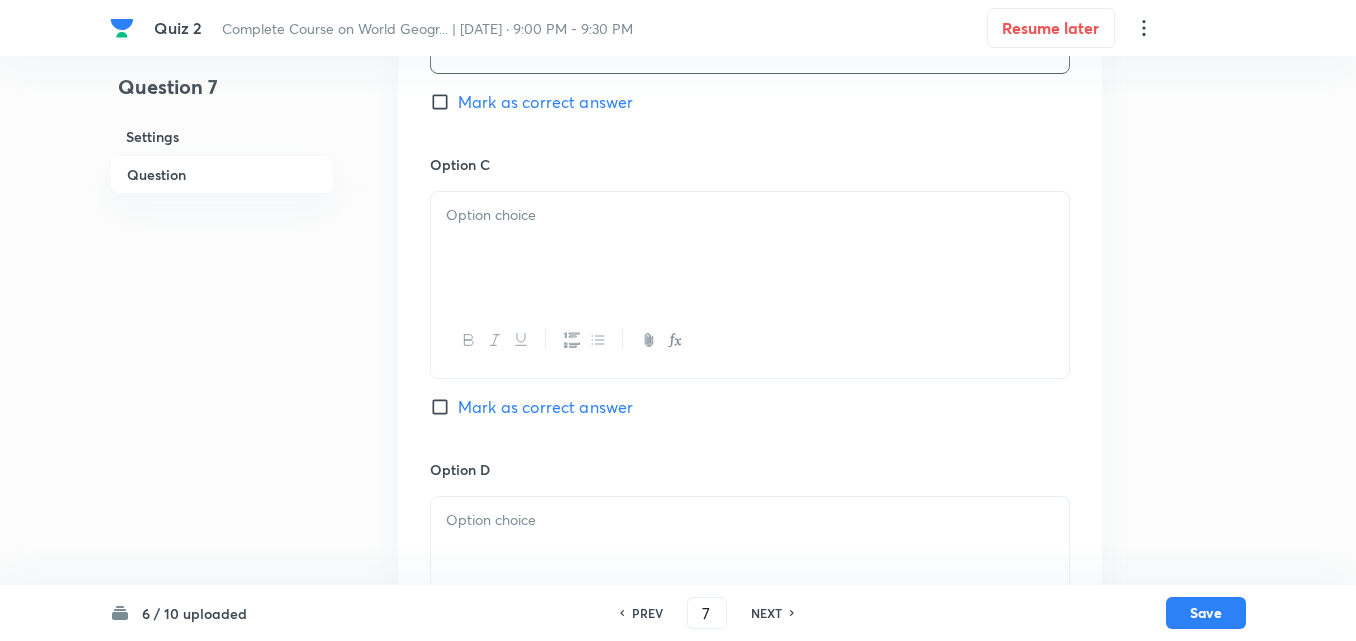 click at bounding box center (750, 215) 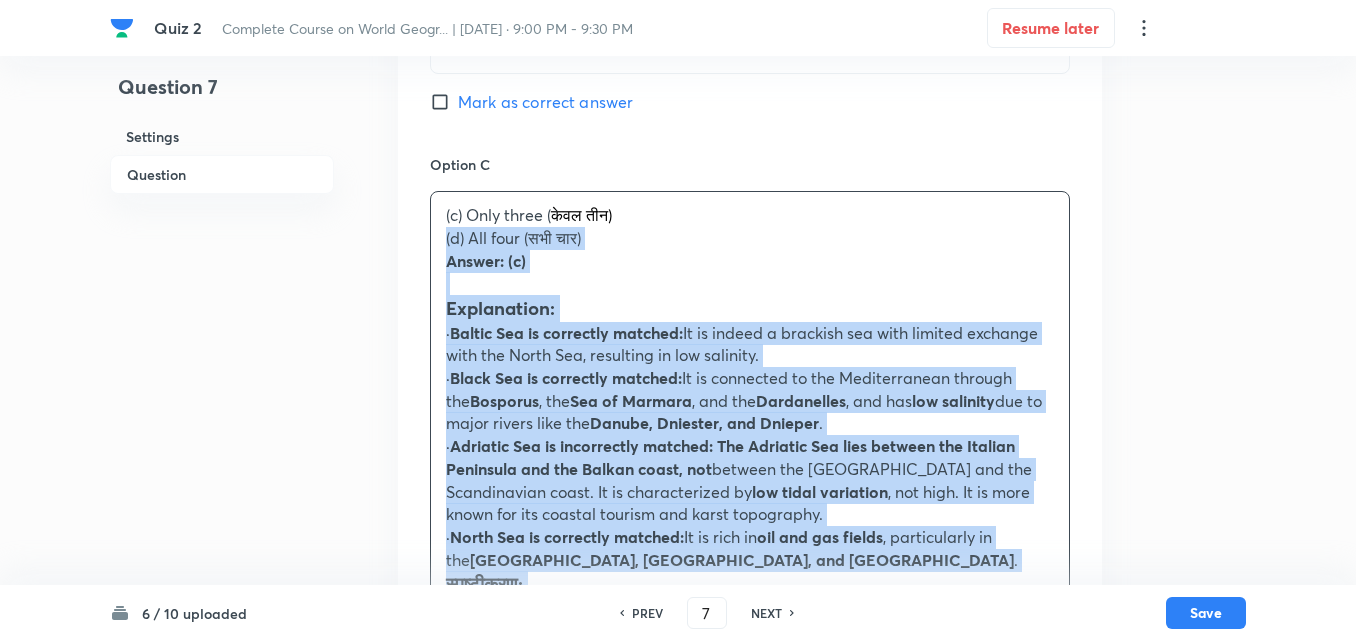 drag, startPoint x: 434, startPoint y: 222, endPoint x: 420, endPoint y: 218, distance: 14.56022 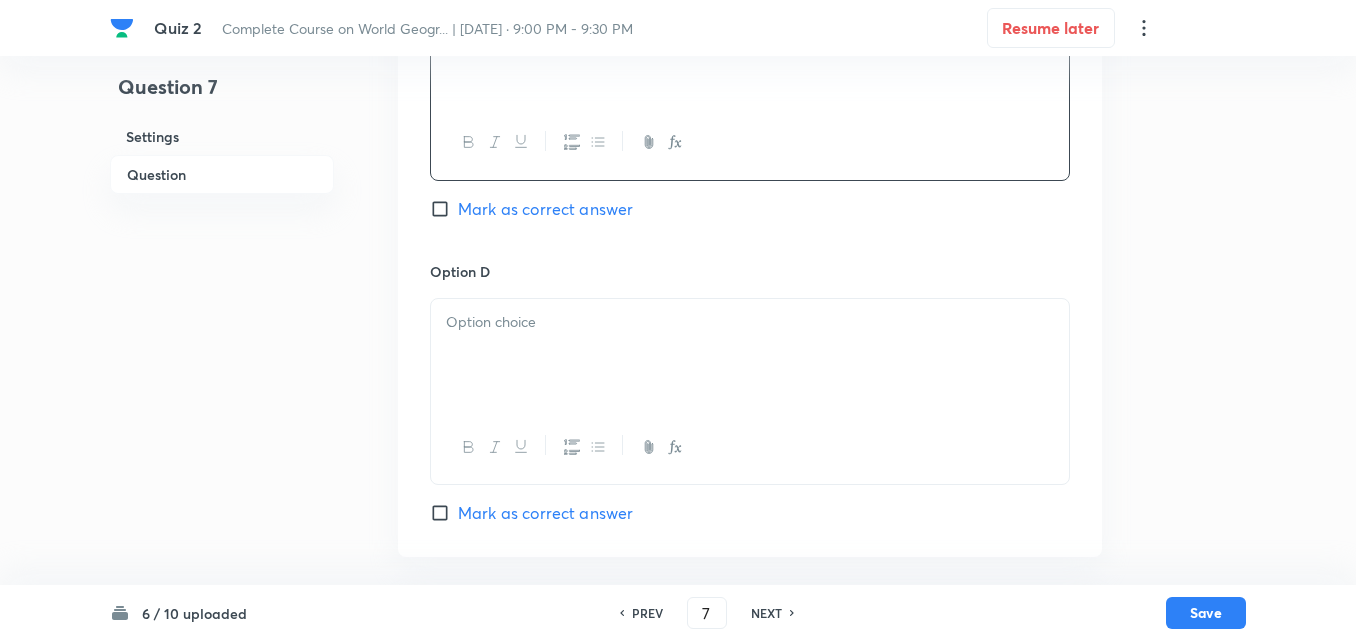 scroll, scrollTop: 1746, scrollLeft: 0, axis: vertical 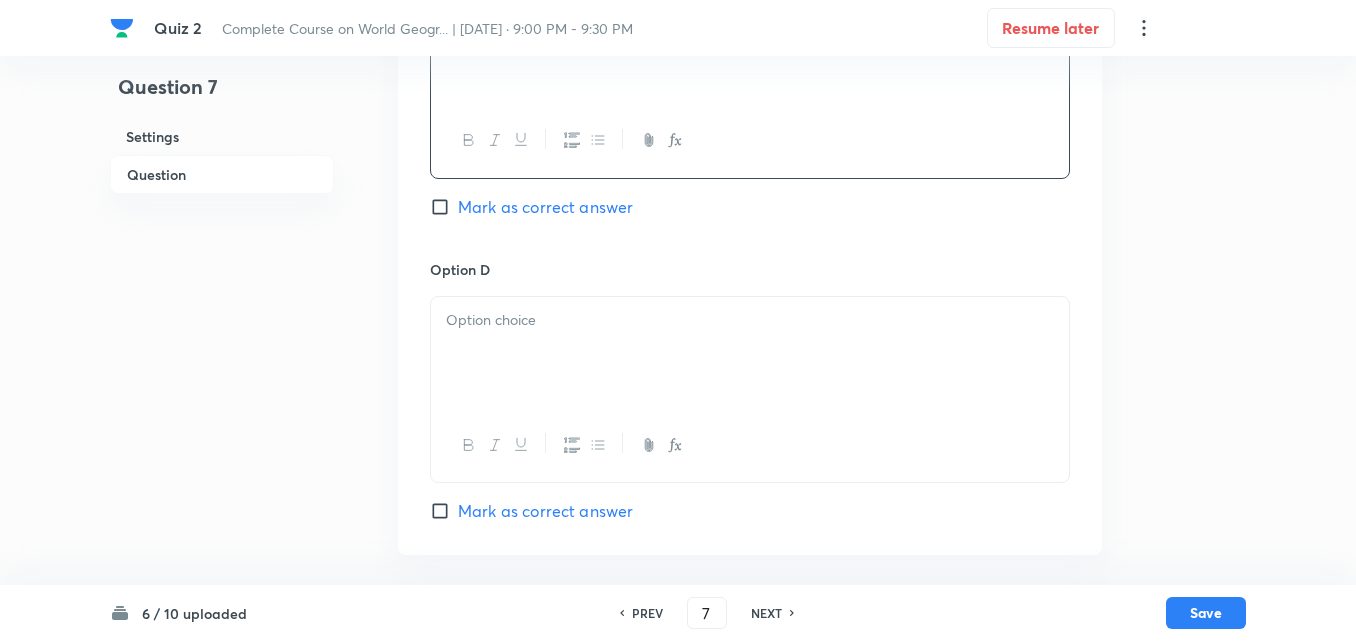click on "Mark as correct answer" at bounding box center (545, 207) 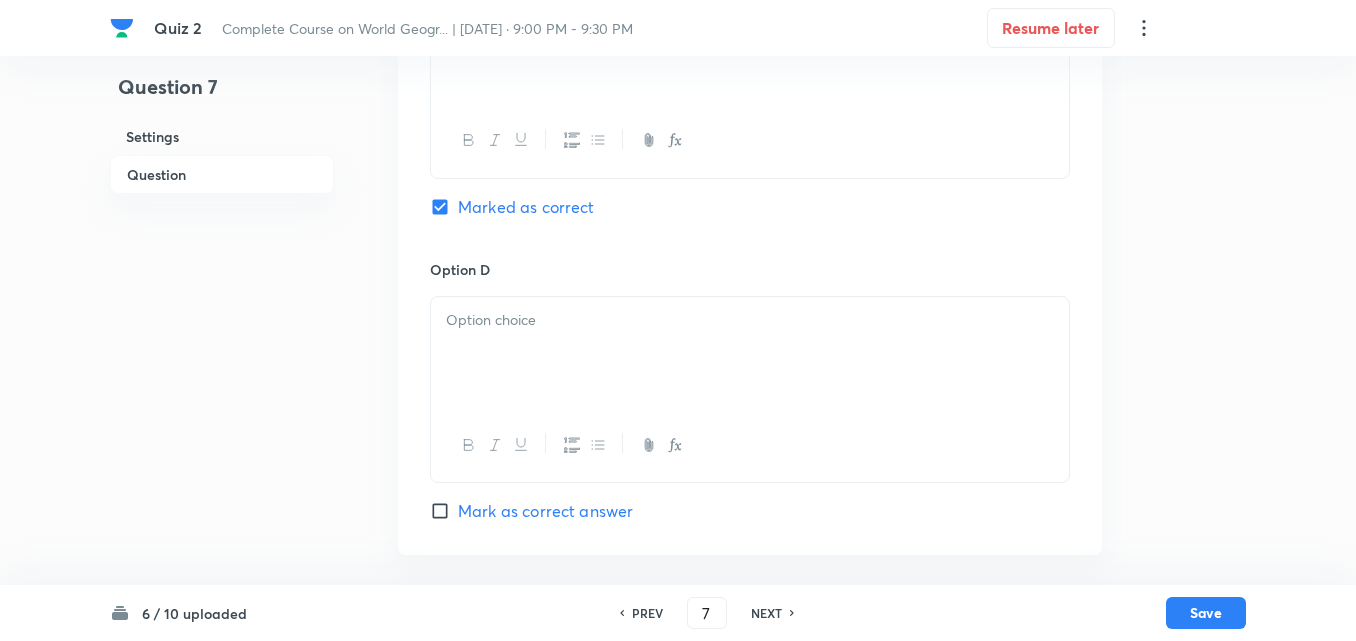 click at bounding box center (750, 353) 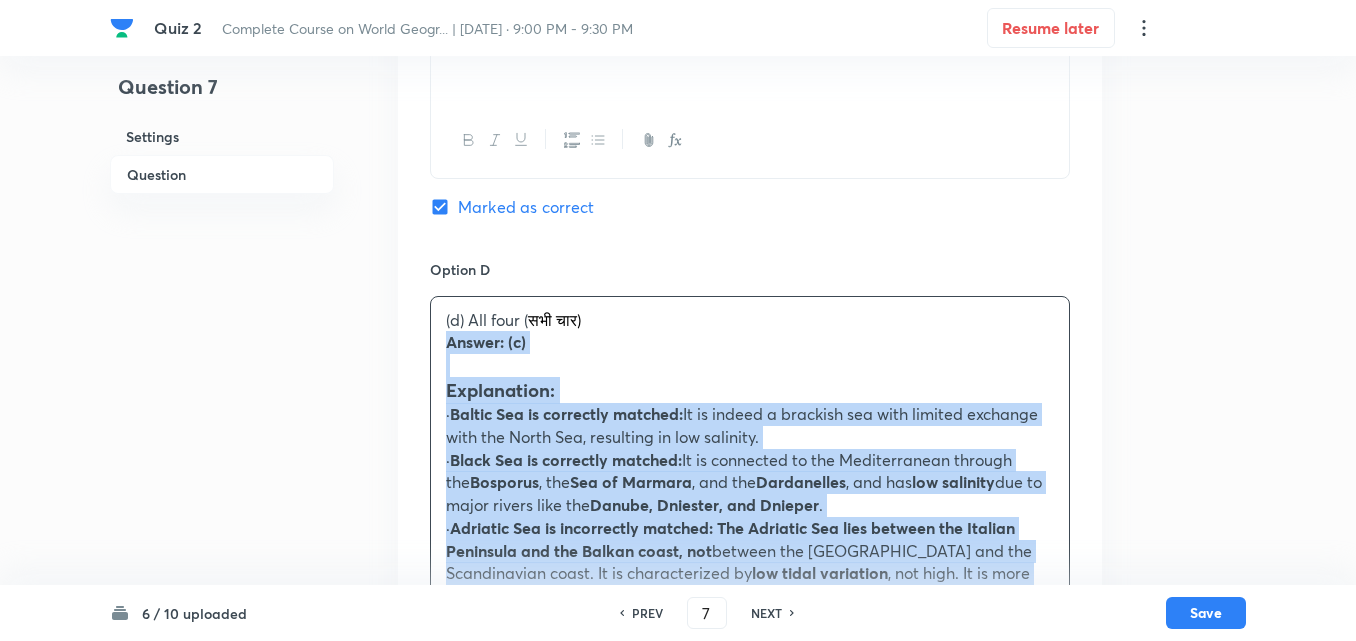 drag, startPoint x: 439, startPoint y: 334, endPoint x: 430, endPoint y: 326, distance: 12.0415945 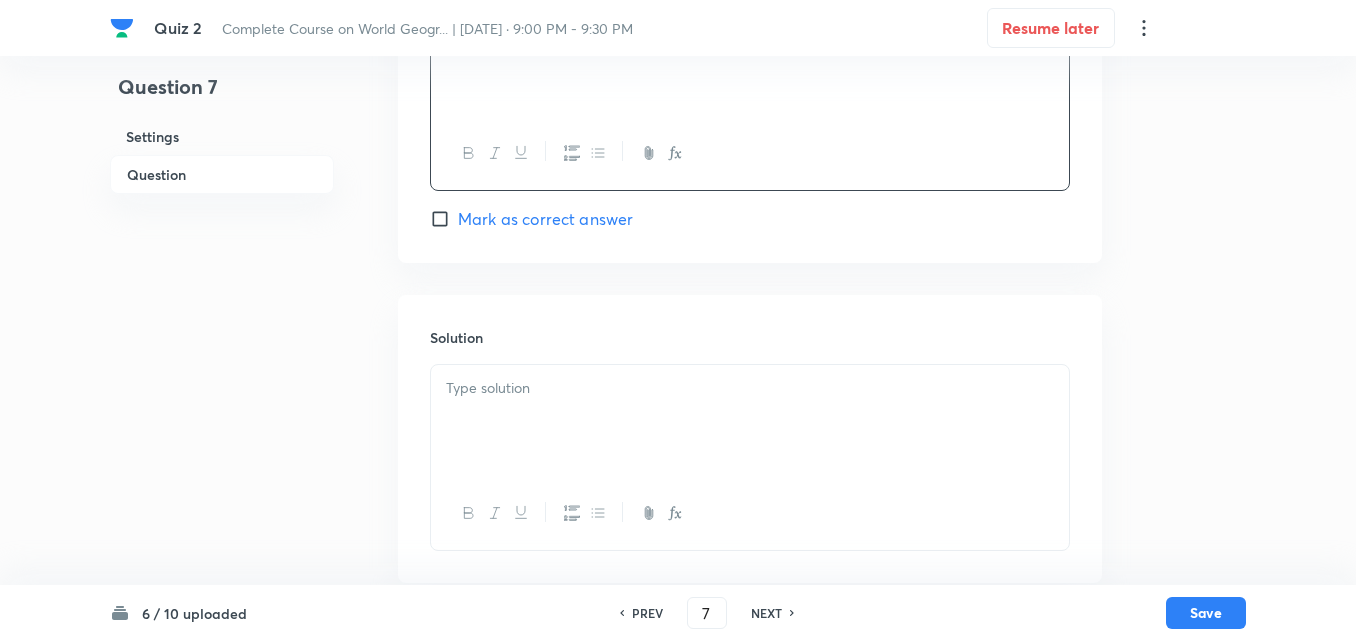 click at bounding box center [750, 421] 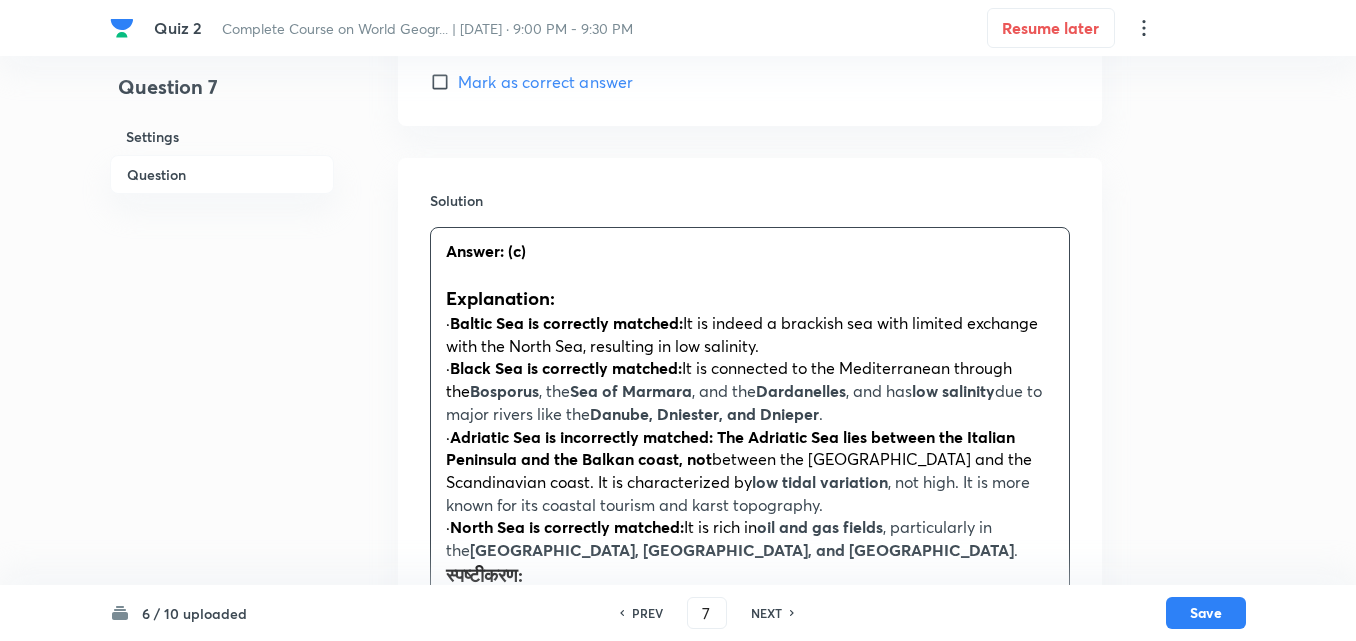 scroll, scrollTop: 2438, scrollLeft: 0, axis: vertical 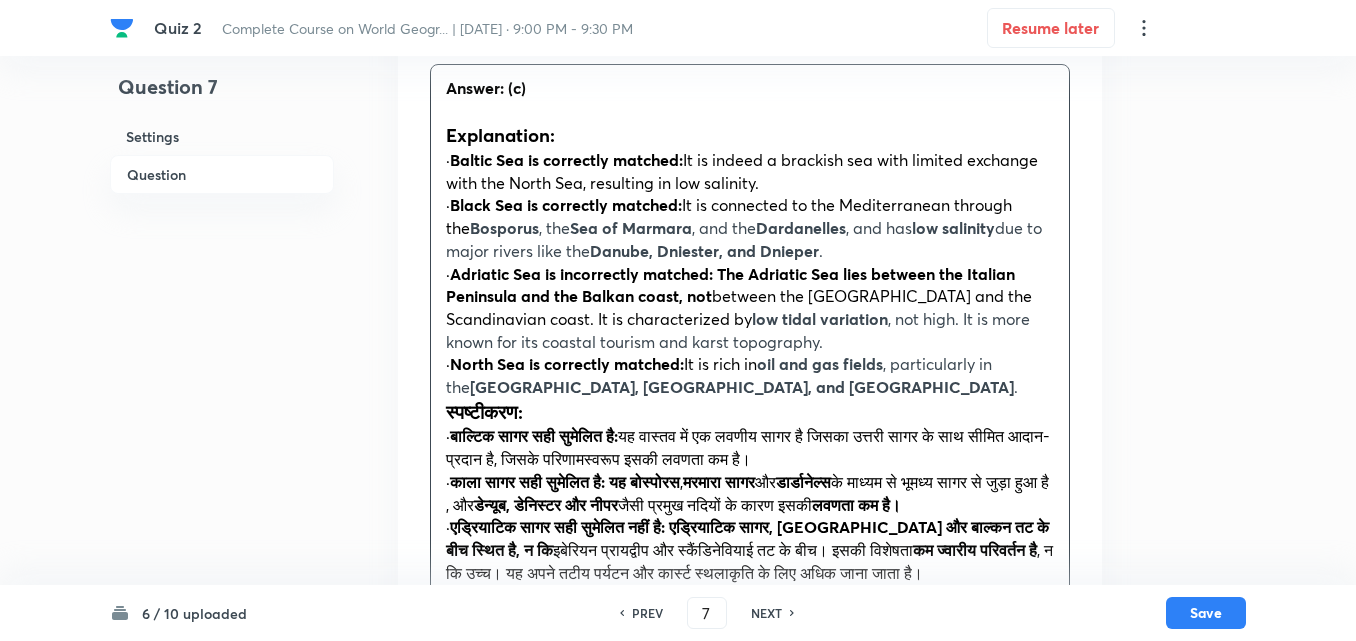 click at bounding box center (750, 111) 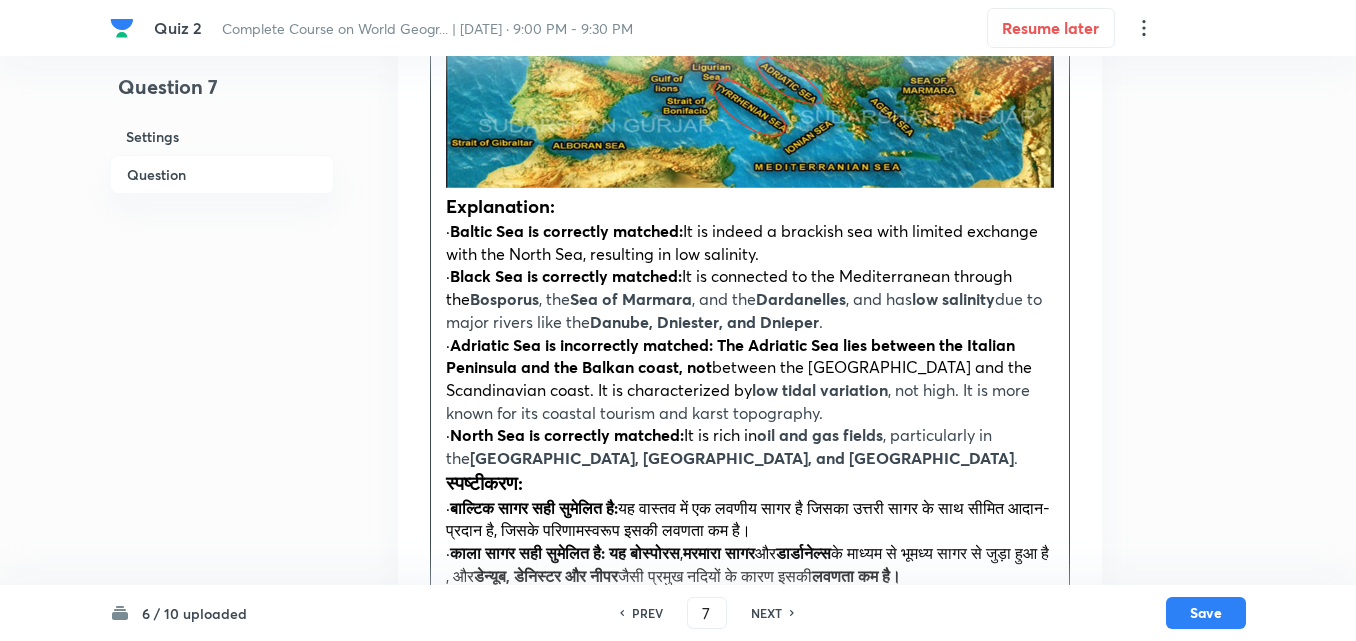 scroll, scrollTop: 2738, scrollLeft: 0, axis: vertical 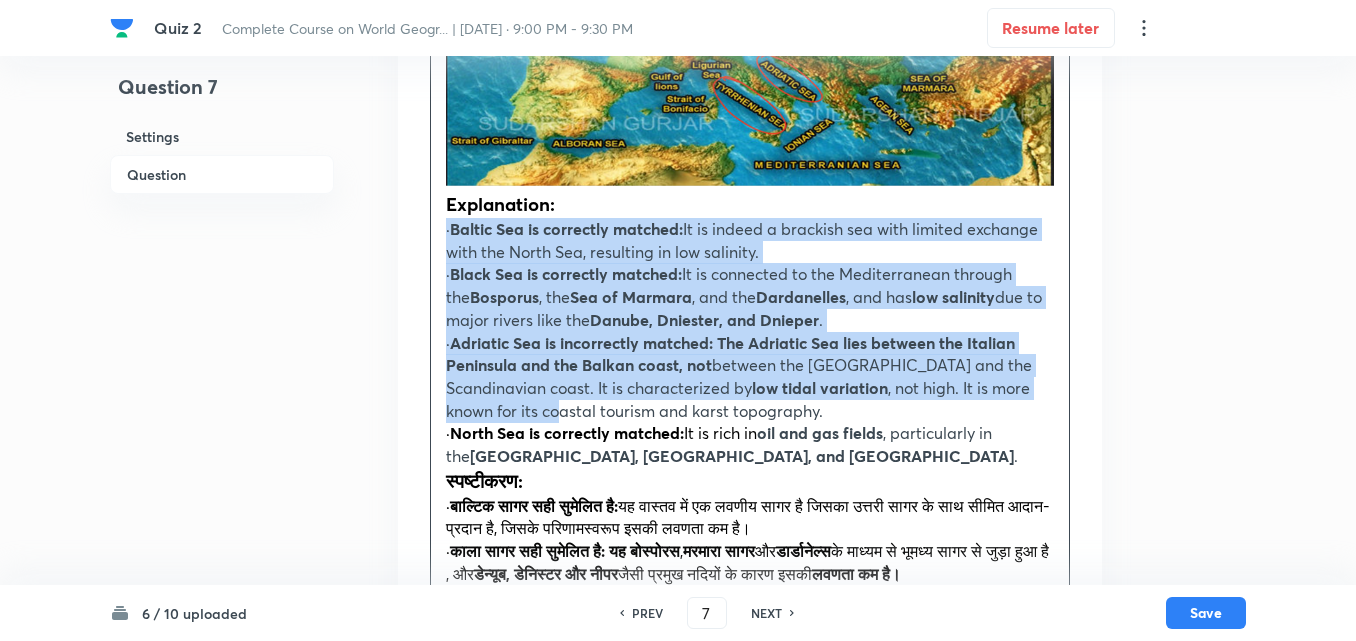 drag, startPoint x: 441, startPoint y: 212, endPoint x: 563, endPoint y: 391, distance: 216.6218 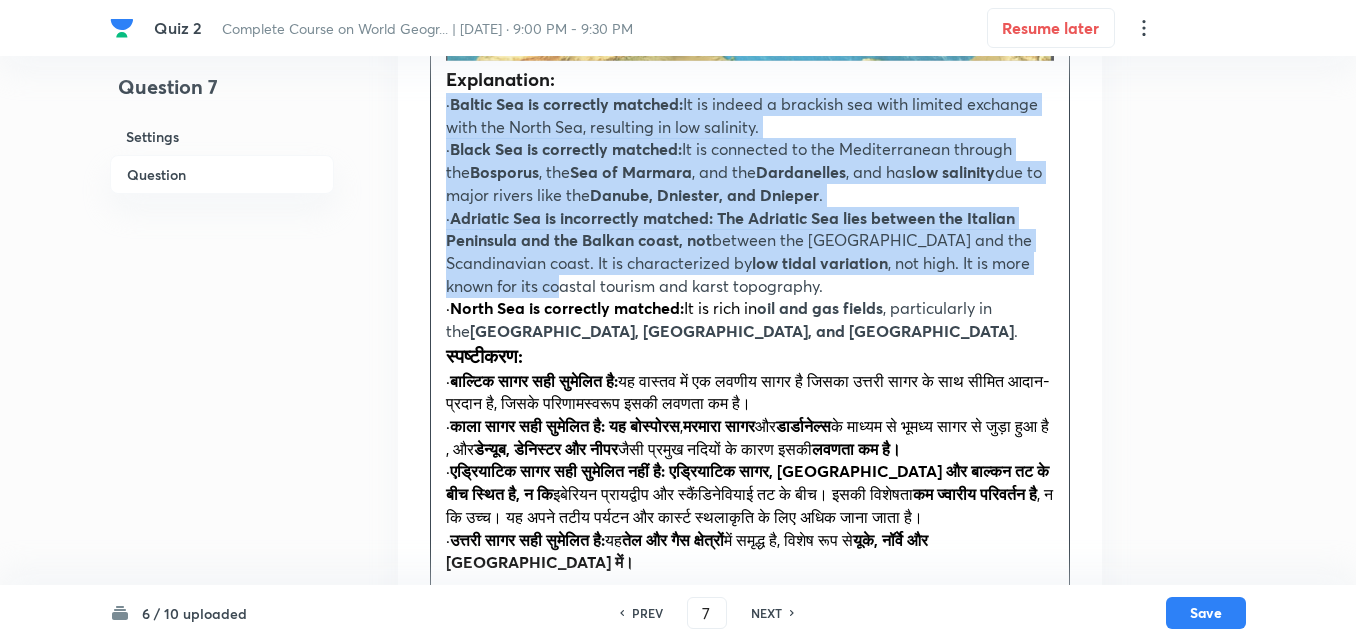 scroll, scrollTop: 3017, scrollLeft: 0, axis: vertical 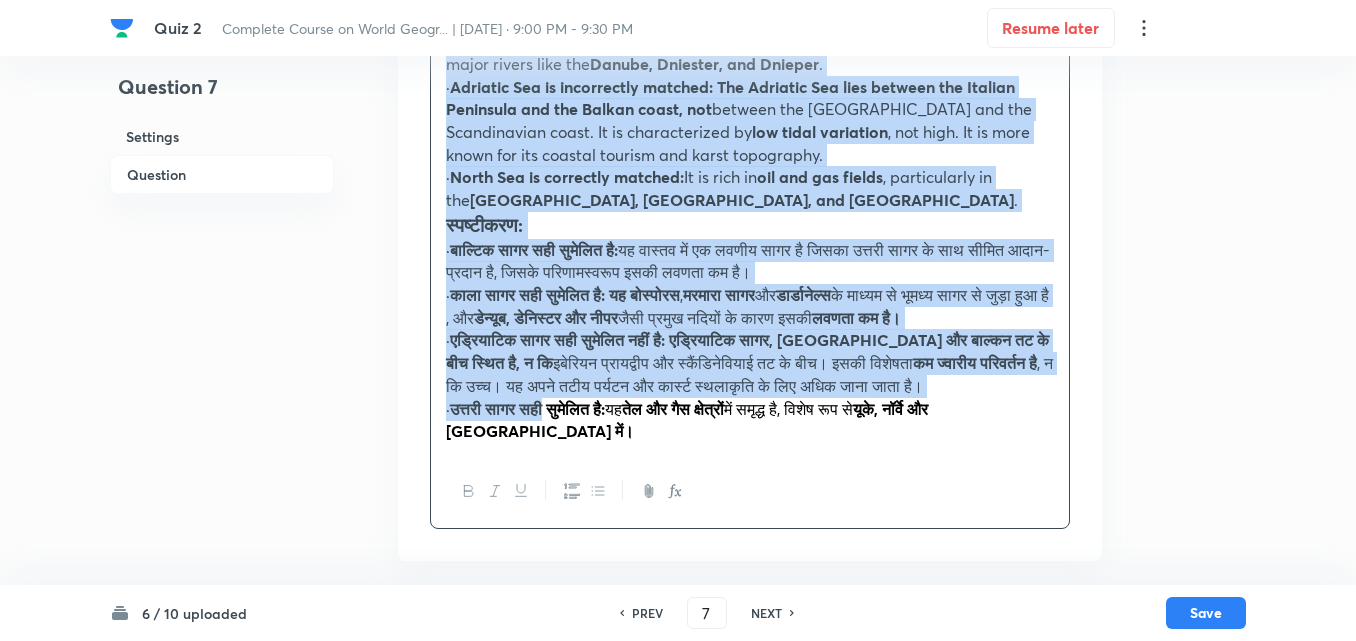 click on "उत्तरी सागर सही सुमेलित है:" at bounding box center (527, 408) 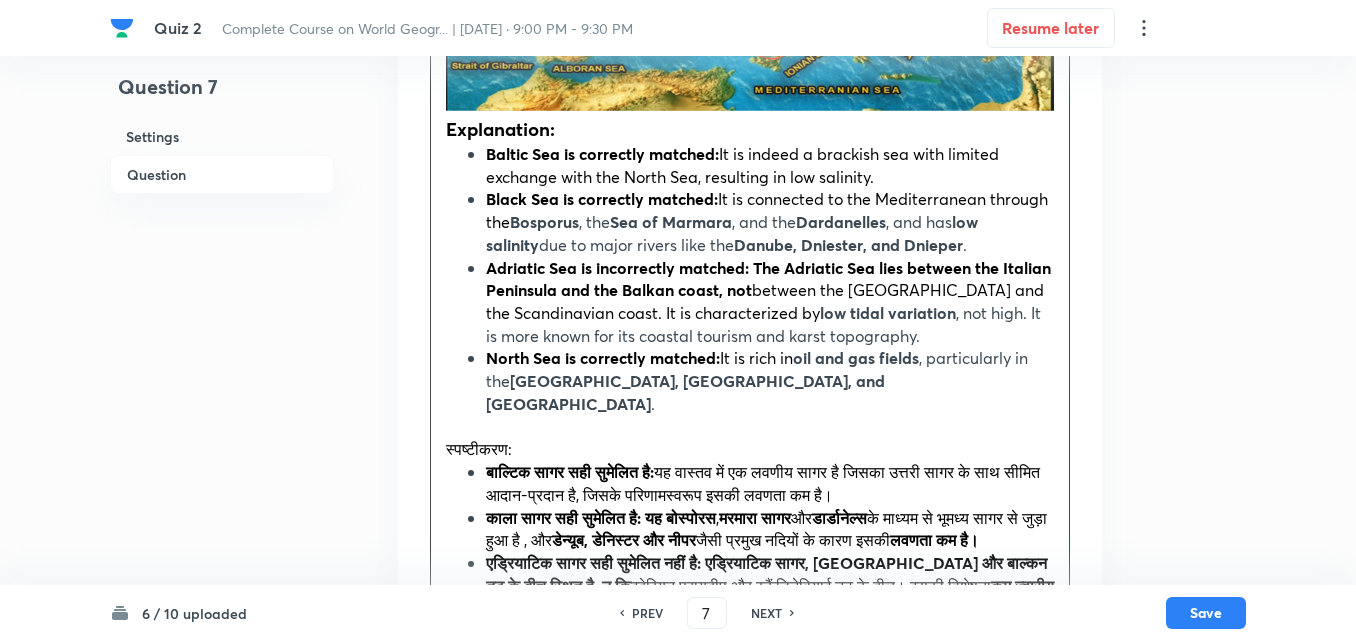 scroll, scrollTop: 3036, scrollLeft: 0, axis: vertical 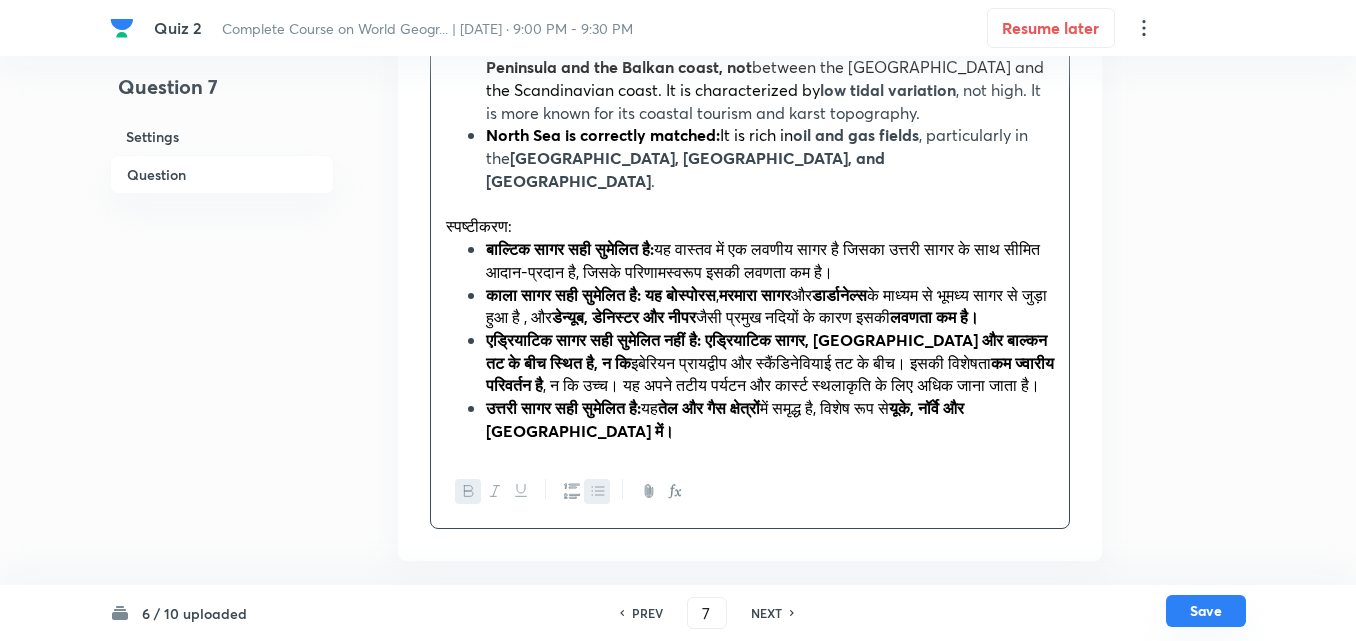 click on "Save" at bounding box center [1206, 611] 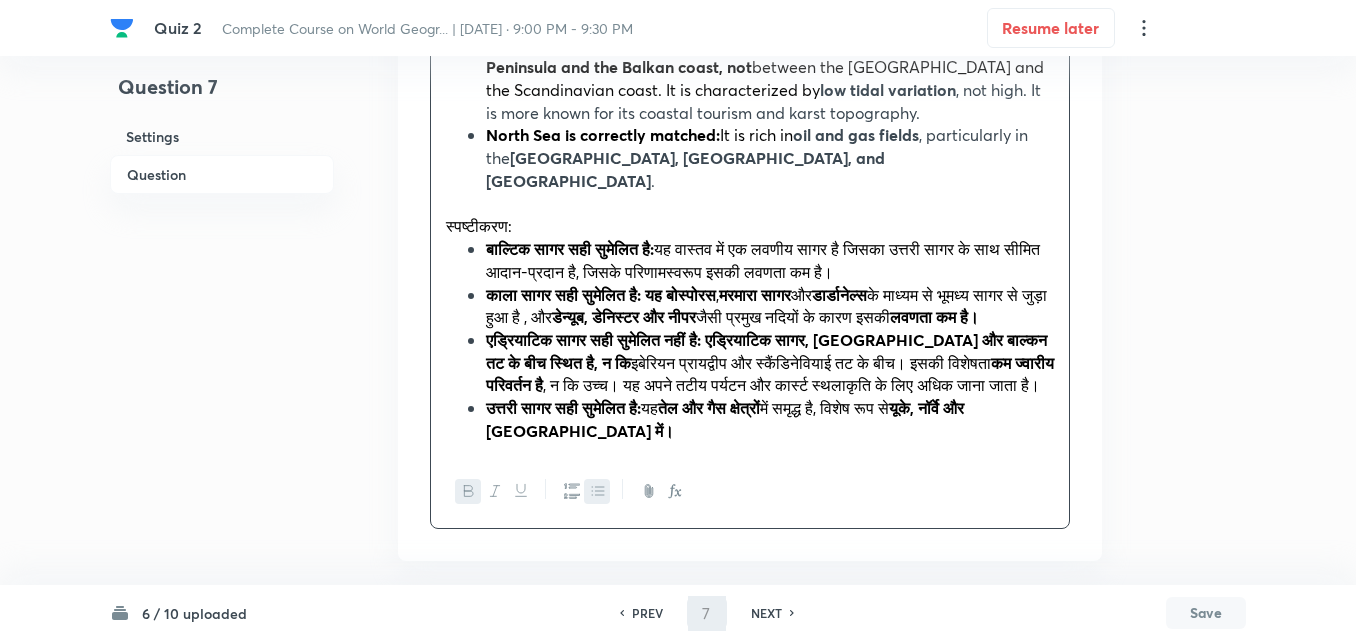 type on "8" 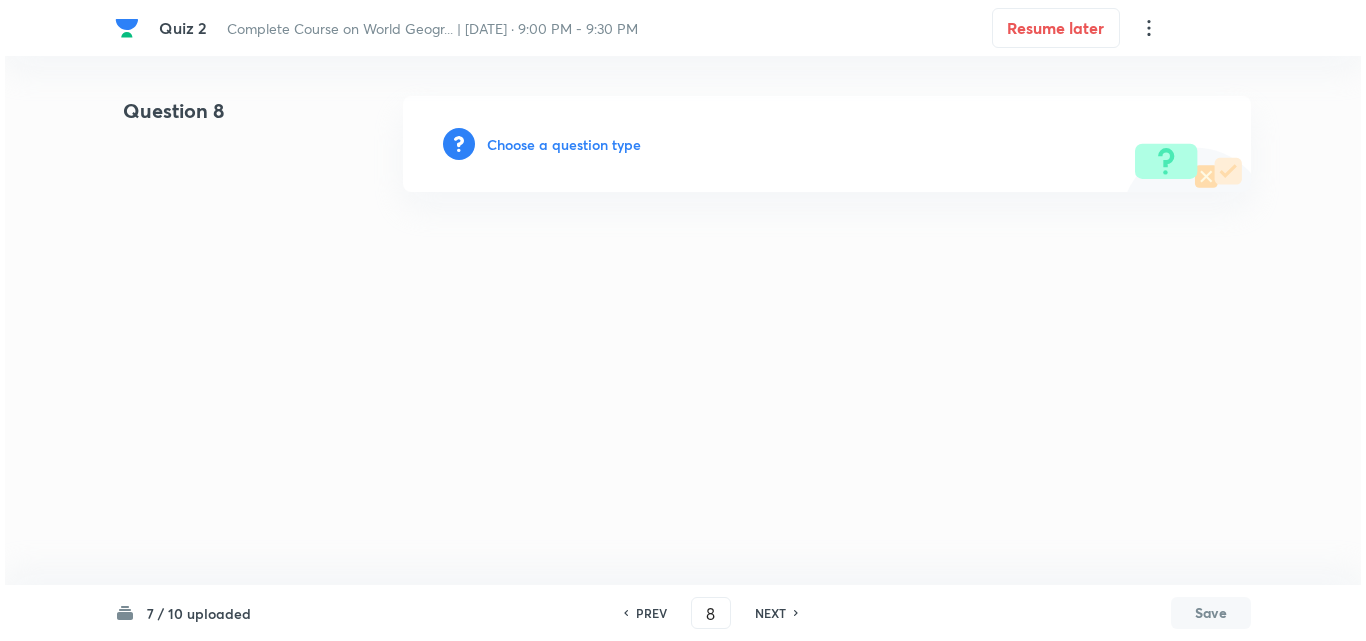 scroll, scrollTop: 0, scrollLeft: 0, axis: both 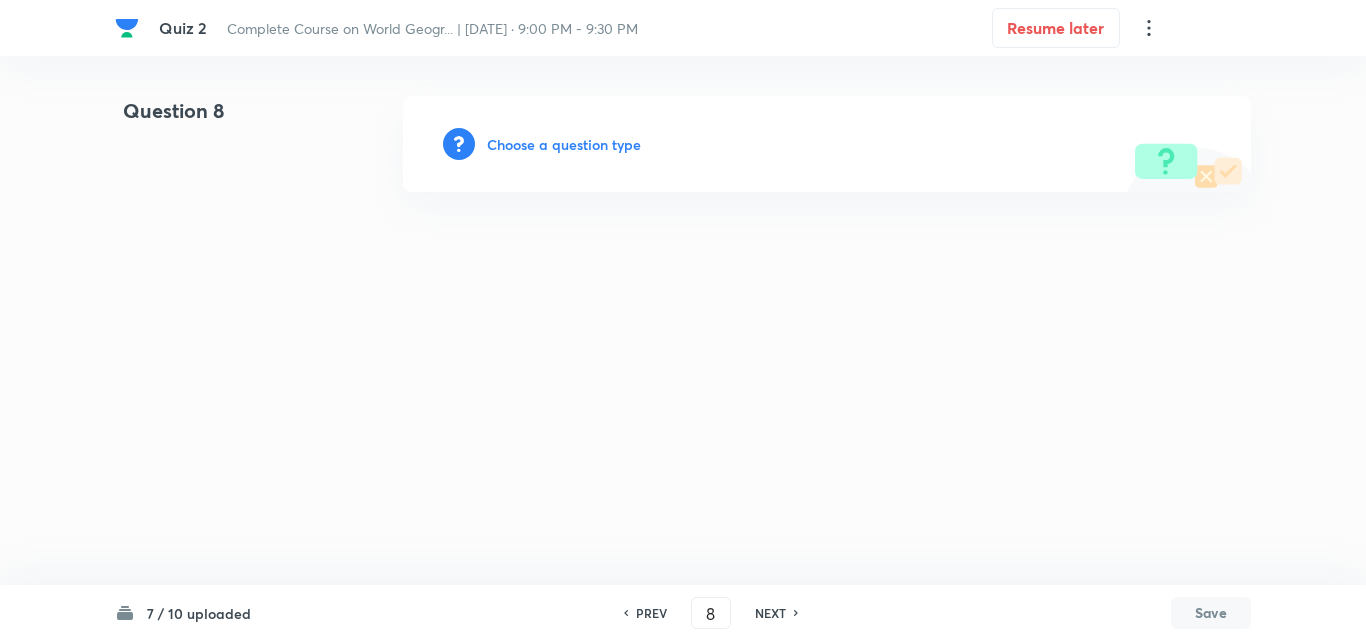 click on "Choose a question type" at bounding box center (564, 144) 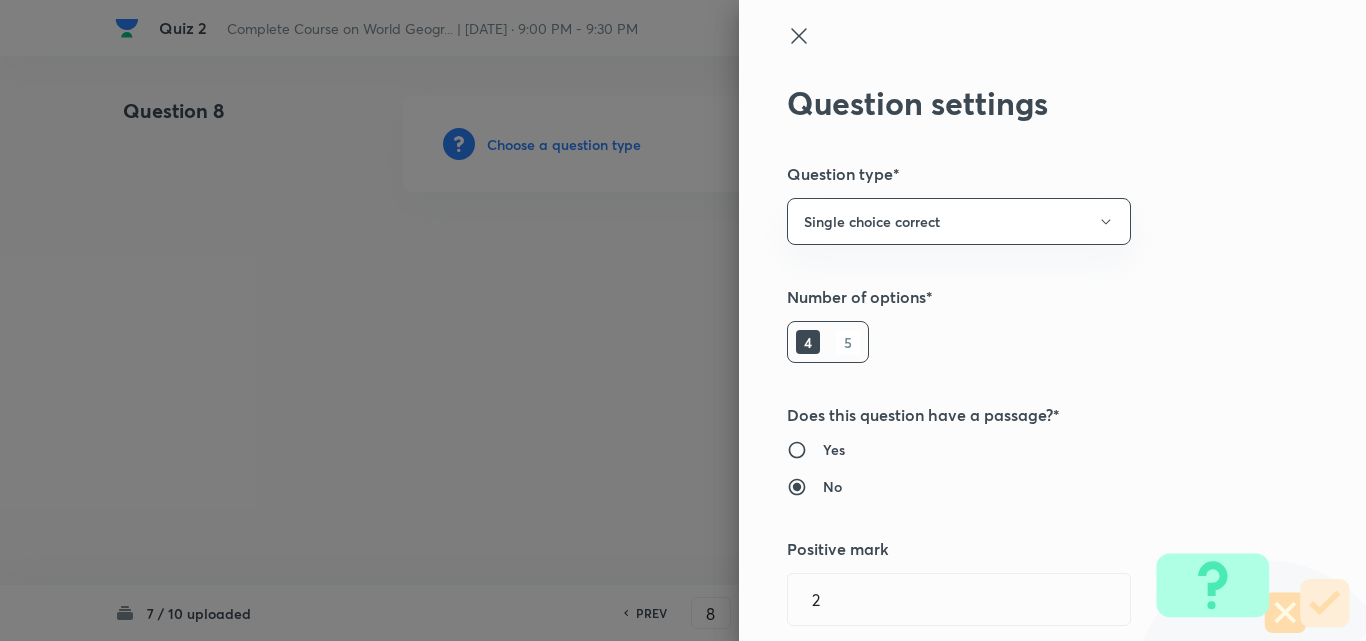 click at bounding box center (683, 320) 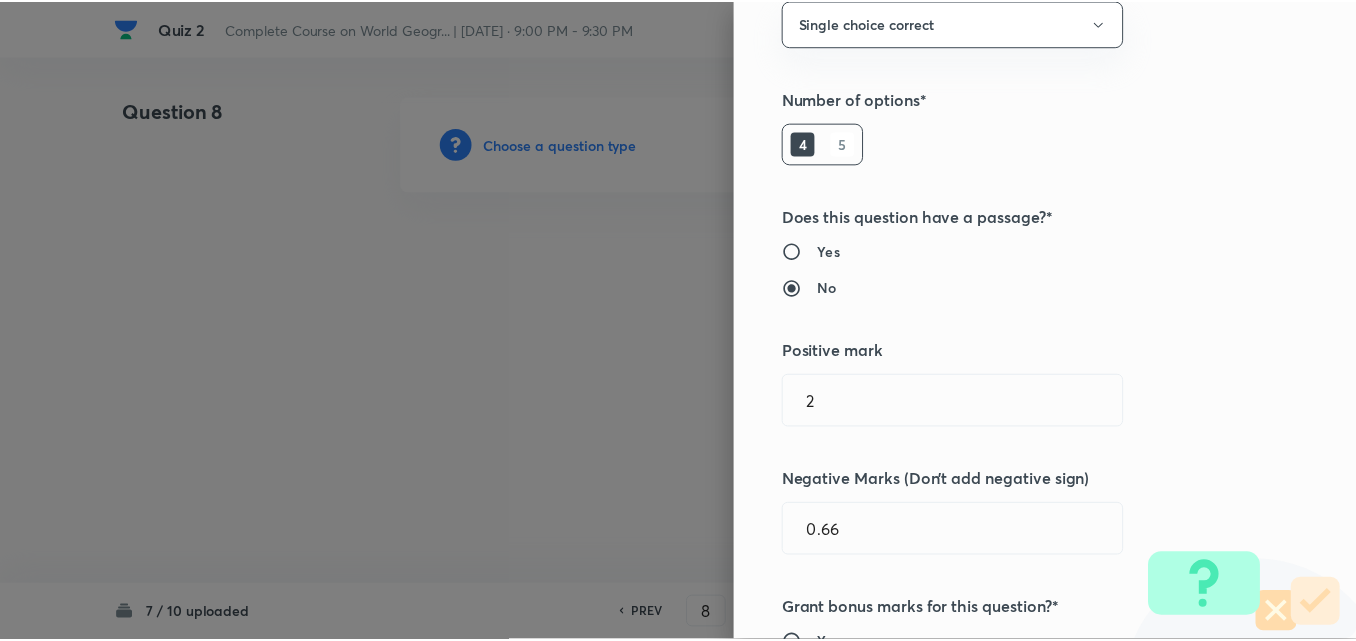 scroll, scrollTop: 400, scrollLeft: 0, axis: vertical 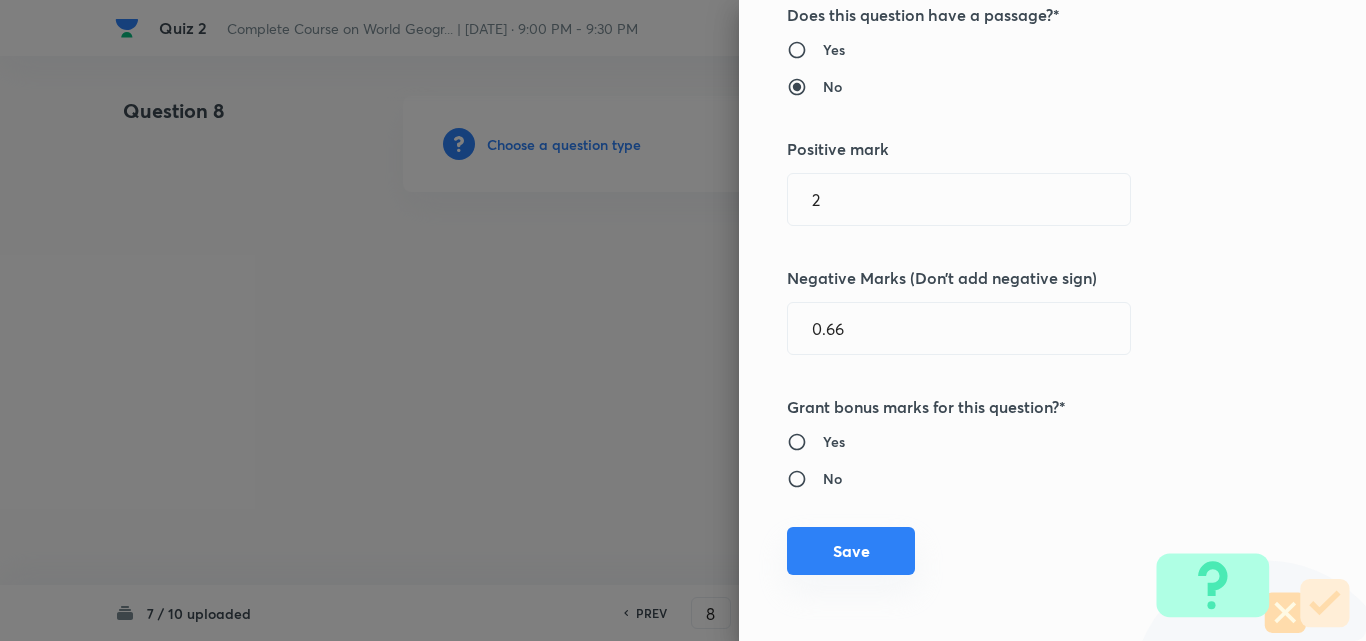 click on "Save" at bounding box center [851, 551] 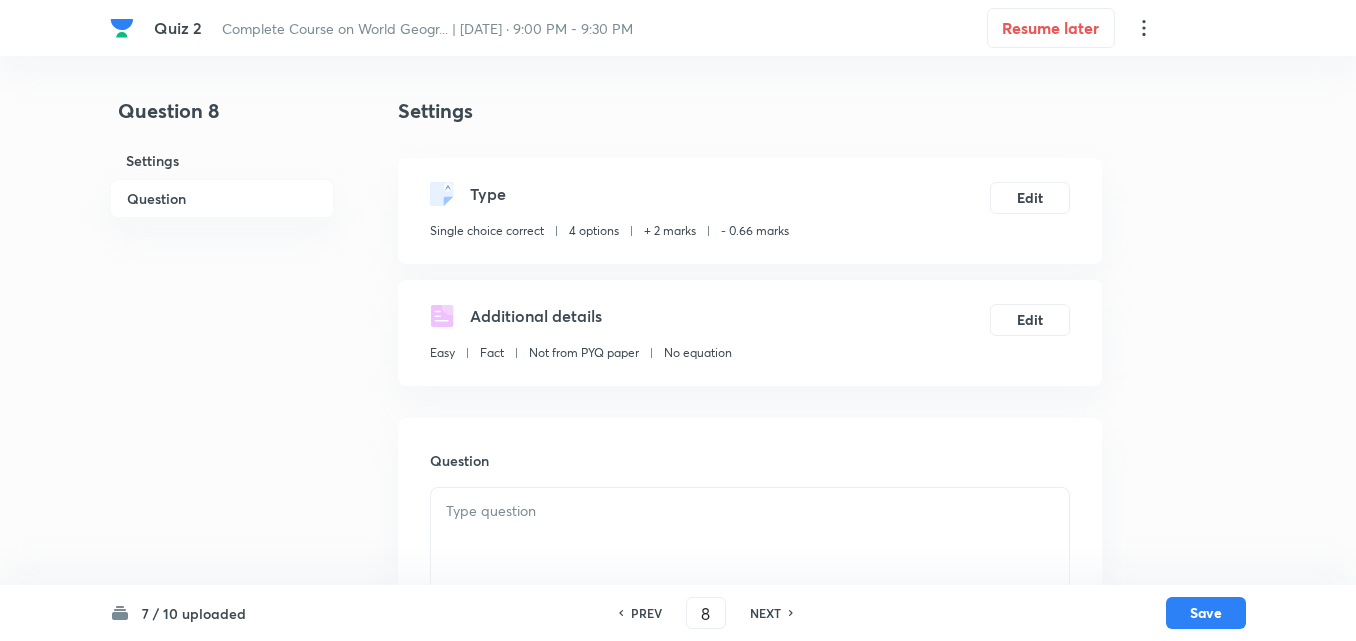 click on "Question" at bounding box center [222, 198] 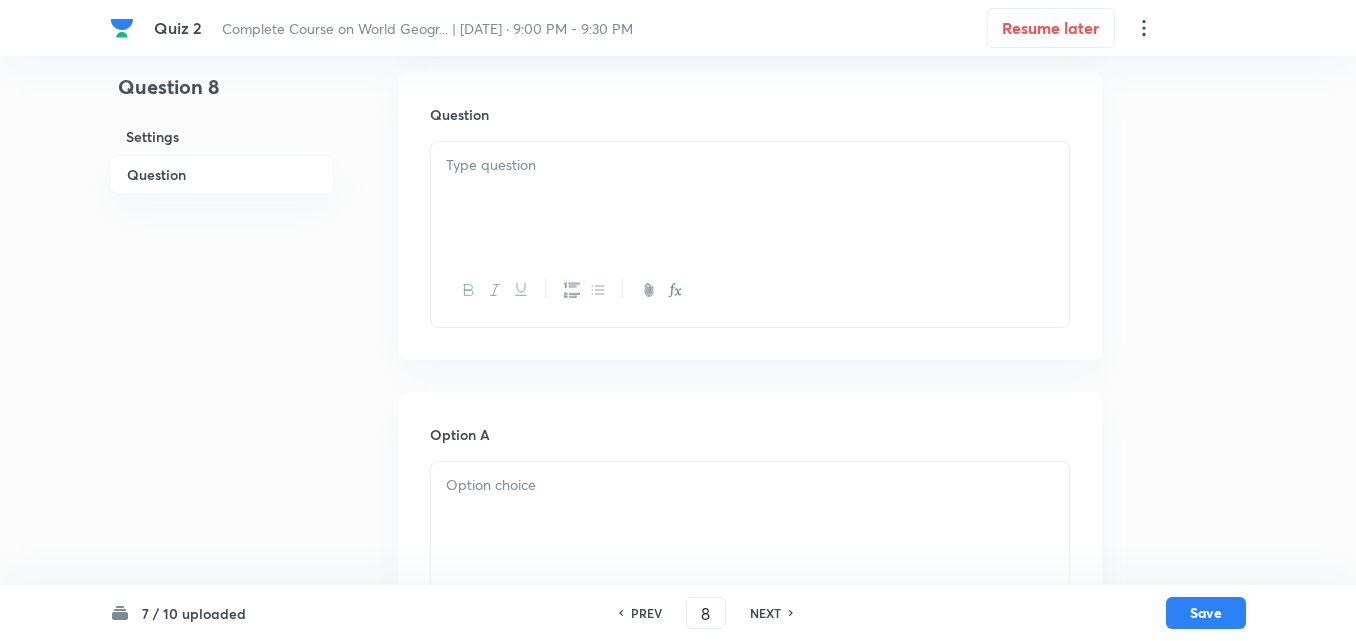 click at bounding box center (750, 198) 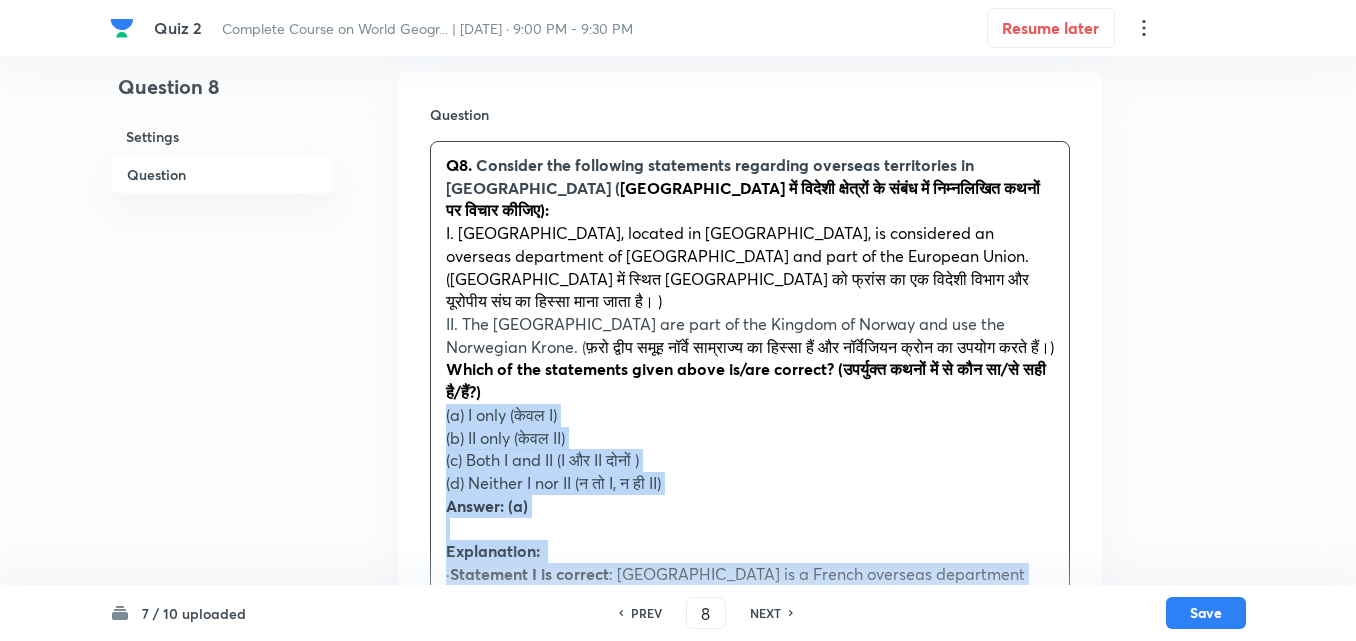 click on "Question Q8.   Consider the following statements regarding overseas territories in Europe ( यूरोप में विदेशी क्षेत्रों के संबंध में निम्नलिखित कथनों पर विचार कीजिए): I. French Guiana, located in South America, is considered an overseas department of France and part of the European Union. (दक्षिण अमेरिका में स्थित फ्रेंच गुयाना को फ्रांस का एक विदेशी विभाग और यूरोपीय संघ का हिस्सा माना जाता है। ) II. The Faroe Islands are part of the Kingdom of Norway and use the Norwegian Krone. ( फ़रो द्वीप समूह नॉर्वे साम्राज्य का हिस्सा हैं और नॉर्वेजियन क्रोन का उपयोग करते हैं।) (a) I only (" at bounding box center (750, 467) 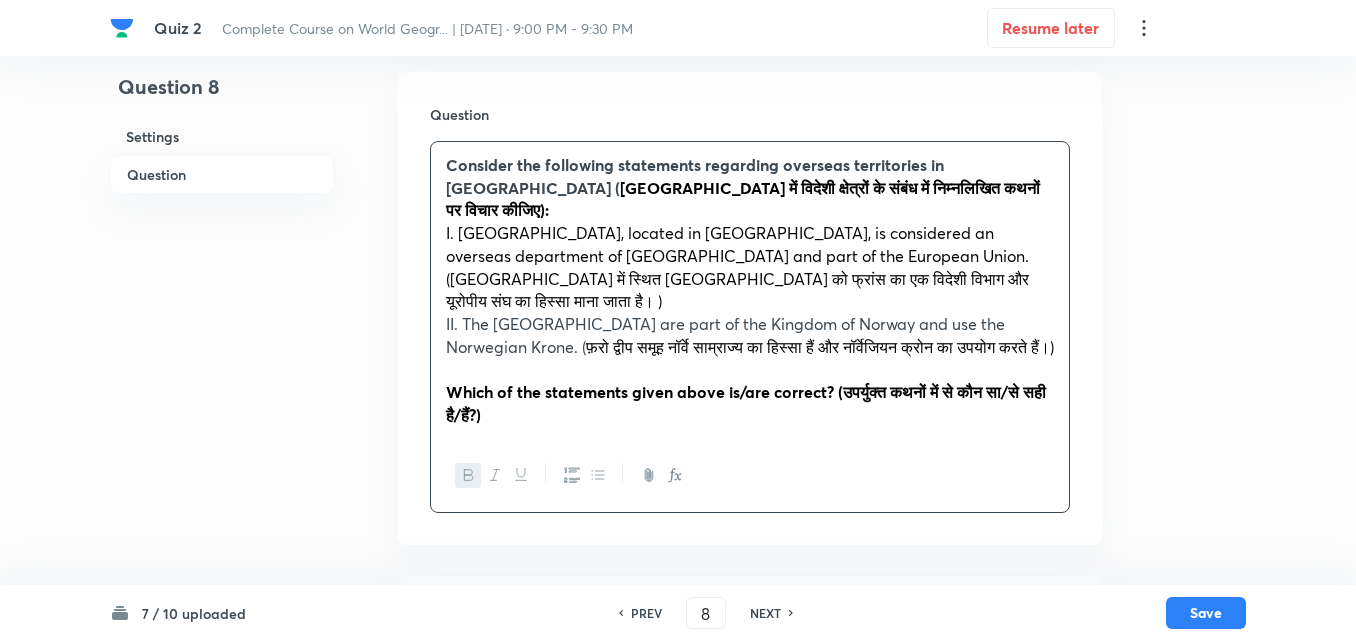 scroll, scrollTop: 746, scrollLeft: 0, axis: vertical 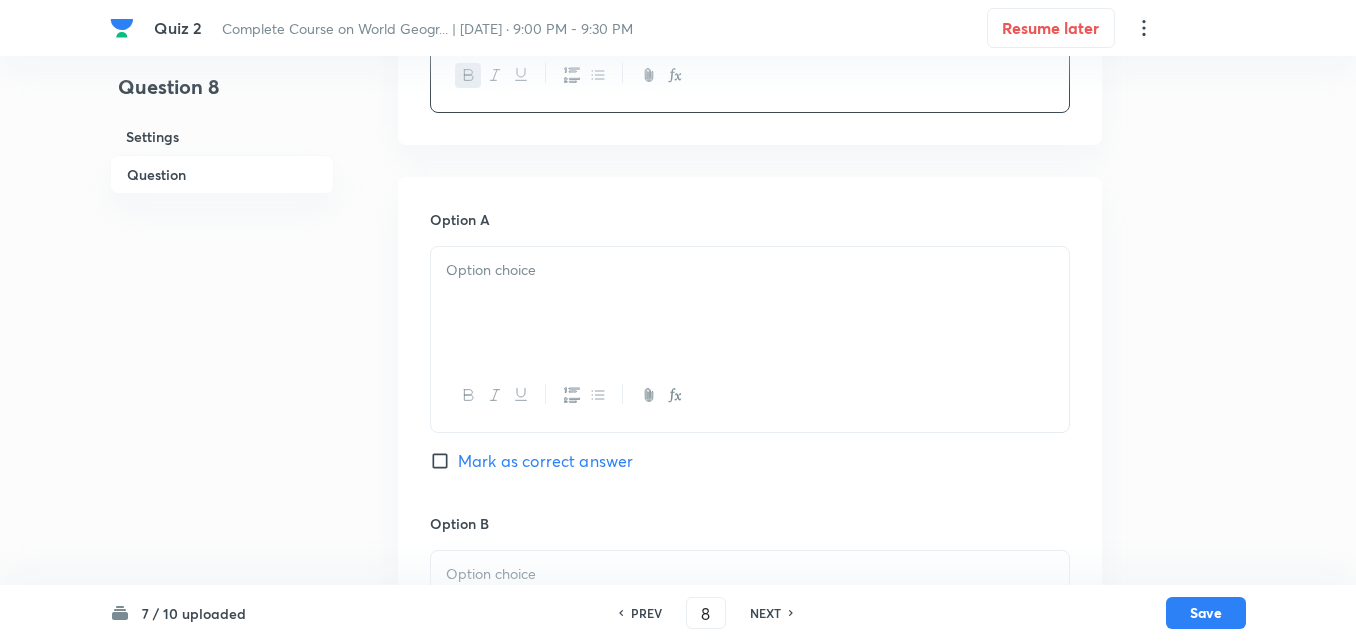 click at bounding box center (750, 303) 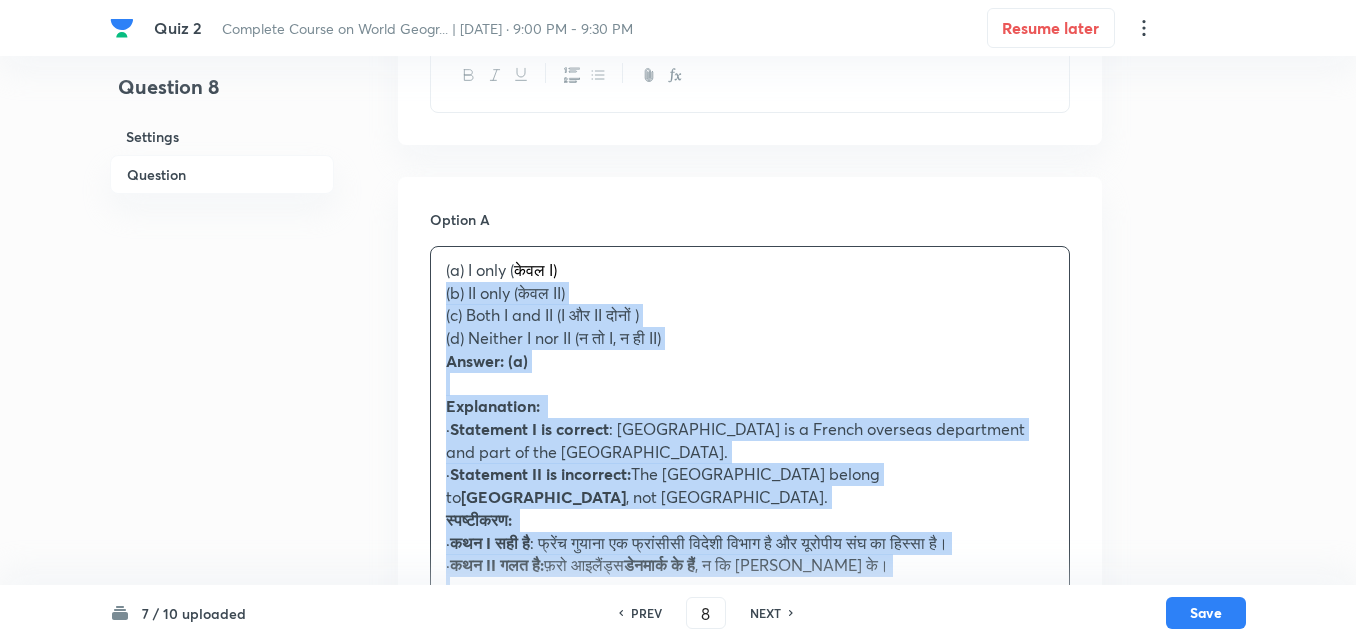 click on "(a) I only ( केवल I) (b) II only ( केवल II) (c) Both I and II (I और II दोनों ) (d) Neither I nor II (न तो I, न ही II) Answer: (a) Explanation:   · Statement I is correct : French Guiana is a French overseas department and part of the EU.  · Statement II is incorrect:  The Faroe Islands belong to  Denmark , not Norway. स्पष्टीकरण:   · कथन I सही है  : फ्रेंच गुयाना एक फ्रांसीसी विदेशी विभाग है और यूरोपीय संघ का हिस्सा है। · कथन II गलत है:  फ़रो आइलैंड्स  डेनमार्क के हैं  , न कि नॉर्वे के।" at bounding box center (750, 429) 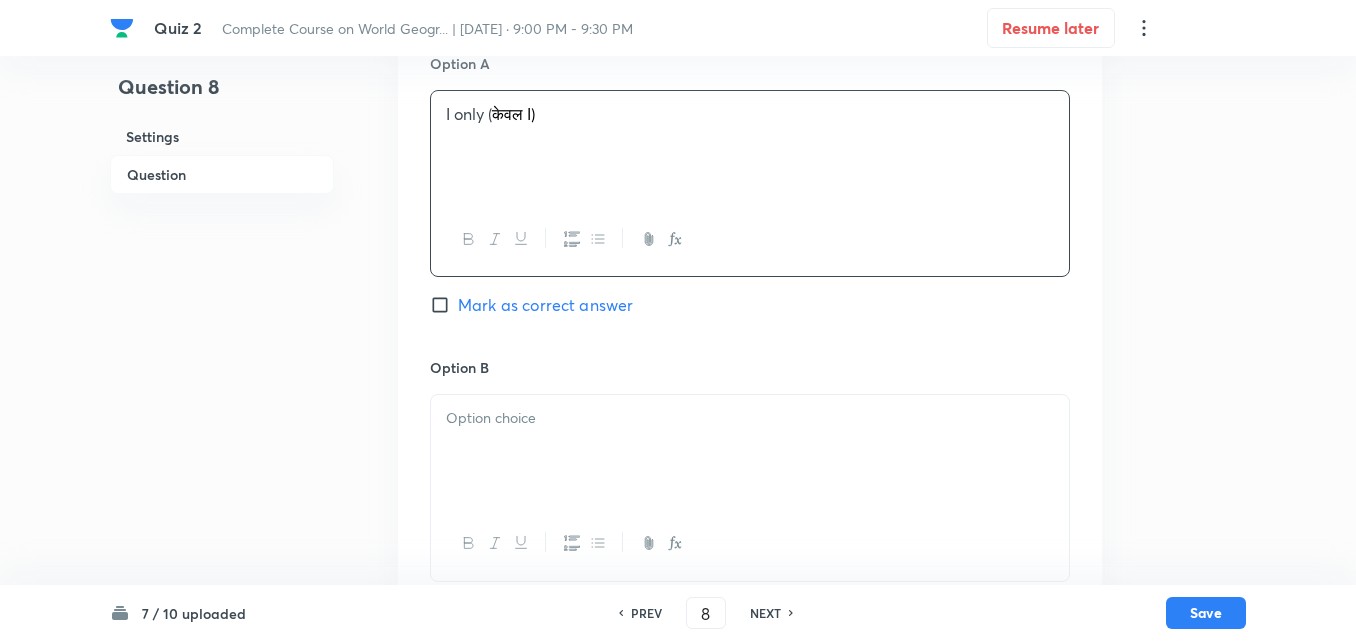scroll, scrollTop: 1046, scrollLeft: 0, axis: vertical 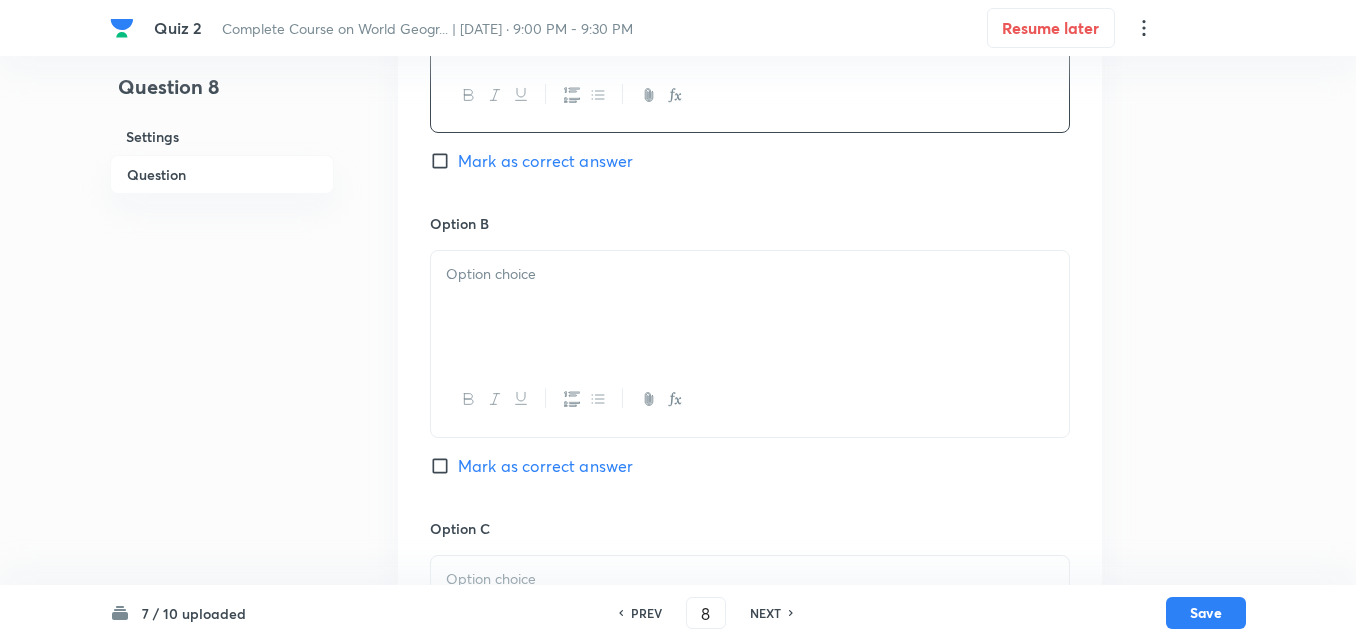 drag, startPoint x: 537, startPoint y: 311, endPoint x: 527, endPoint y: 303, distance: 12.806249 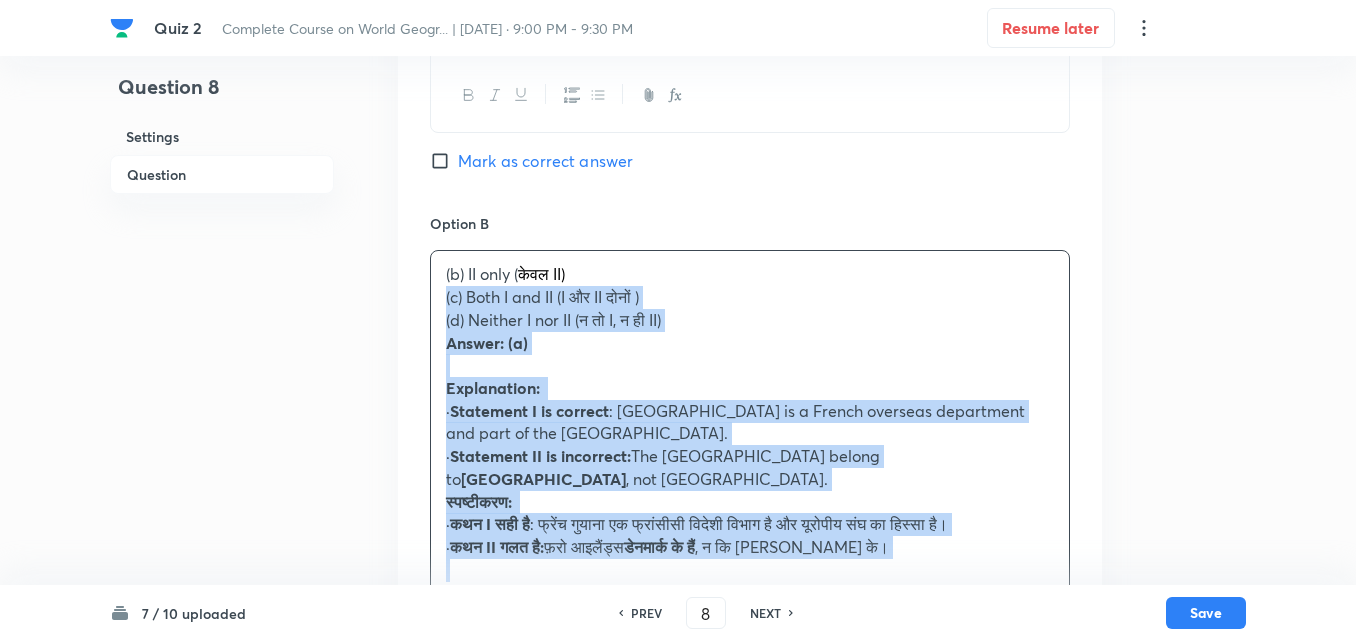 drag, startPoint x: 453, startPoint y: 267, endPoint x: 434, endPoint y: 259, distance: 20.615528 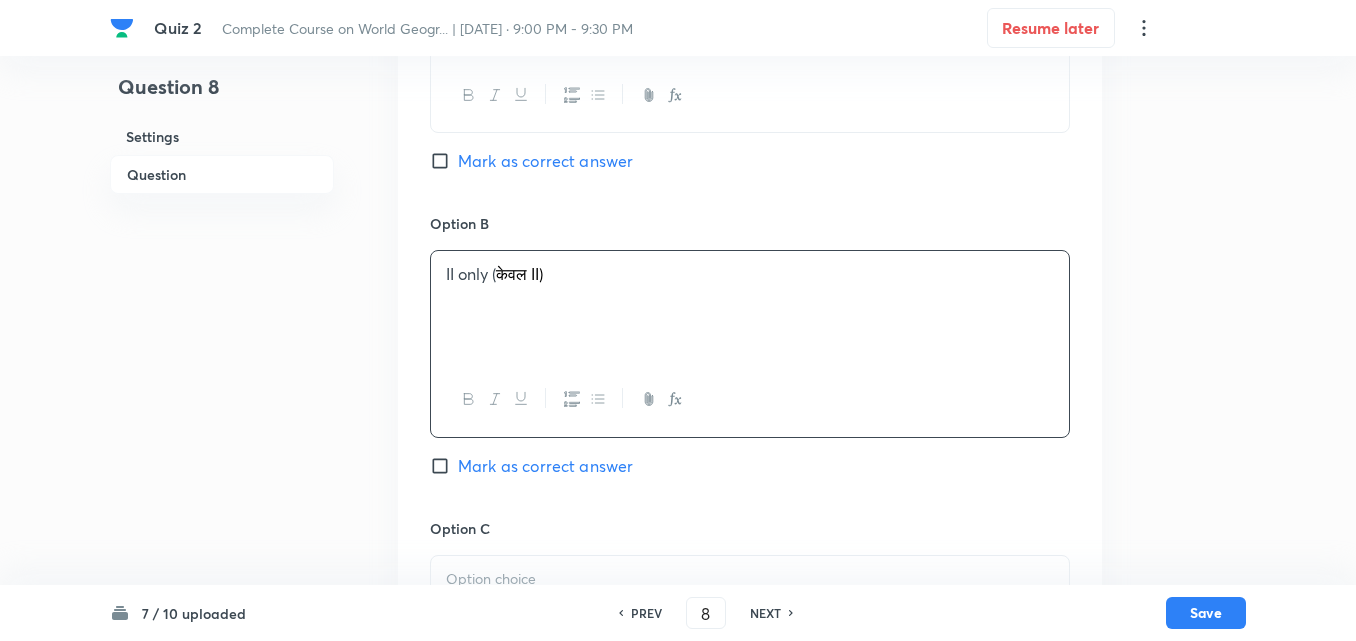 click on "Option A I only ( केवल I) Mark as correct answer" at bounding box center (750, 61) 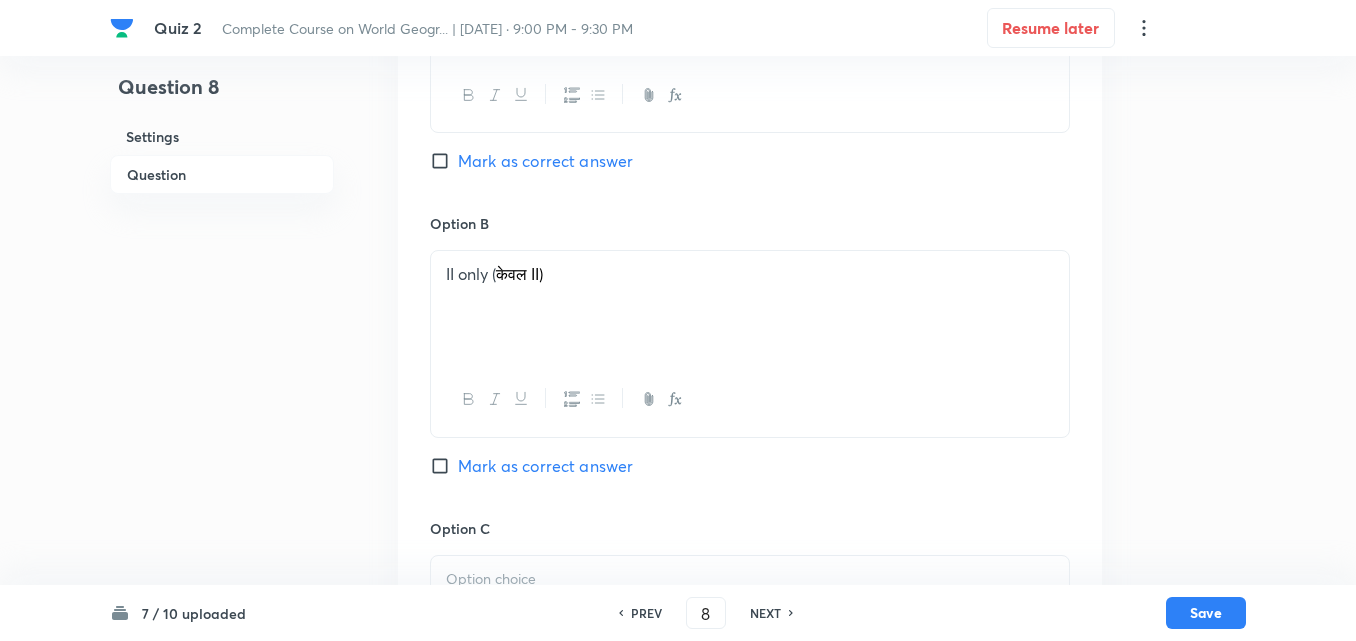 click on "Mark as correct answer" at bounding box center (545, 161) 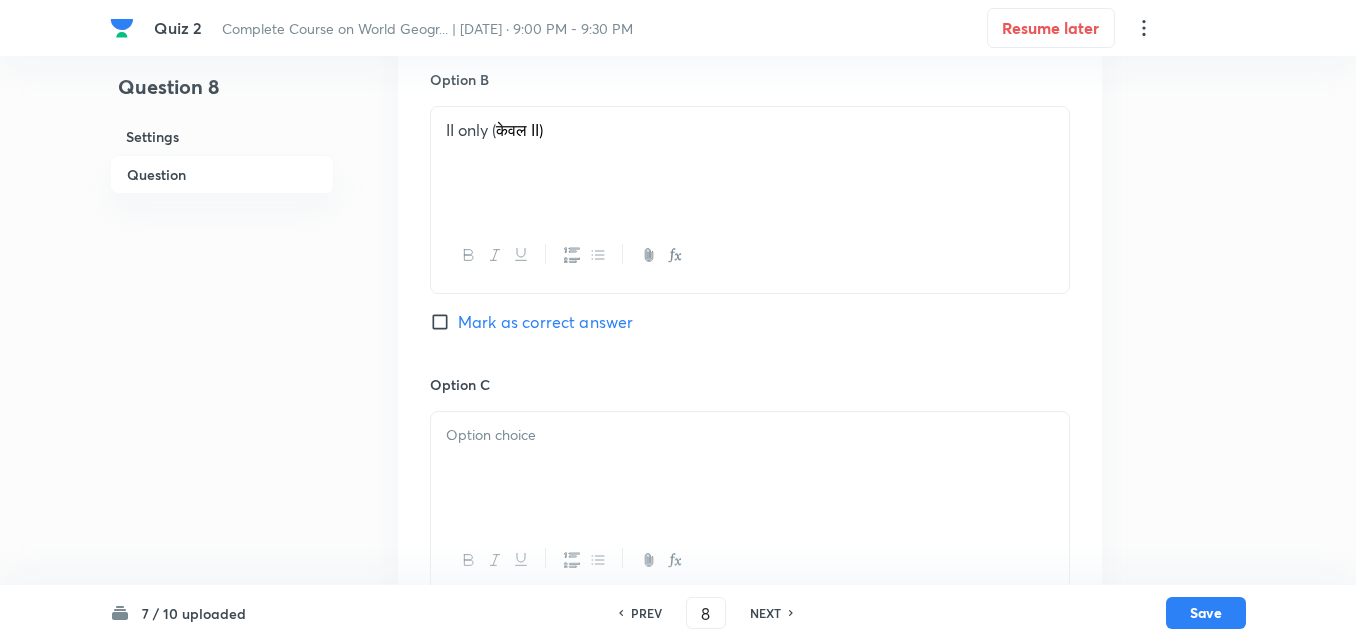 scroll, scrollTop: 1346, scrollLeft: 0, axis: vertical 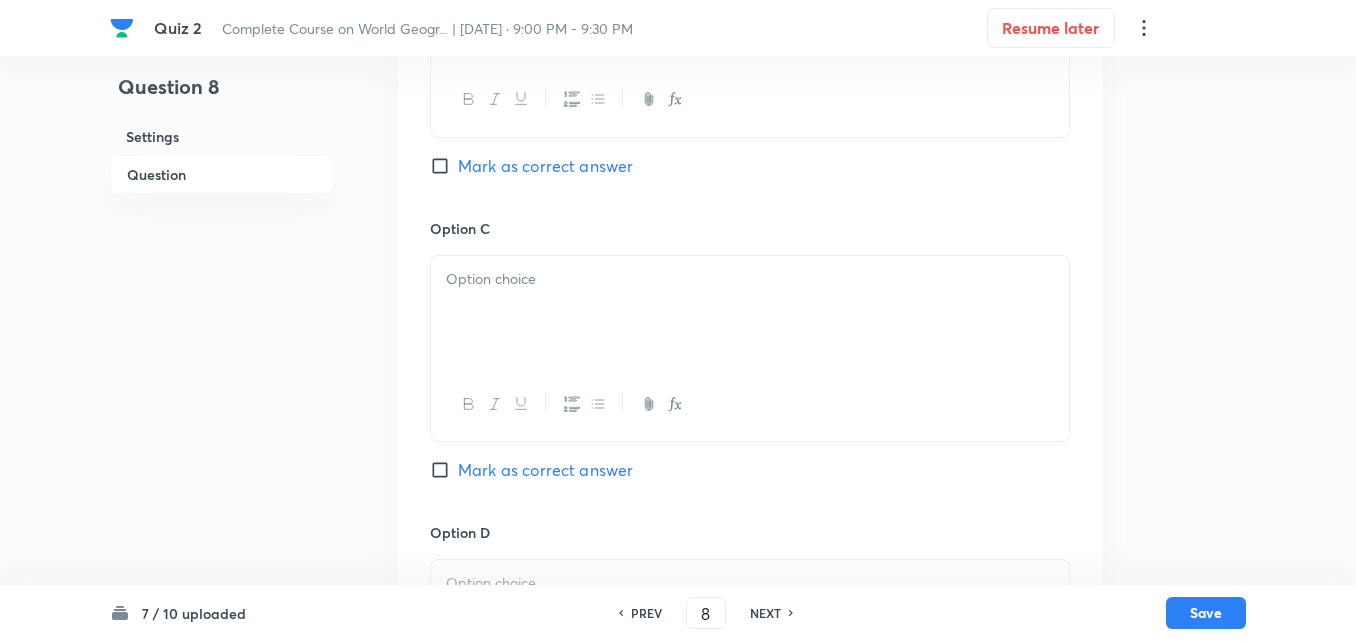 click at bounding box center (750, 312) 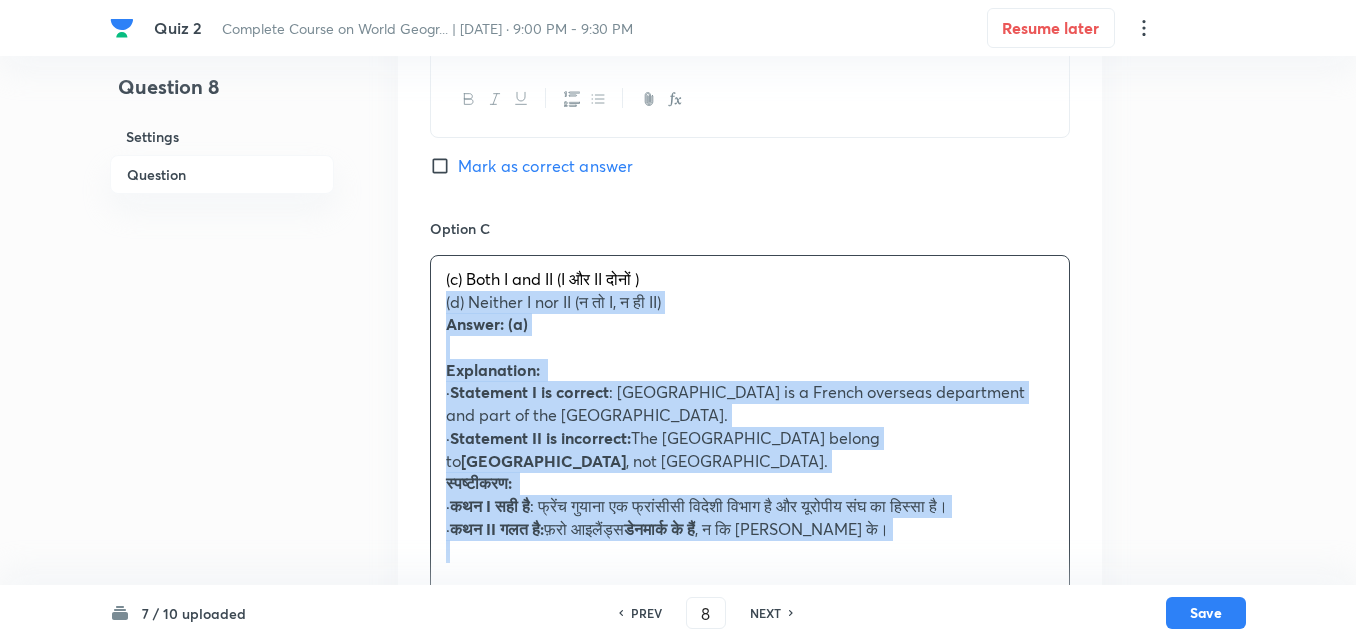click on "Option A I only ( केवल I) Marked as correct Option B II only ( केवल II) Mark as correct answer Option C (c) Both I and II (I और II दोनों ) (d) Neither I nor II (न तो I, न ही II) Answer: (a) Explanation:   · Statement I is correct : French Guiana is a French overseas department and part of the EU.  · Statement II is incorrect:  The Faroe Islands belong to  Denmark , not Norway. स्पष्टीकरण:   · कथन I सही है  : फ्रेंच गुयाना एक फ्रांसीसी विदेशी विभाग है और यूरोपीय संघ का हिस्सा है। · कथन II गलत है:  फ़रो आइलैंड्स  डेनमार्क के हैं  , न कि नॉर्वे के।   Mark as correct answer Option D Mark as correct answer" at bounding box center (750, 301) 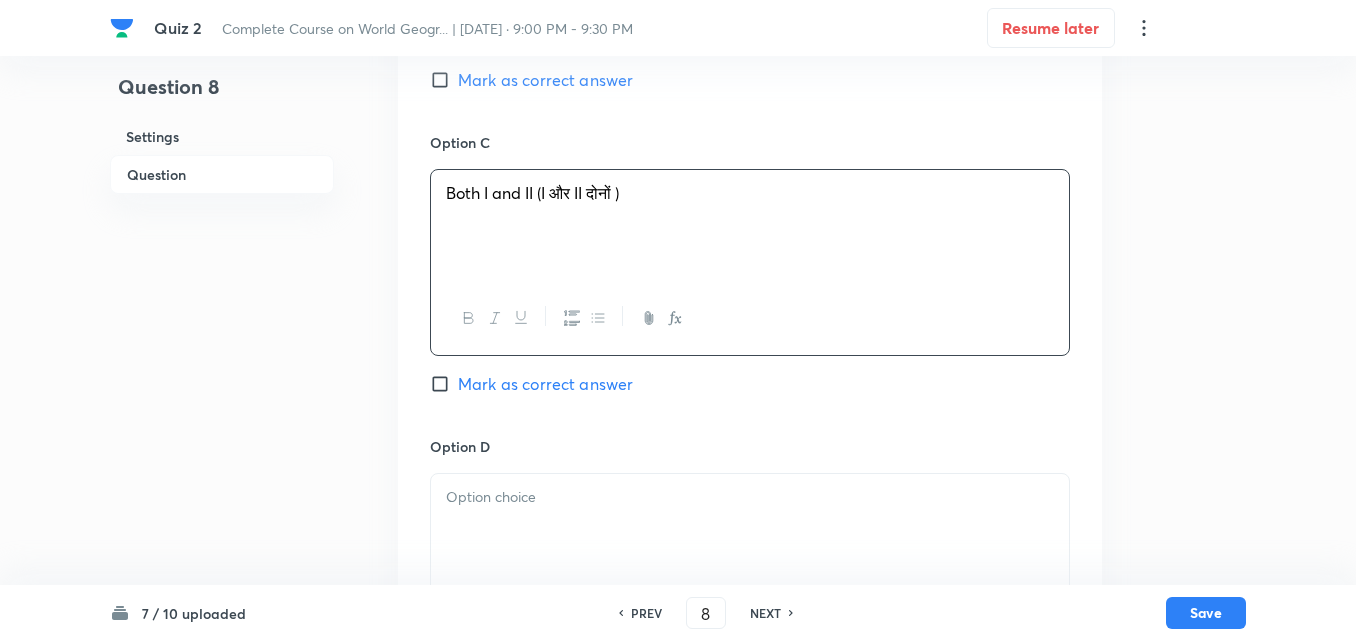 scroll, scrollTop: 1546, scrollLeft: 0, axis: vertical 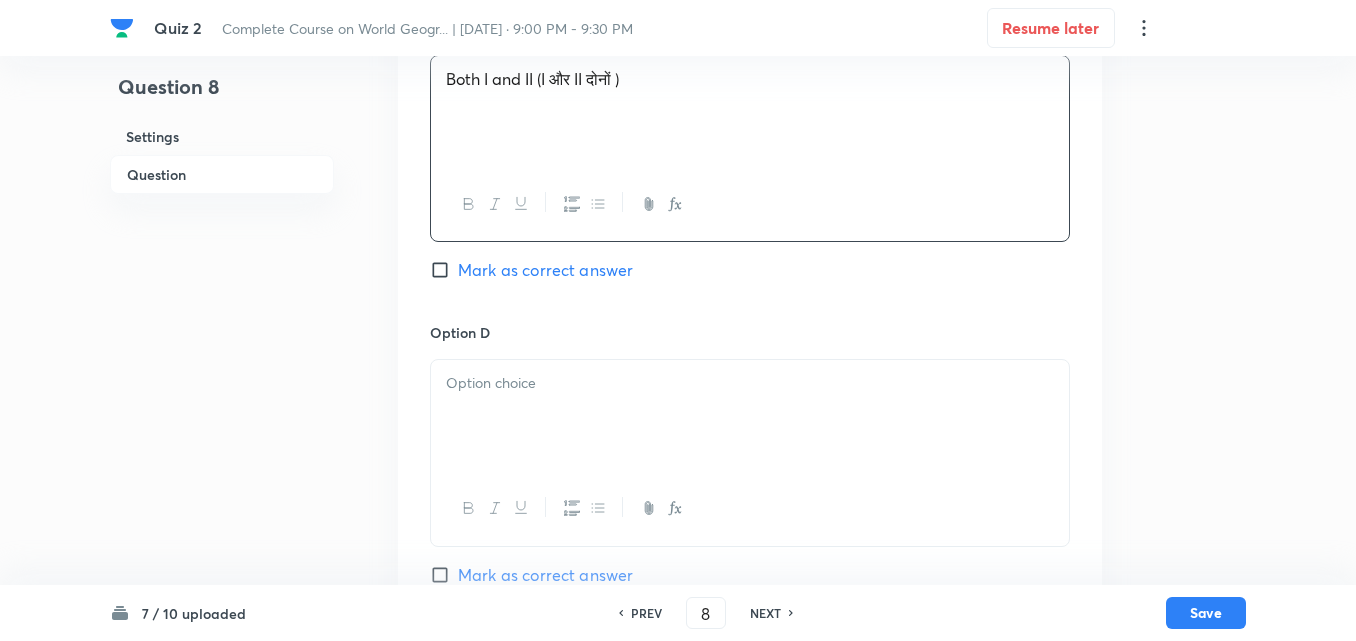 click at bounding box center (750, 416) 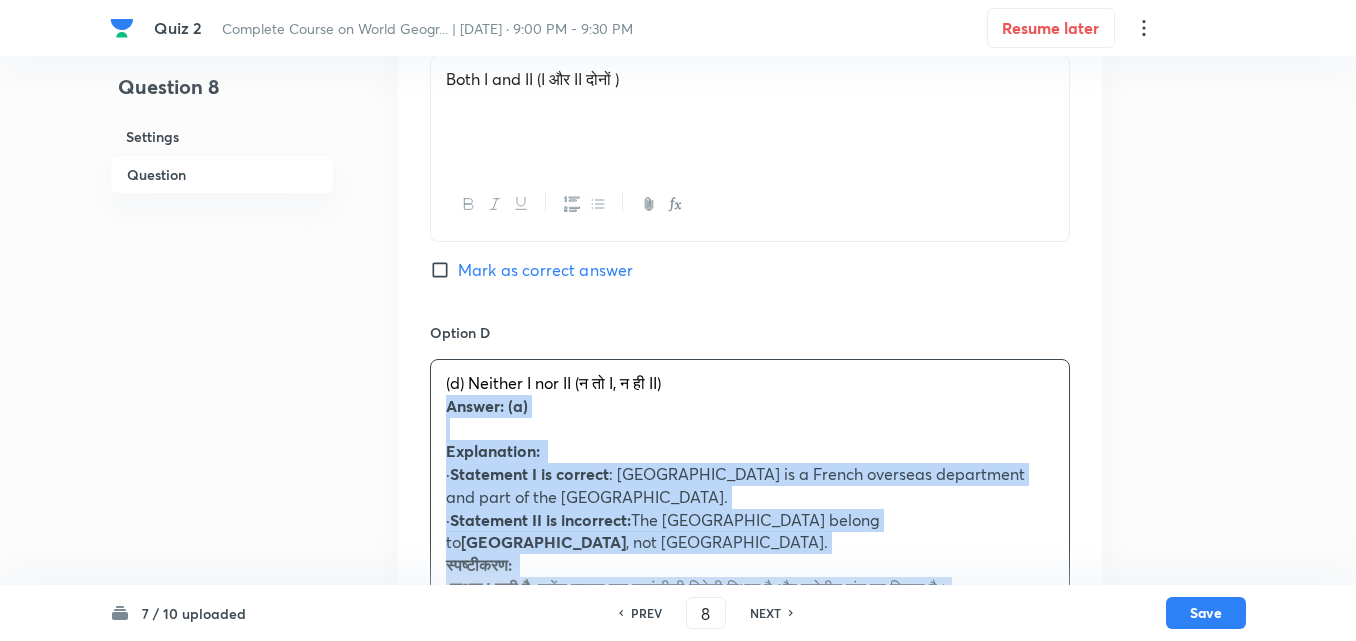 click on "Option A I only ( केवल I) Marked as correct Option B II only ( केवल II) Mark as correct answer Option C Both I and II (I और II दोनों ) Mark as correct answer Option D (d) Neither I nor II (न तो I, न ही II) Answer: (a) Explanation:   · Statement I is correct : French Guiana is a French overseas department and part of the EU.  · Statement II is incorrect:  The Faroe Islands belong to  Denmark , not Norway. स्पष्टीकरण:   · कथन I सही है  : फ्रेंच गुयाना एक फ्रांसीसी विदेशी विभाग है और यूरोपीय संघ का हिस्सा है। · कथन II गलत है:  फ़रो आइलैंड्स  डेनमार्क के हैं  , न कि नॉर्वे के।   Mark as correct answer" at bounding box center (750, 90) 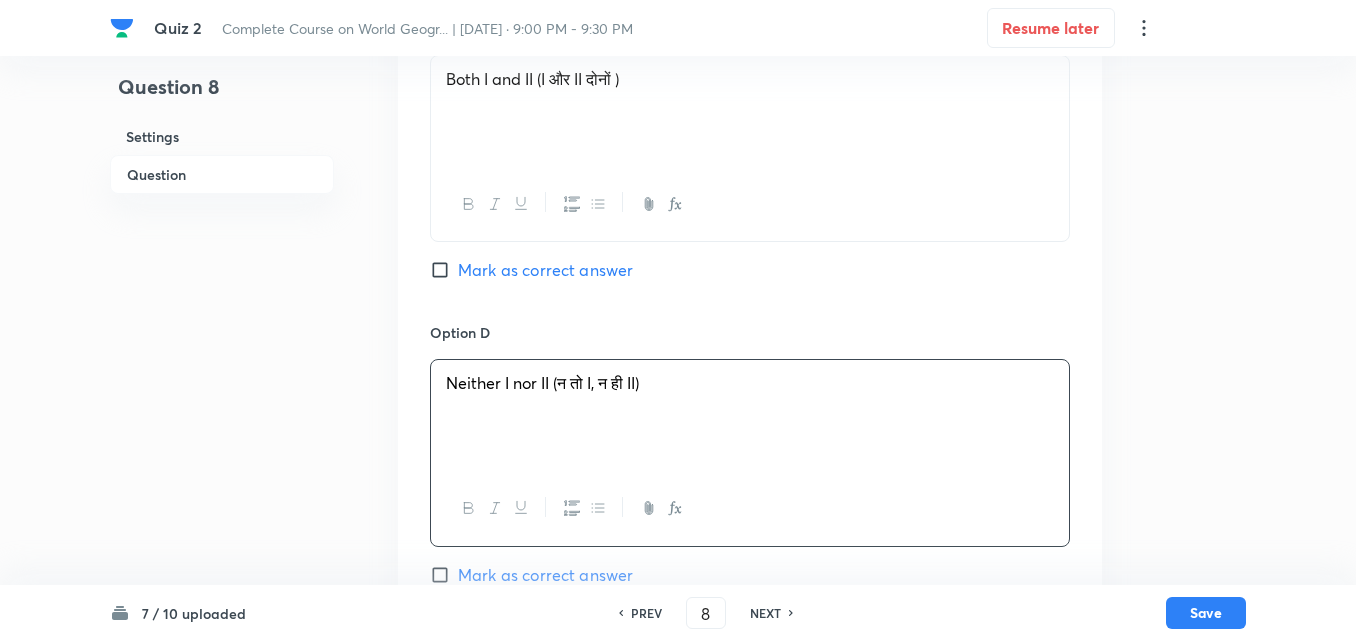 scroll, scrollTop: 1879, scrollLeft: 0, axis: vertical 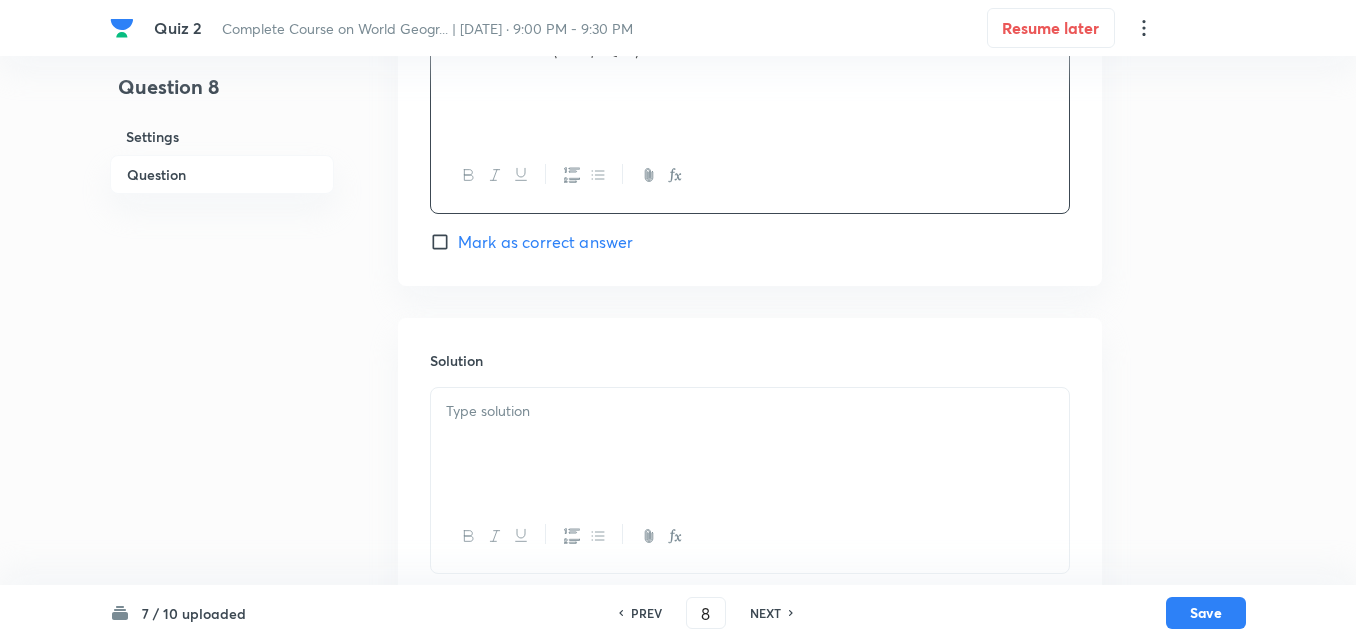 click at bounding box center [750, 411] 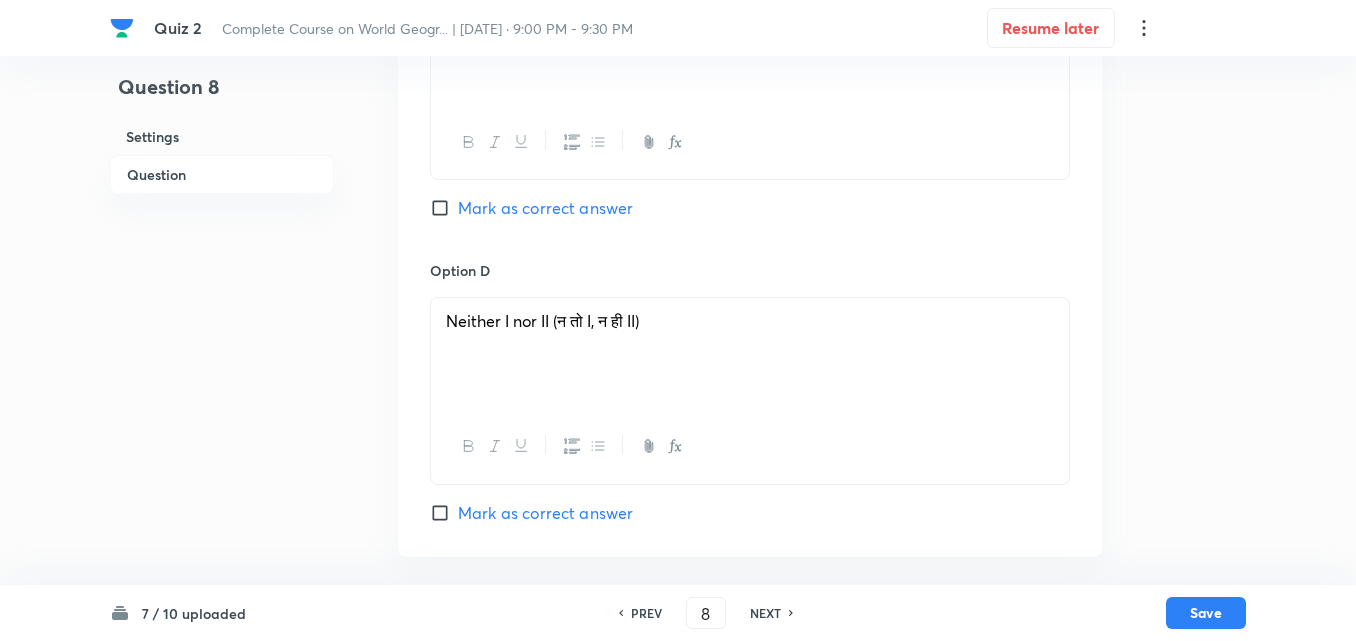 scroll, scrollTop: 2018, scrollLeft: 0, axis: vertical 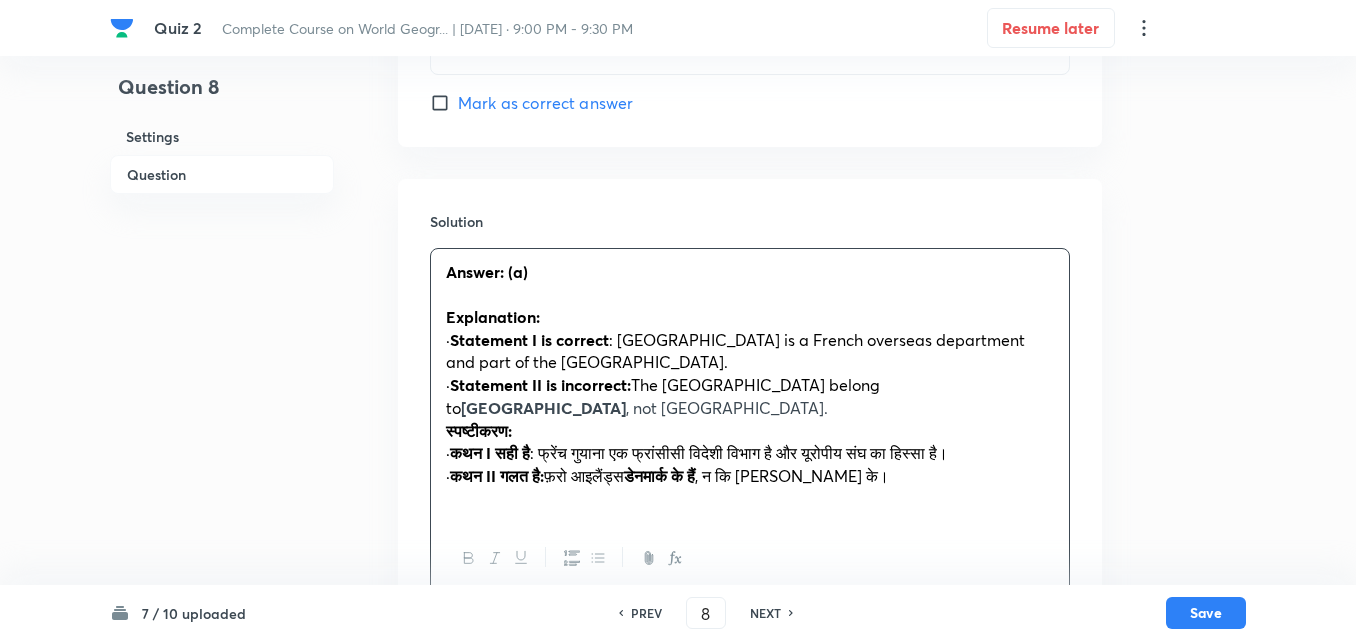 click at bounding box center (750, 294) 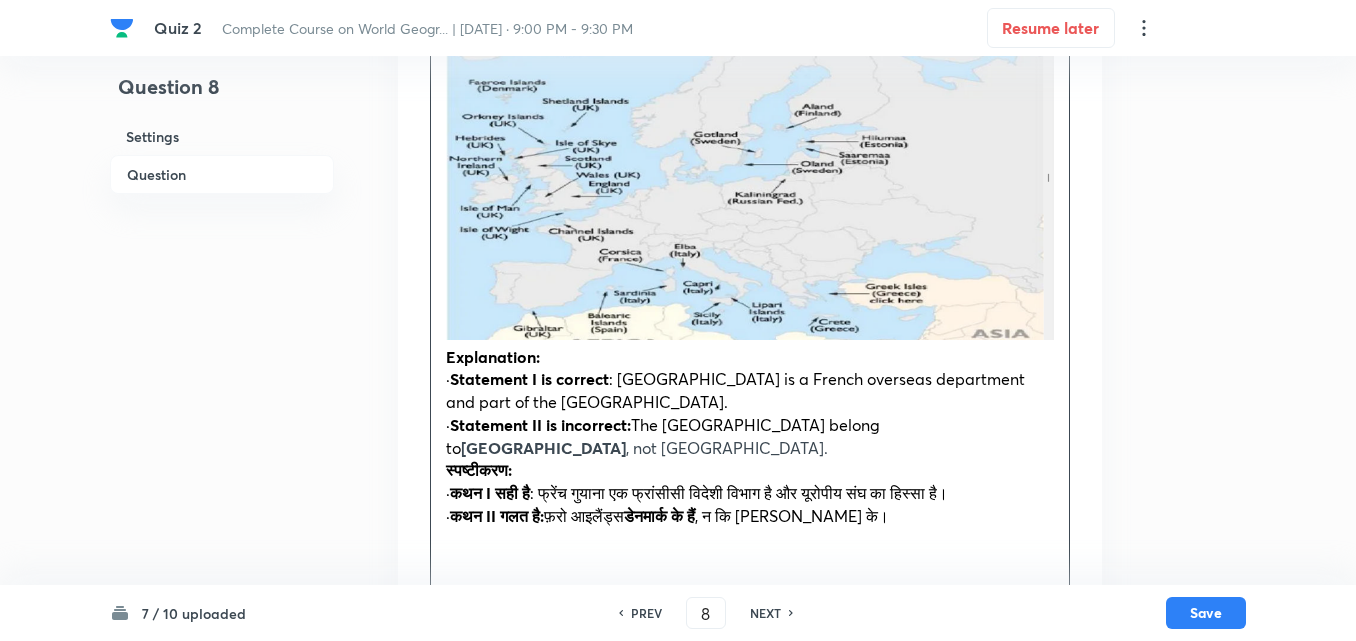 scroll, scrollTop: 2346, scrollLeft: 0, axis: vertical 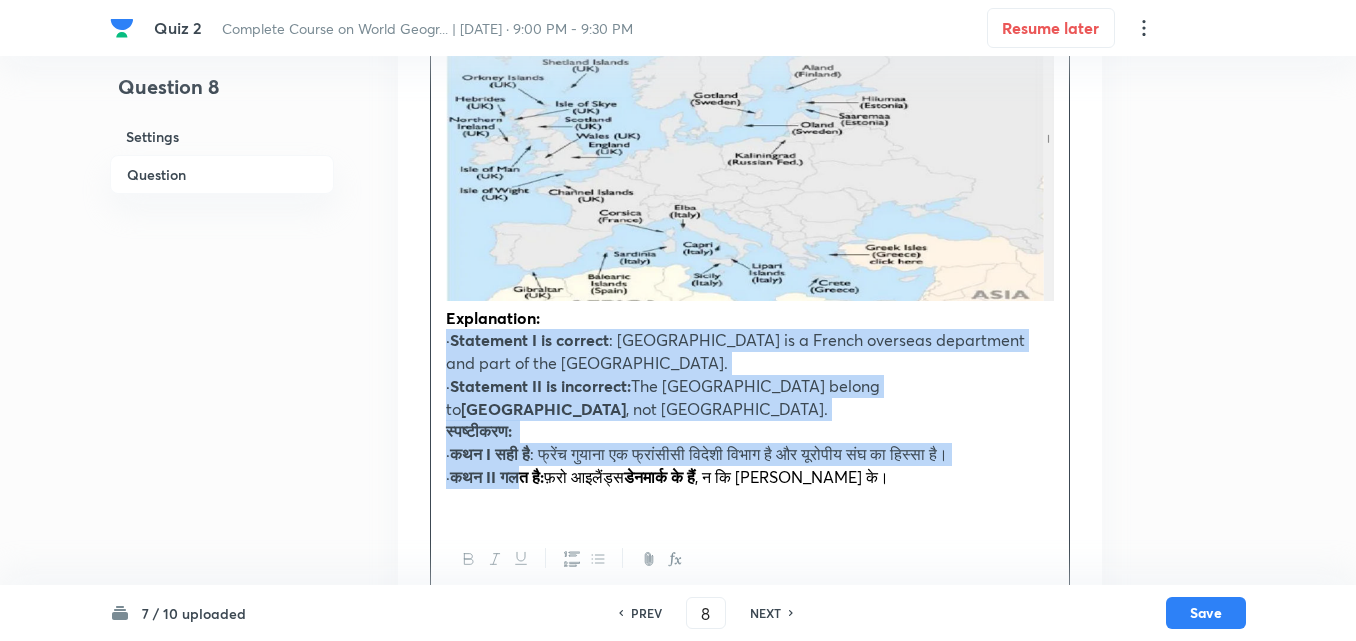 drag, startPoint x: 440, startPoint y: 295, endPoint x: 532, endPoint y: 415, distance: 151.20847 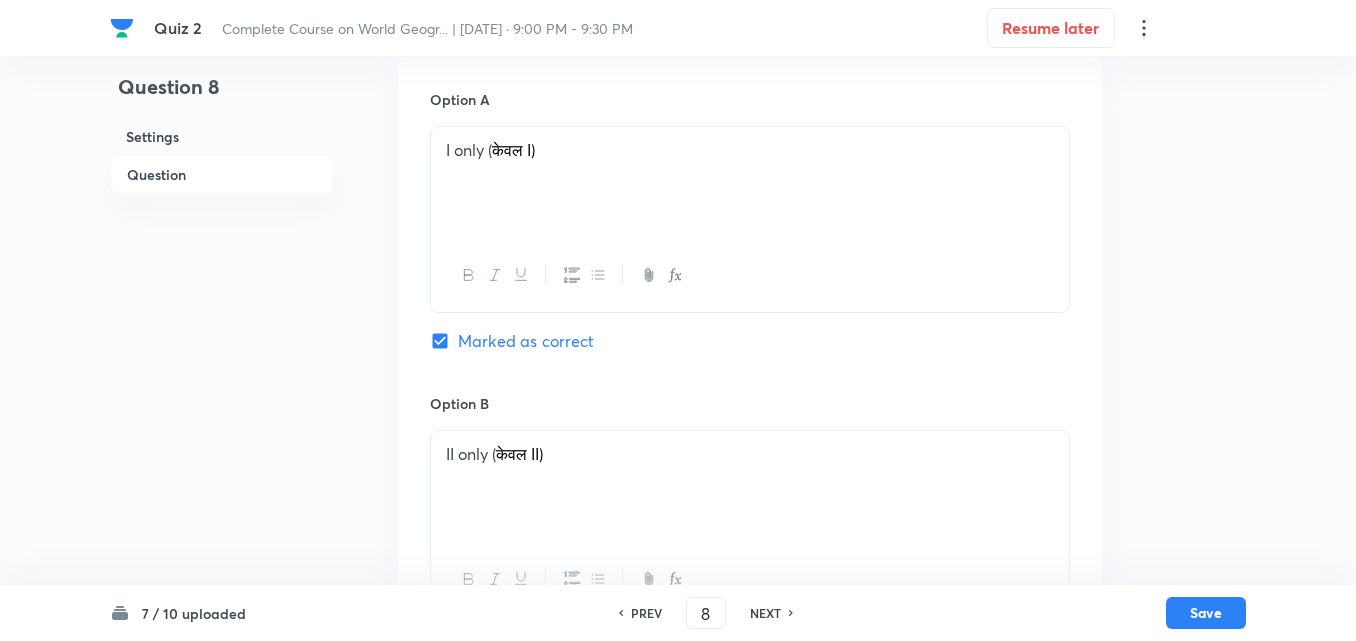 scroll, scrollTop: 846, scrollLeft: 0, axis: vertical 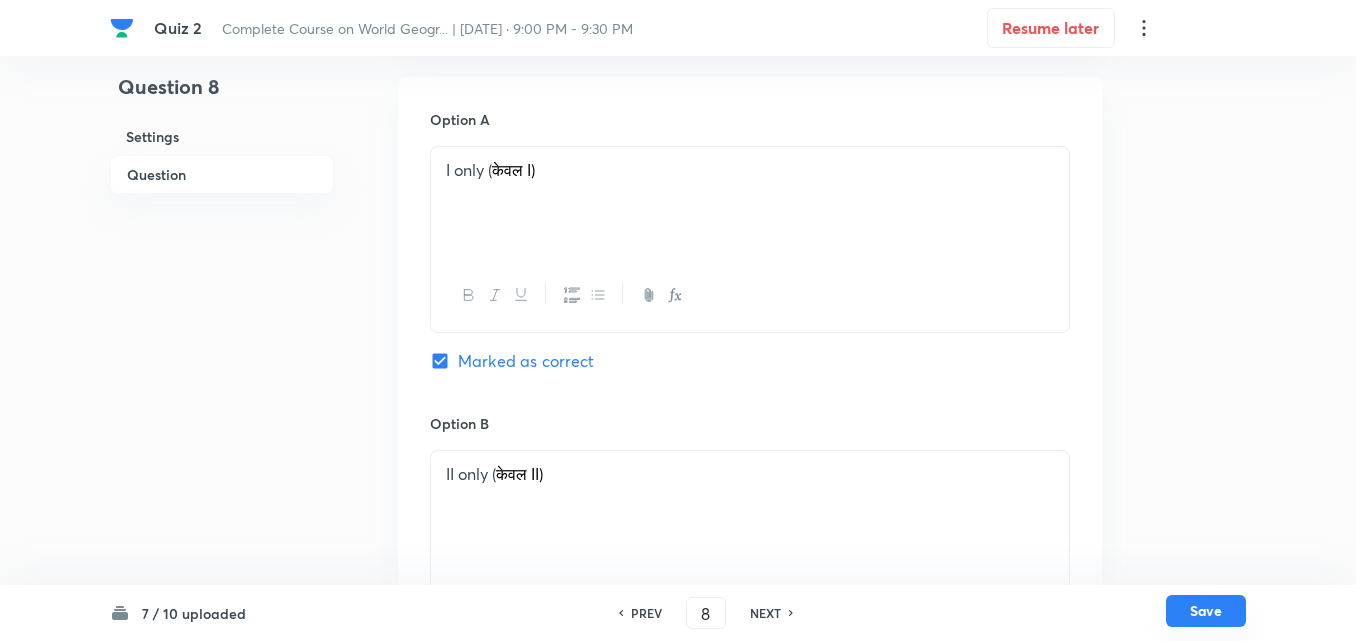 click on "Save" at bounding box center (1206, 611) 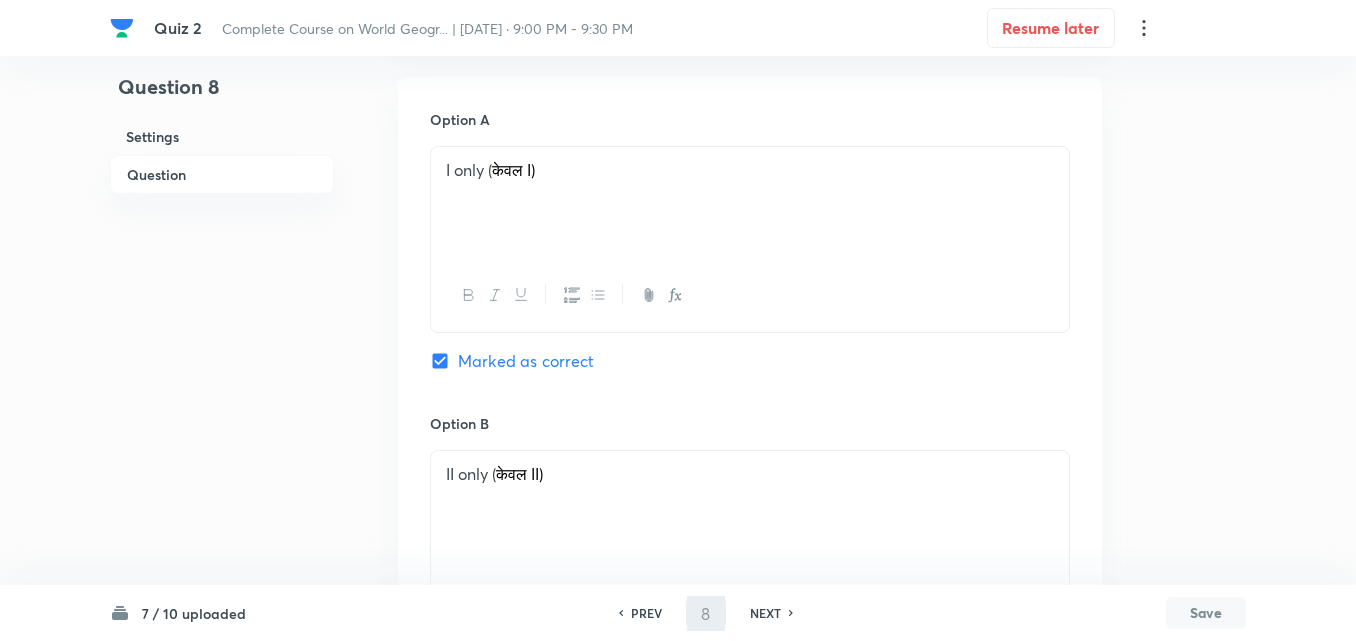 type on "9" 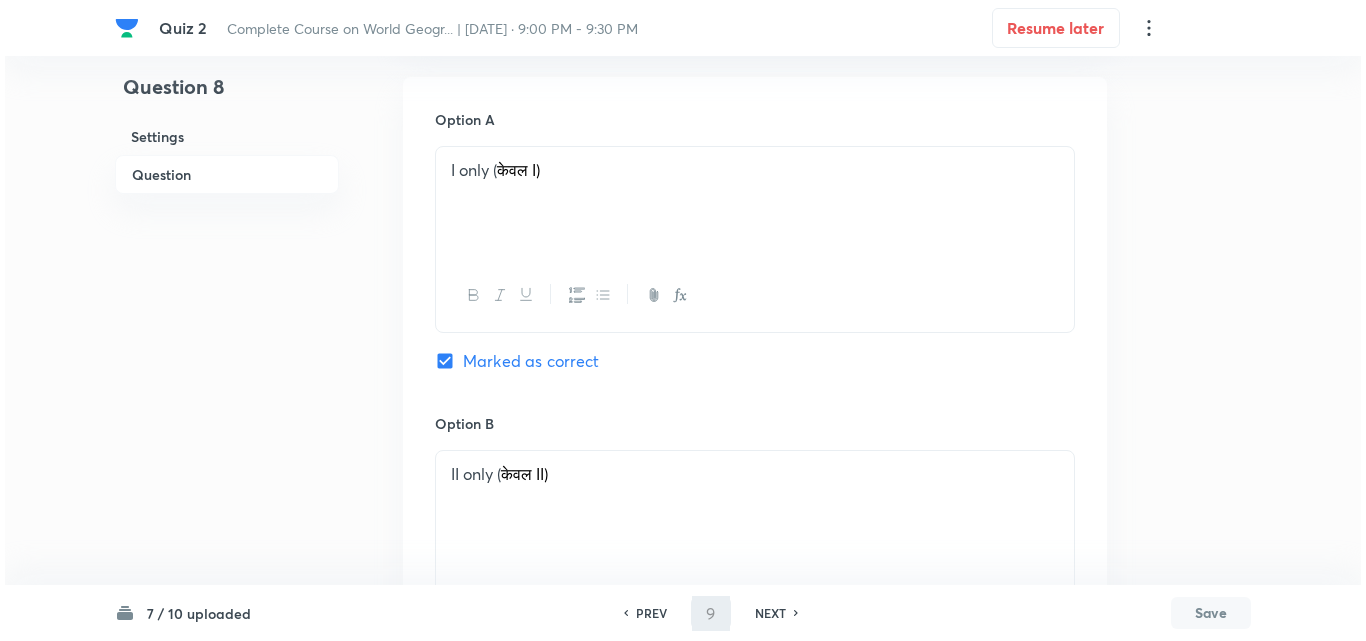 scroll, scrollTop: 0, scrollLeft: 0, axis: both 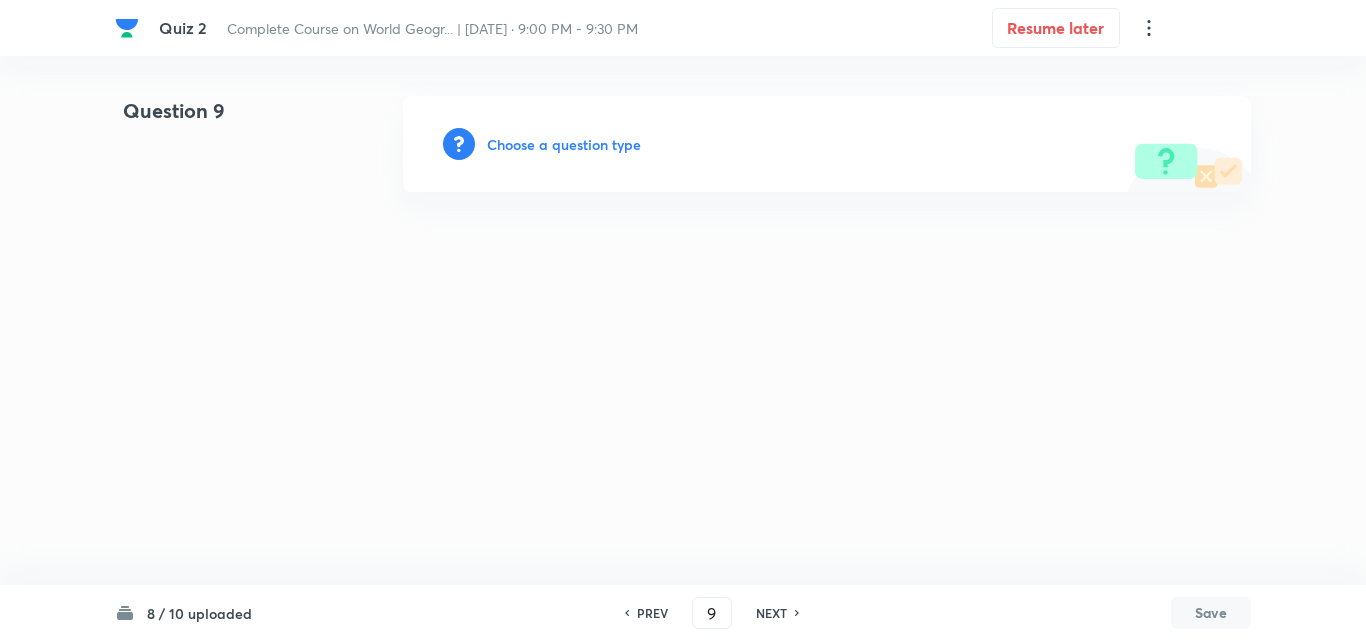 click on "Choose a question type" at bounding box center [564, 144] 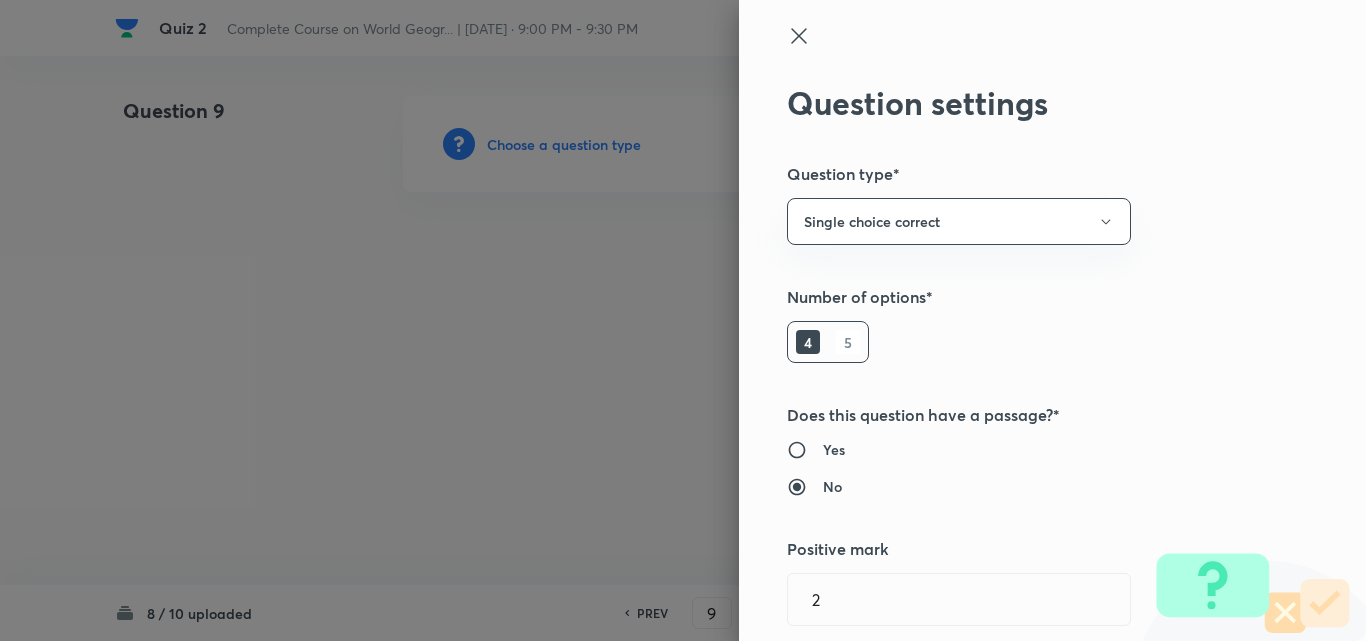 click at bounding box center [683, 320] 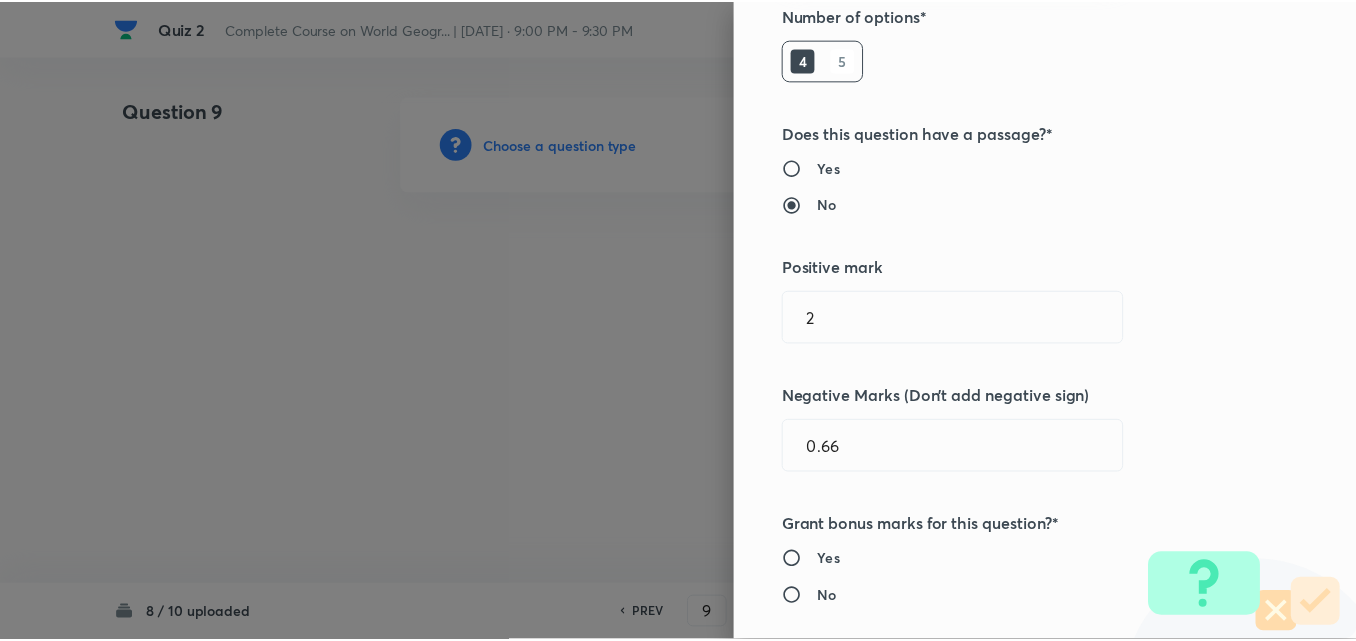 scroll, scrollTop: 400, scrollLeft: 0, axis: vertical 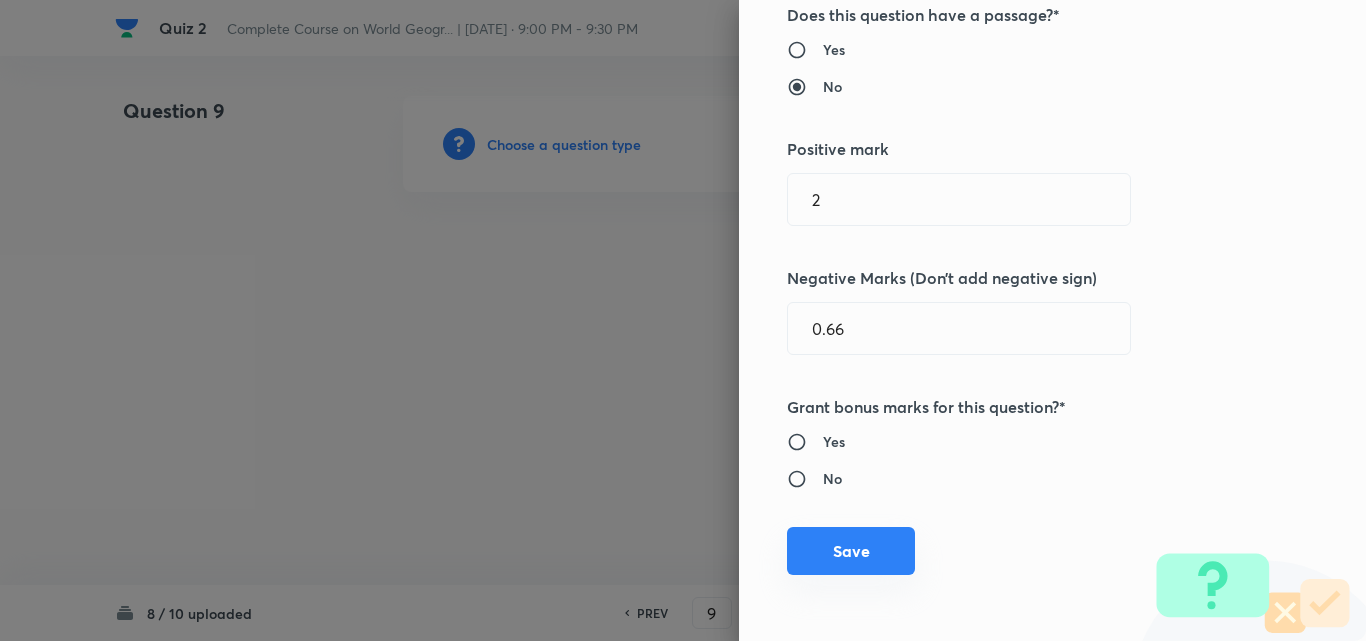 click on "Save" at bounding box center [851, 551] 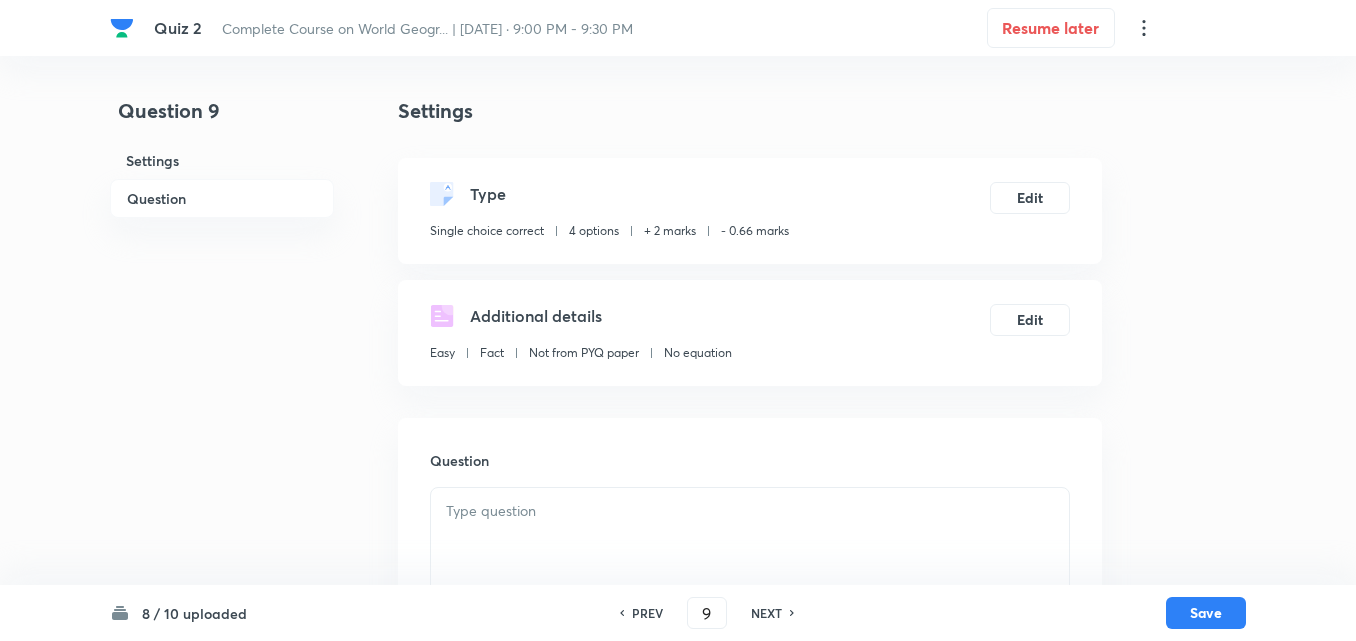 click on "Question" at bounding box center (222, 198) 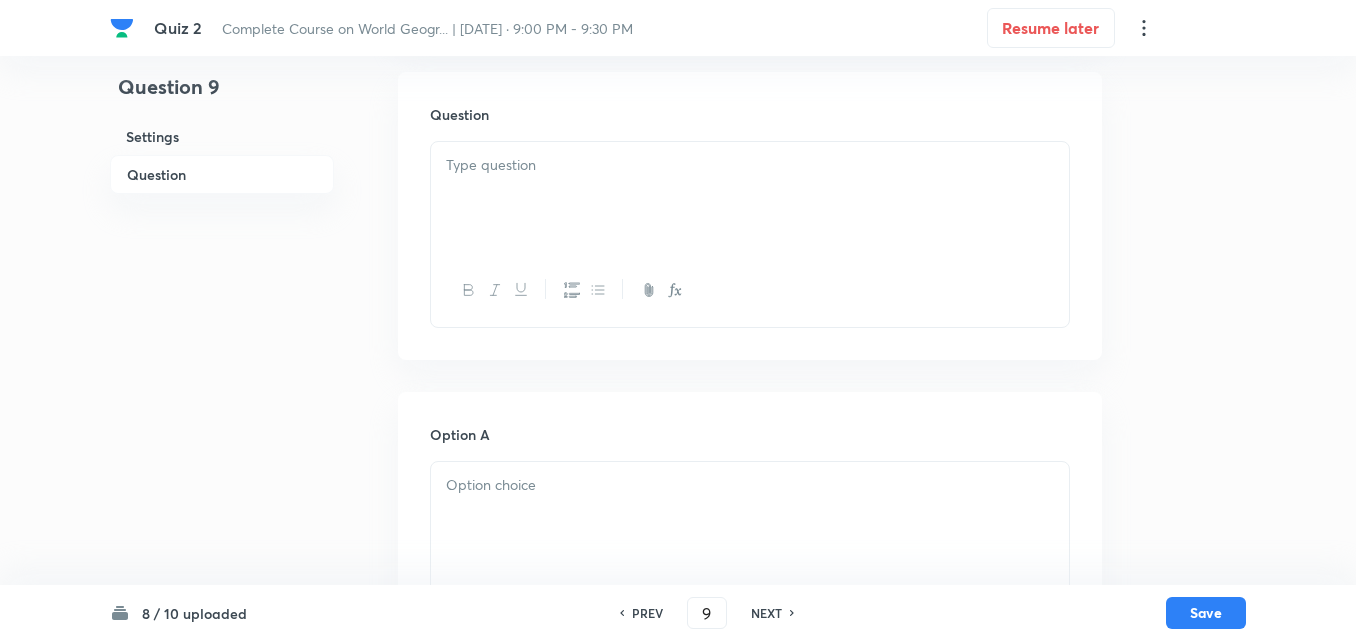 click at bounding box center [750, 198] 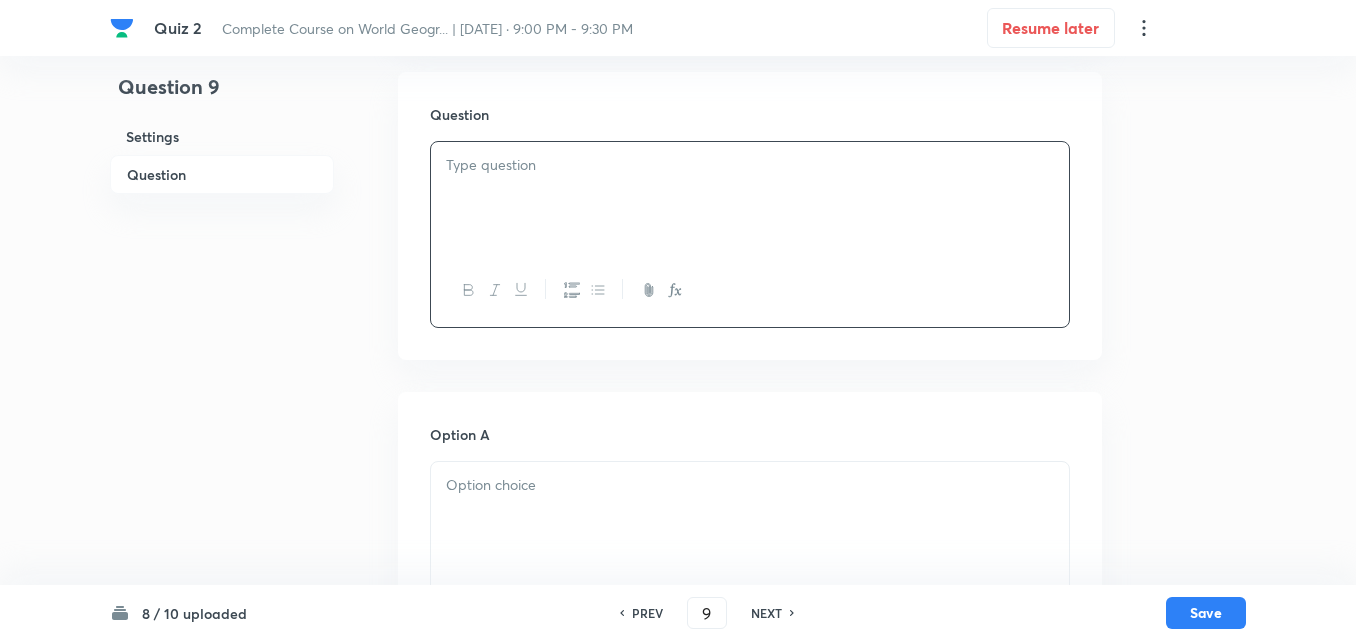 click at bounding box center [750, 198] 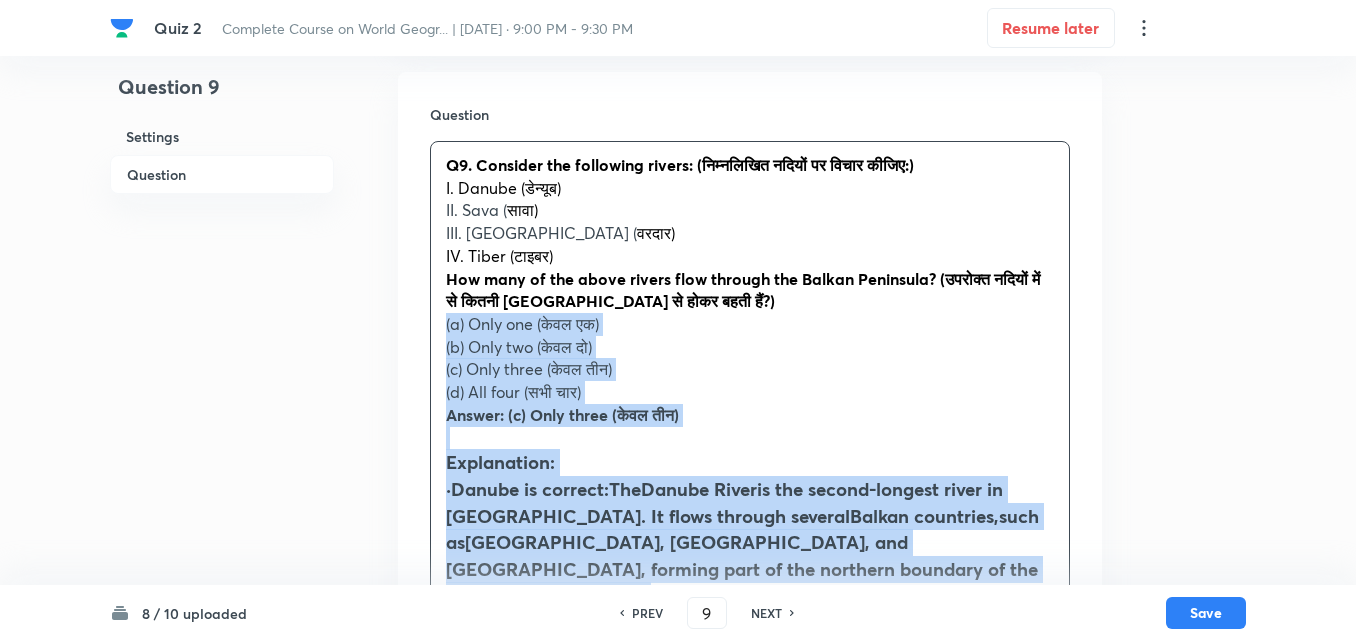 drag, startPoint x: 442, startPoint y: 351, endPoint x: 387, endPoint y: 330, distance: 58.872746 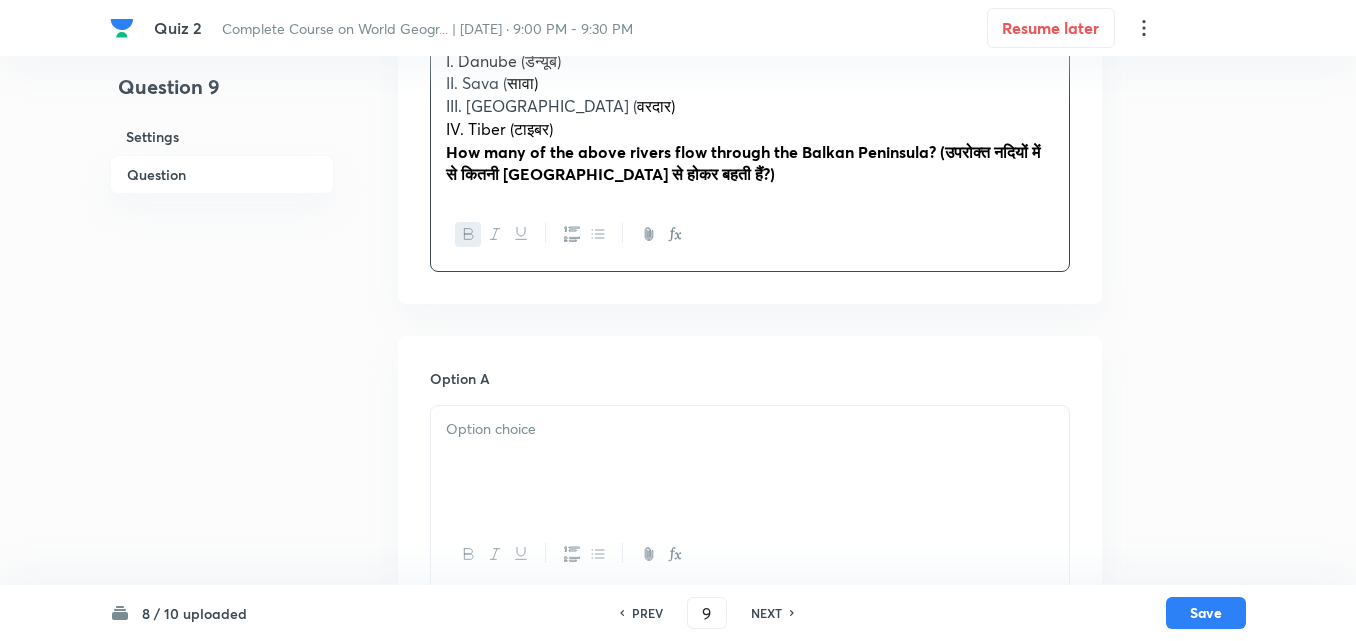 scroll, scrollTop: 746, scrollLeft: 0, axis: vertical 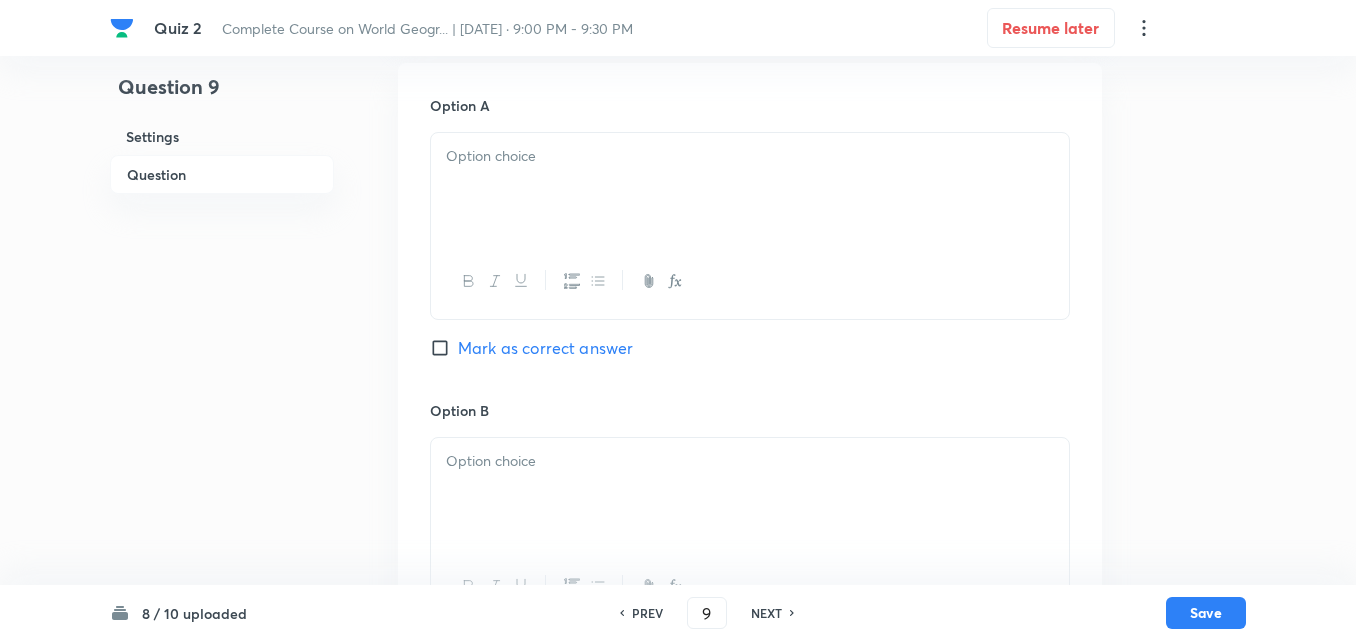 click at bounding box center (750, 189) 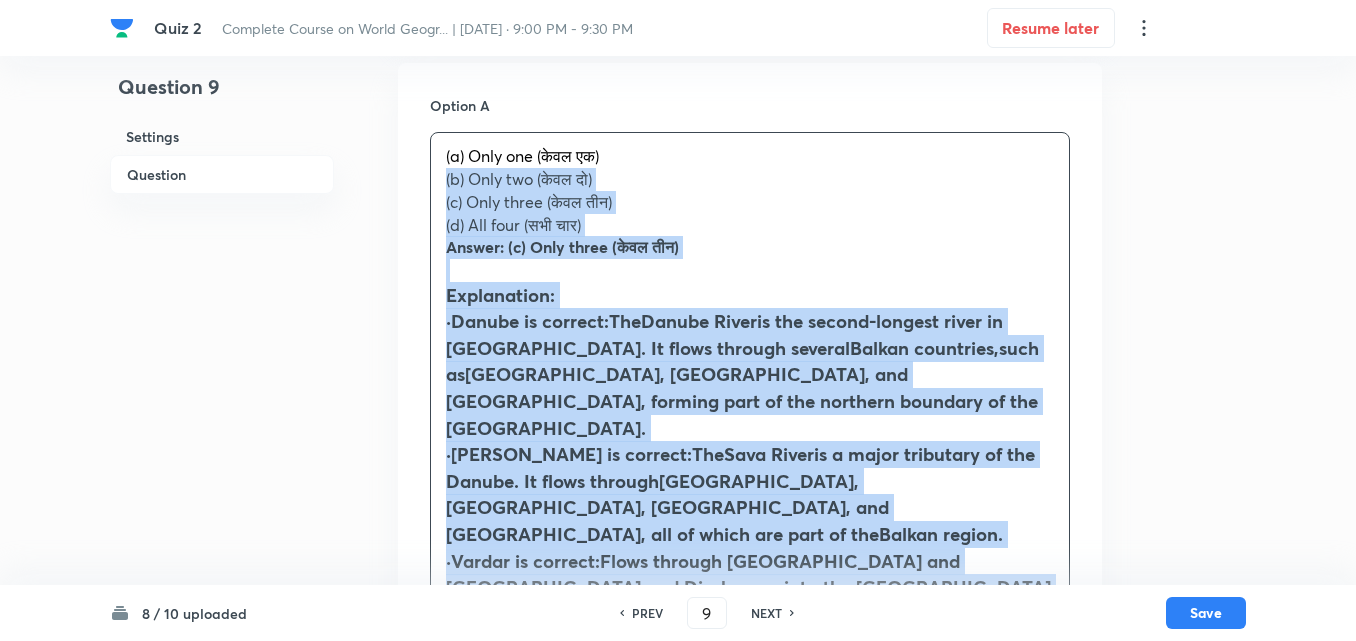 drag, startPoint x: 448, startPoint y: 186, endPoint x: 431, endPoint y: 195, distance: 19.235384 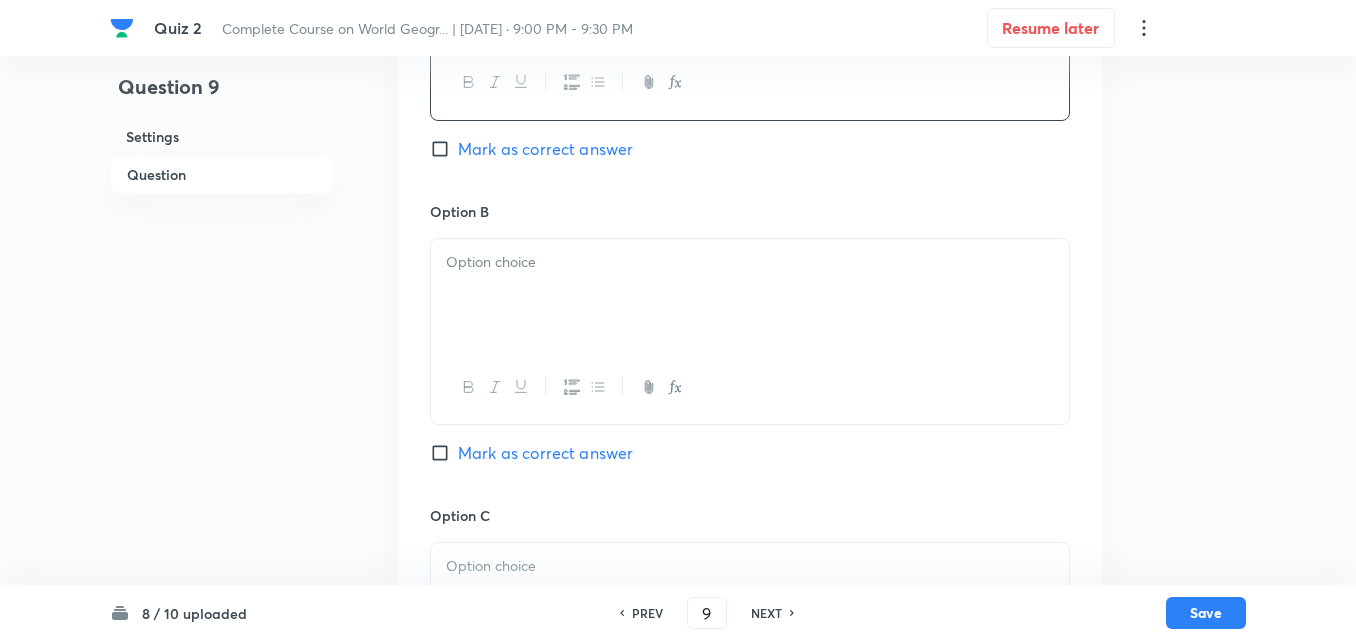 scroll, scrollTop: 946, scrollLeft: 0, axis: vertical 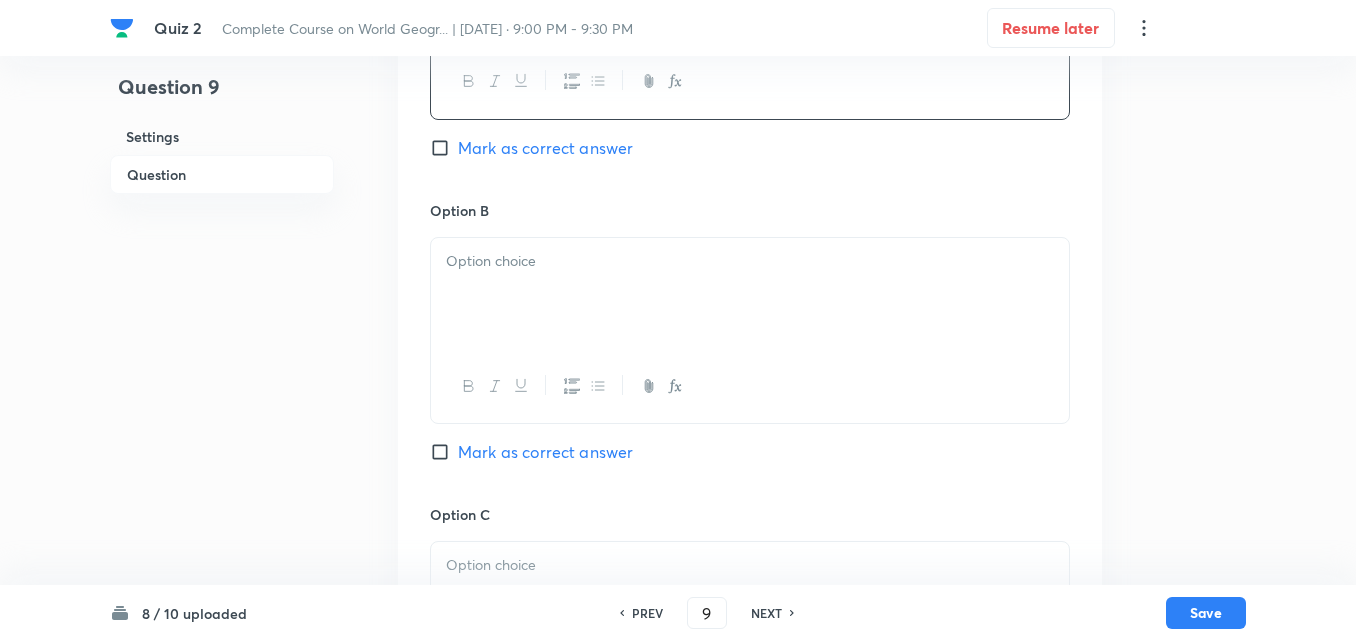 click at bounding box center [750, 294] 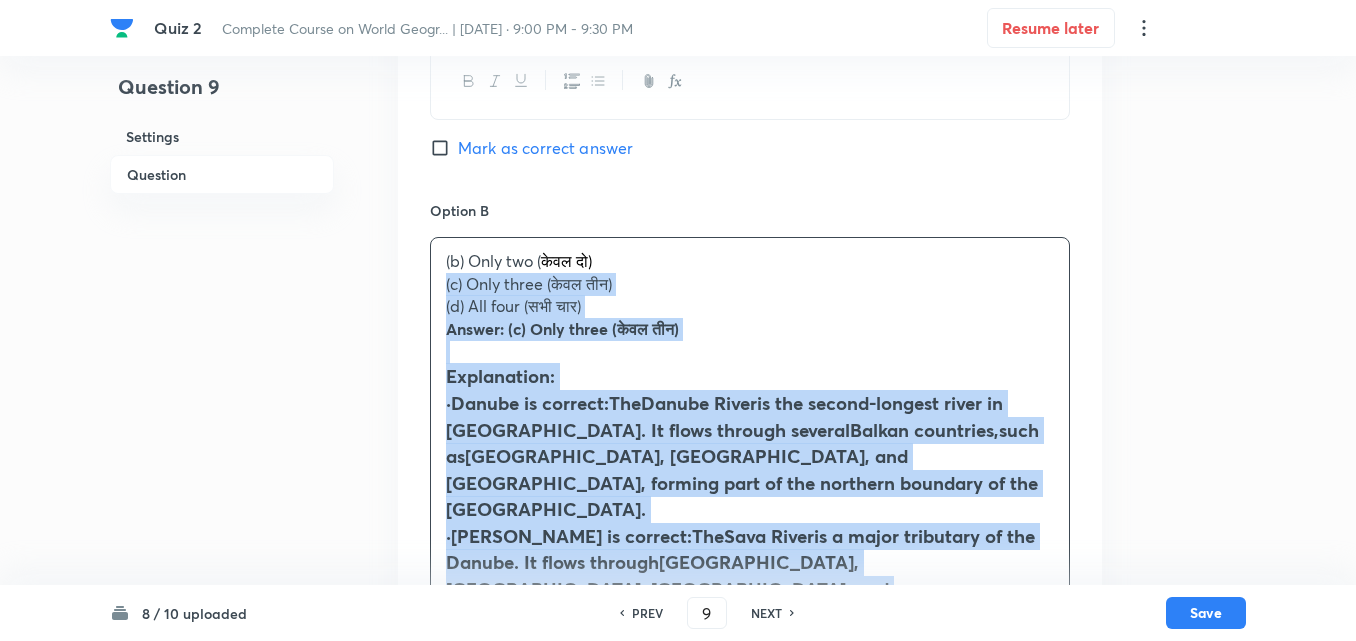 click on "Option A Only one (केवल एक) Mark as correct answer Option B (b) Only two ( केवल दो) (c) Only three ( केवल तीन) (d) All four ( सभी चार) Answer: (c) Only three (केवल तीन) Explanation: · Danube is correct:  The  Danube River  is the second-longest river in Europe. It flows through several  Balkan countries,  such as  Serbia, Bulgaria, and Romania , forming part of the northern boundary of the Balkan Peninsula. · Sava is correct:  The  Sava River  is a major tributary of the Danube. It flows through  Slovenia, Croatia, Bosnia and Herzegovina, and Serbia , all of which are part of the  Balkan region . · Vardar is correct:  Flows through North Macedonia and Greece and Discharges into the Aegean Sea · Tiber is incorrect:  The  Tiber River  flows through  Italy , specifically  Rome .  Italy is not part of the Balkan Peninsula . स्पष्टीकरण: · डेन्यूब सही है: डेन्यूब नदी    · · ·" at bounding box center (750, 853) 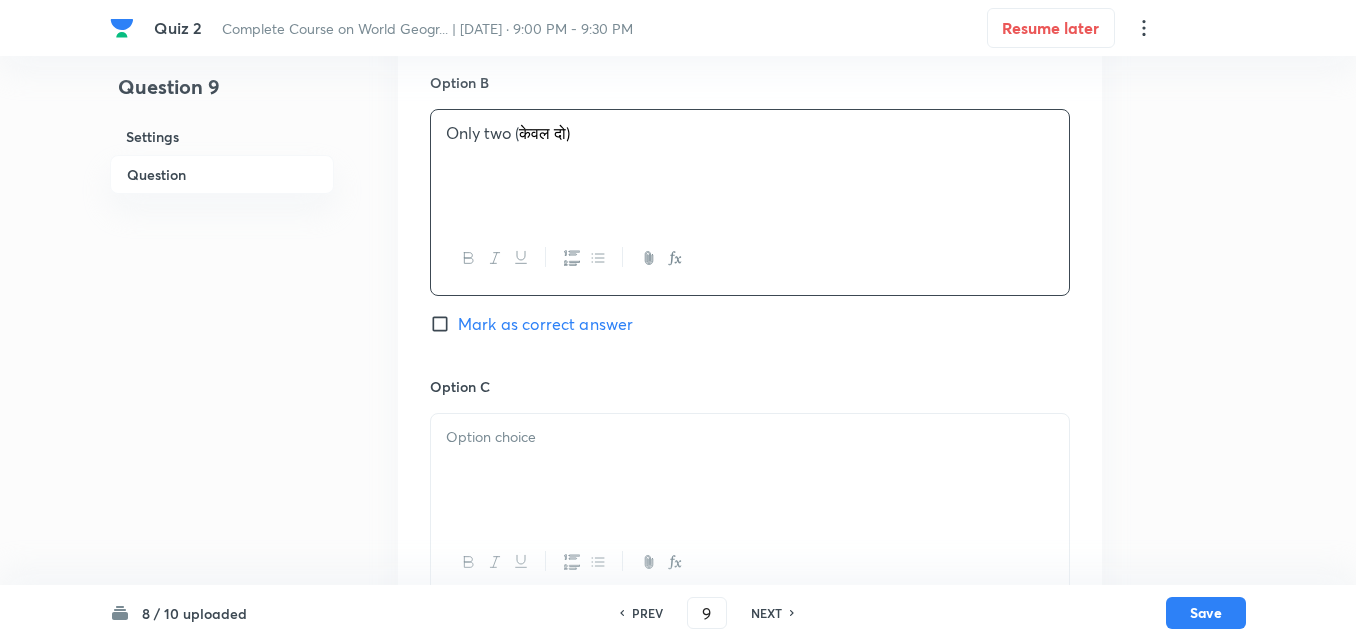 scroll, scrollTop: 1146, scrollLeft: 0, axis: vertical 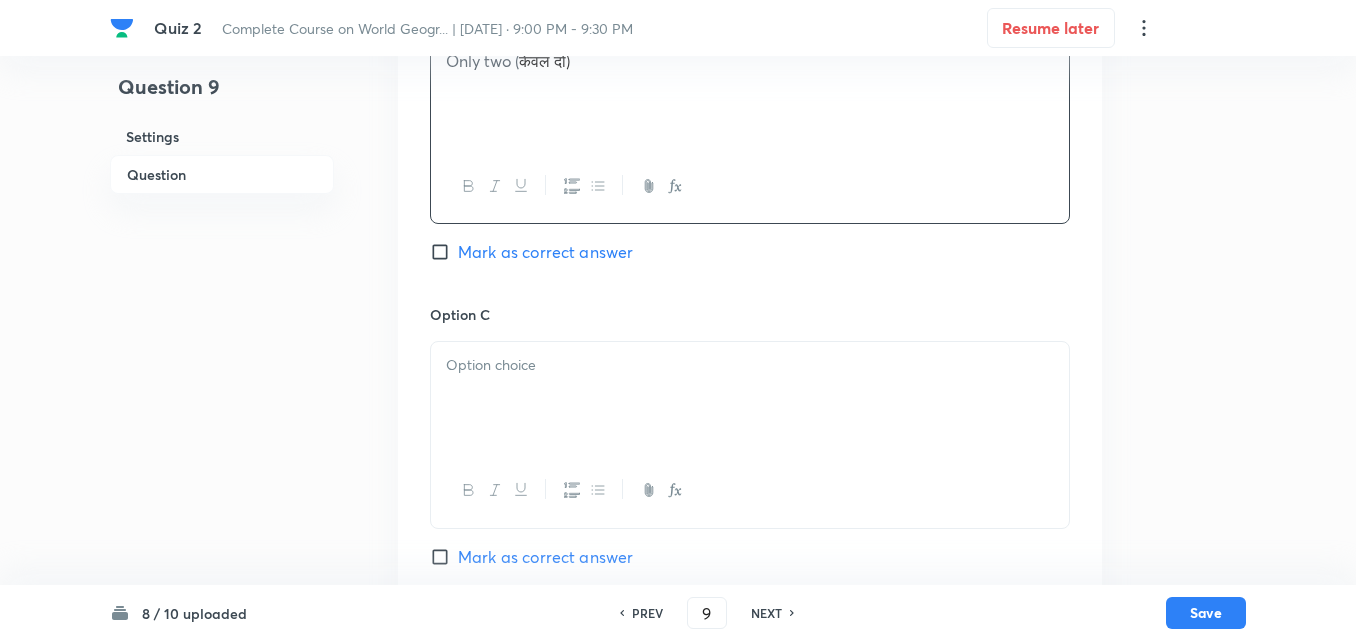 click at bounding box center [750, 398] 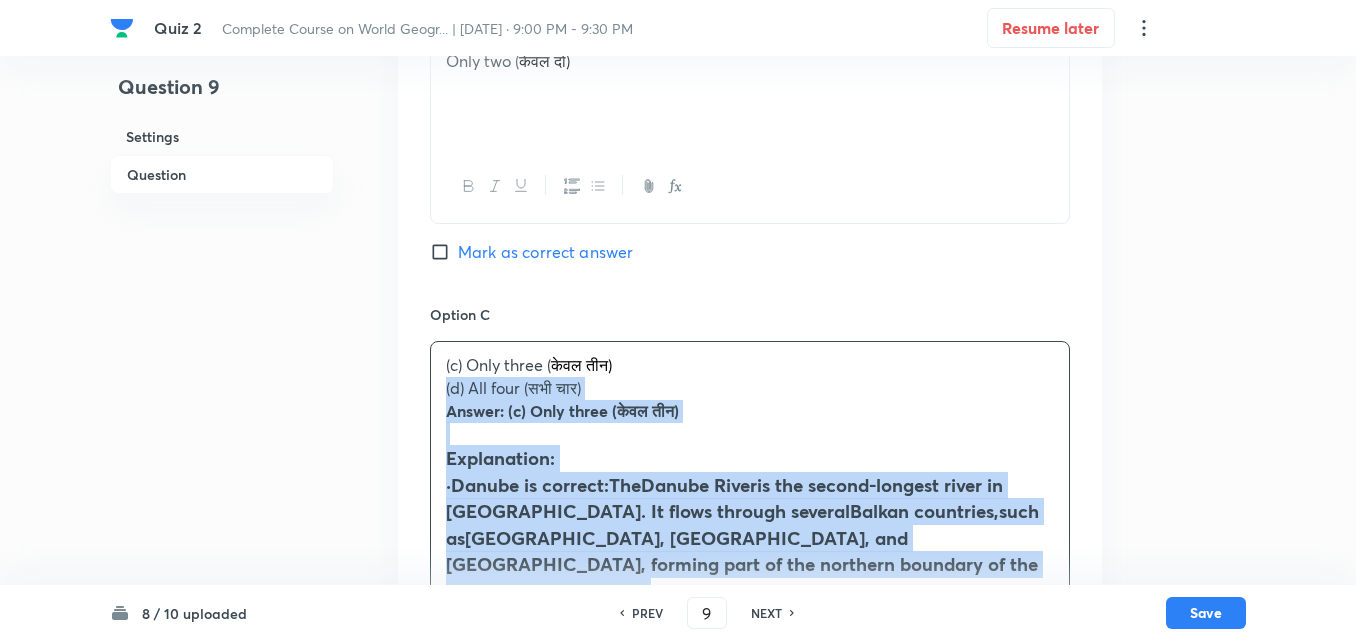 drag, startPoint x: 442, startPoint y: 396, endPoint x: 428, endPoint y: 398, distance: 14.142136 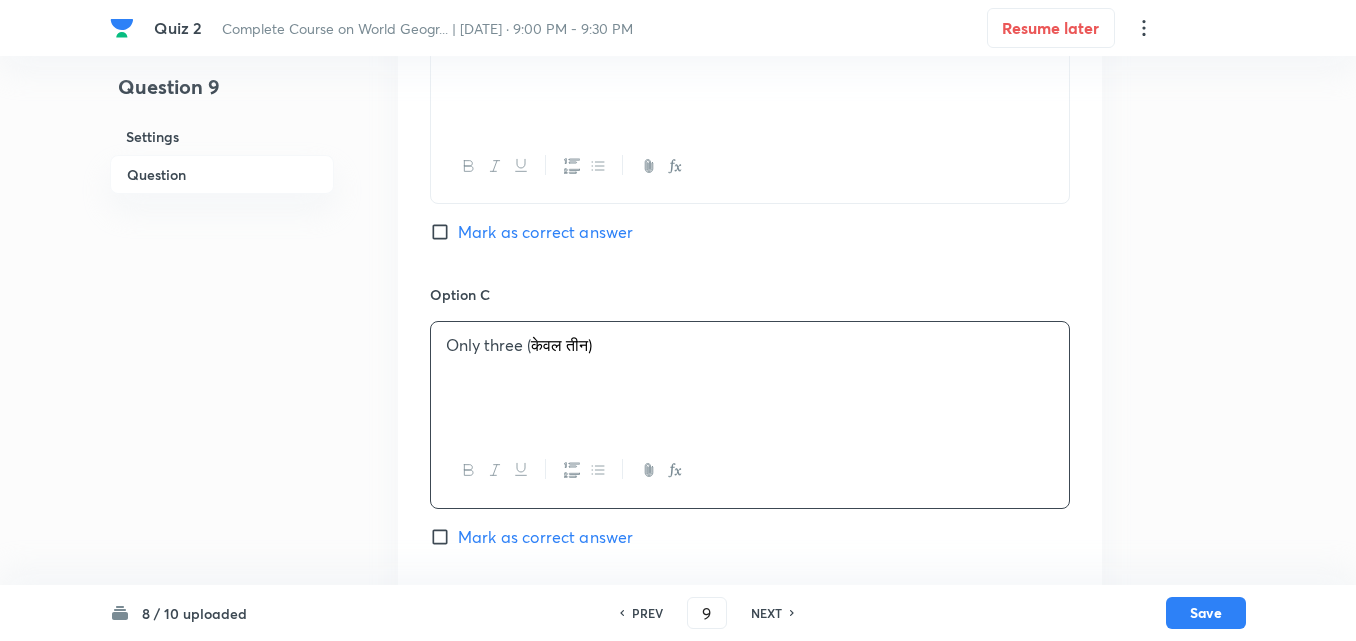 scroll, scrollTop: 1546, scrollLeft: 0, axis: vertical 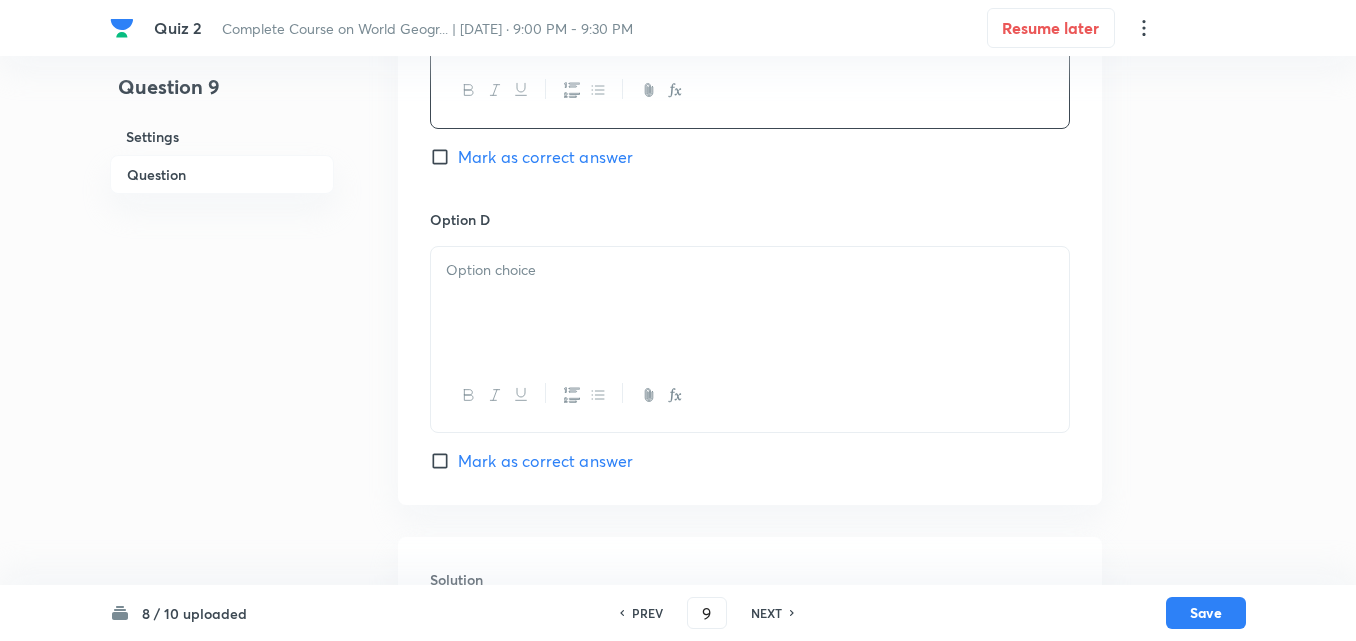 click at bounding box center [750, 303] 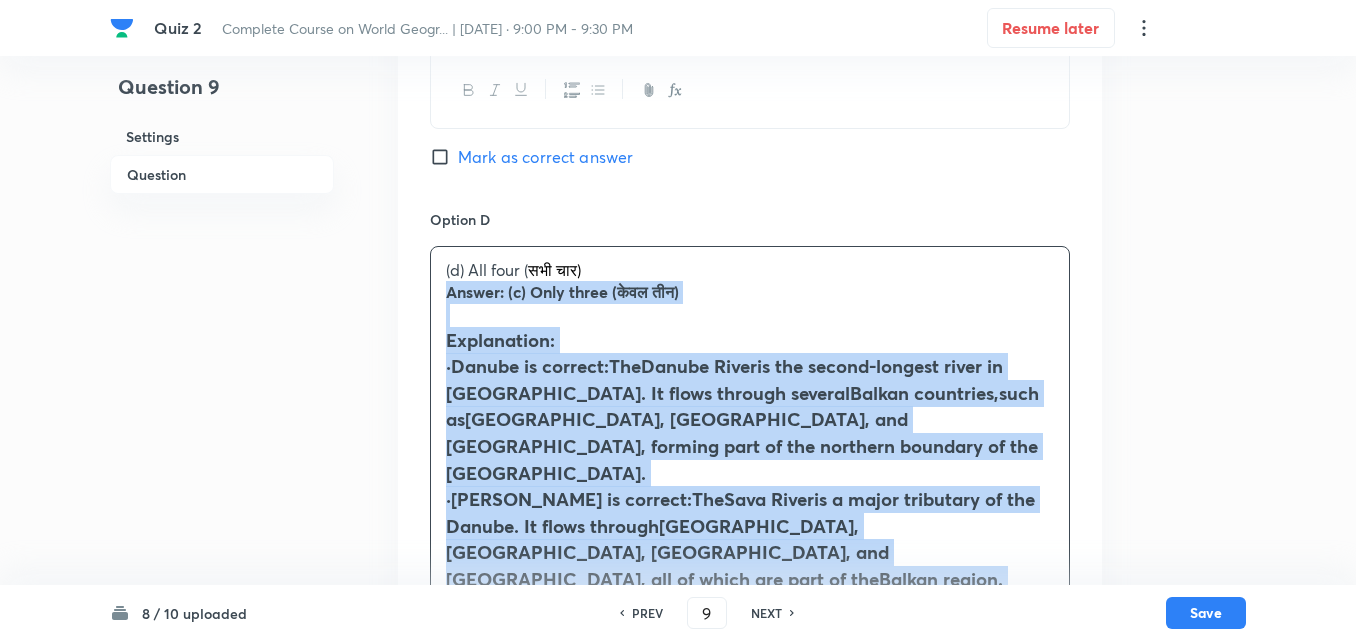 click on "Option A Only one (केवल एक) Mark as correct answer Option B Only two ( केवल दो) Mark as correct answer Option C Only three ( केवल तीन) Mark as correct answer Option D (d) All four ( सभी चार) Answer: (c) Only three (केवल तीन) Explanation: · Danube is correct:  The  Danube River  is the second-longest river in Europe. It flows through several  Balkan countries,  such as  Serbia, Bulgaria, and Romania , forming part of the northern boundary of the Balkan Peninsula. · Sava is correct:  The  Sava River  is a major tributary of the Danube. It flows through  Slovenia, Croatia, Bosnia and Herzegovina, and Serbia , all of which are part of the  Balkan region . · Vardar is correct:  Flows through North Macedonia and Greece and Discharges into the Aegean Sea · Tiber is incorrect:  The  Tiber River  flows through  Italy , specifically  Rome .  Italy is not part of the Balkan Peninsula . स्पष्टीकरण: · जैसे कई    · · ·" at bounding box center [750, 230] 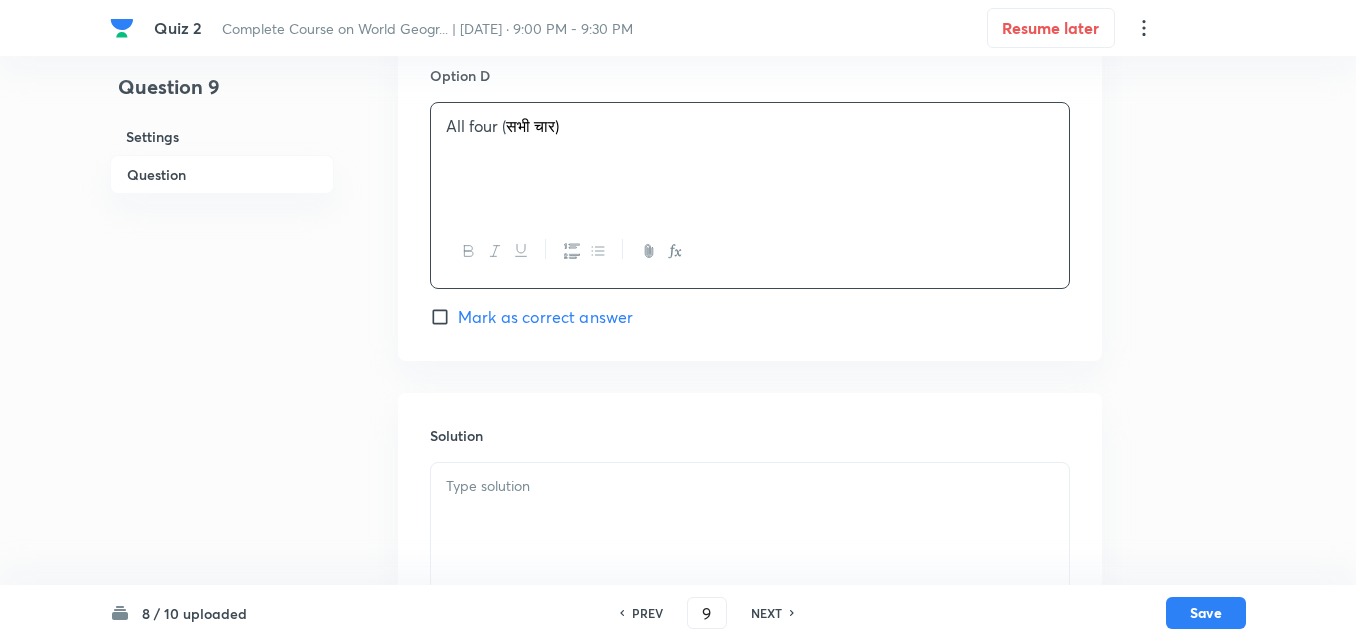scroll, scrollTop: 1810, scrollLeft: 0, axis: vertical 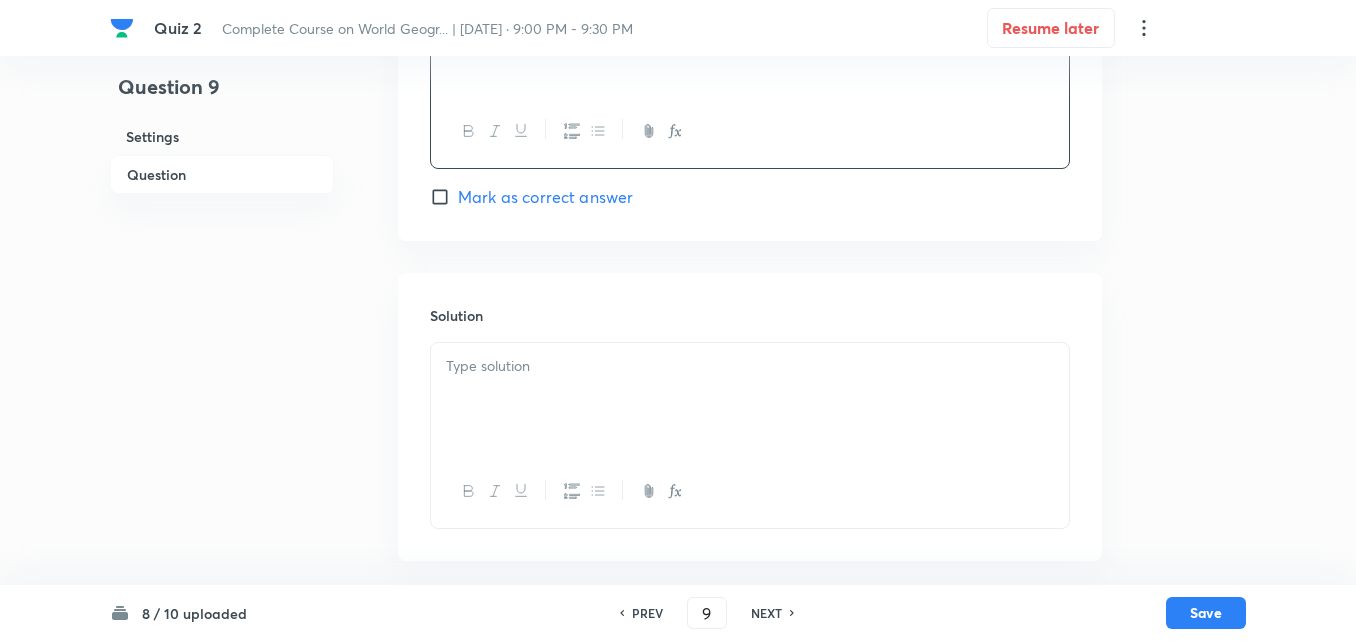 click on "Solution" at bounding box center [750, 315] 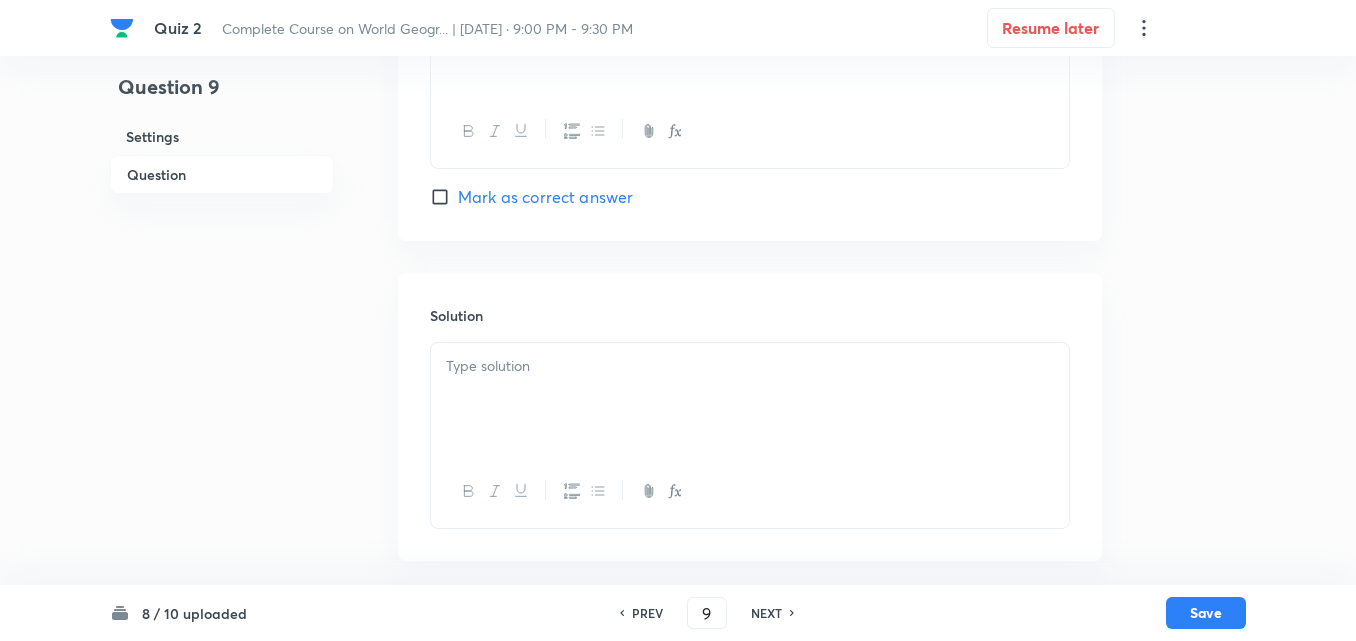 click at bounding box center (750, 399) 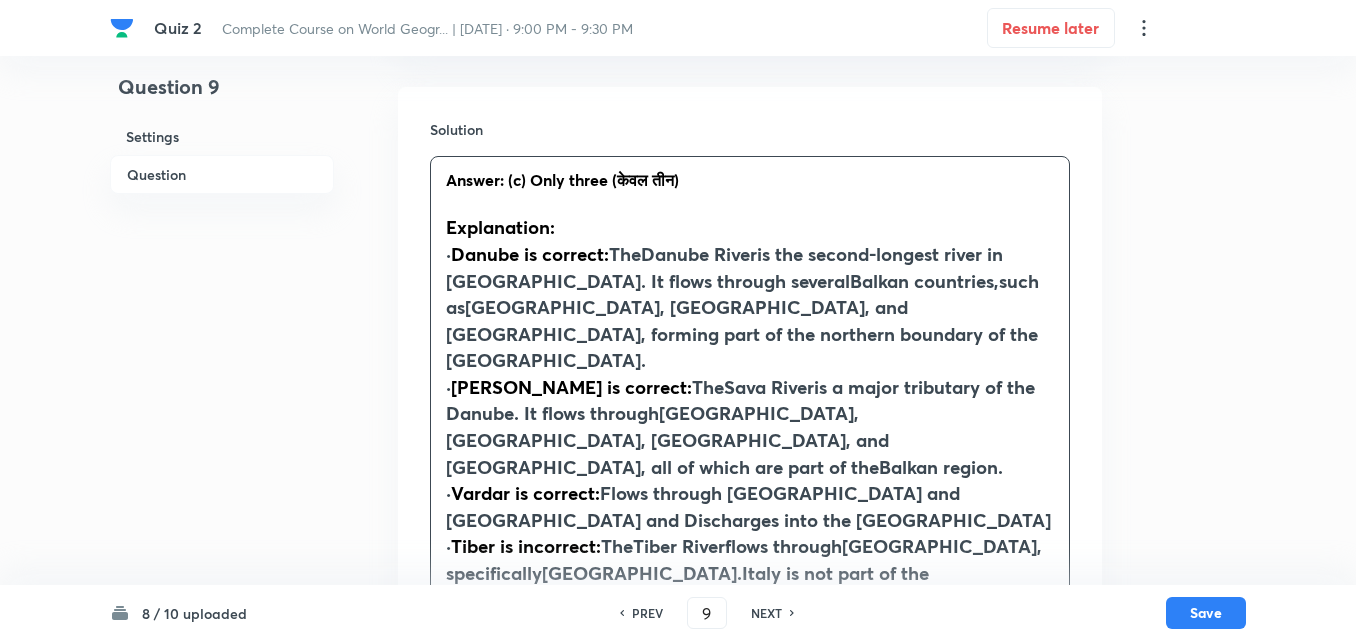 scroll, scrollTop: 1910, scrollLeft: 0, axis: vertical 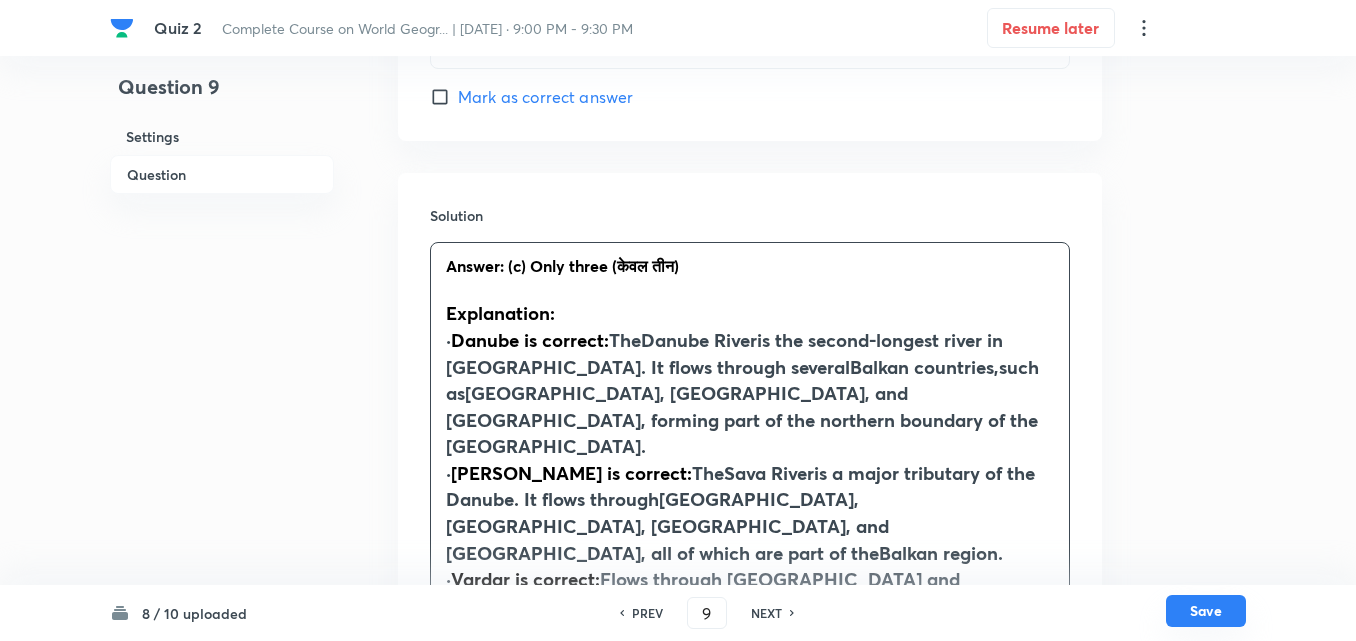 click on "Save" at bounding box center [1206, 611] 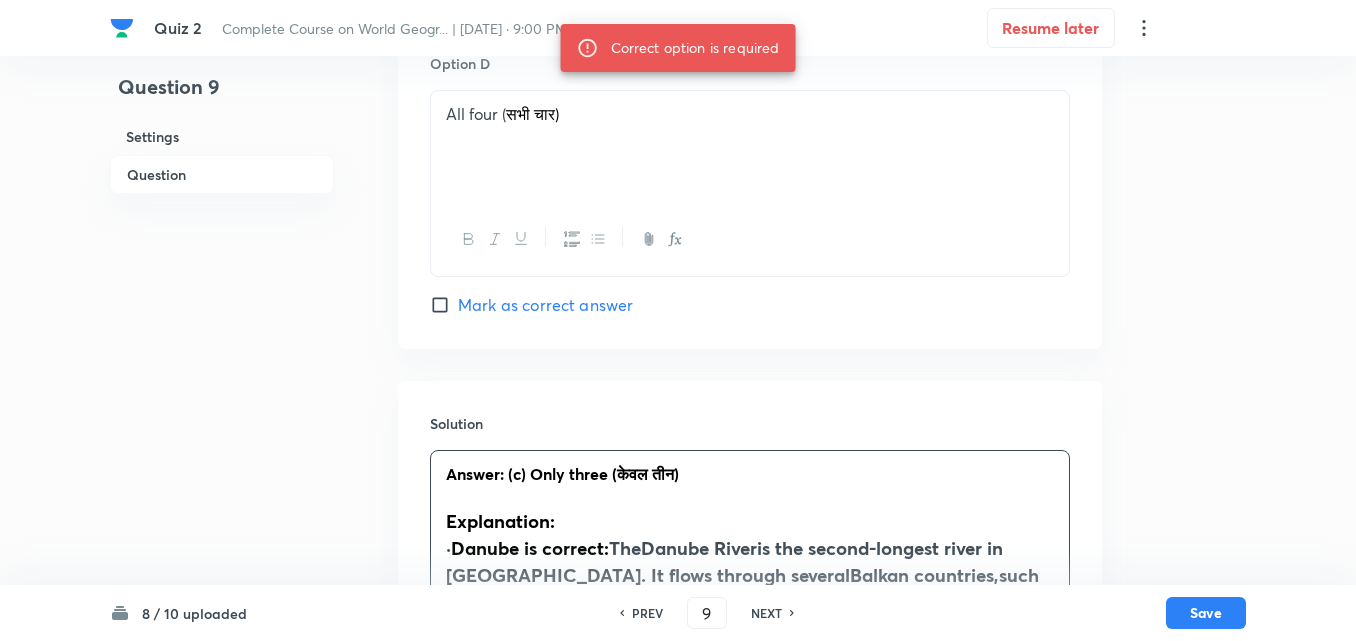 scroll, scrollTop: 1302, scrollLeft: 0, axis: vertical 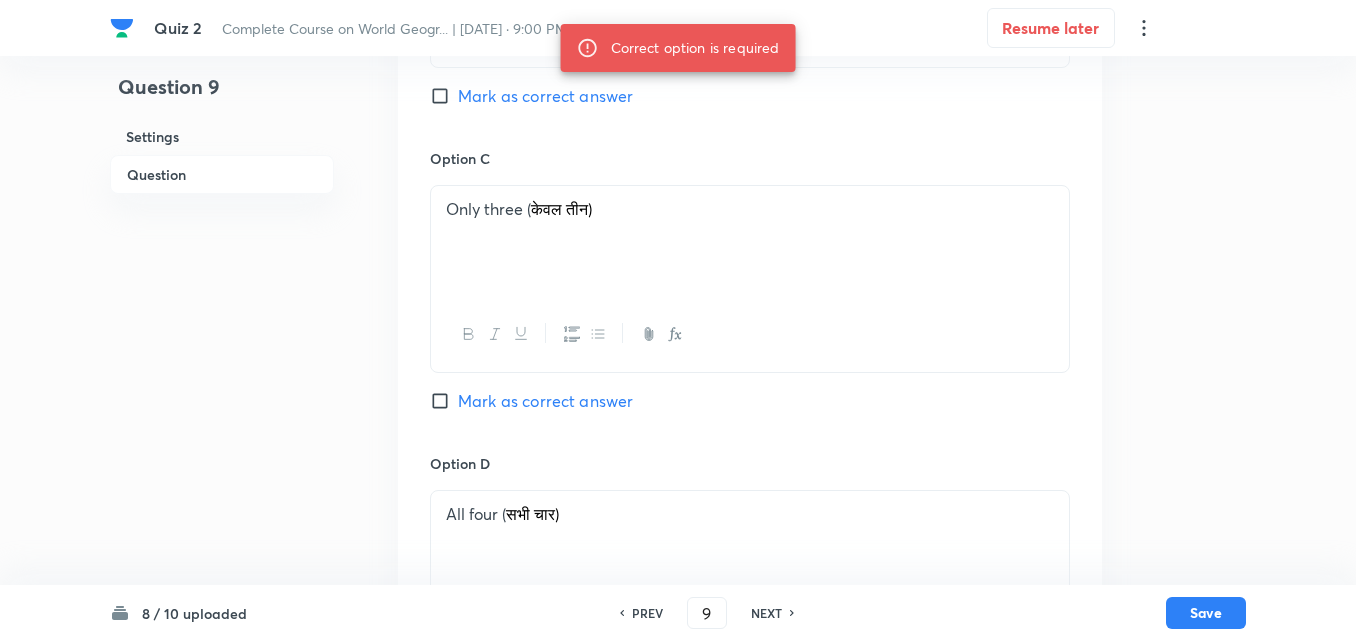 click on "Mark as correct answer" at bounding box center (545, 401) 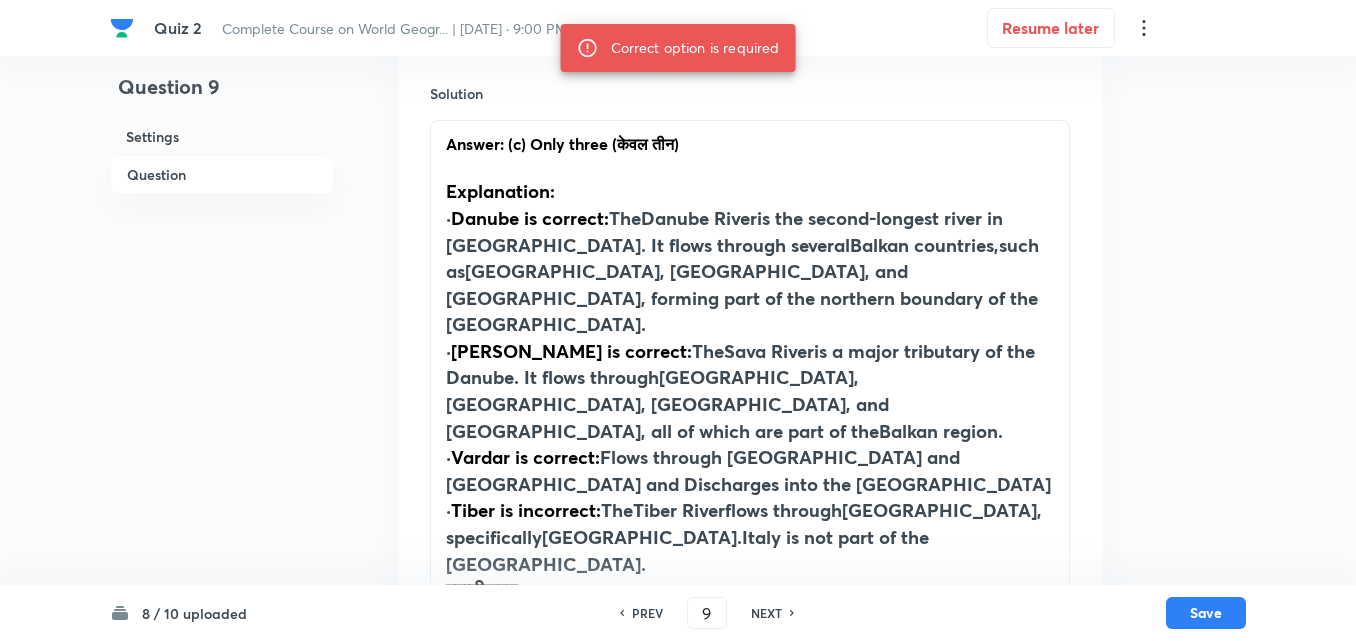 scroll, scrollTop: 2202, scrollLeft: 0, axis: vertical 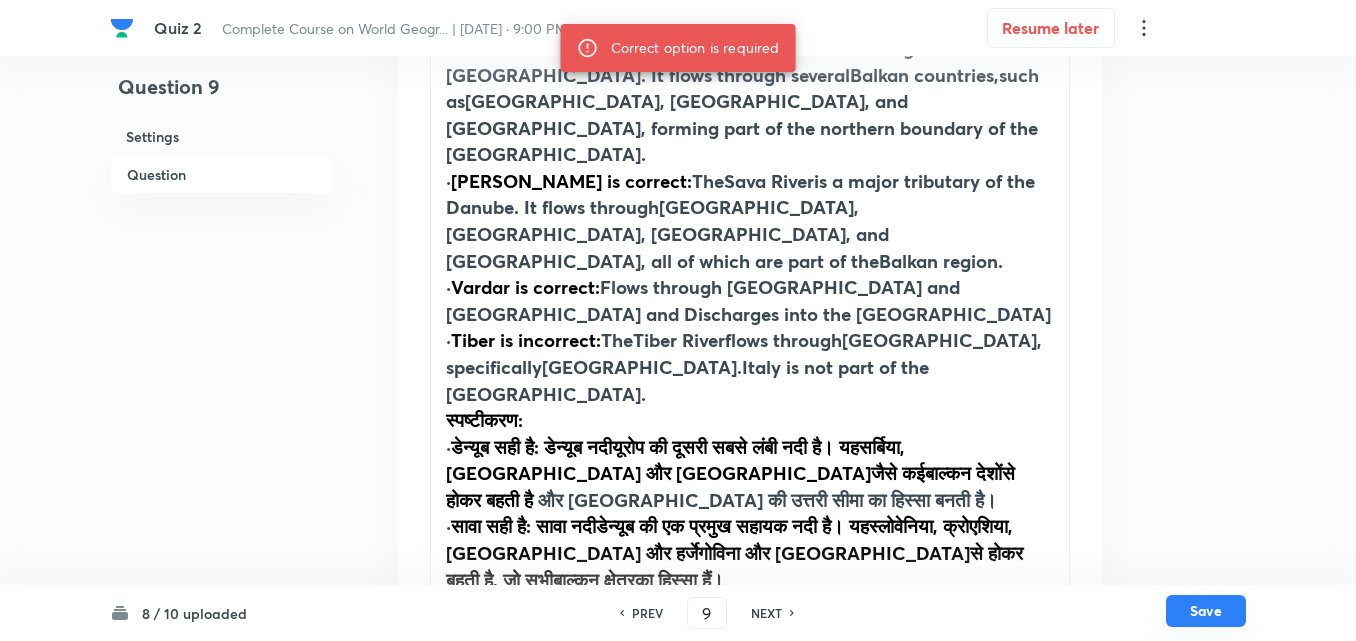 click on "Save" at bounding box center (1206, 611) 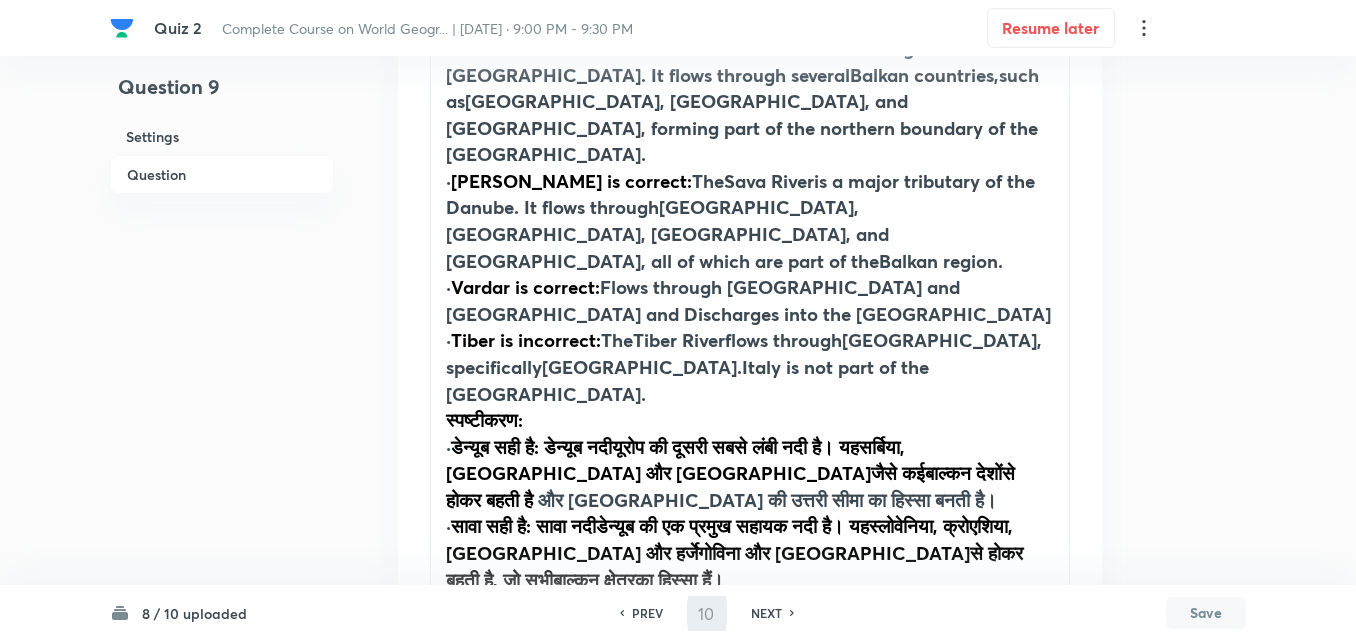 scroll, scrollTop: 0, scrollLeft: 0, axis: both 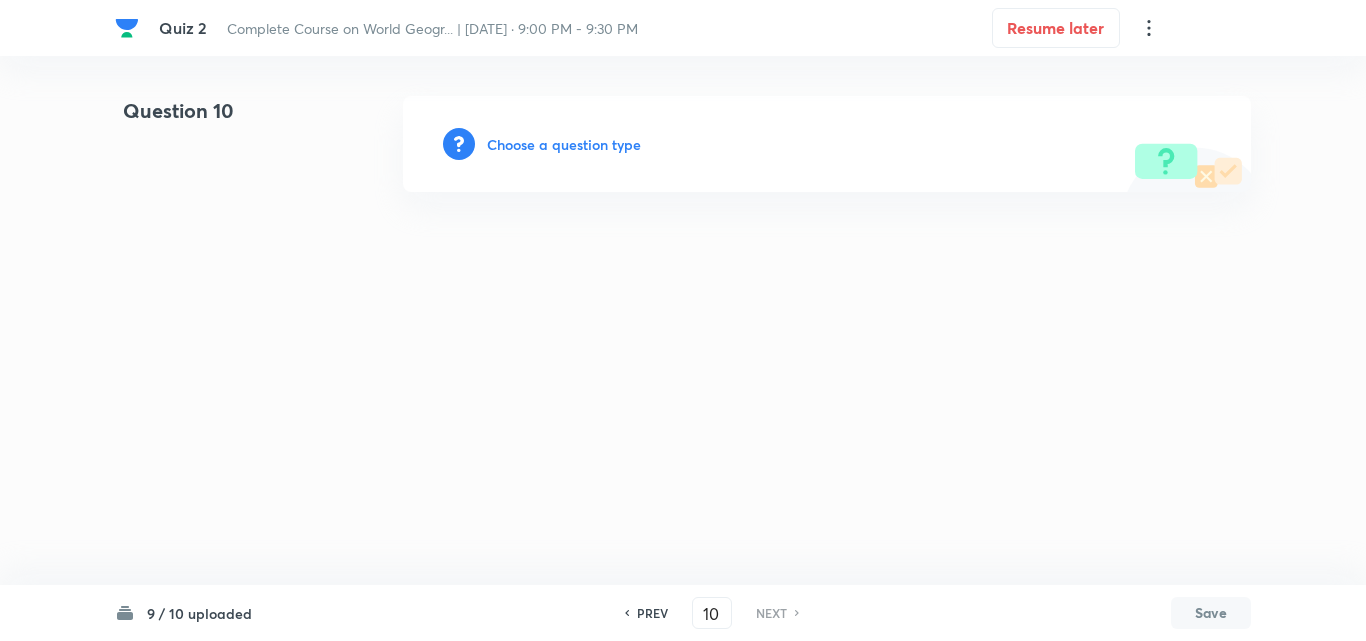 click on "PREV" at bounding box center (652, 613) 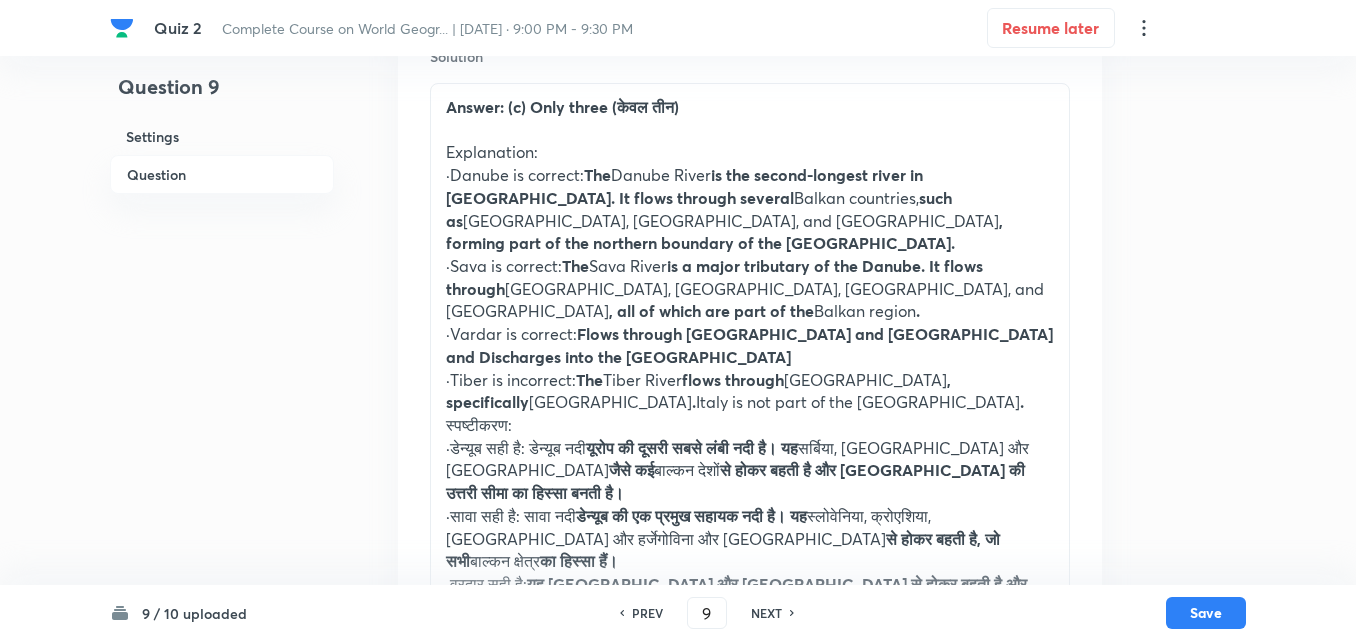 scroll, scrollTop: 2068, scrollLeft: 0, axis: vertical 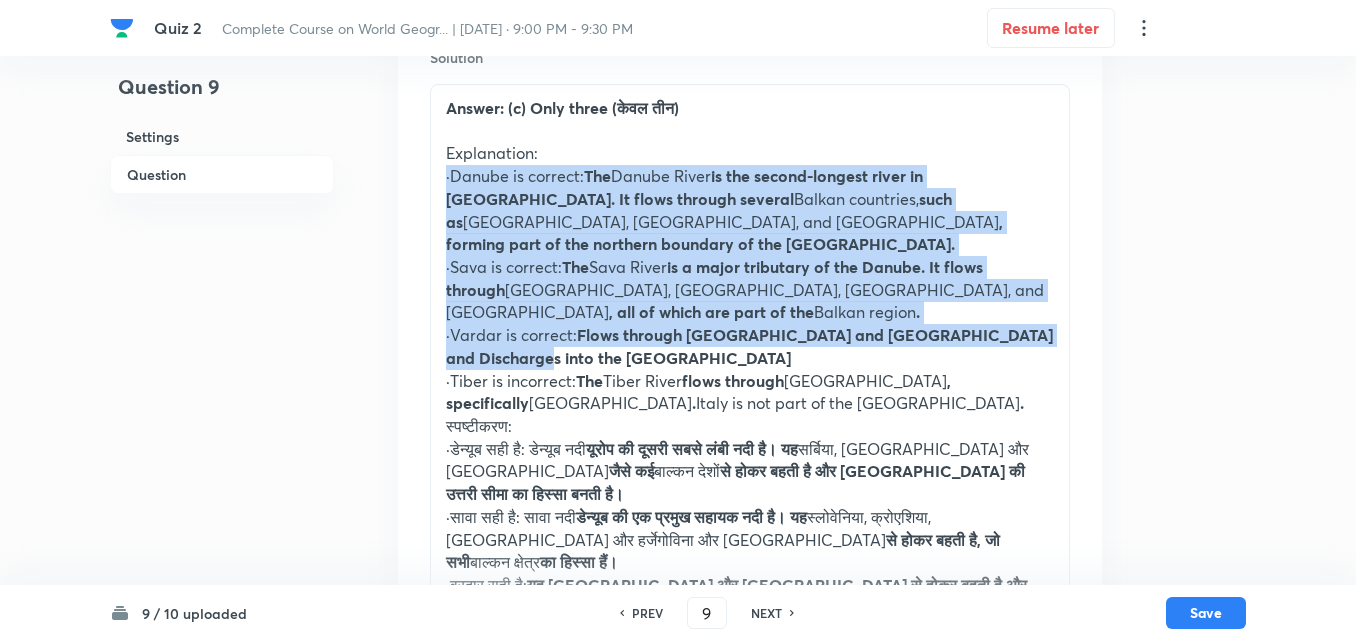 drag, startPoint x: 439, startPoint y: 181, endPoint x: 543, endPoint y: 360, distance: 207.01932 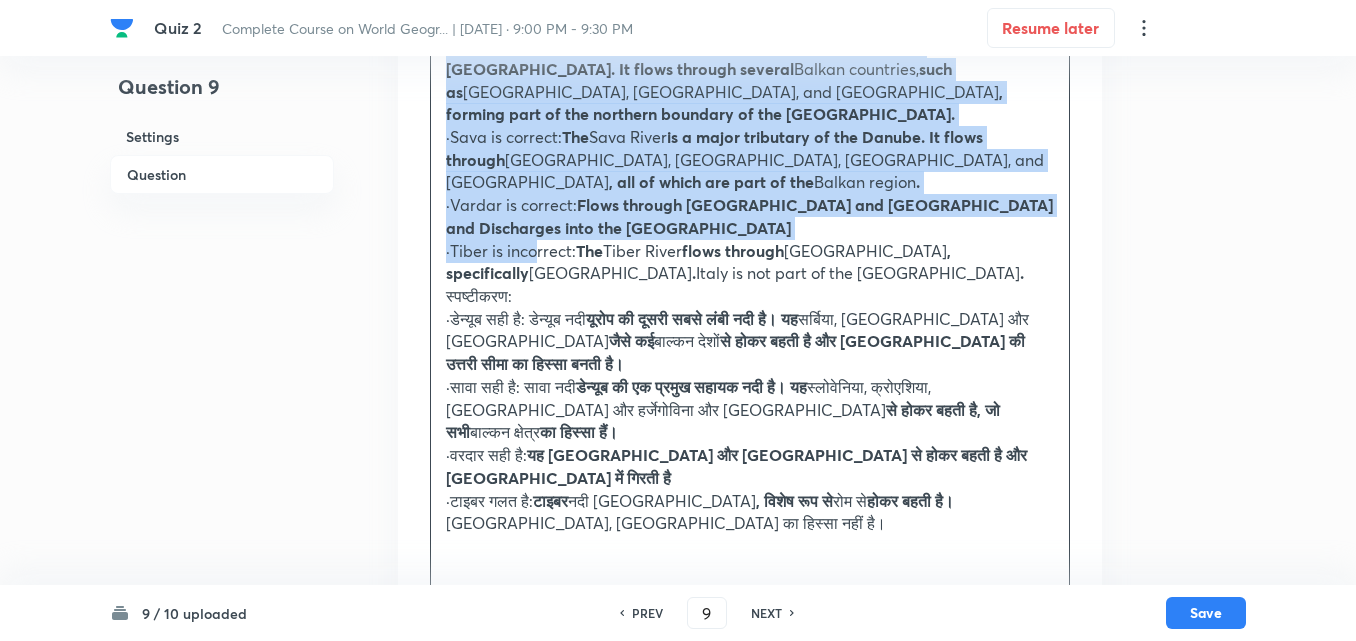 scroll, scrollTop: 2268, scrollLeft: 0, axis: vertical 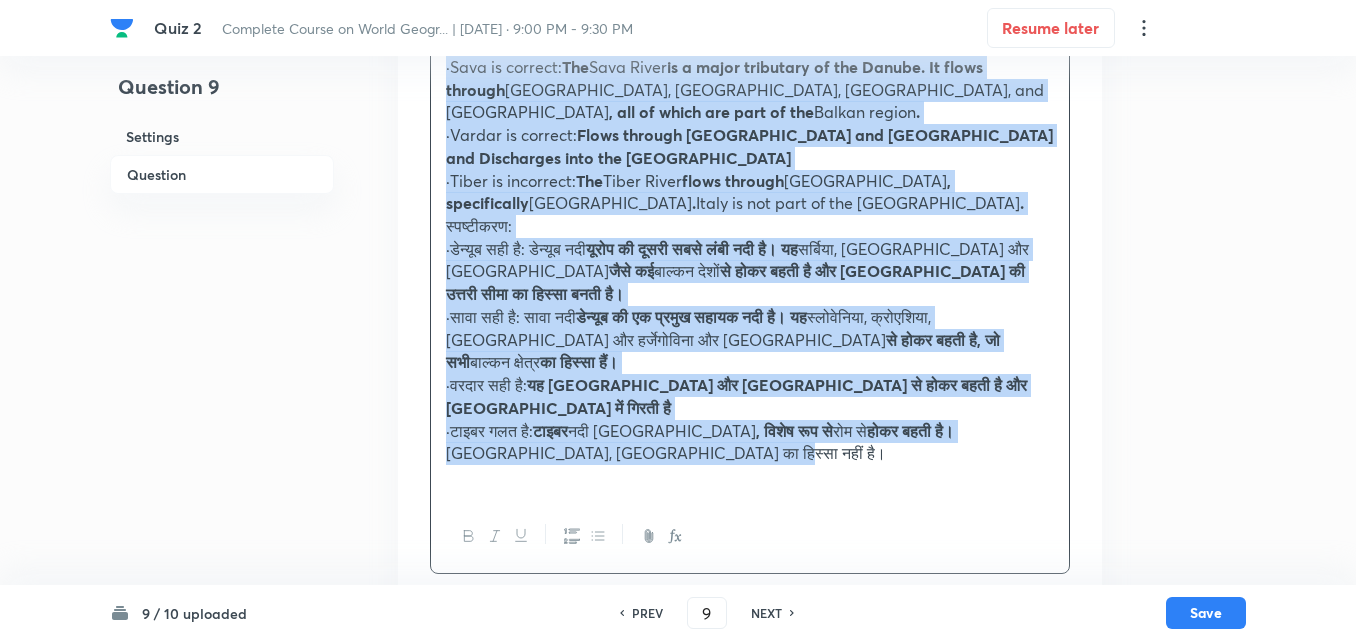 click on "·टाइबर गलत है:  टाइबर  नदी इटली , विशेष रूप से रोम से  होकर बहती है।  इटली, बाल्कन प्रायद्वीप का हिस्सा नहीं है।" at bounding box center [750, 442] 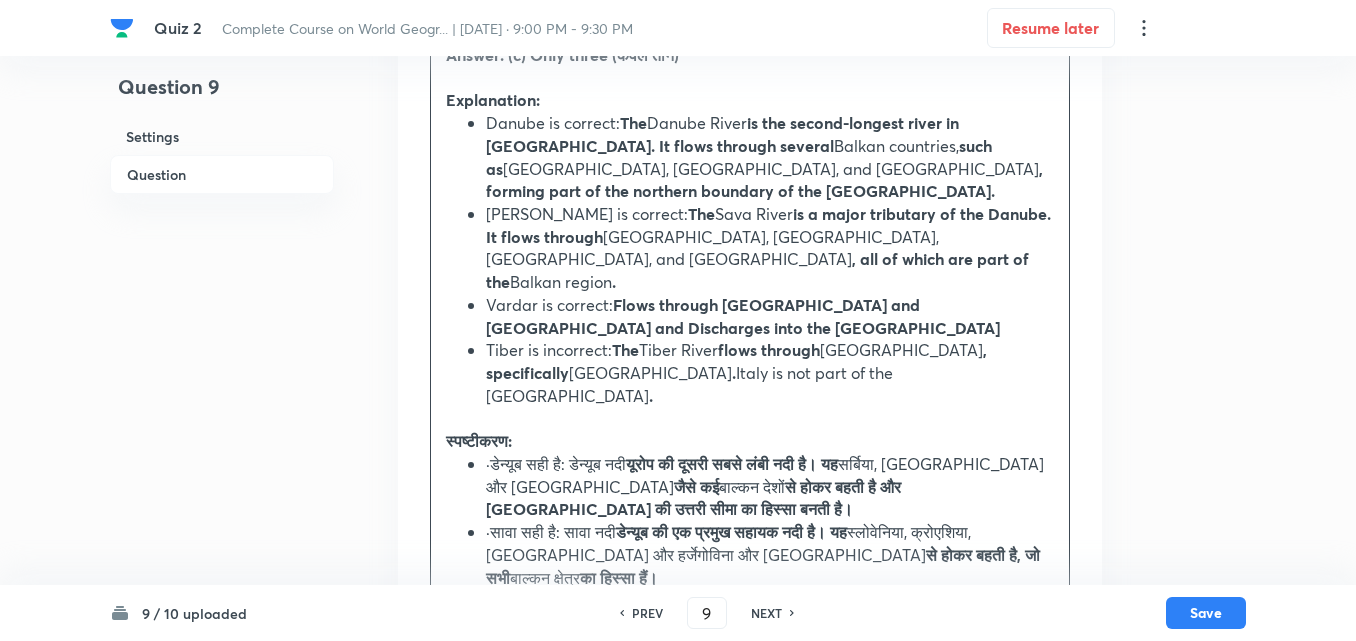 scroll, scrollTop: 2290, scrollLeft: 0, axis: vertical 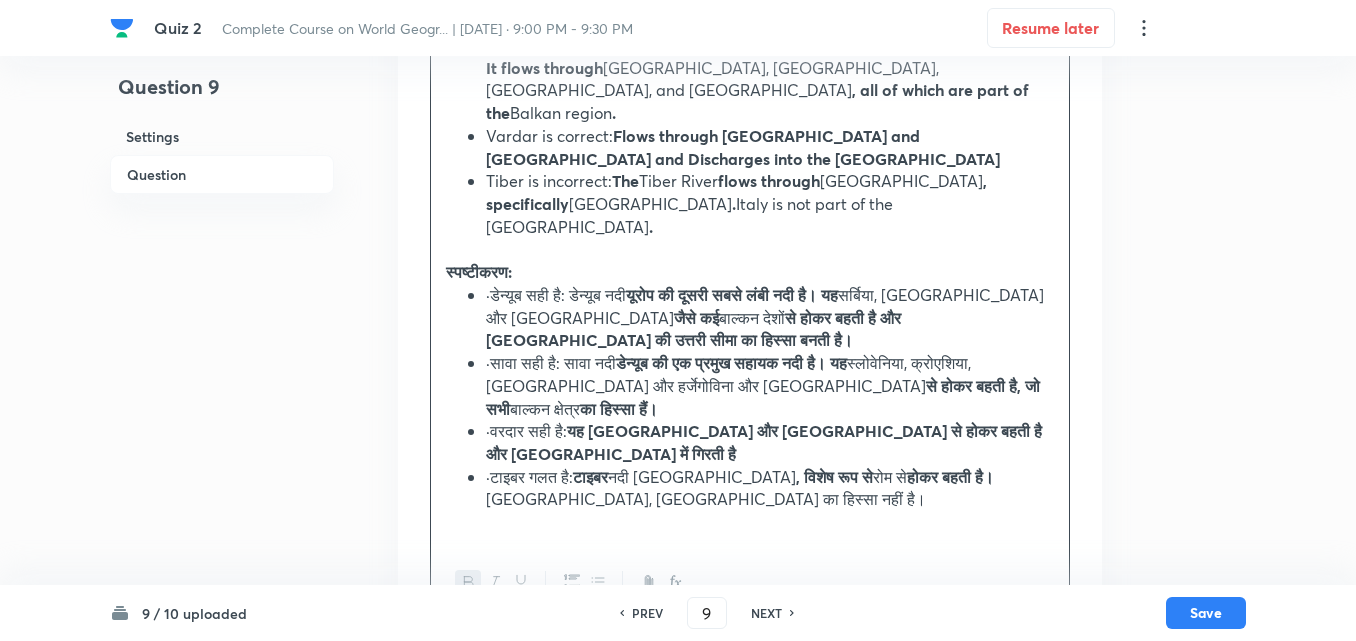 click on "·डेन्यूब सही है: डेन्यूब नदी  यूरोप की दूसरी सबसे लंबी नदी है। यह  सर्बिया, बुल्गारिया और रोमानिया जैसे कई  बाल्कन देशों  से होकर बहती है और बाल्कन प्रायद्वीप की उत्तरी सीमा का हिस्सा बनती है। ·सावा सही है: सावा नदी  डेन्यूब की एक प्रमुख सहायक नदी है। यह  स्लोवेनिया, क्रोएशिया, बोस्निया और हर्जेगोविना और सर्बिया  से होकर बहती है, जो सभी बाल्कन क्षेत्र  का हिस्सा हैं। ·वरदार सही है:  ·टाइबर गलत है:" at bounding box center [750, 397] 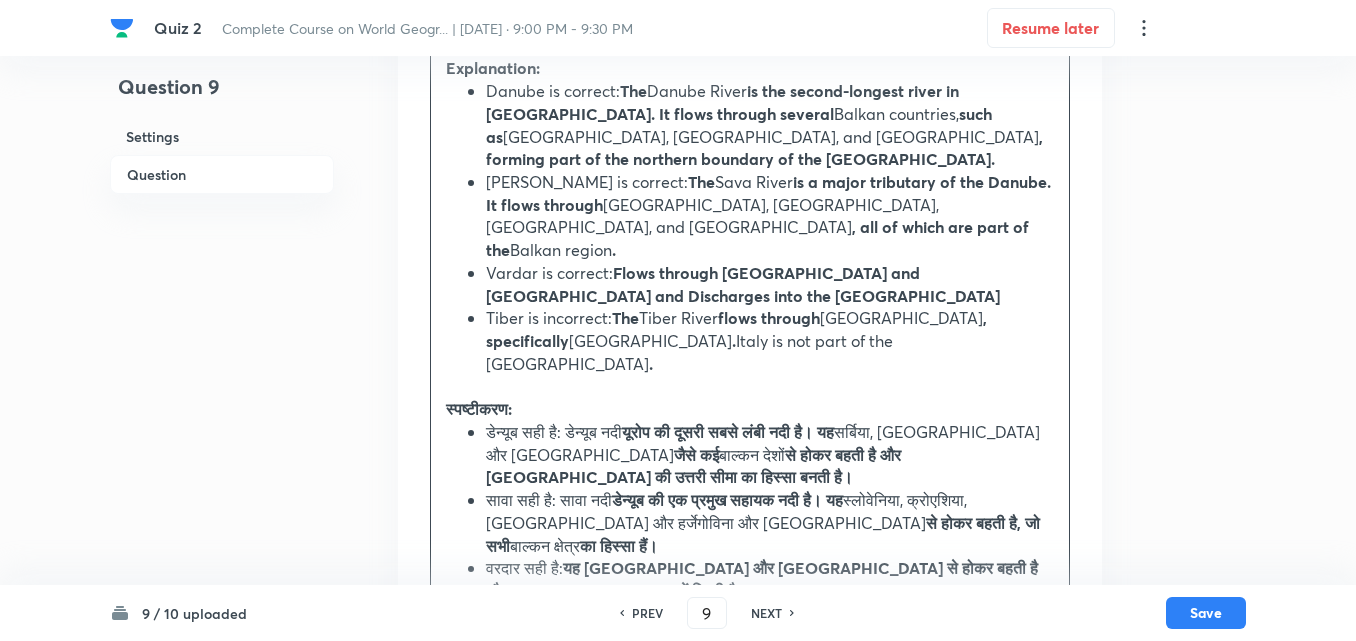 scroll, scrollTop: 2068, scrollLeft: 0, axis: vertical 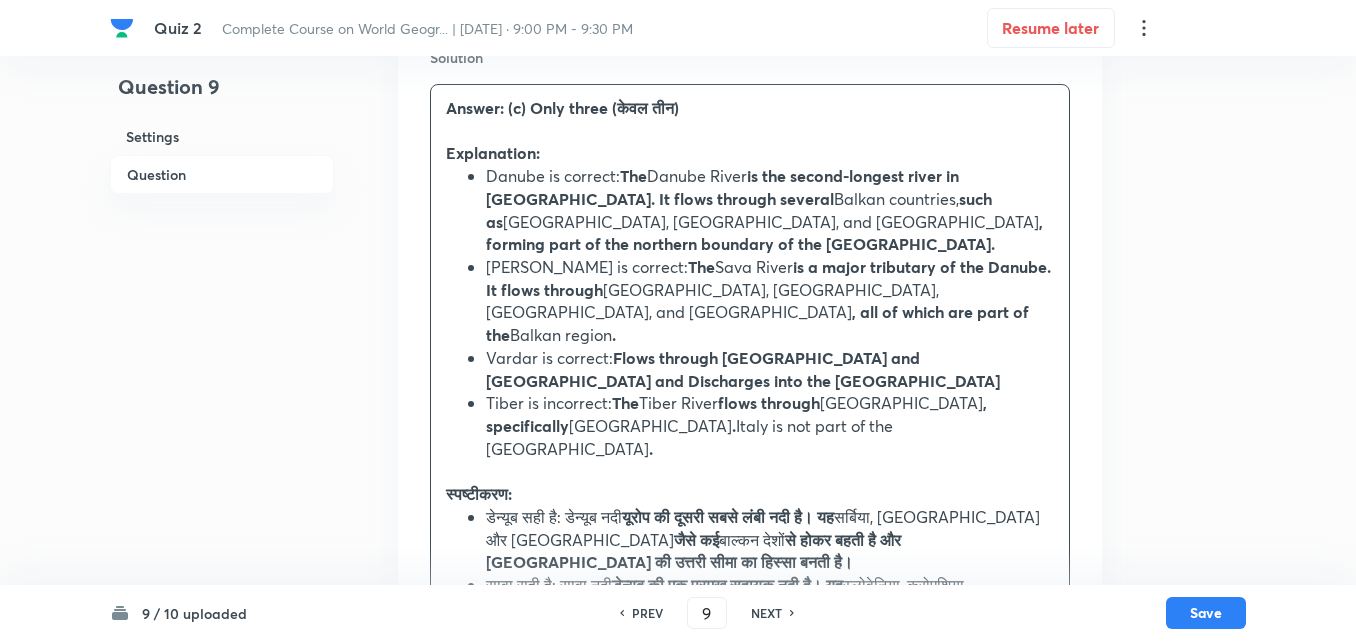 click at bounding box center (750, 131) 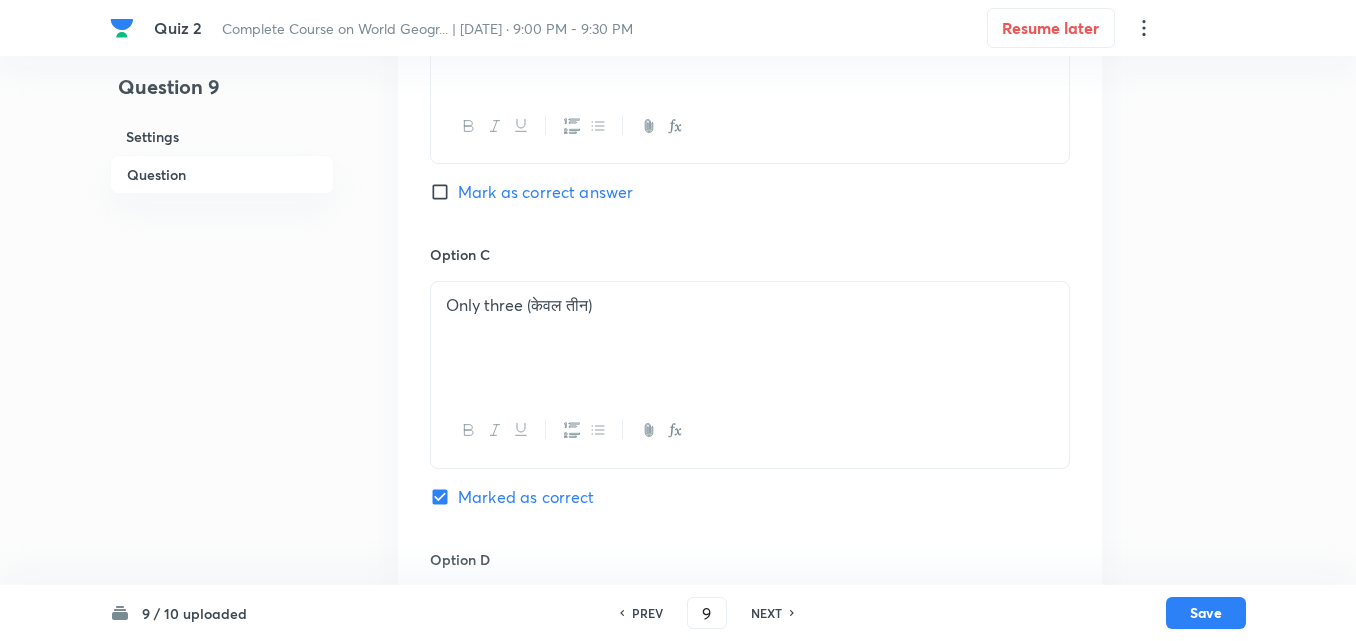 scroll, scrollTop: 1268, scrollLeft: 0, axis: vertical 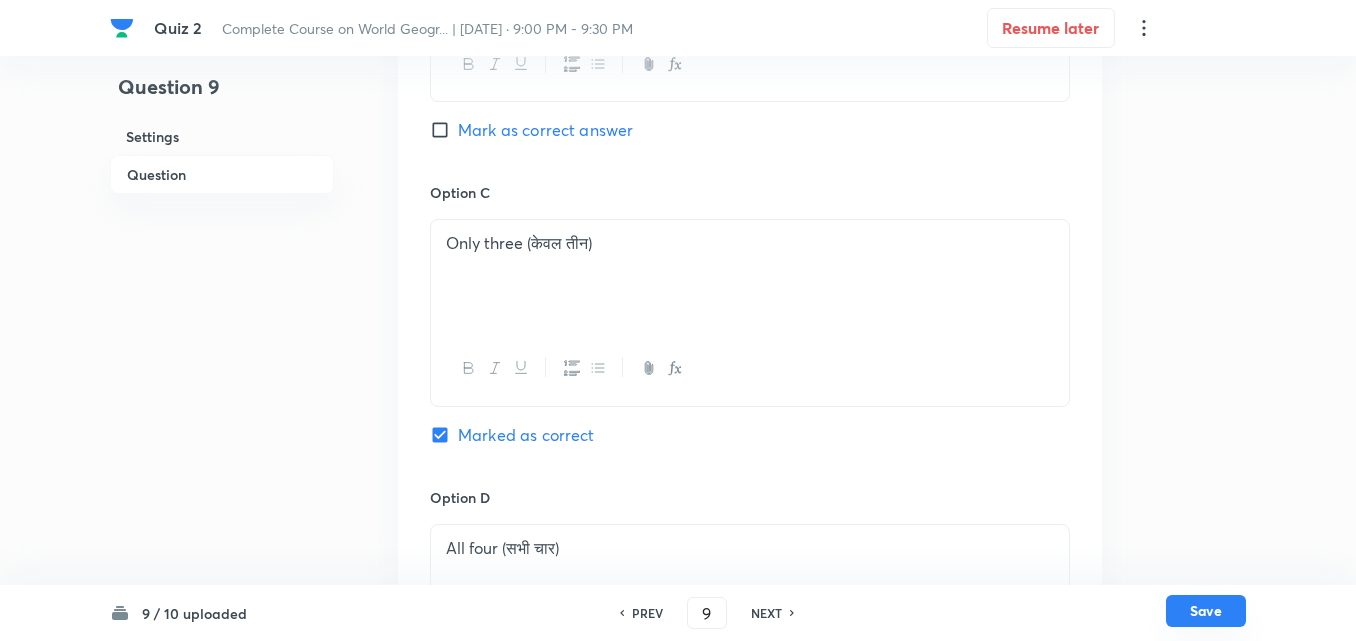 click on "Save" at bounding box center (1206, 611) 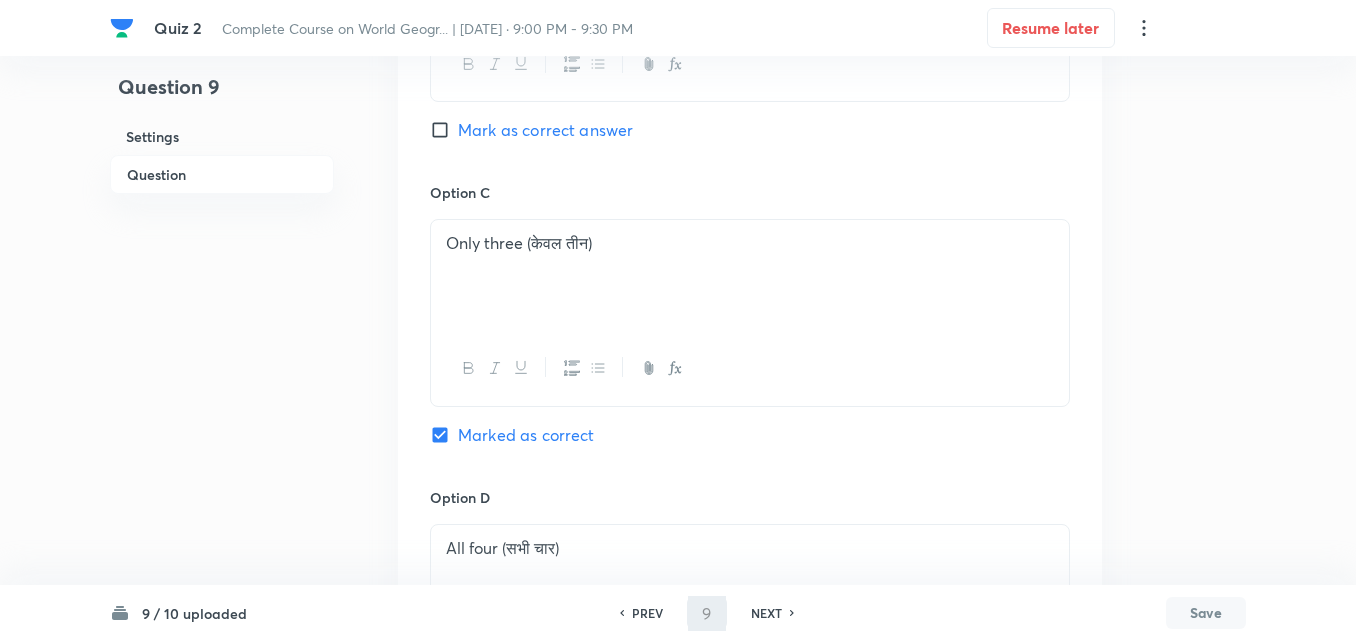 type on "10" 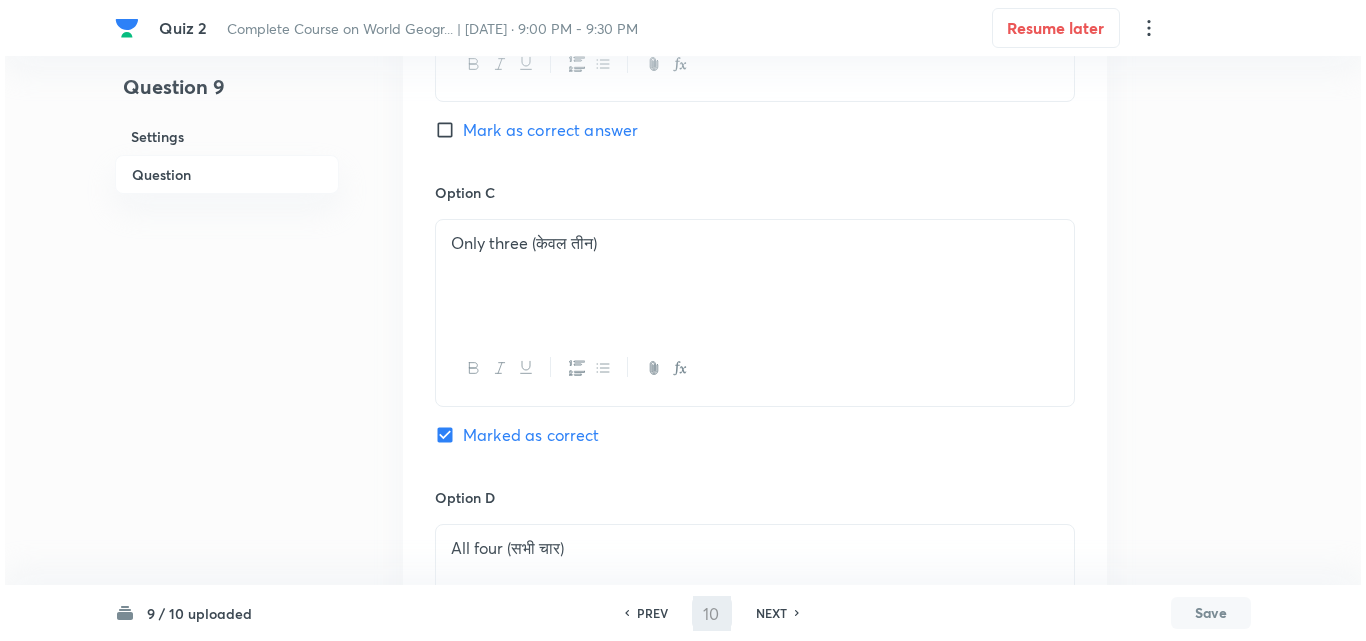 scroll, scrollTop: 0, scrollLeft: 0, axis: both 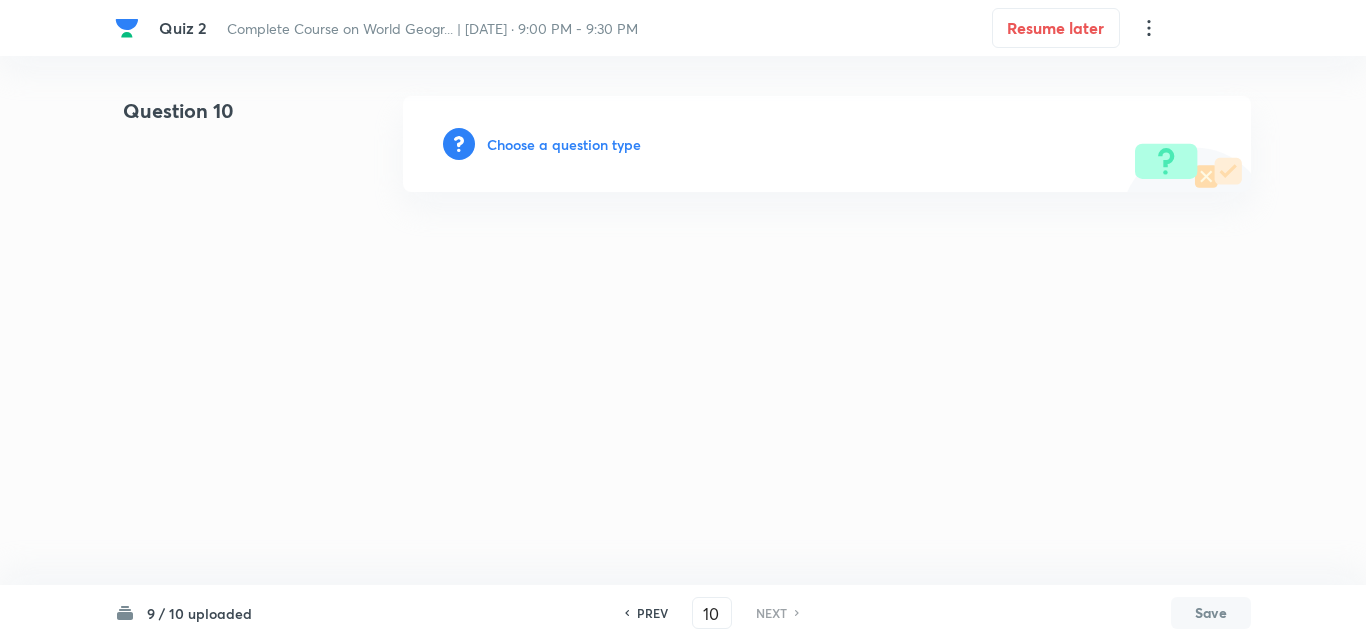 click on "Choose a question type" at bounding box center [564, 144] 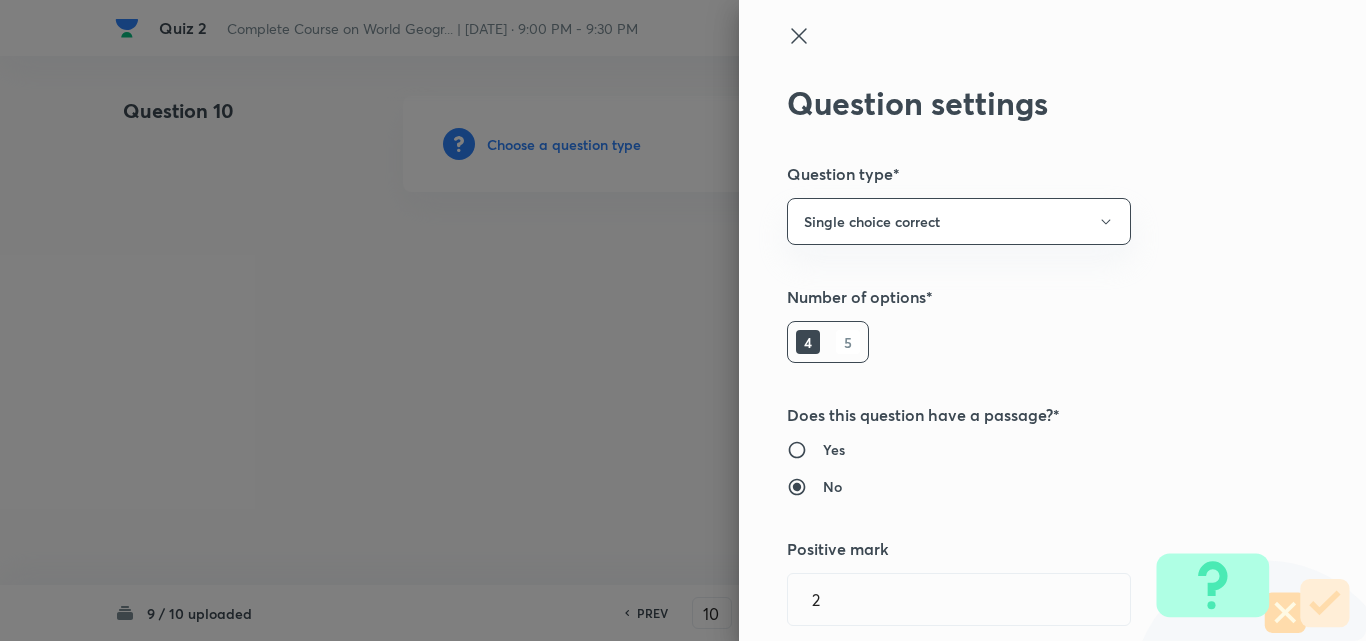 click at bounding box center [683, 320] 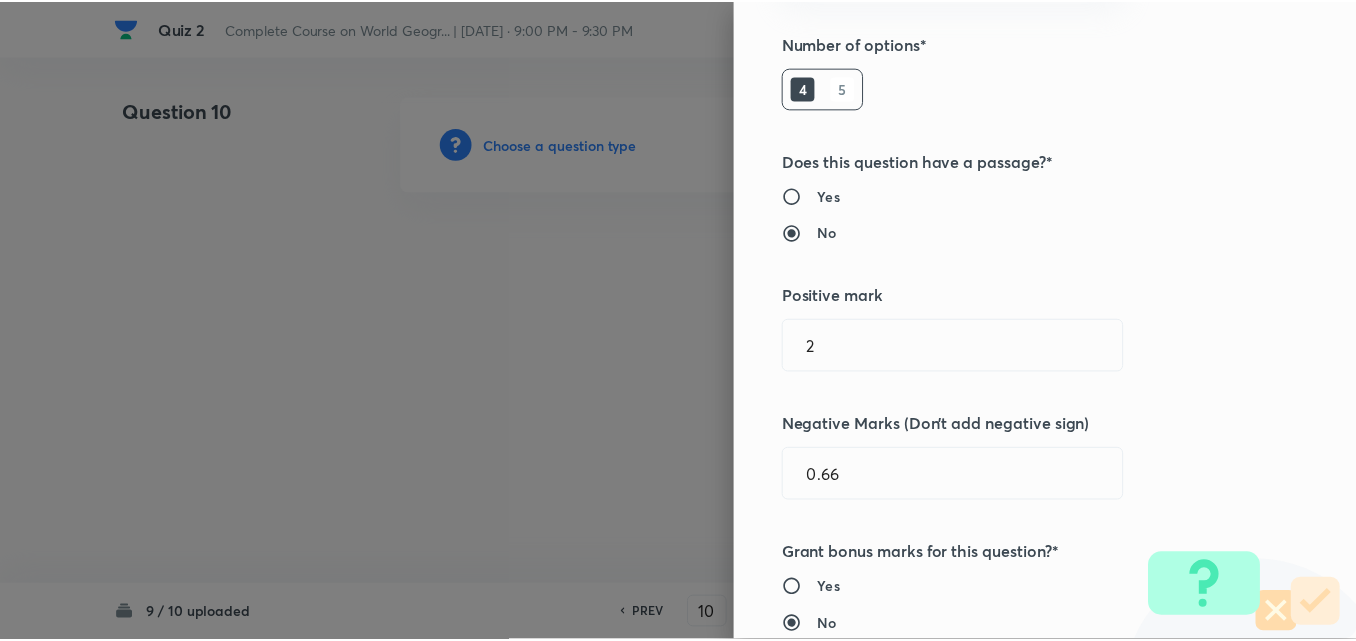 scroll, scrollTop: 400, scrollLeft: 0, axis: vertical 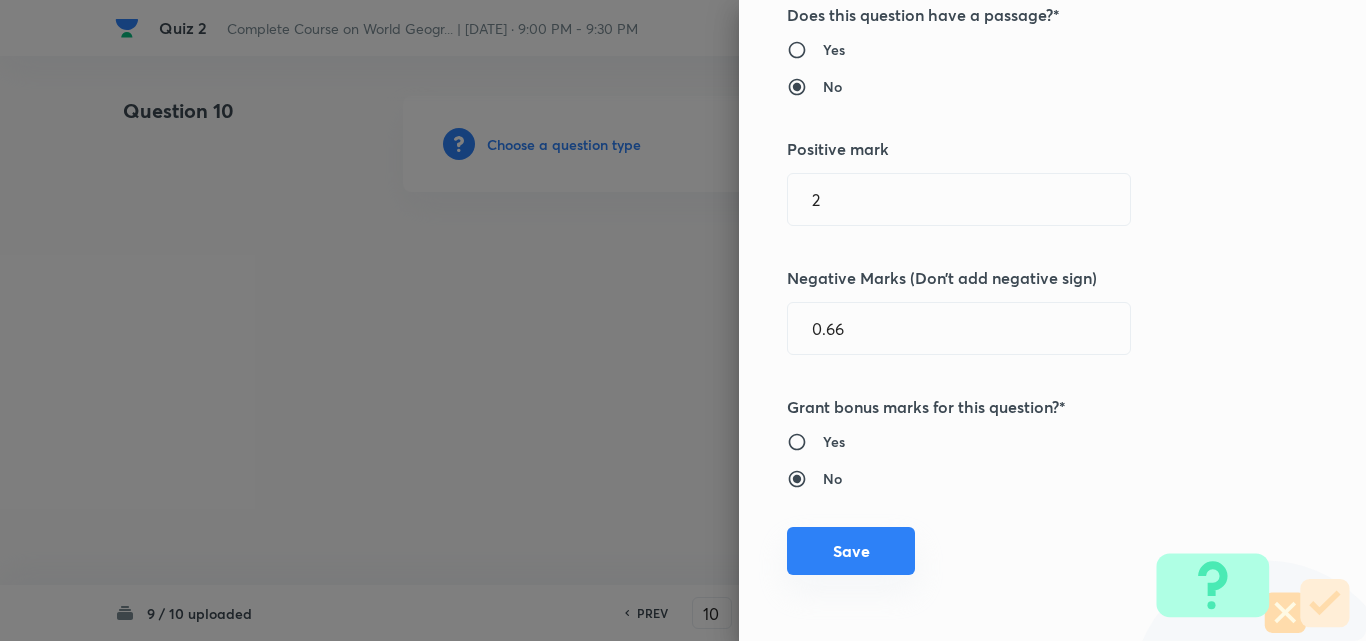click on "Save" at bounding box center (851, 551) 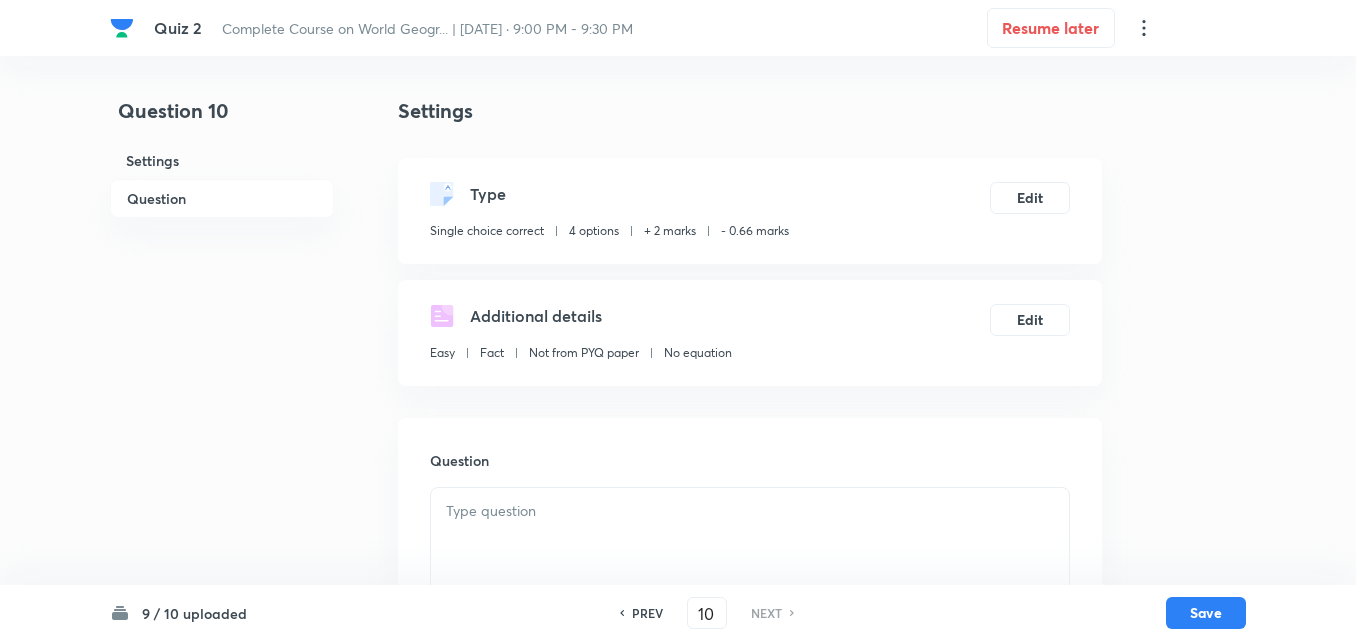 click on "Question" at bounding box center (222, 198) 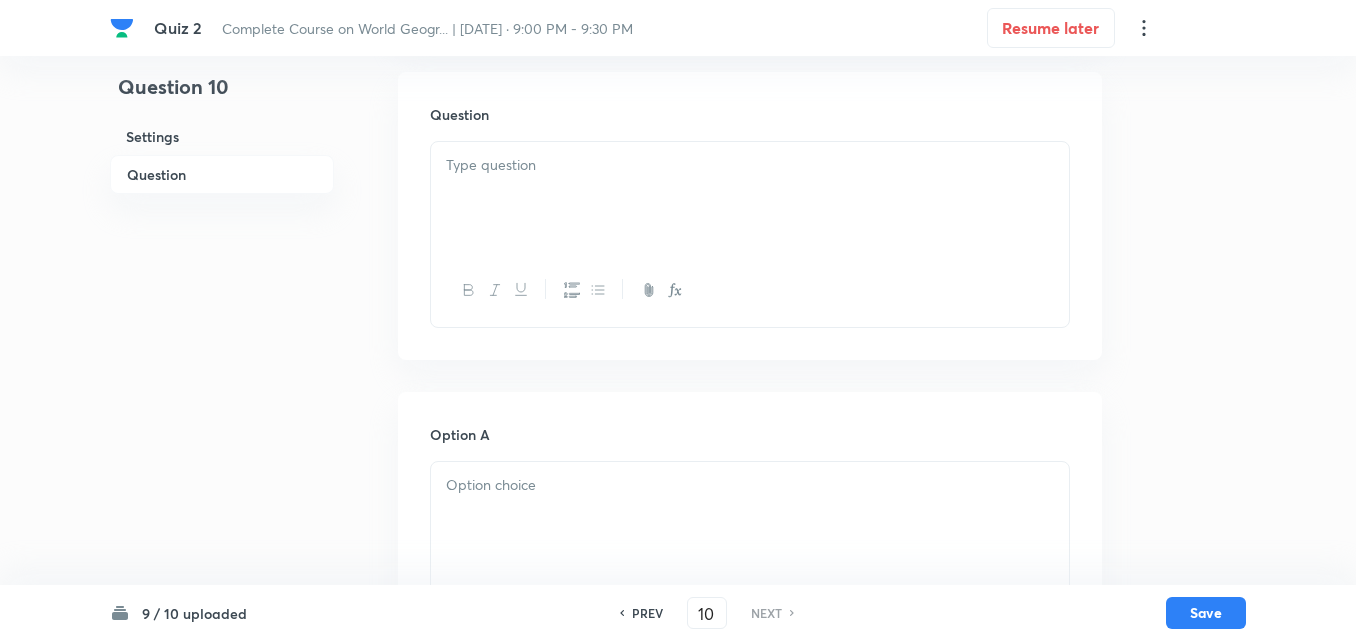 click at bounding box center [750, 290] 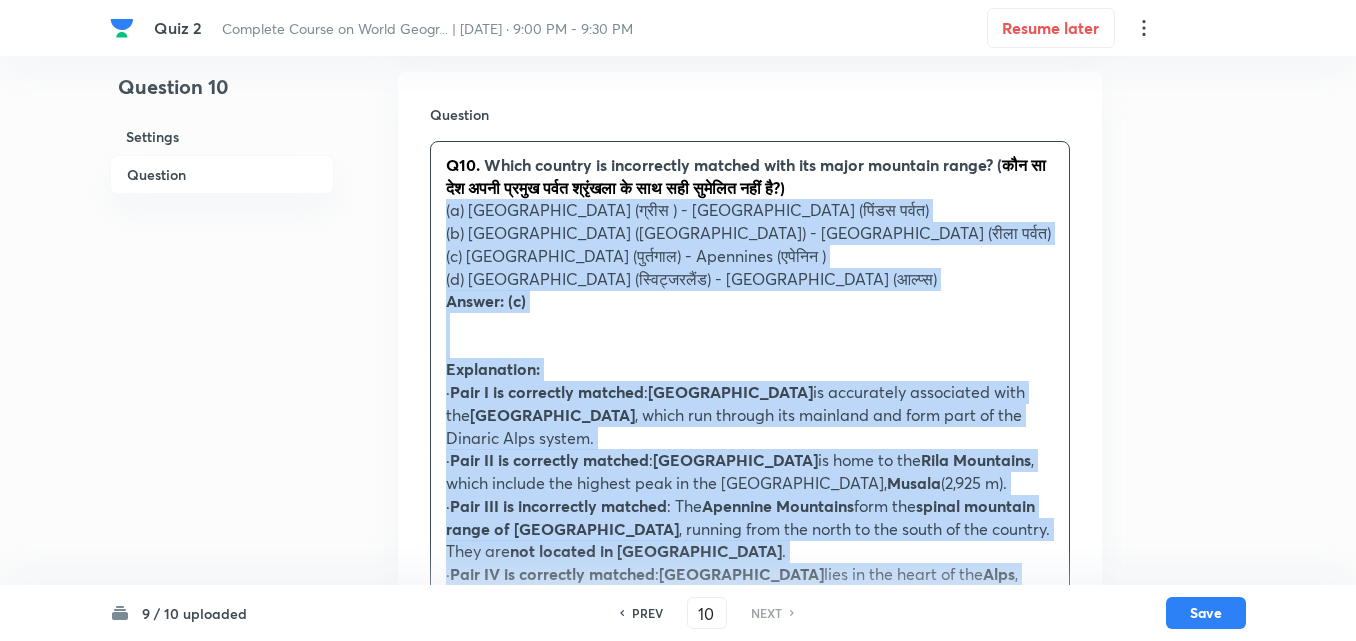 click on "Question Q10.   Which country is incorrectly matched with its major mountain range? ( कौन सा देश अपनी प्रमुख पर्वत श्रृंखला के साथ सही सुमेलित नहीं है?) (a) Greece (ग्रीस ) - Pindus Mountains (पिंडस पर्वत) (b) Bulgaria ( बुल्गारिया) - Rila Mountains (रीला पर्वत) (c) Portugal ( पुर्तगाल) - Apennines (एपेनिन ) (d) Switzerland ( स्विट्जरलैंड) - Alps (आल्प्स) Answer: (c)  Explanation: · Pair I is correctly matched :  Greece  is accurately associated with the  Pindus Mountains , which run through its mainland and form part of the Dinaric Alps system. · Pair II is correctly matched :  Bulgaria  is home to the  Rila Mountains , which include the highest peak in the Balkans,  Musala  (2,925 m). · Pair III is incorrectly matched : The  Apennine Mountains  form the  . · :  Alps . ·" at bounding box center [750, 501] 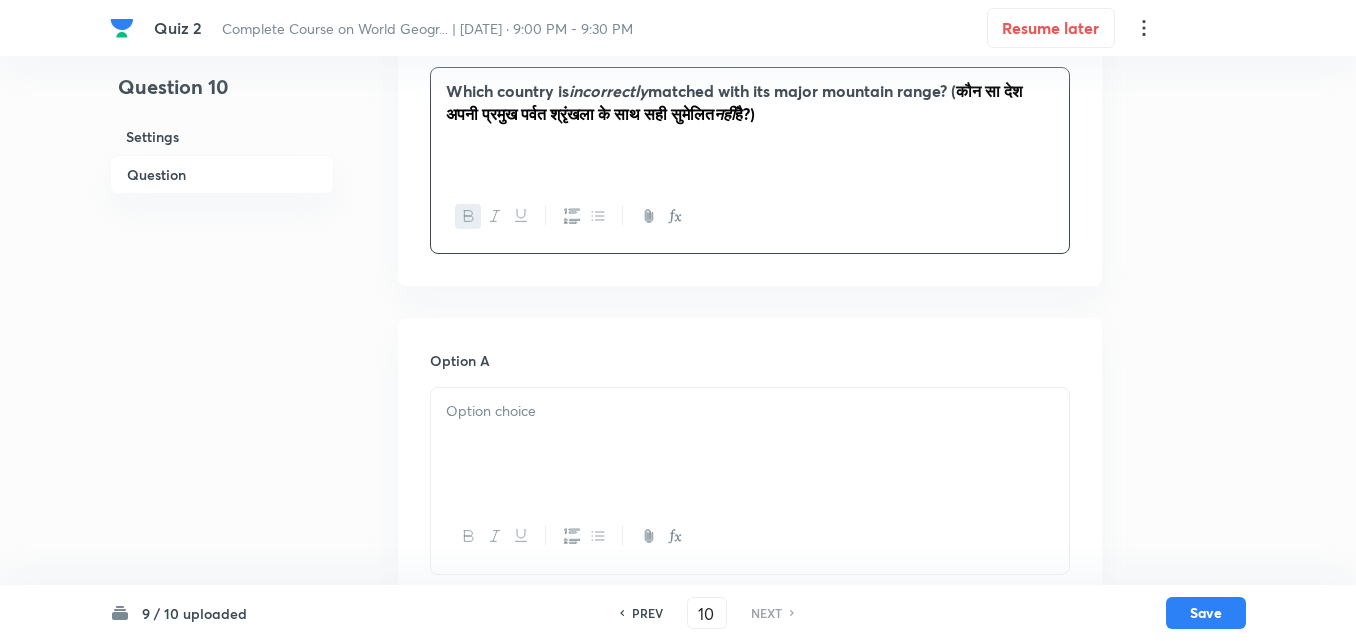 scroll, scrollTop: 546, scrollLeft: 0, axis: vertical 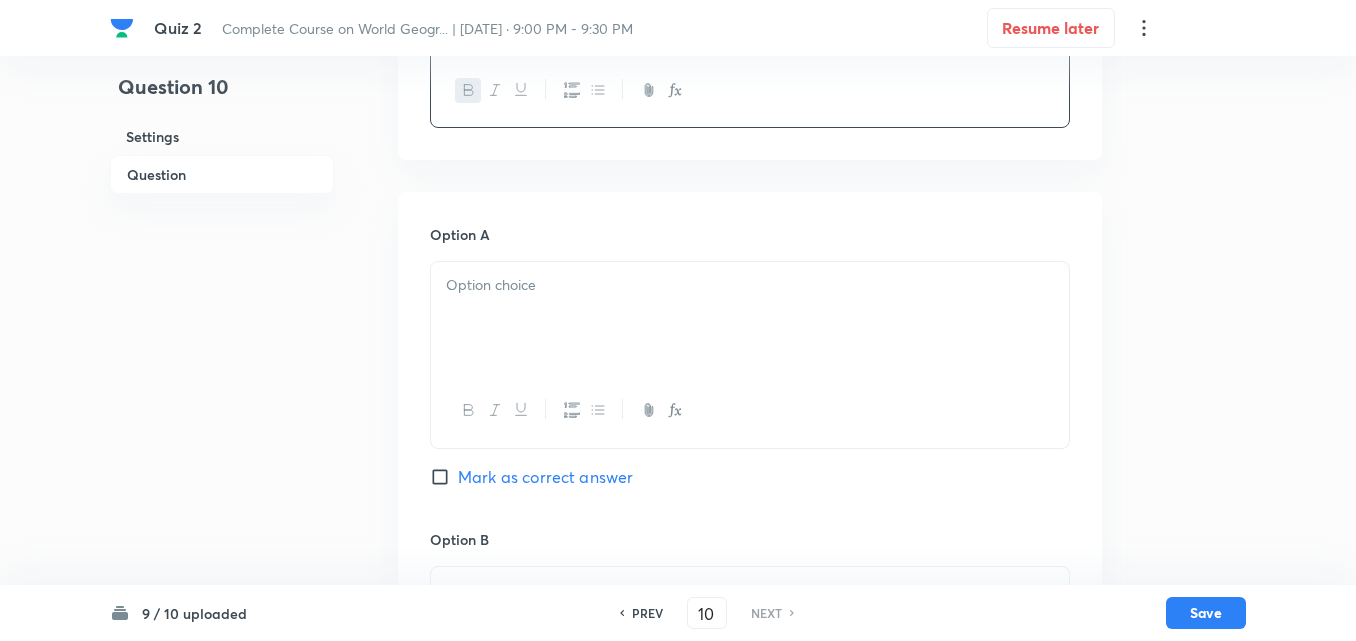 click at bounding box center [750, 318] 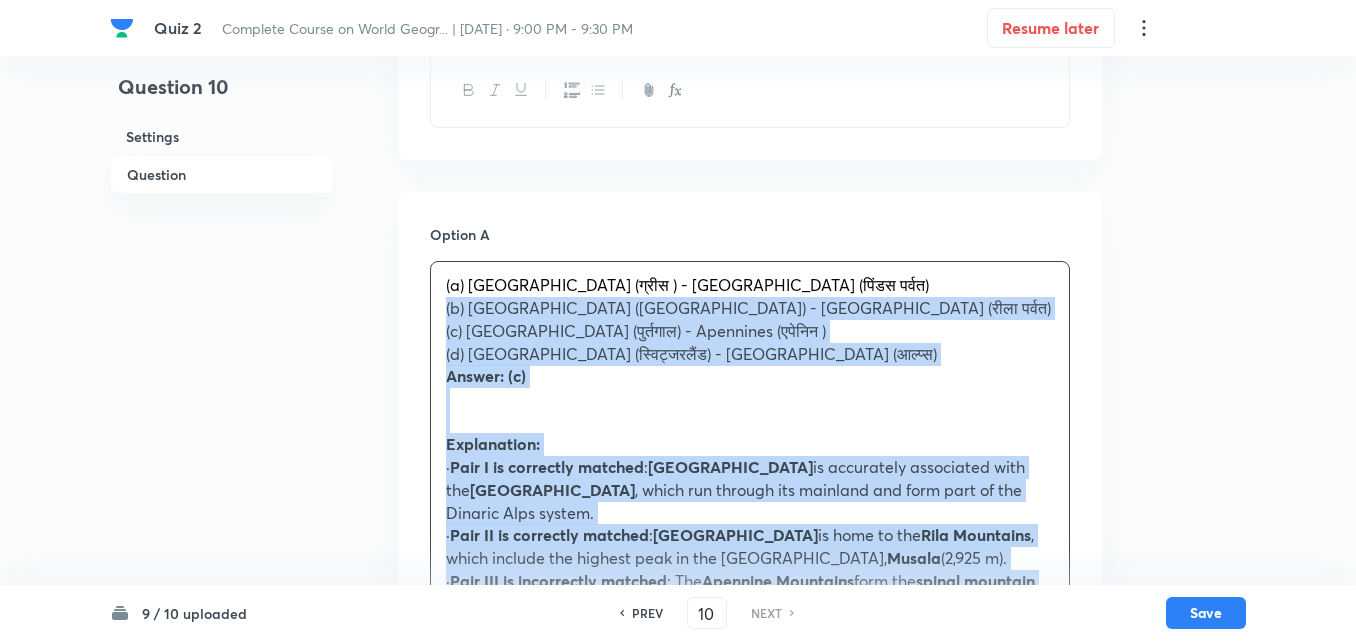 click on "Option A (a) Greece (ग्रीस ) - Pindus Mountains (पिंडस पर्वत) (b) Bulgaria ( बुल्गारिया) - Rila Mountains (रीला पर्वत) (c) Portugal ( पुर्तगाल) - Apennines (एपेनिन ) (d) Switzerland ( स्विट्जरलैंड) - Alps (आल्प्स) Answer: (c)  Explanation: · Pair I is correctly matched :  Greece  is accurately associated with the  Pindus Mountains , which run through its mainland and form part of the Dinaric Alps system. · Pair II is correctly matched :  Bulgaria  is home to the  Rila Mountains , which include the highest peak in the Balkans,  Musala  (2,925 m). · Pair III is incorrectly matched : The  Apennine Mountains  form the  spinal mountain range of Italy , running from the north to the south of the country. They are  not located in Portugal . · Pair IV is correctly matched :  Switzerland  lies in the heart of the  Alps , known for peaks like the  Matterhorn  and  Jungfrau . · :  ·" at bounding box center [750, 1075] 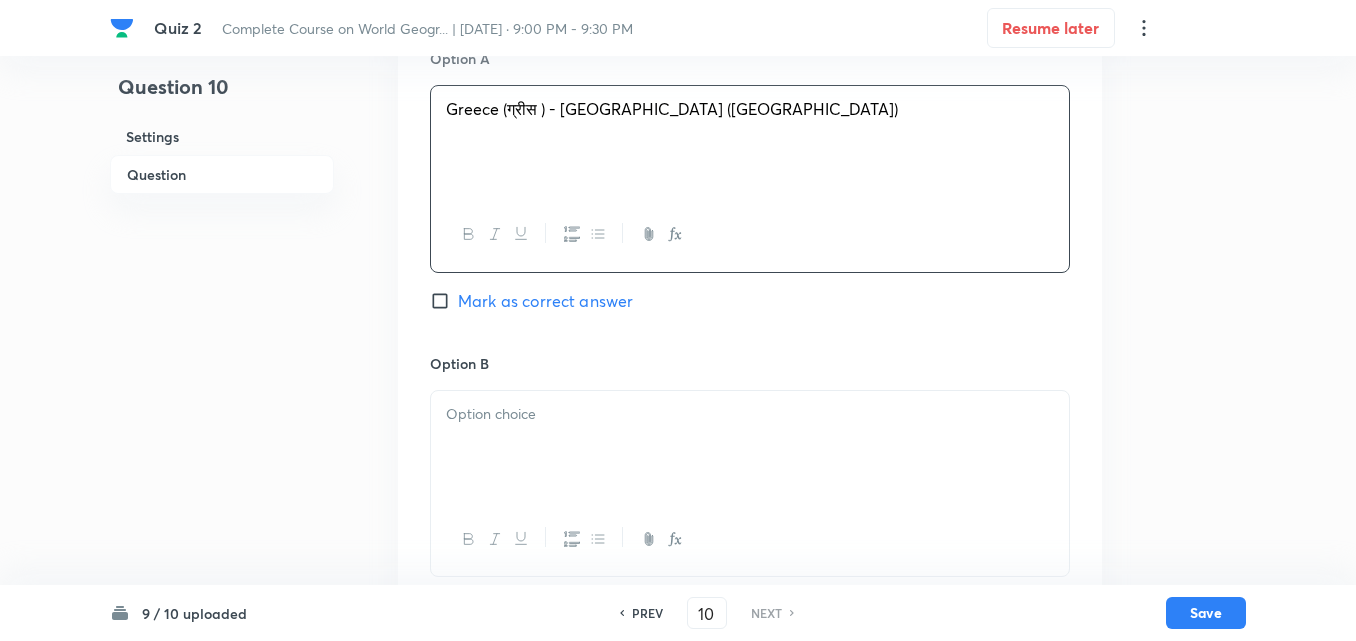 scroll, scrollTop: 946, scrollLeft: 0, axis: vertical 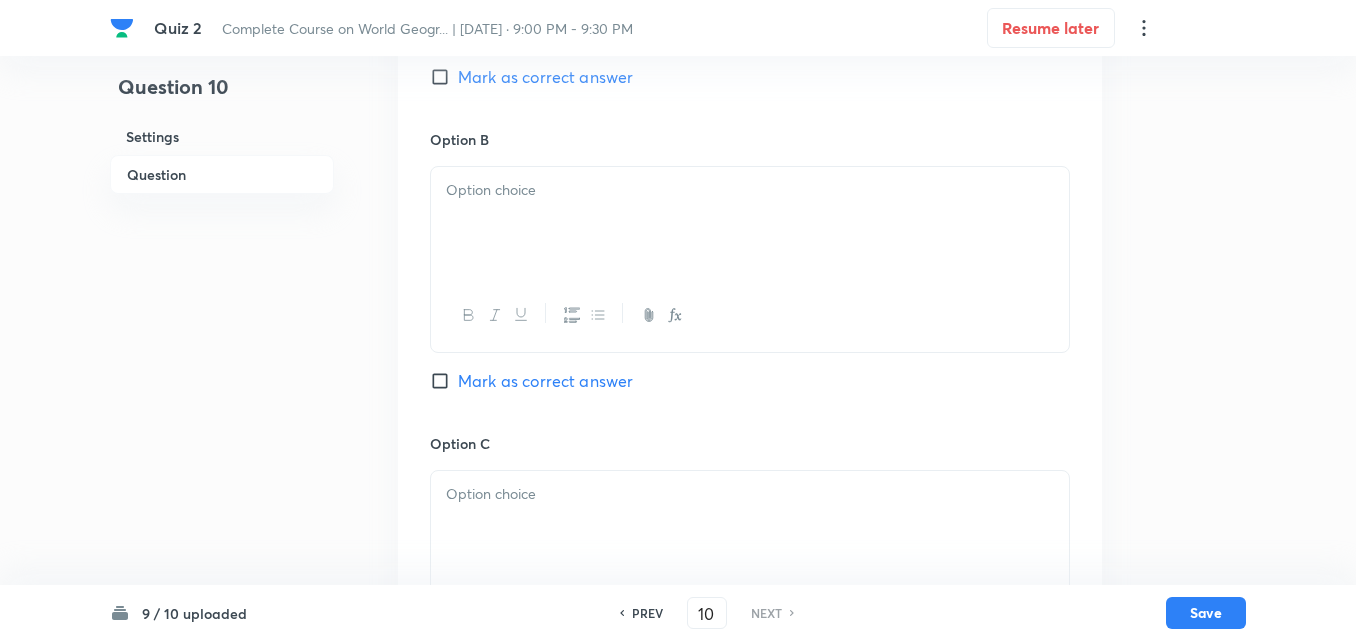 click at bounding box center [750, 223] 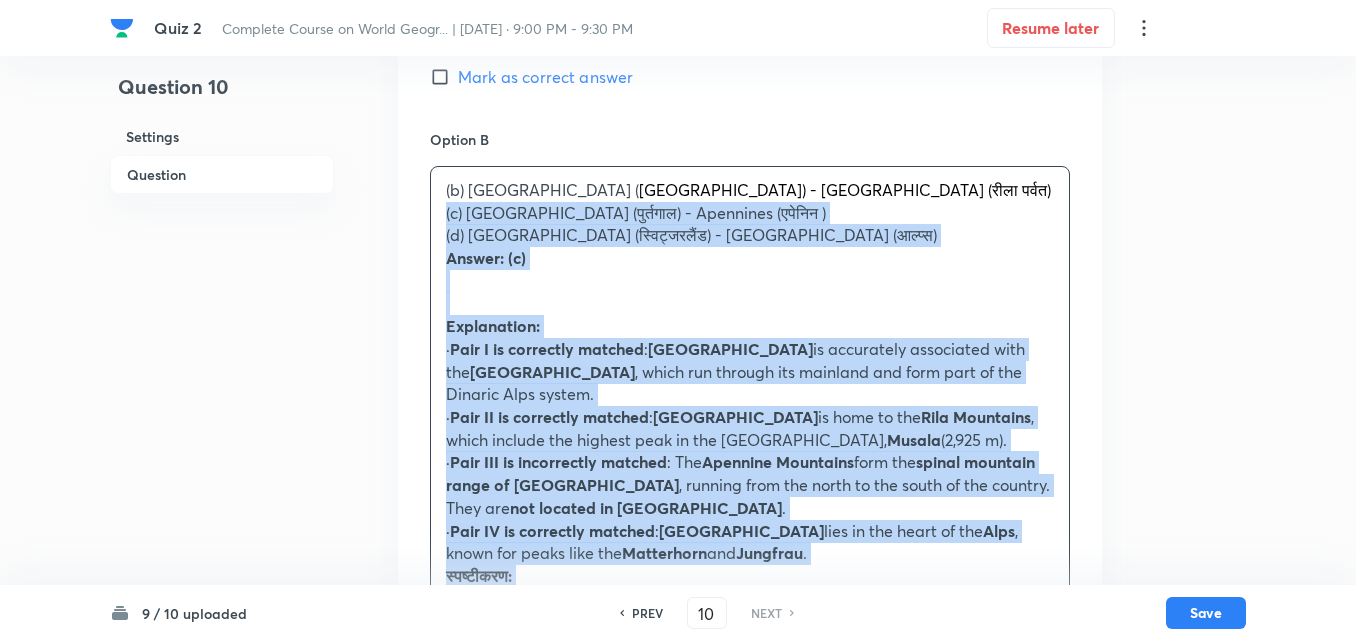 drag, startPoint x: 433, startPoint y: 220, endPoint x: 422, endPoint y: 223, distance: 11.401754 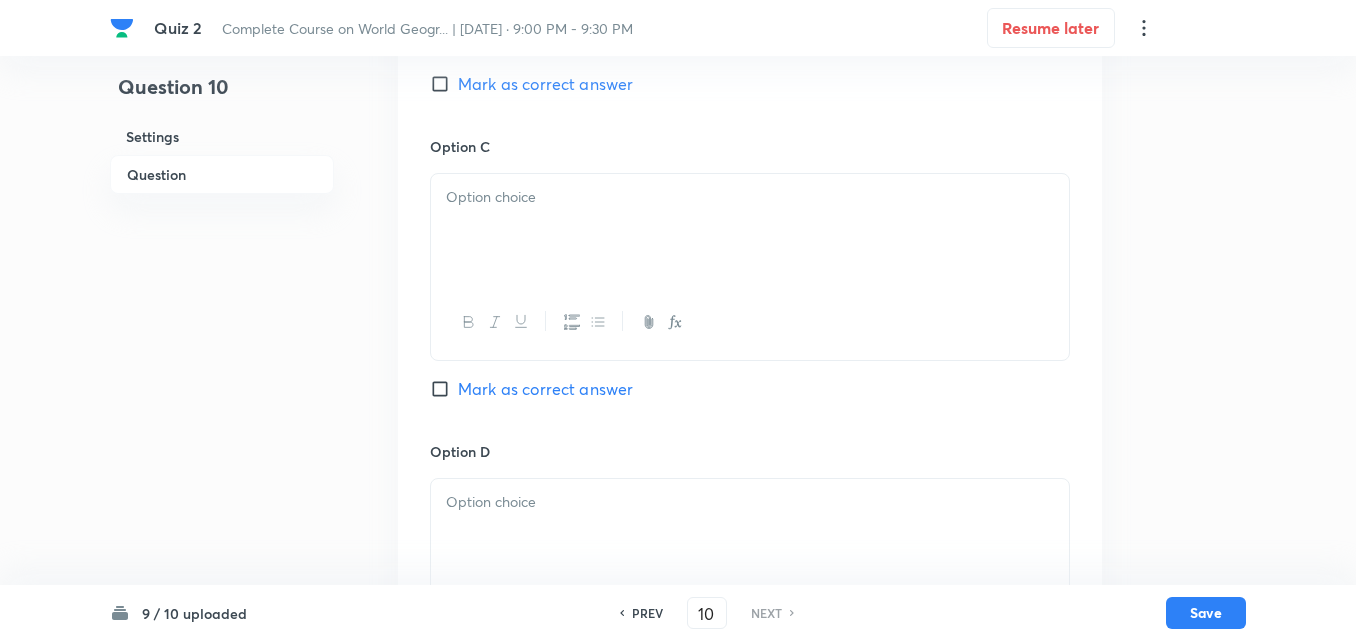 scroll, scrollTop: 1246, scrollLeft: 0, axis: vertical 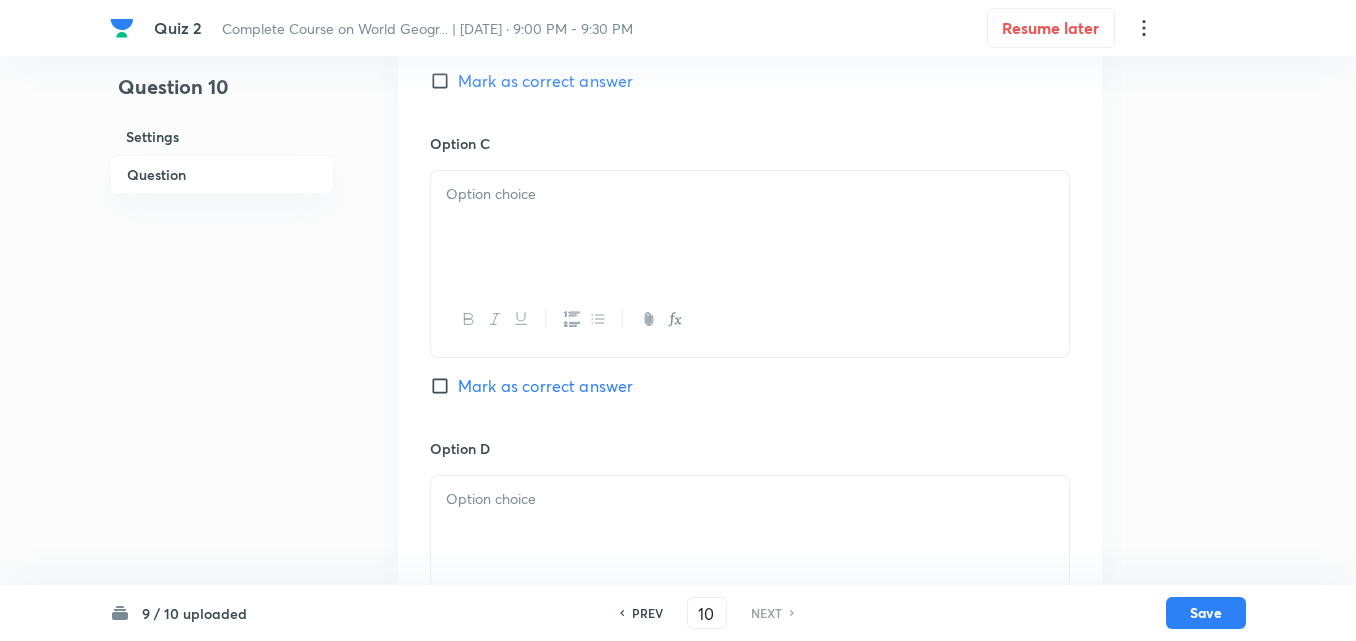 click at bounding box center [750, 319] 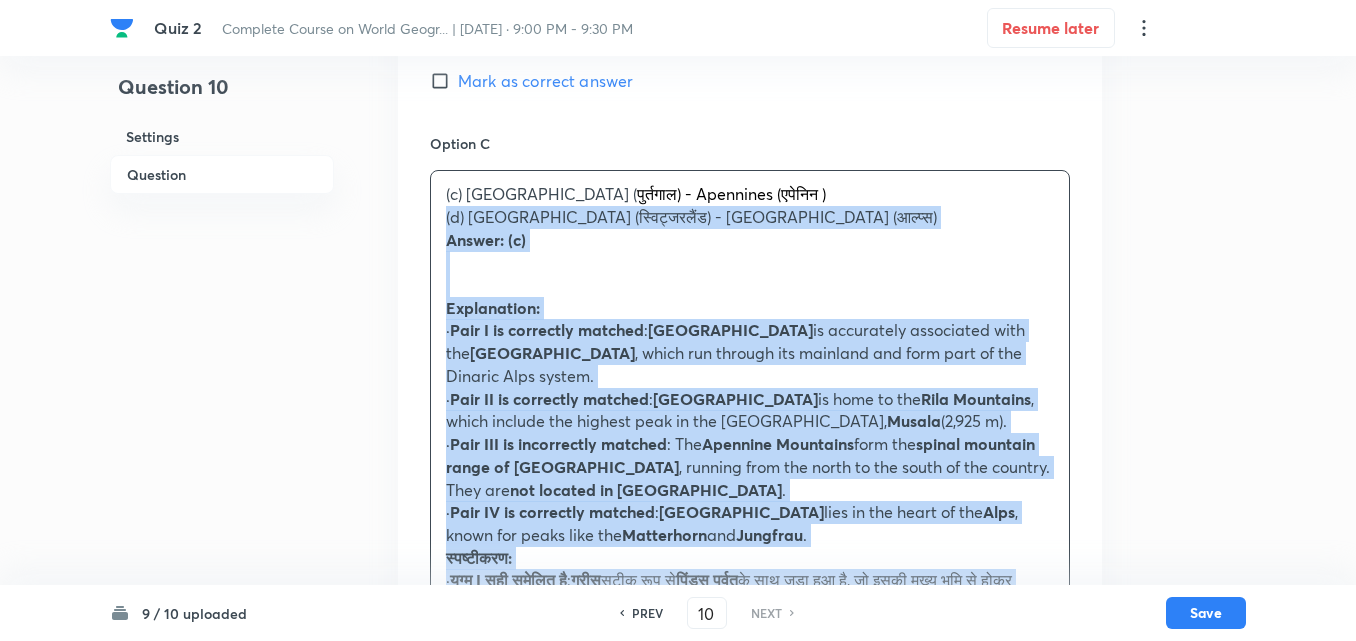 drag, startPoint x: 445, startPoint y: 224, endPoint x: 414, endPoint y: 246, distance: 38.013157 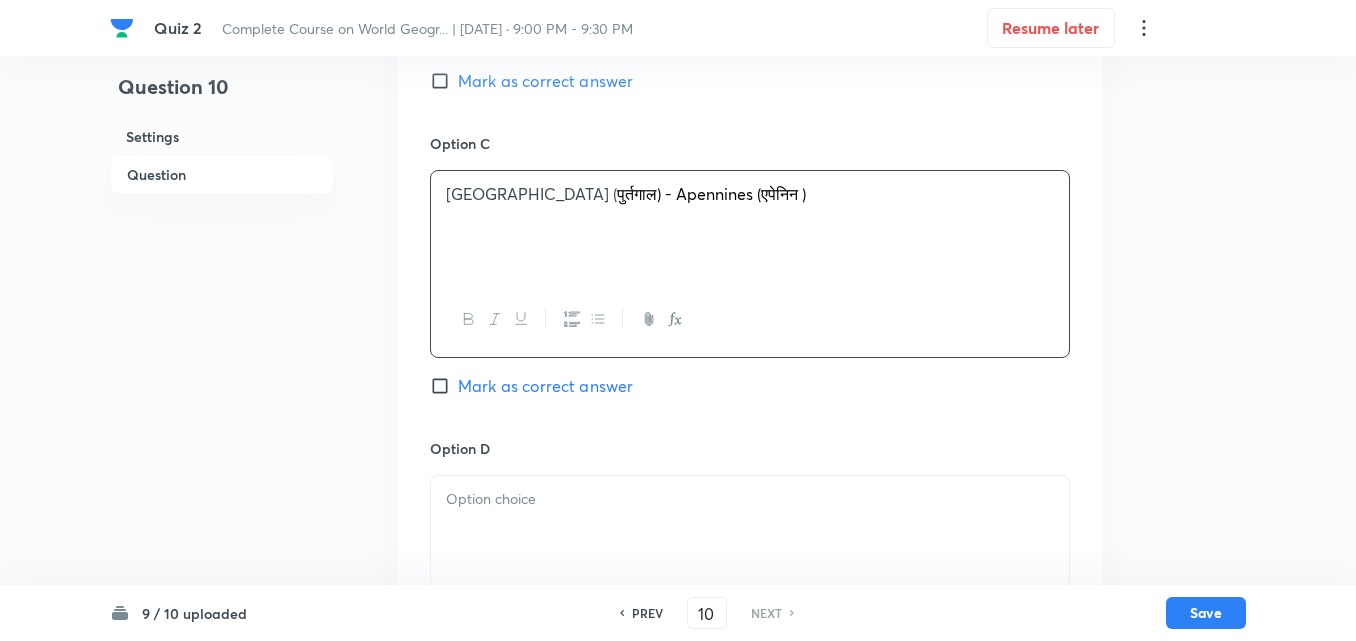 type 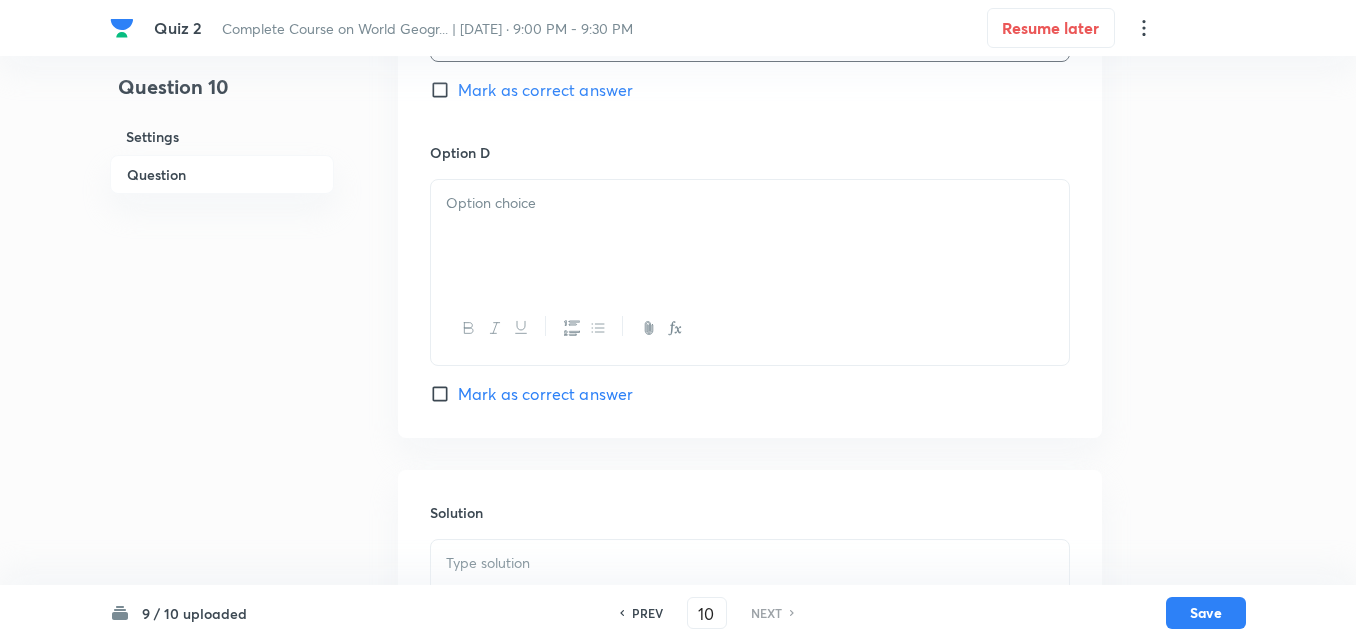 scroll, scrollTop: 1546, scrollLeft: 0, axis: vertical 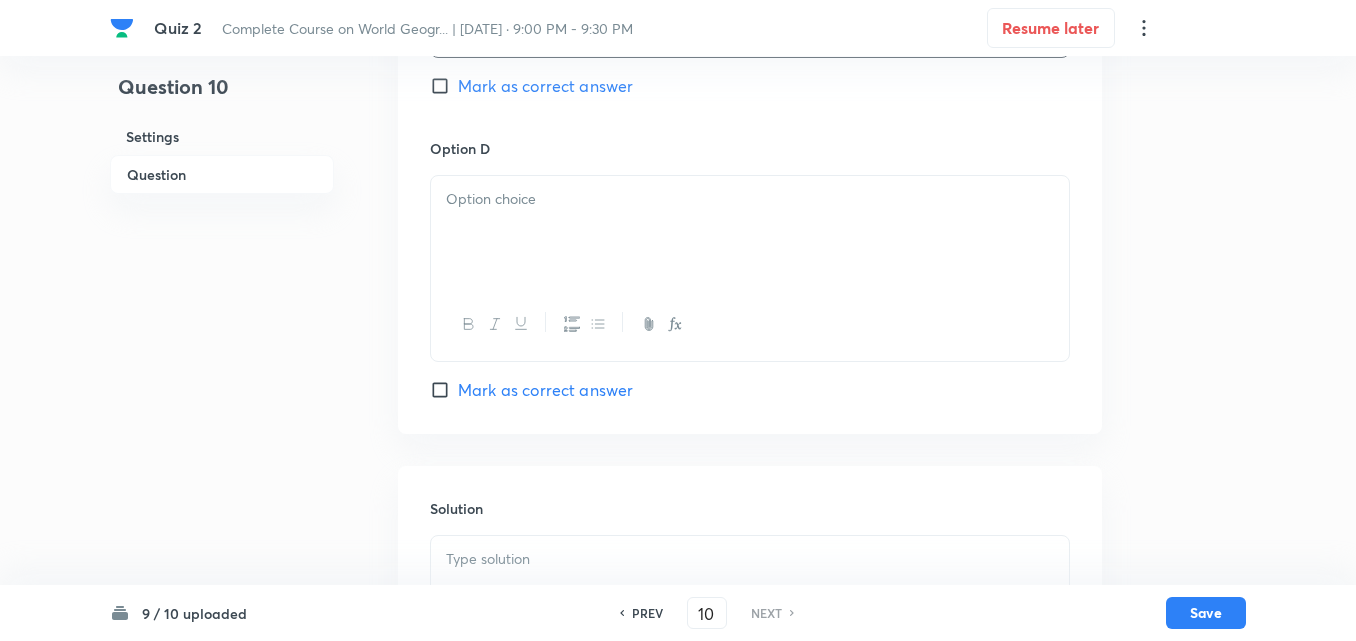 click at bounding box center (750, 232) 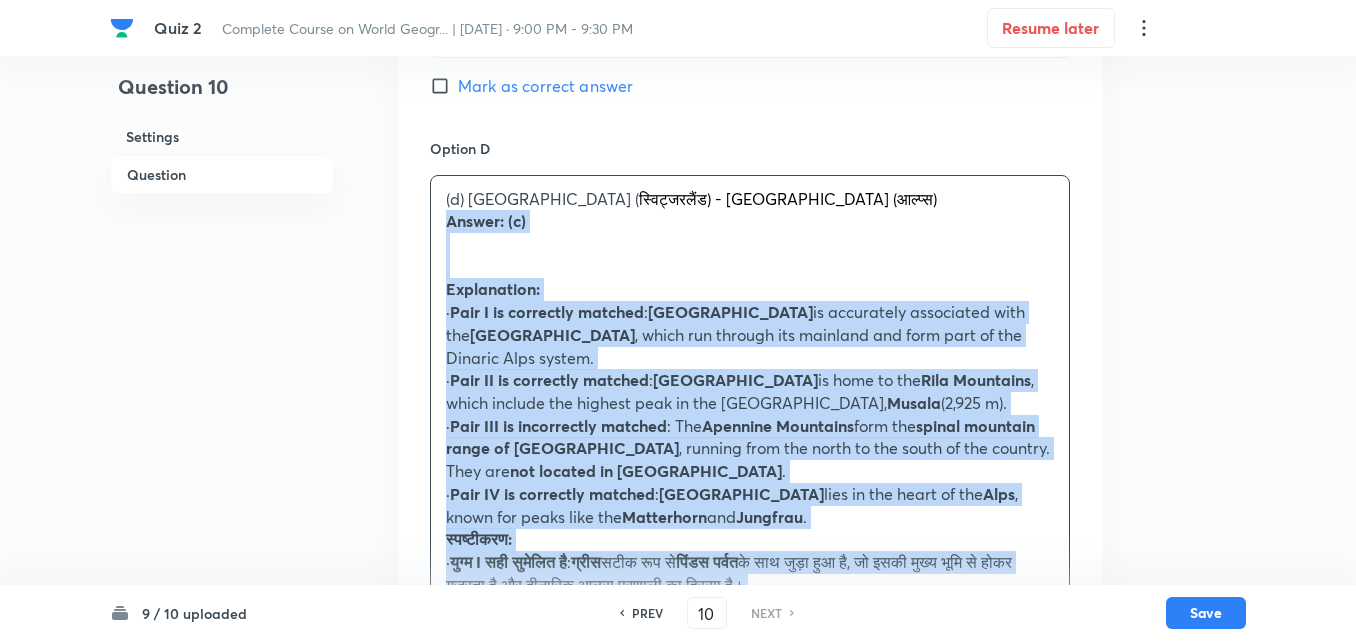 click on "Option A Greece (ग्रीस ) - Pindus Mountains (पिंडस पर्वत) Mark as correct answer Option B Bulgaria ( बुल्गारिया) - Rila Mountains (रीला पर्वत) Mark as correct answer Option C Portugal ( पुर्तगाल) - Apennines (एपेनिन) Mark as correct answer Option D (d) Switzerland ( स्विट्जरलैंड) - Alps (आल्प्स) Answer: (c)  Explanation: · Pair I is correctly matched :  Greece  is accurately associated with the  Pindus Mountains , which run through its mainland and form part of the Dinaric Alps system. · Pair II is correctly matched :  Bulgaria  is home to the  Rila Mountains , which include the highest peak in the Balkans,  Musala  (2,925 m). · Pair III is incorrectly matched : The  Apennine Mountains  form the  spinal mountain range of Italy , running from the north to the south of the country. They are  not located in Portugal . · Pair IV is correctly matched :  Switzerland Alps  and  ." at bounding box center [750, 41] 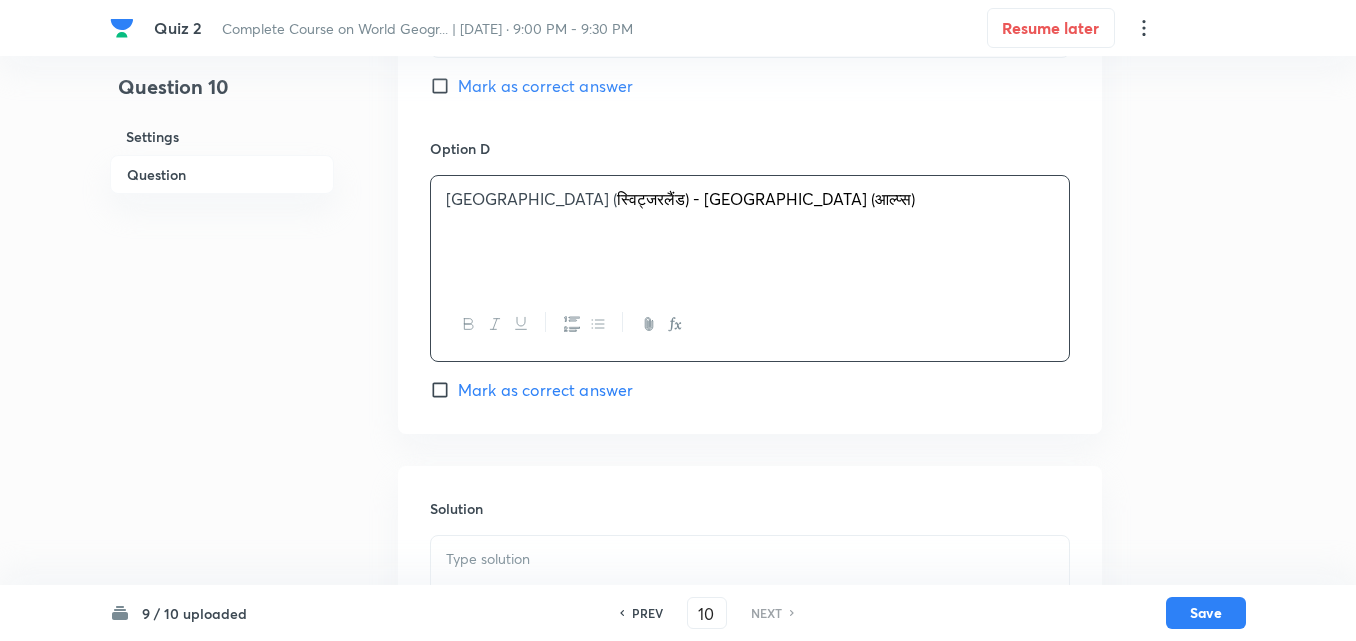 click on "Mark as correct answer" at bounding box center (545, 86) 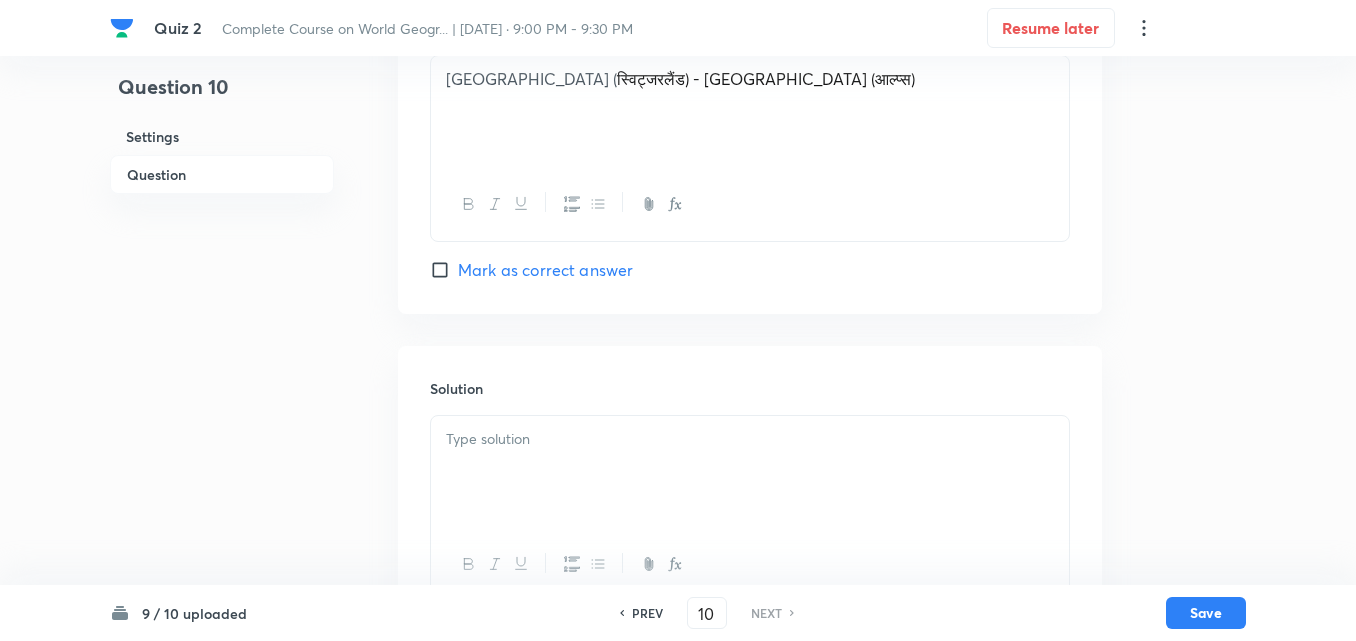 scroll, scrollTop: 1739, scrollLeft: 0, axis: vertical 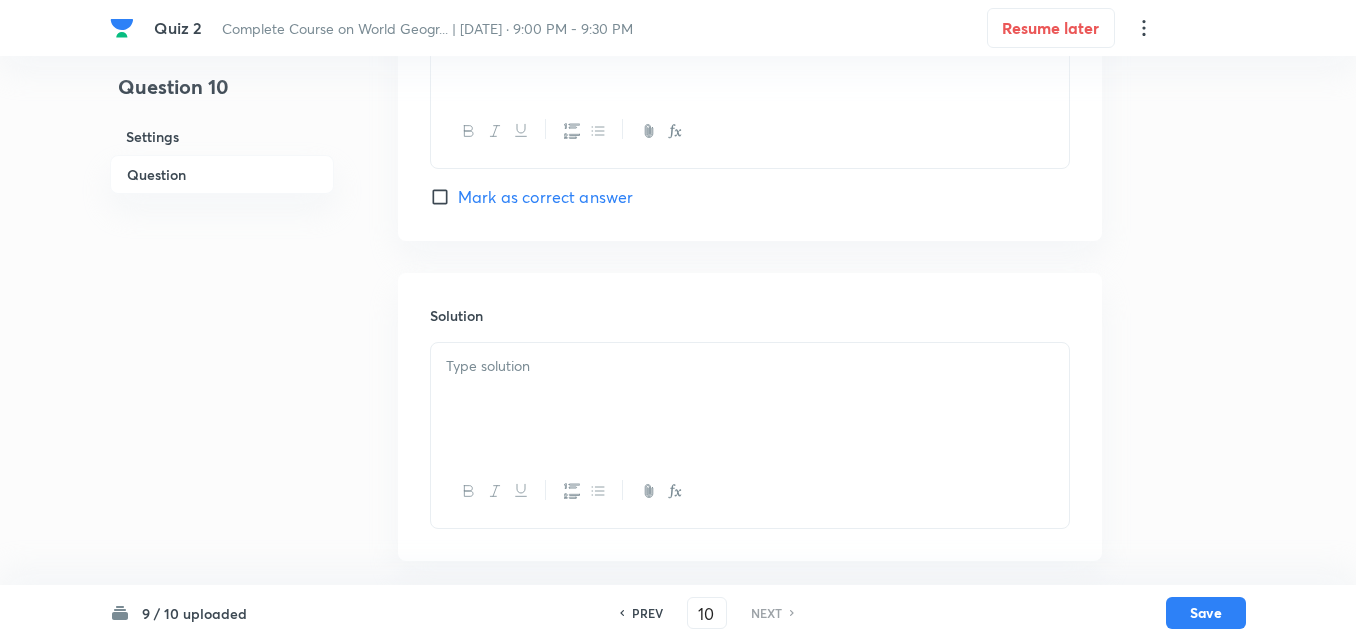 click at bounding box center (750, 399) 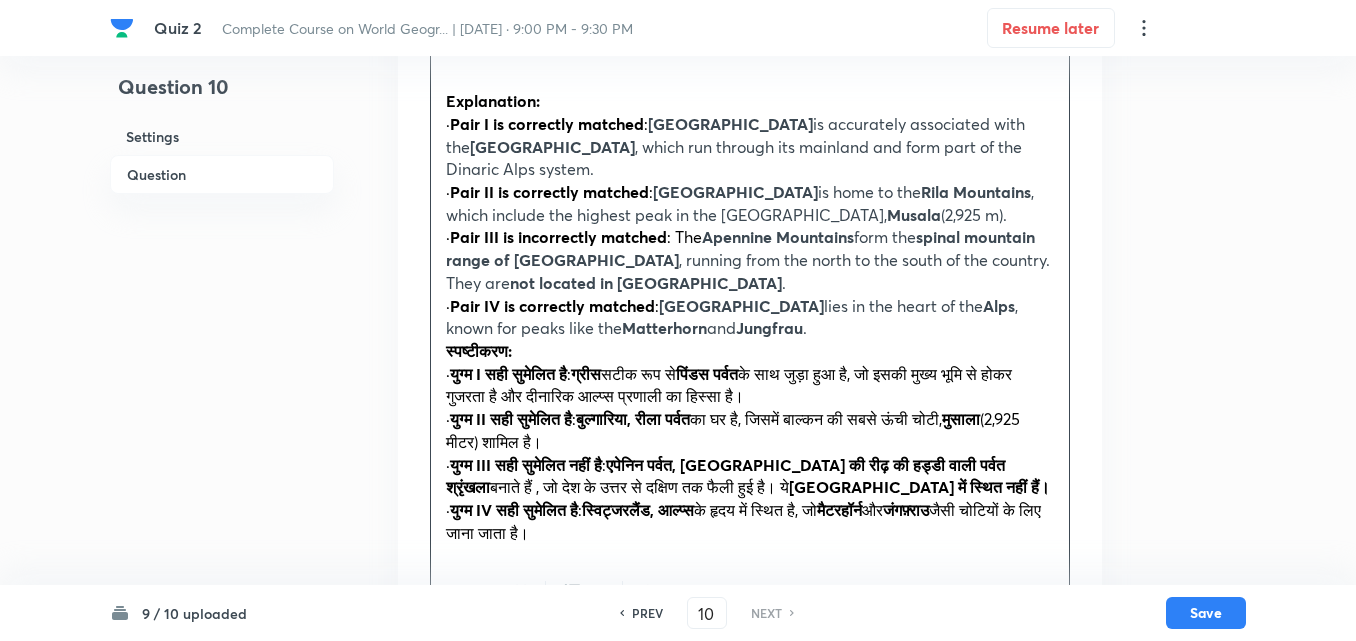scroll, scrollTop: 1974, scrollLeft: 0, axis: vertical 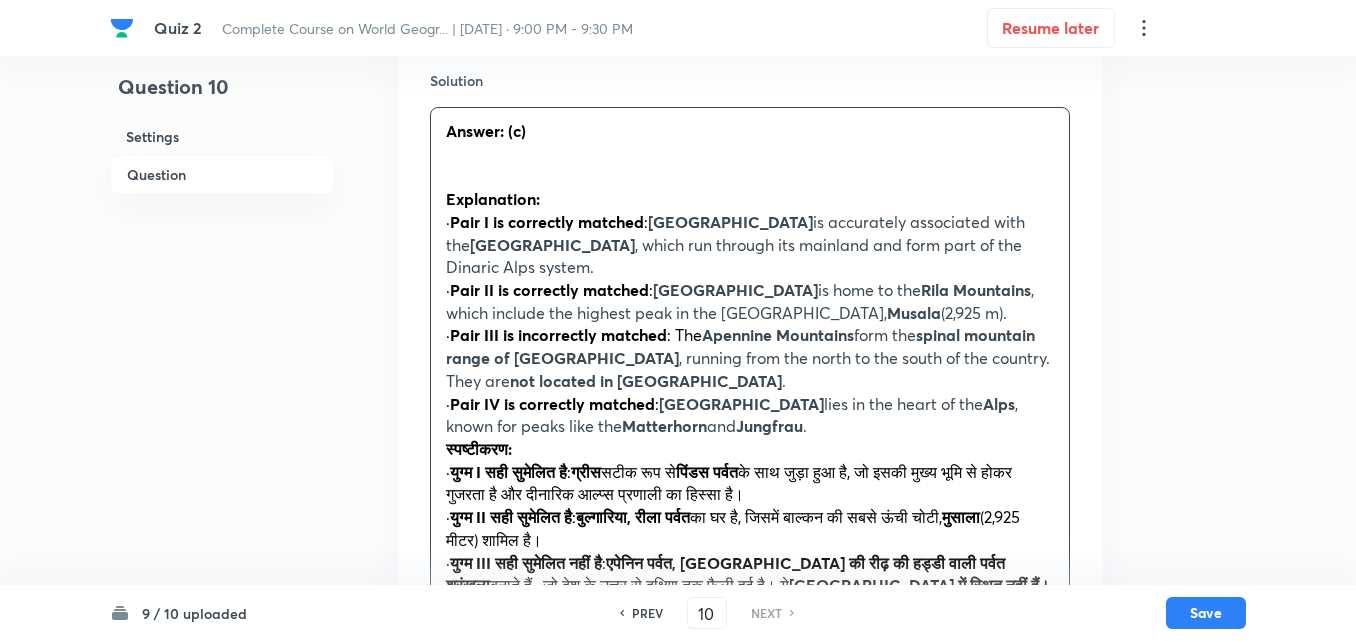 click at bounding box center [750, 176] 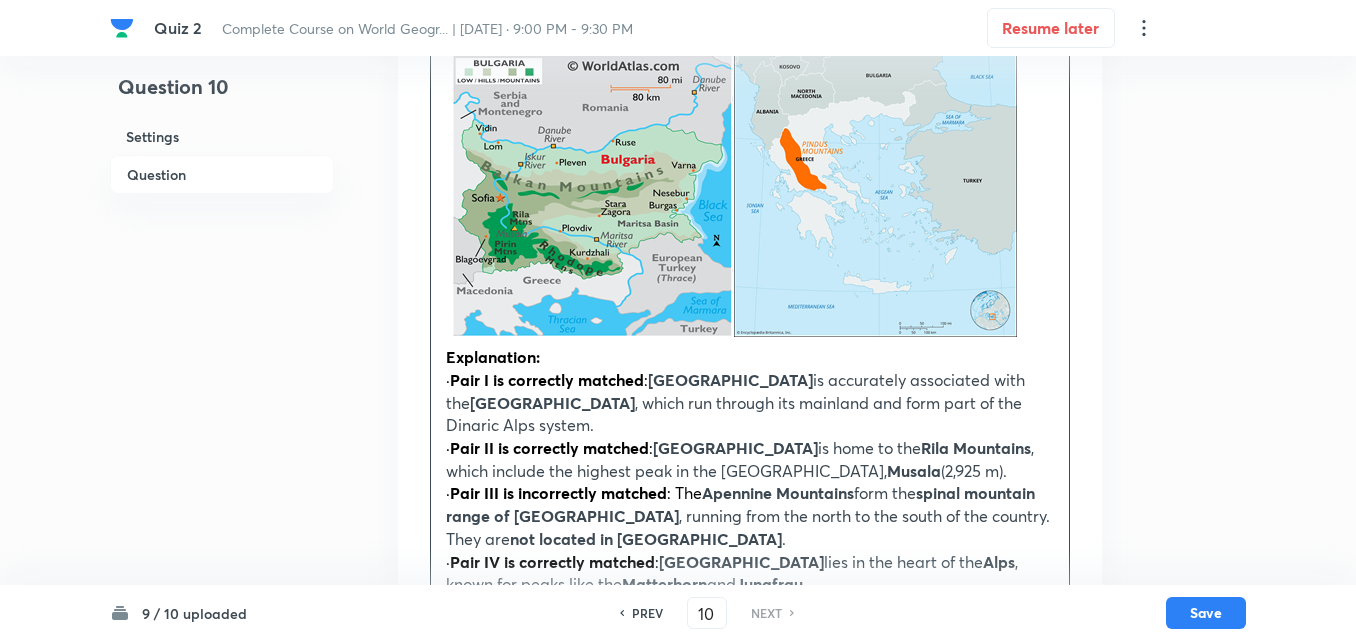 scroll, scrollTop: 2274, scrollLeft: 0, axis: vertical 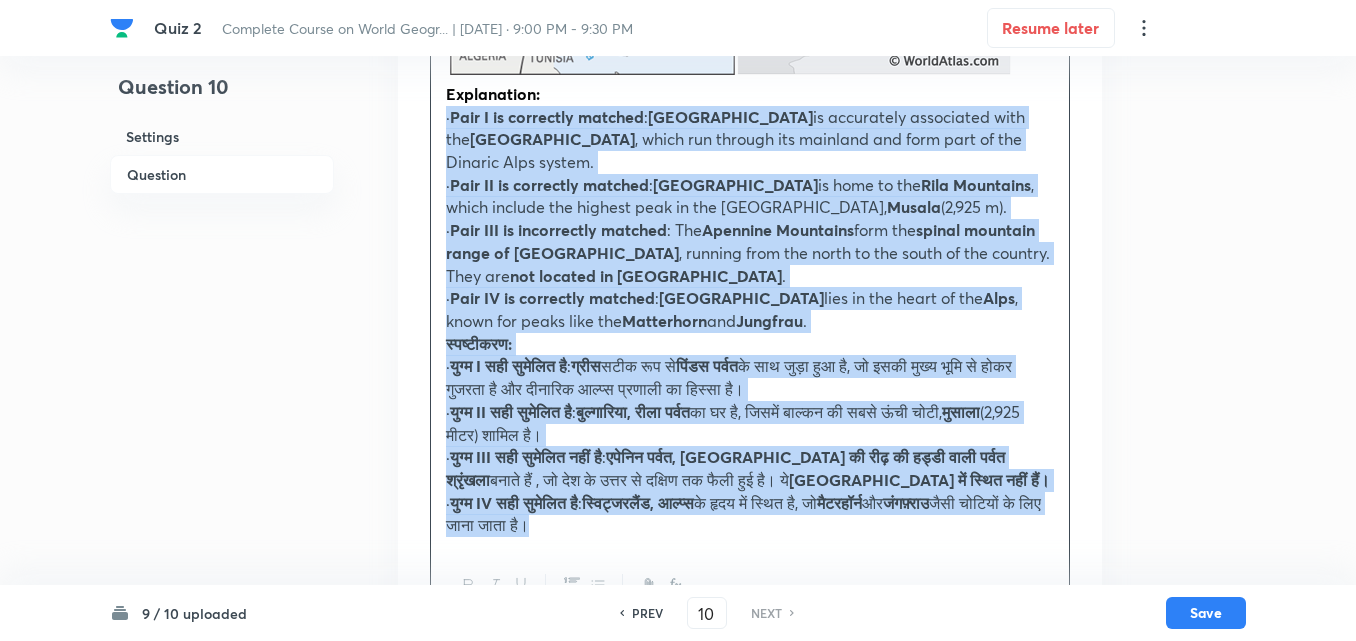 drag, startPoint x: 439, startPoint y: 113, endPoint x: 626, endPoint y: 520, distance: 447.90402 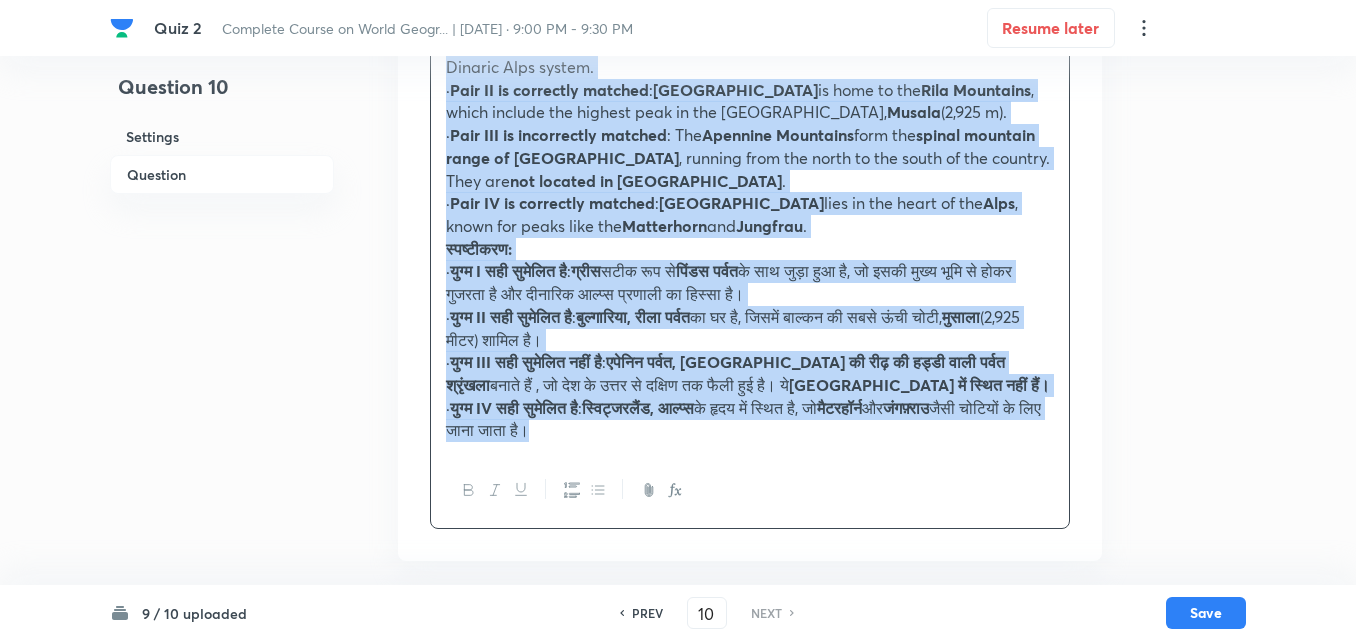 click at bounding box center [597, 490] 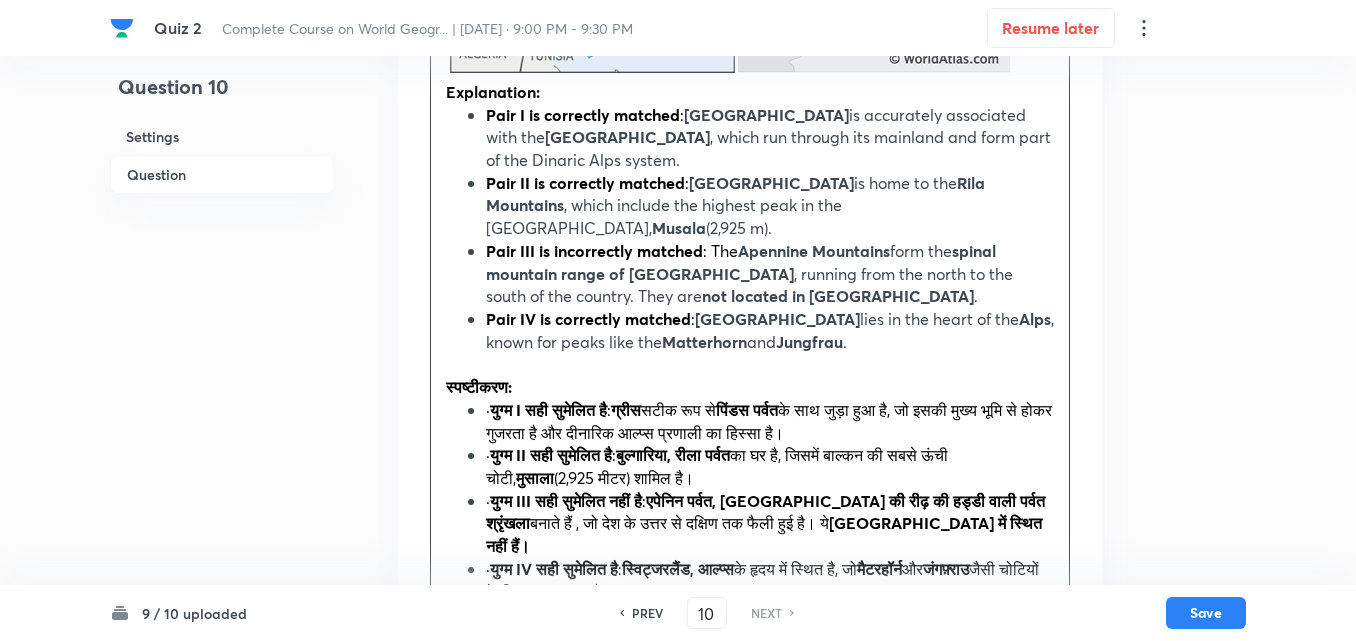 scroll, scrollTop: 2769, scrollLeft: 0, axis: vertical 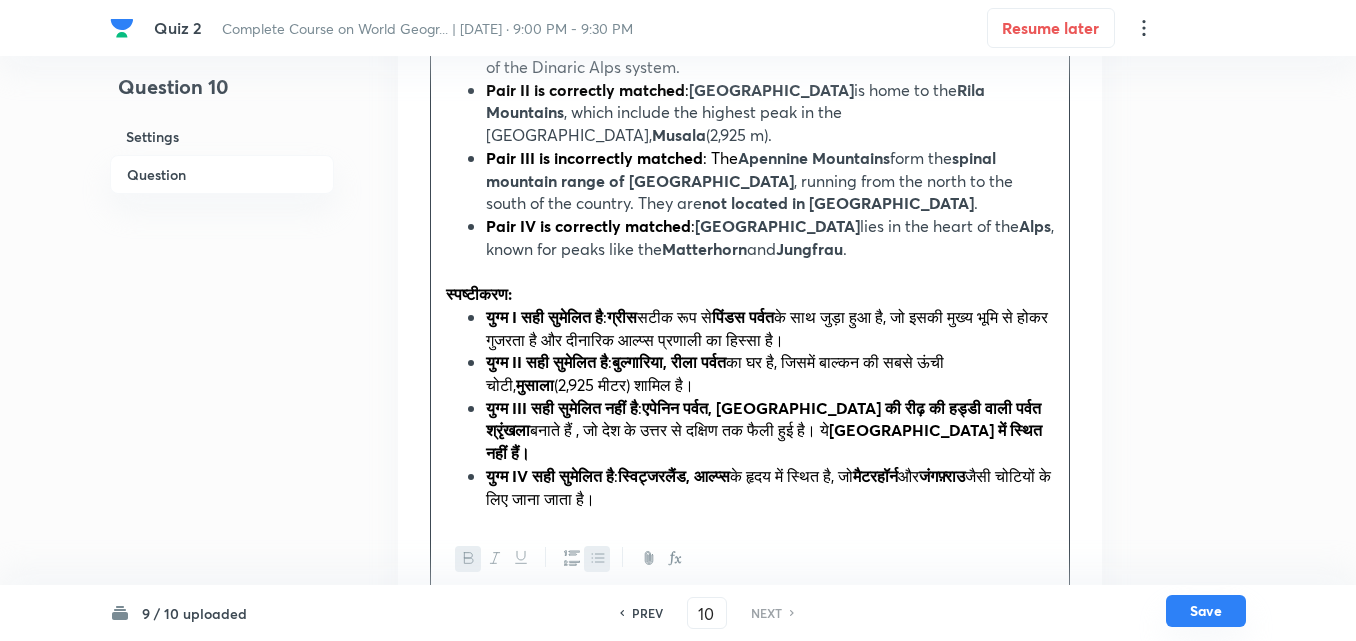 click on "Save" at bounding box center (1206, 611) 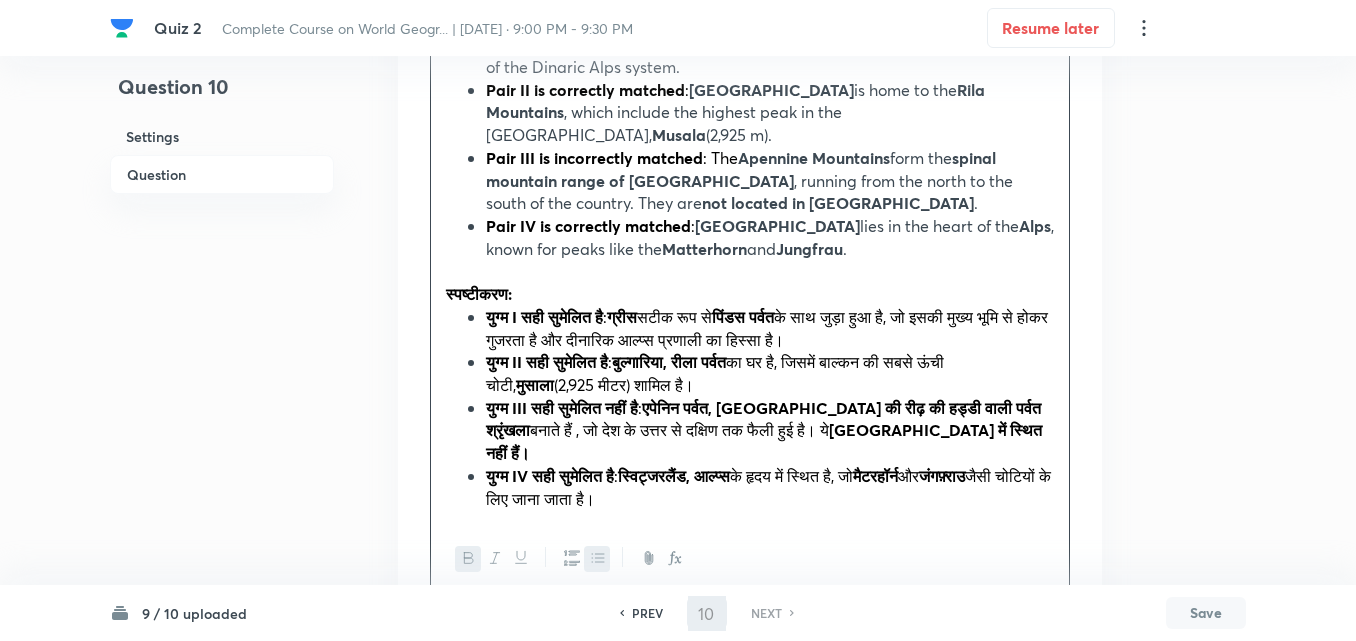 scroll, scrollTop: 1739, scrollLeft: 0, axis: vertical 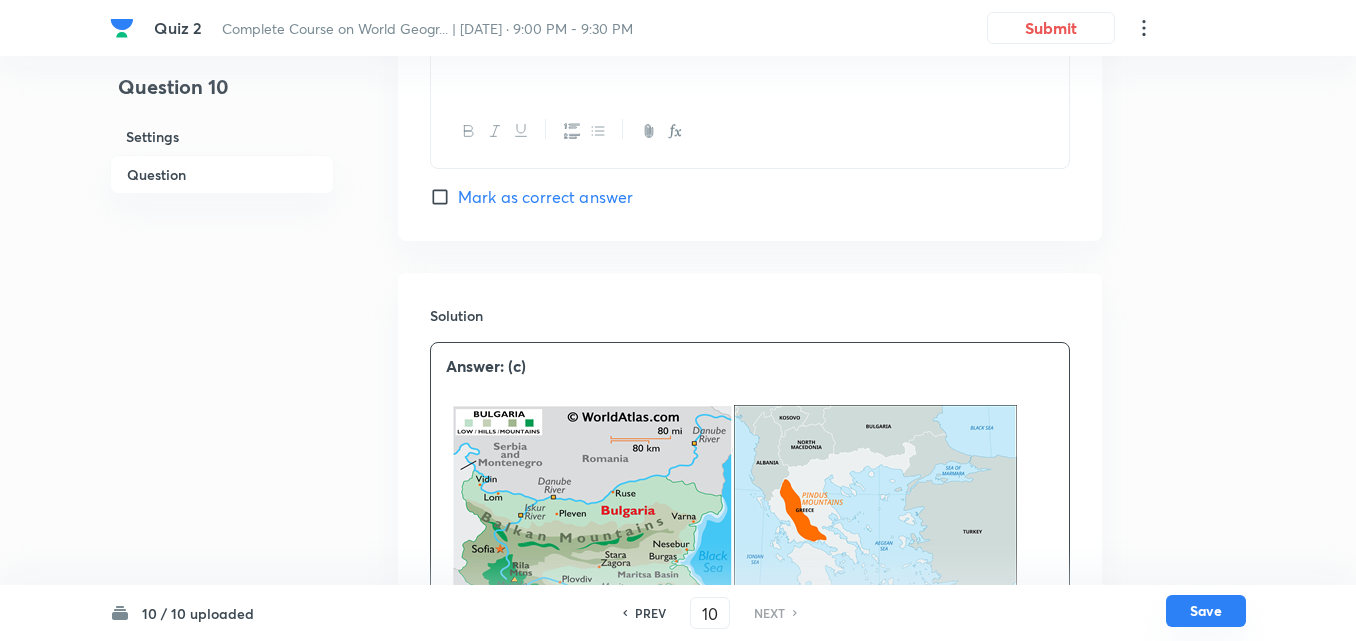 click on "Save" at bounding box center [1206, 611] 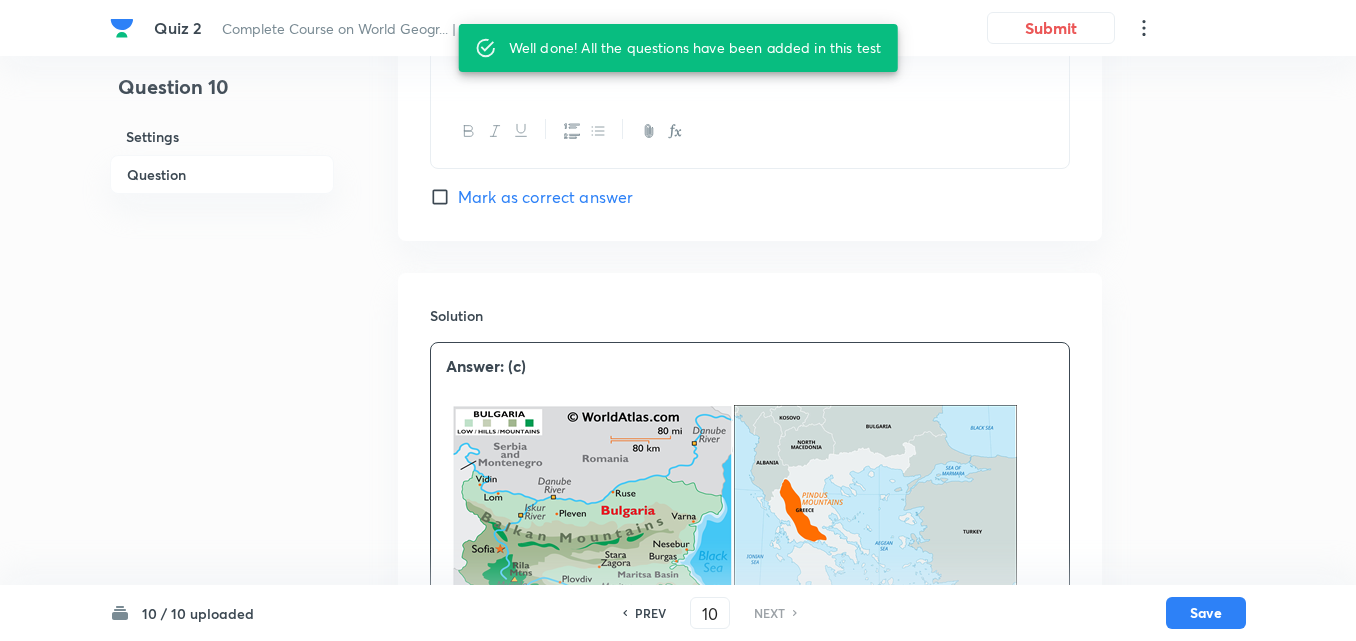 checkbox on "true" 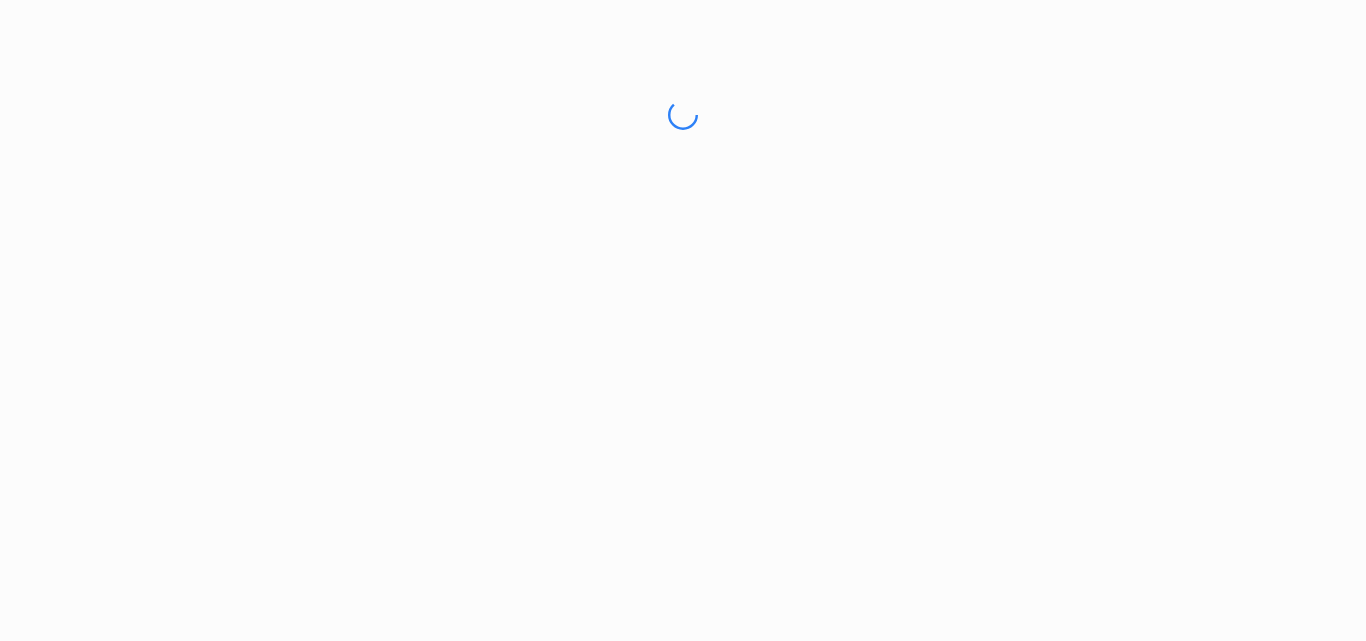 scroll, scrollTop: 0, scrollLeft: 0, axis: both 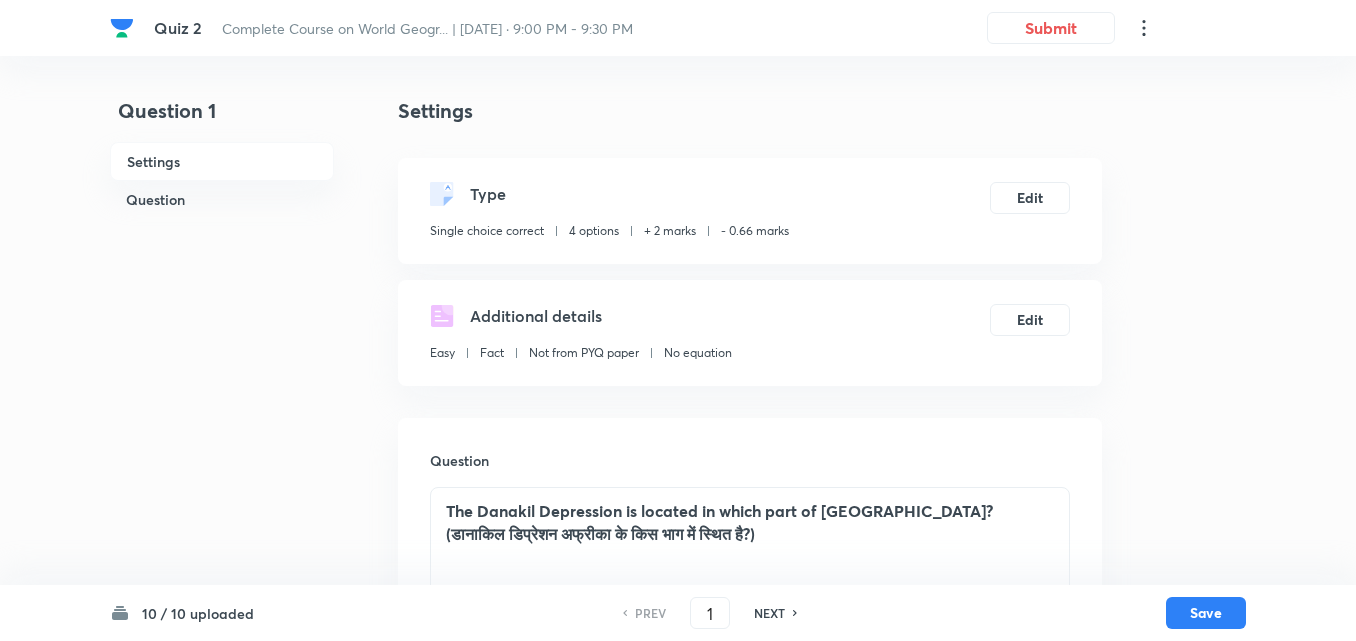 click on "Question" at bounding box center (222, 199) 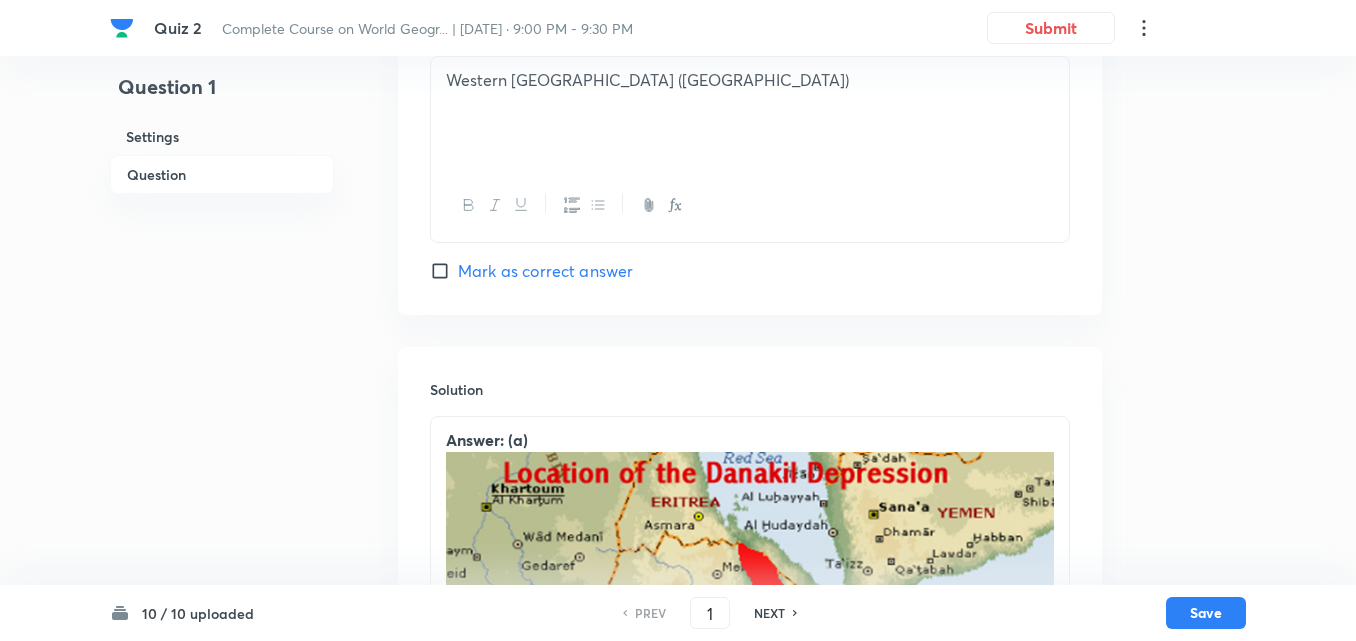 scroll, scrollTop: 1846, scrollLeft: 0, axis: vertical 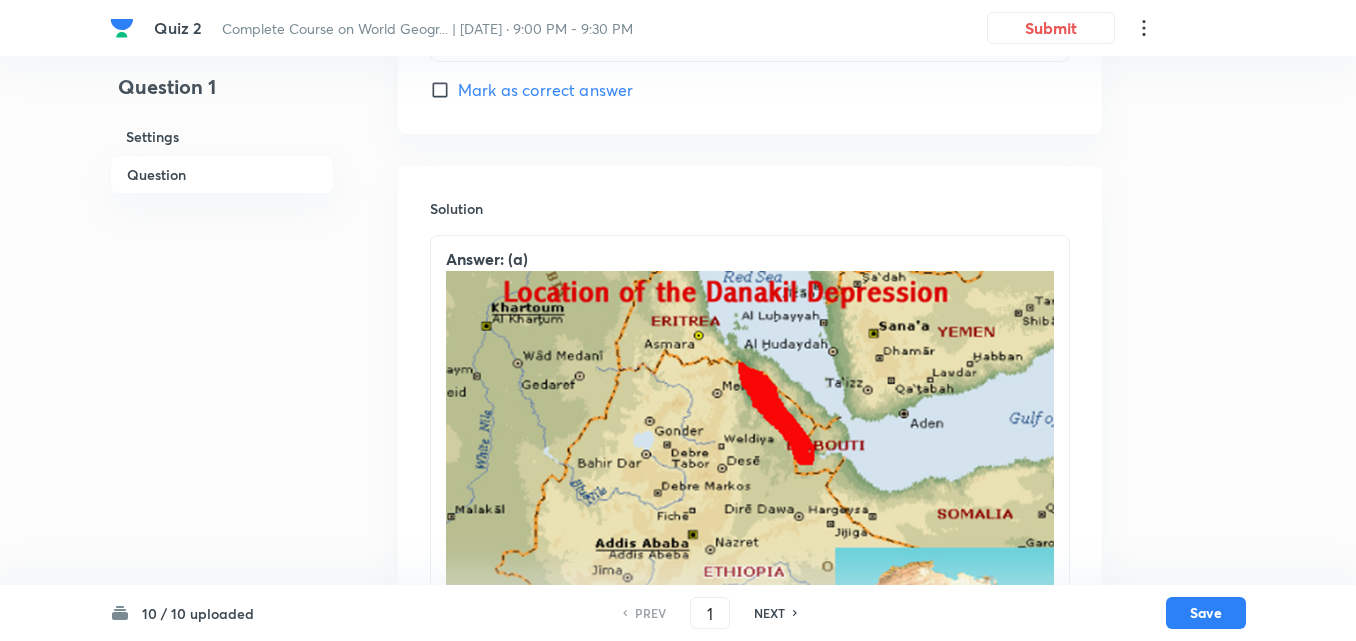 click on "NEXT" at bounding box center (769, 613) 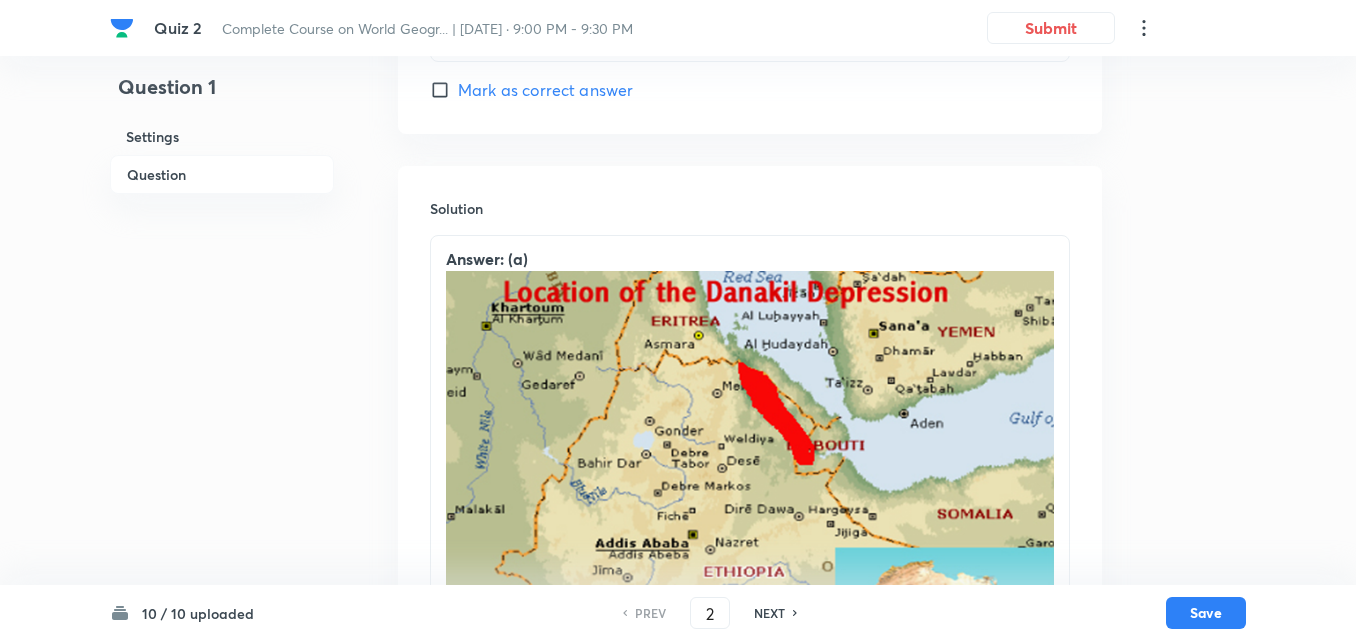 checkbox on "true" 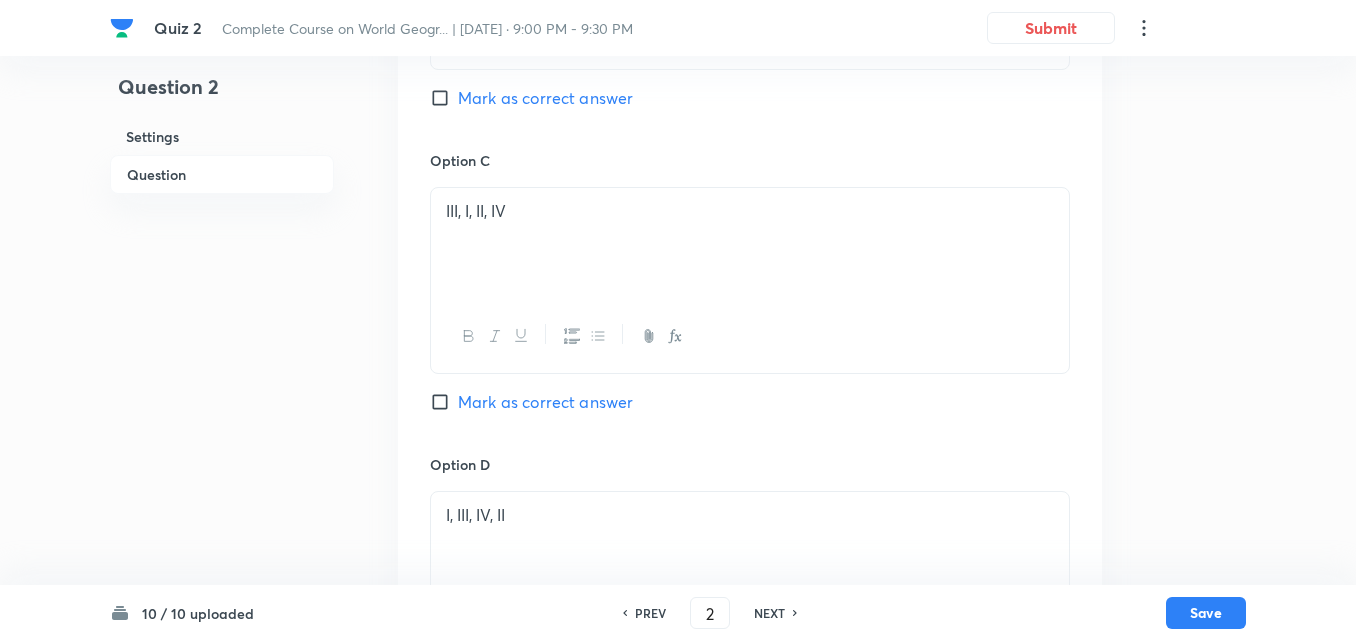 scroll, scrollTop: 1846, scrollLeft: 0, axis: vertical 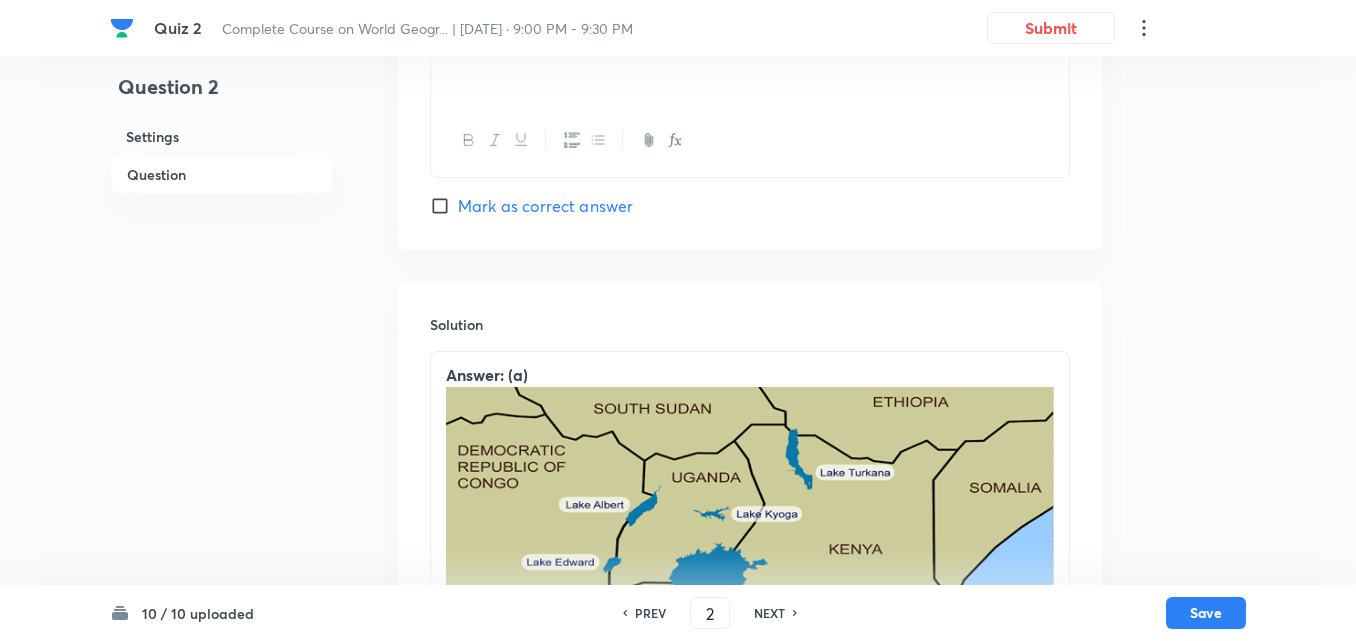 click on "NEXT" at bounding box center (769, 613) 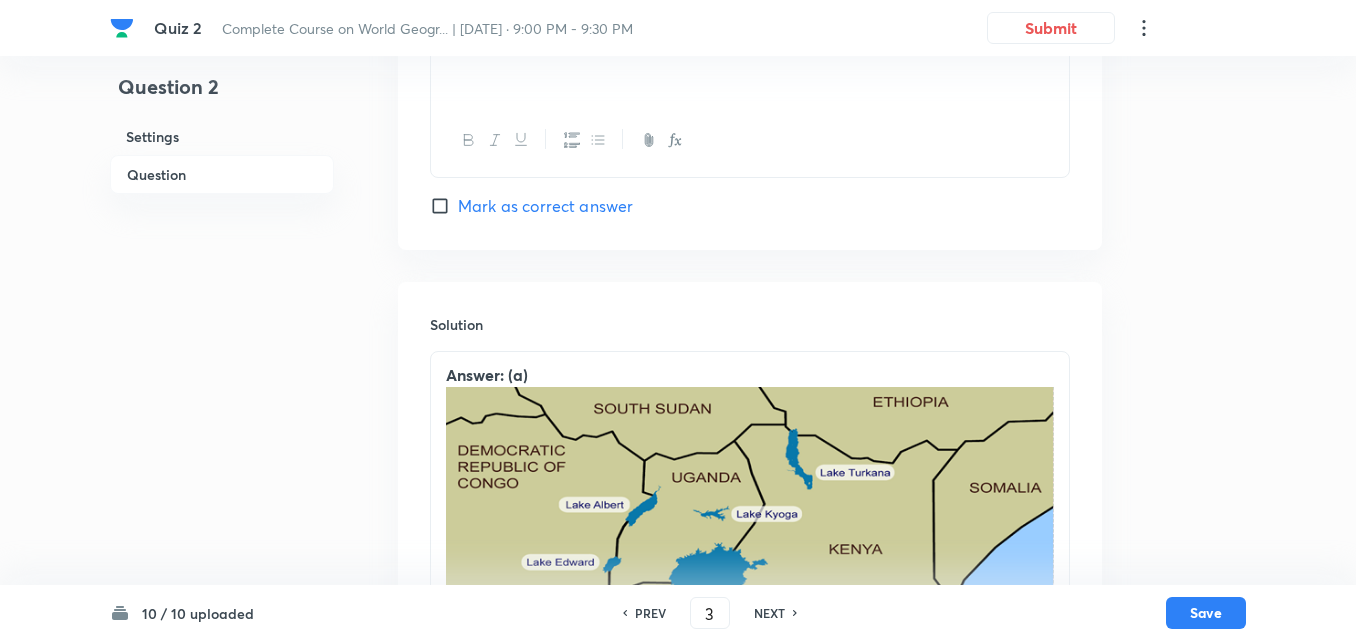 checkbox on "false" 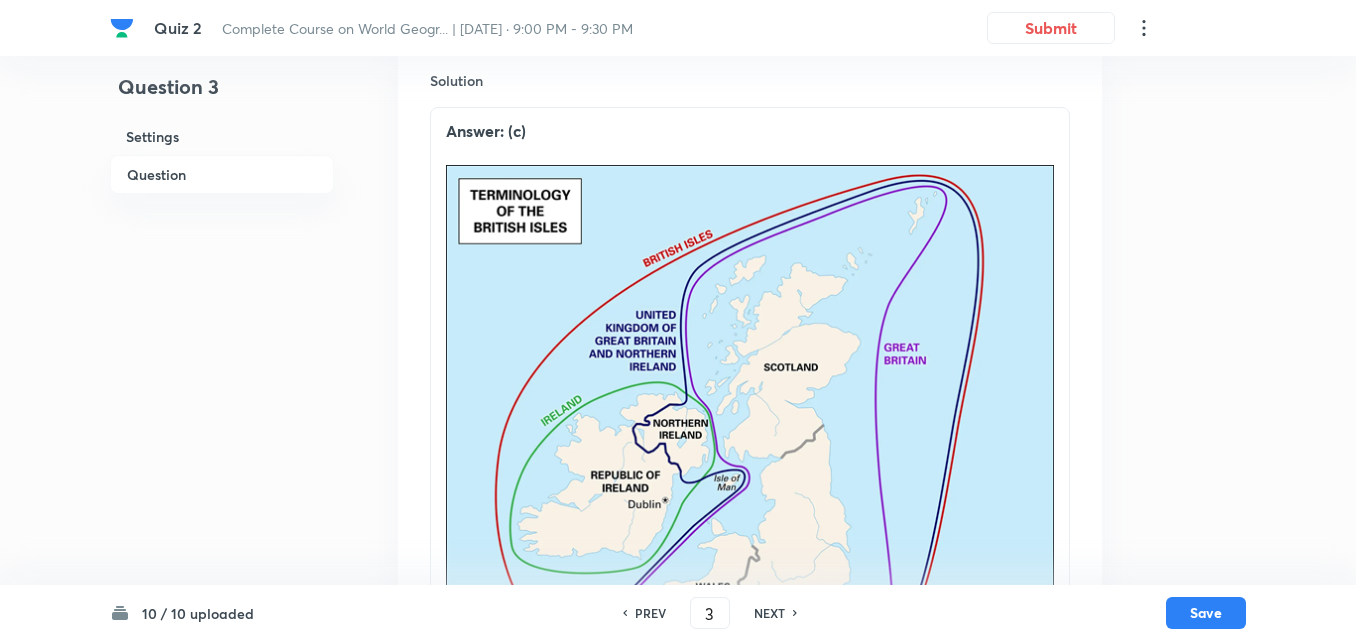 scroll, scrollTop: 2146, scrollLeft: 0, axis: vertical 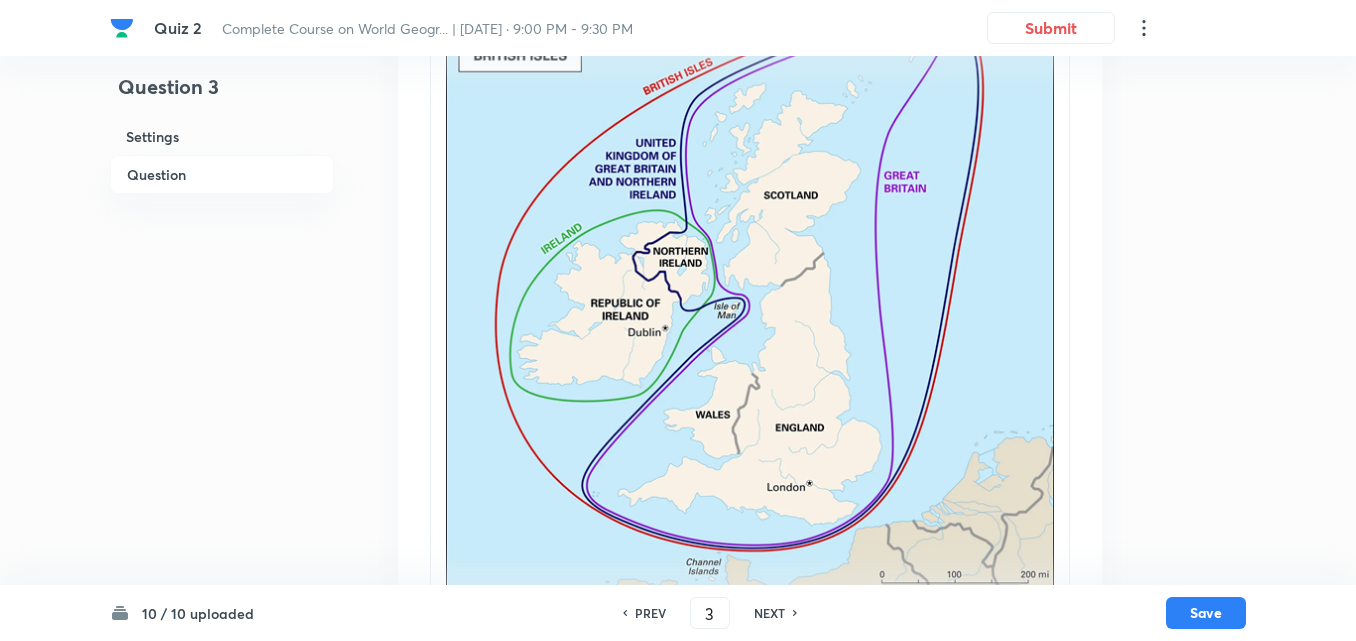 click on "NEXT" at bounding box center [769, 613] 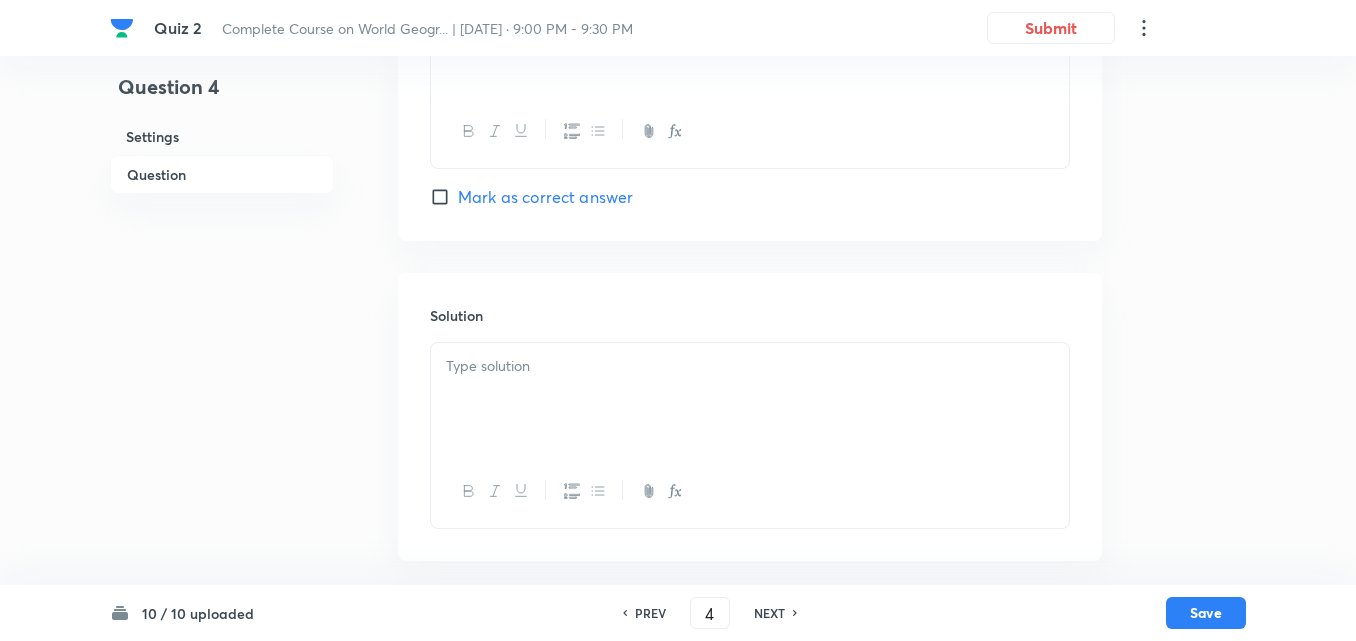 checkbox on "false" 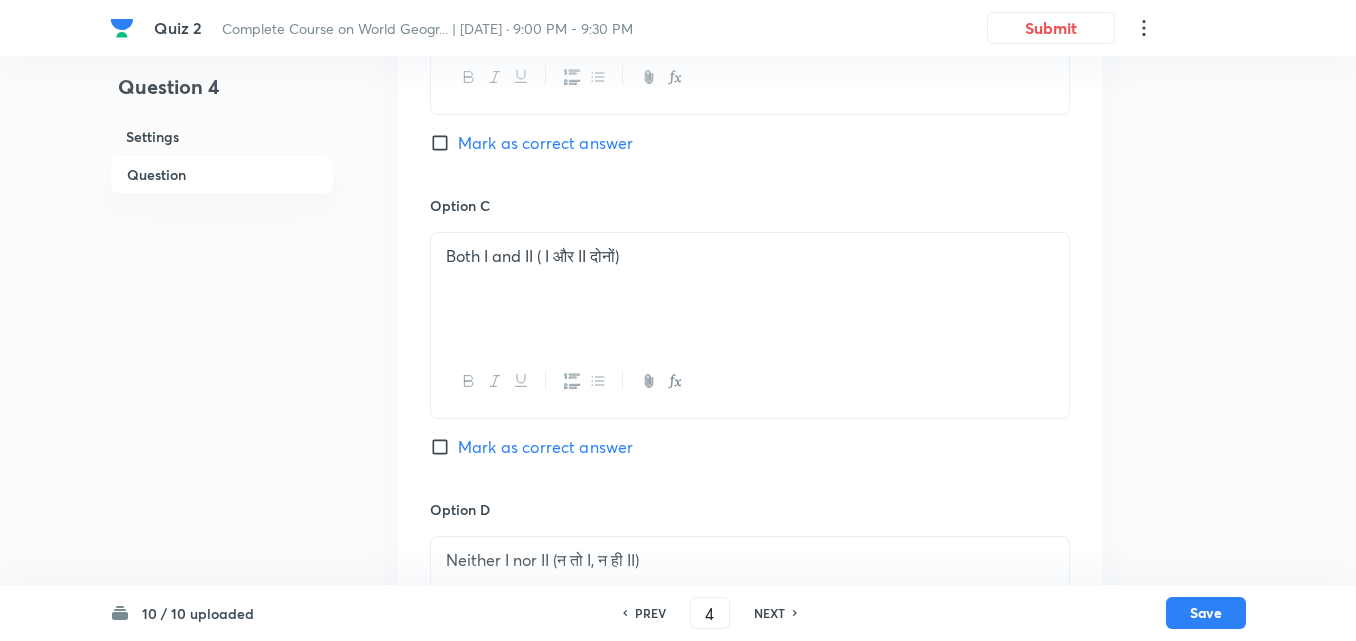 scroll, scrollTop: 1846, scrollLeft: 0, axis: vertical 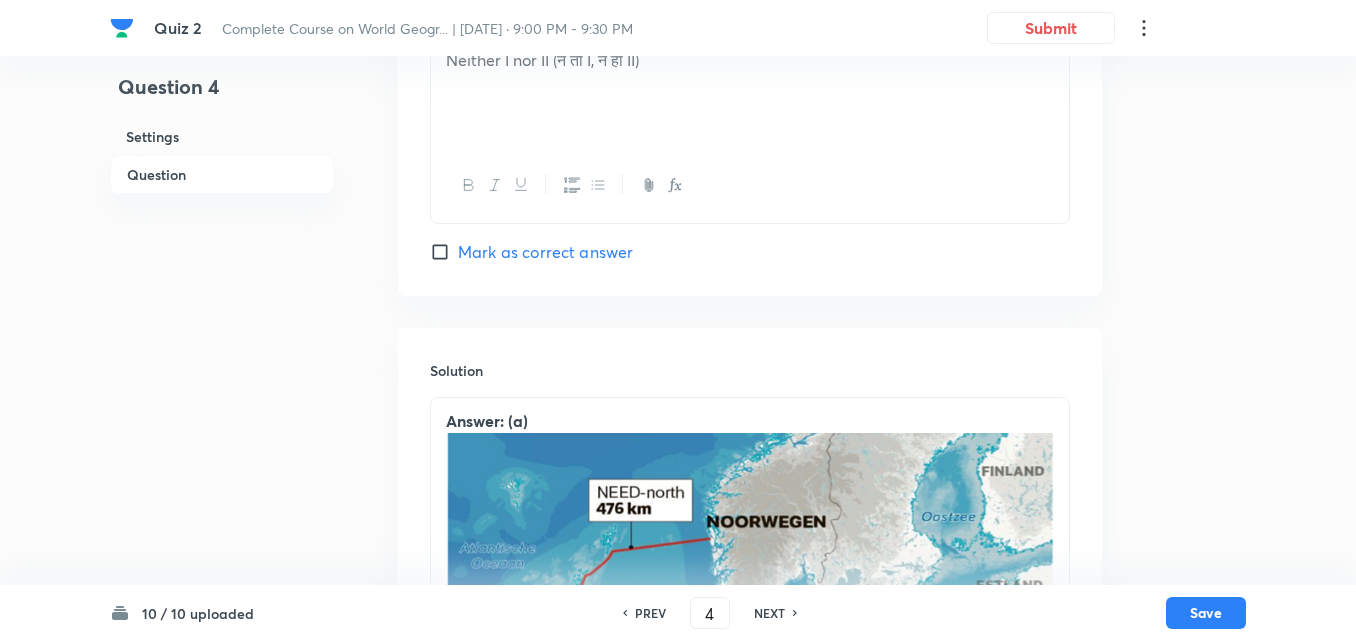 click on "NEXT" at bounding box center (769, 613) 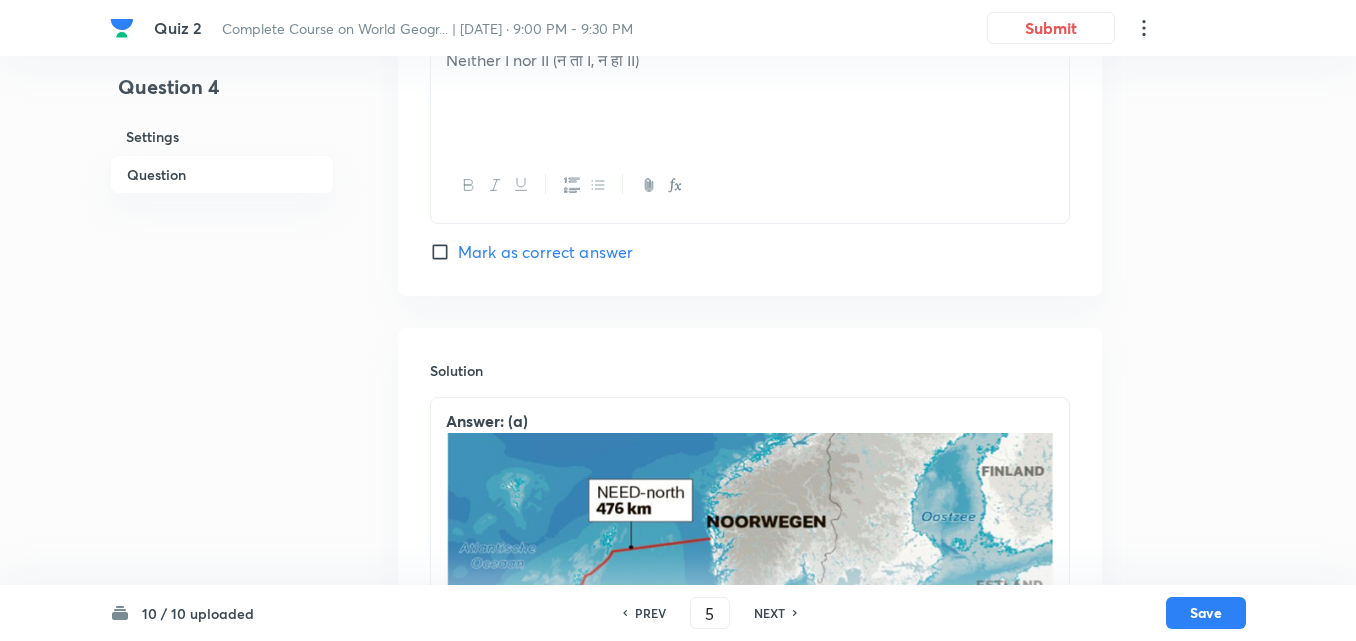 checkbox on "true" 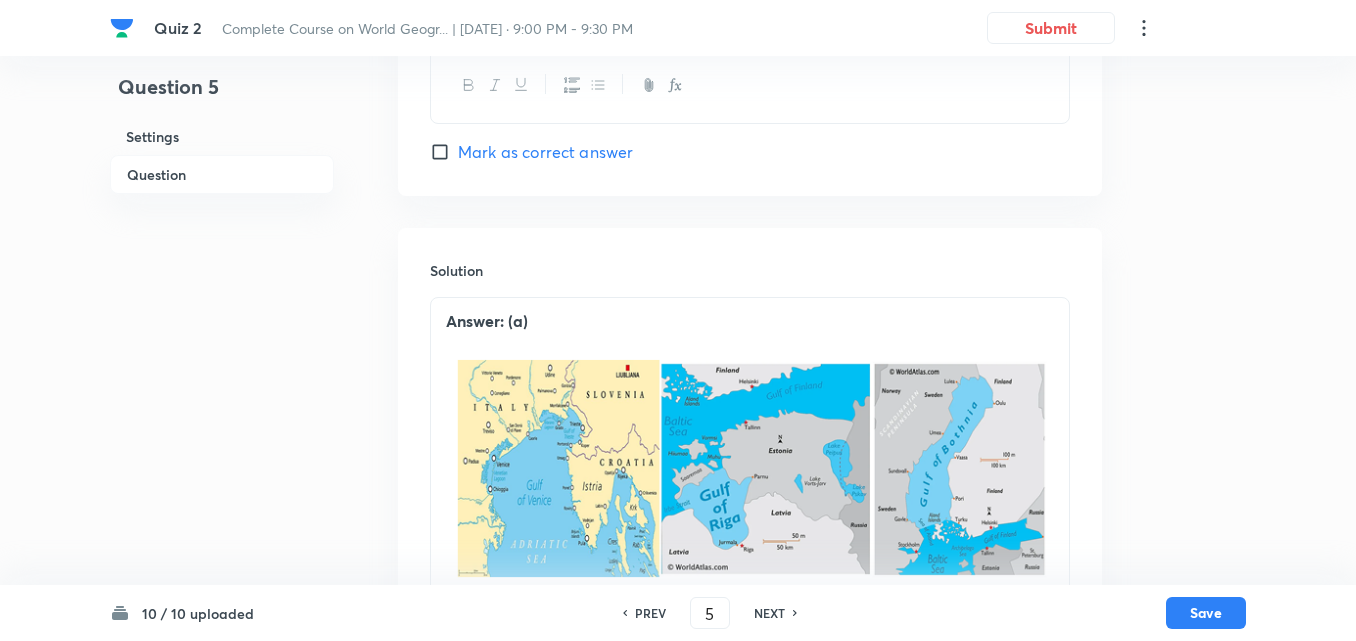 click on "NEXT" at bounding box center [769, 613] 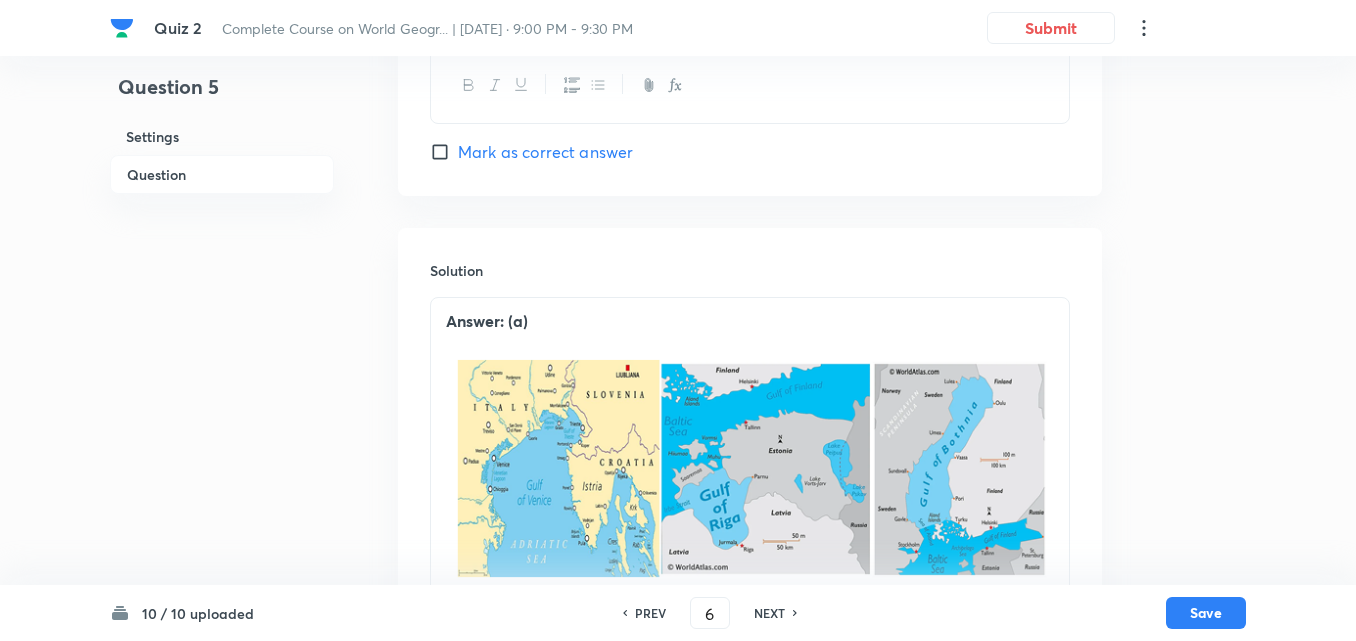 checkbox on "false" 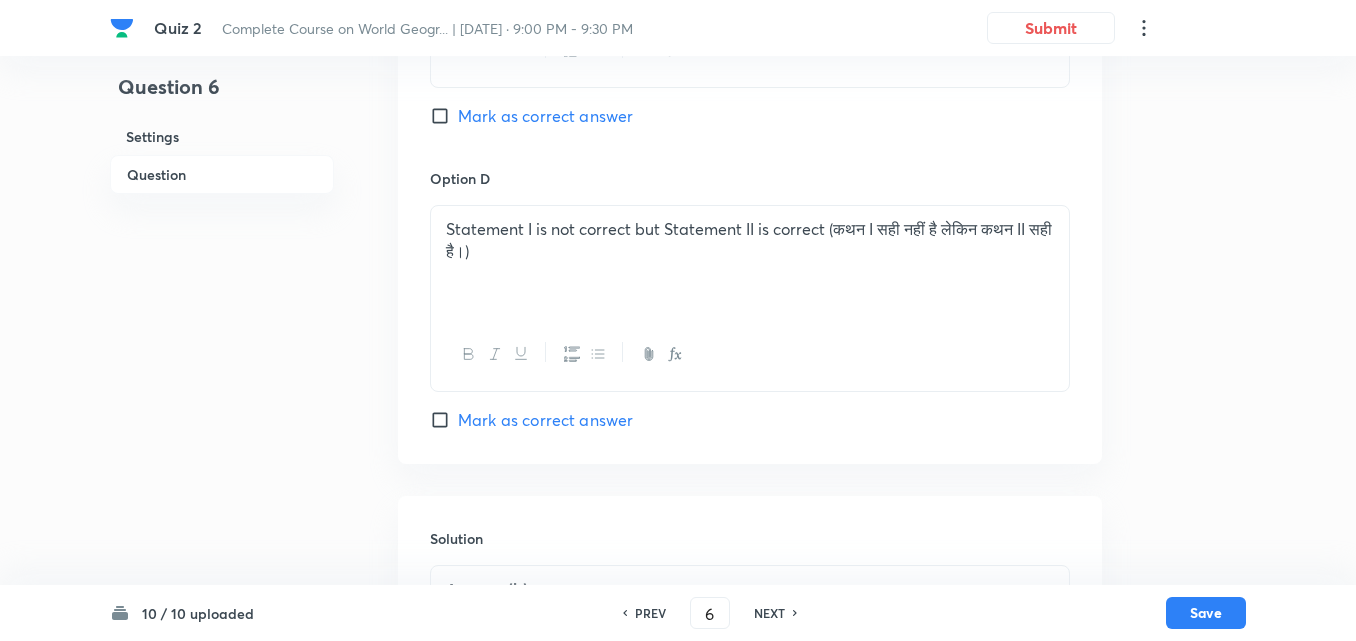 scroll, scrollTop: 2246, scrollLeft: 0, axis: vertical 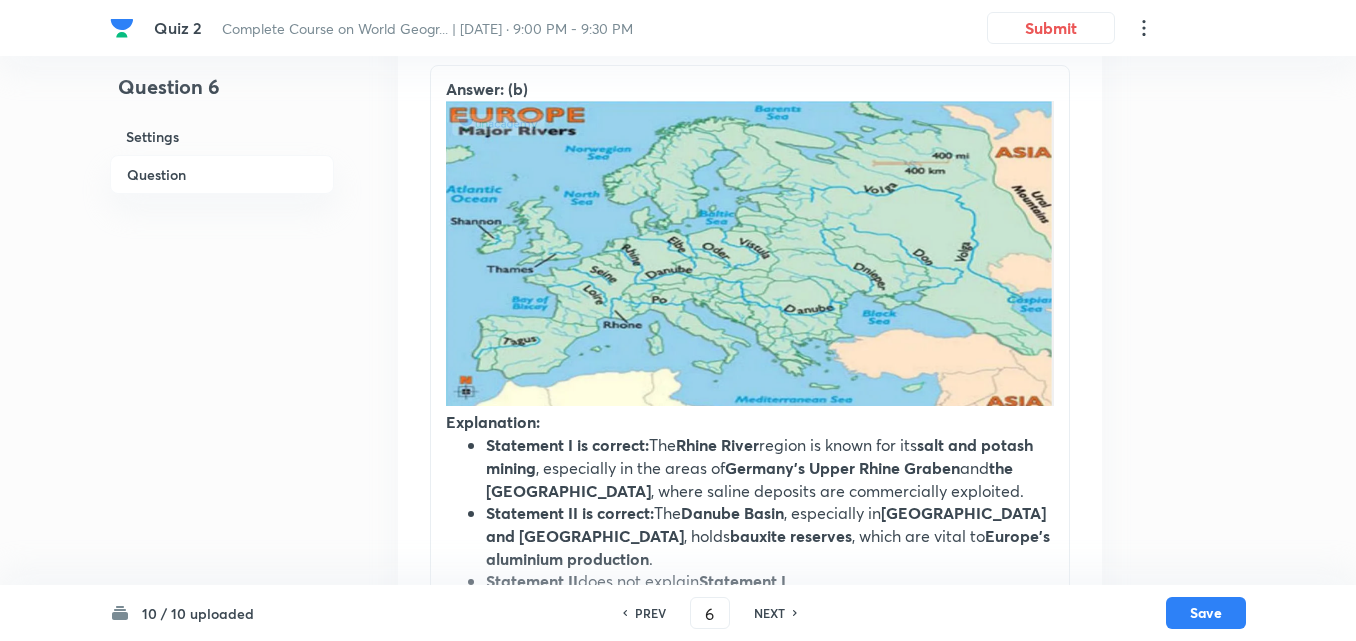 click on "NEXT" at bounding box center [769, 613] 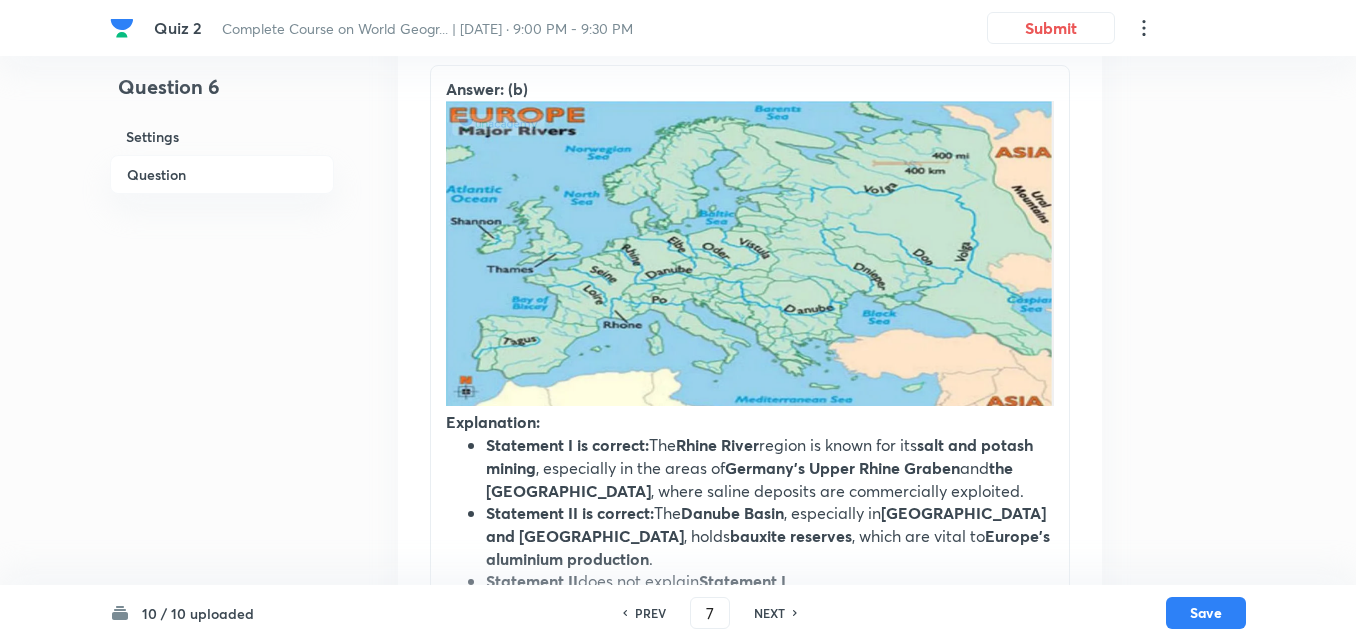 checkbox on "false" 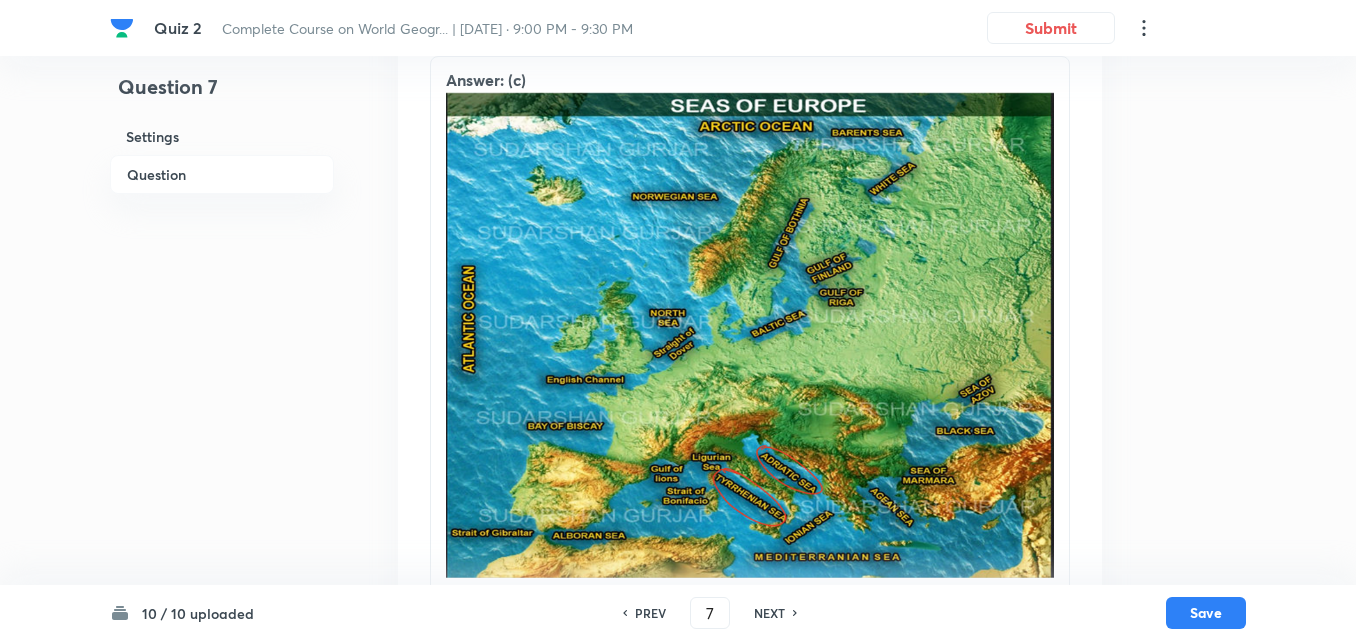 click on "NEXT" at bounding box center [769, 613] 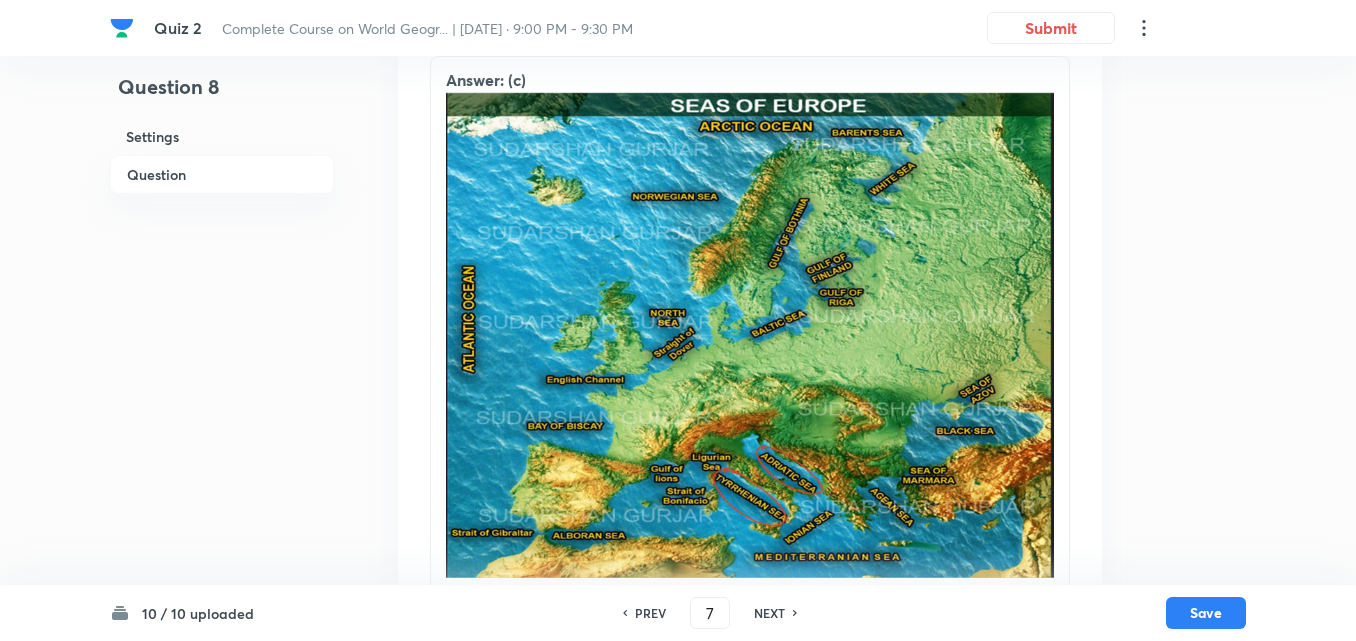 type on "8" 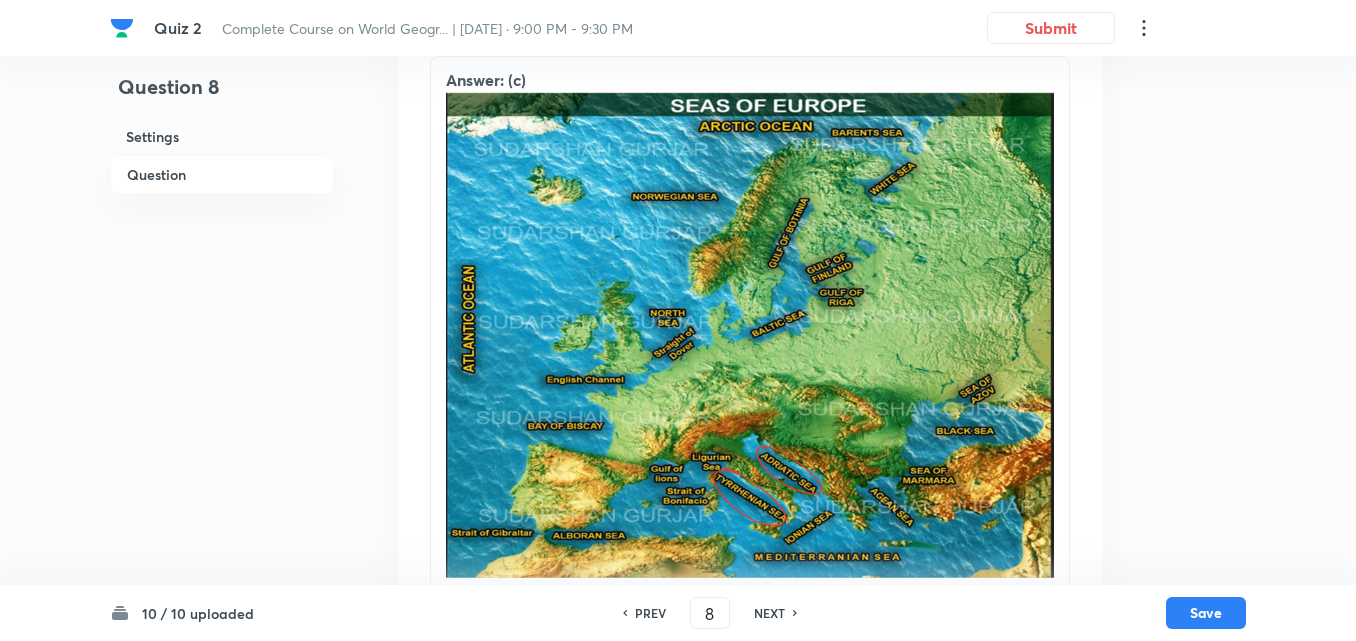 checkbox on "false" 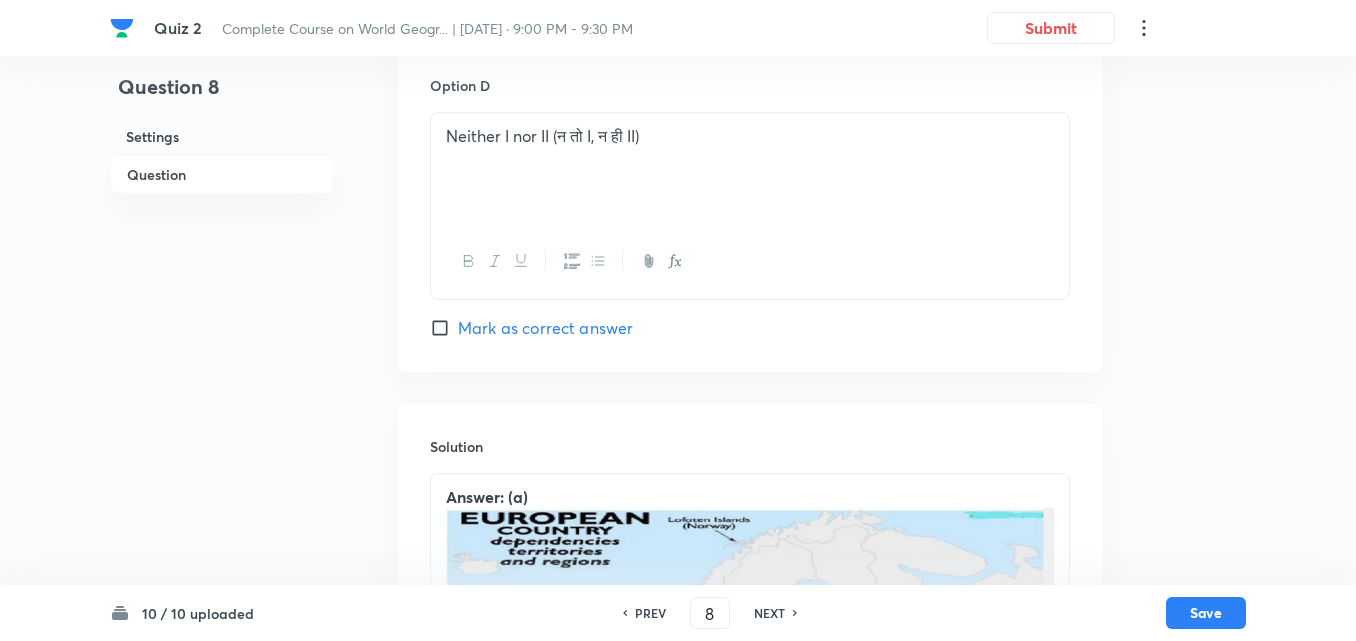 scroll, scrollTop: 1846, scrollLeft: 0, axis: vertical 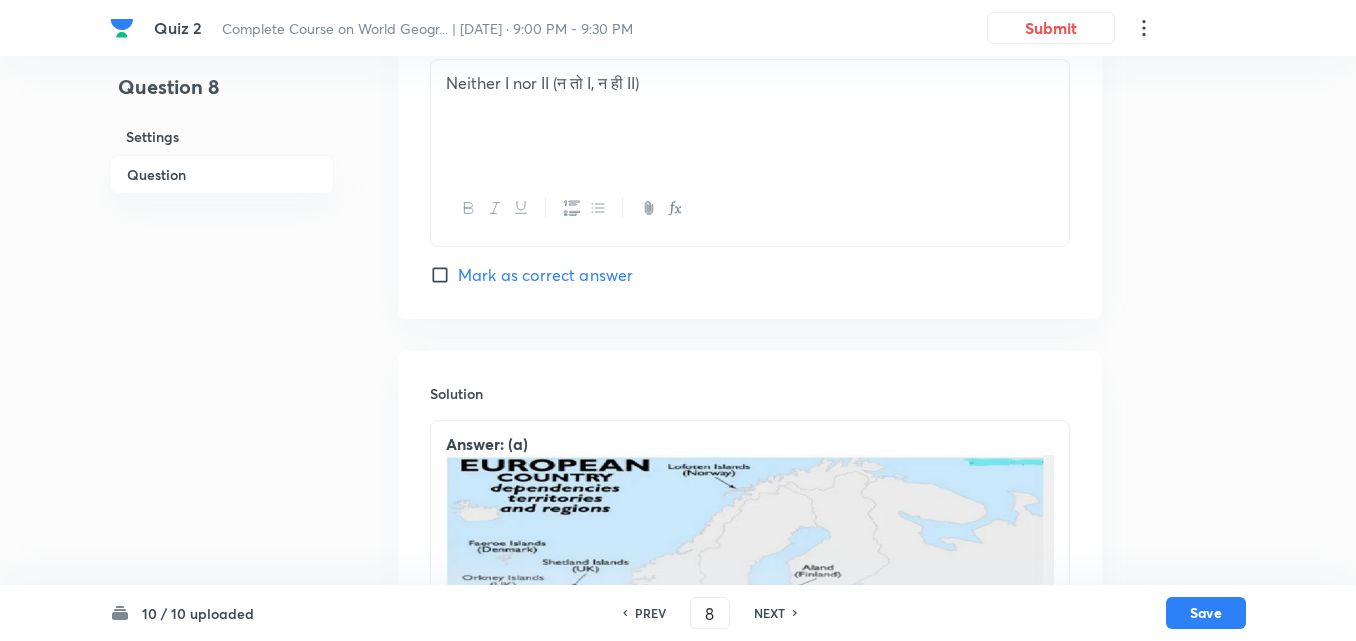 click on "NEXT" at bounding box center [769, 613] 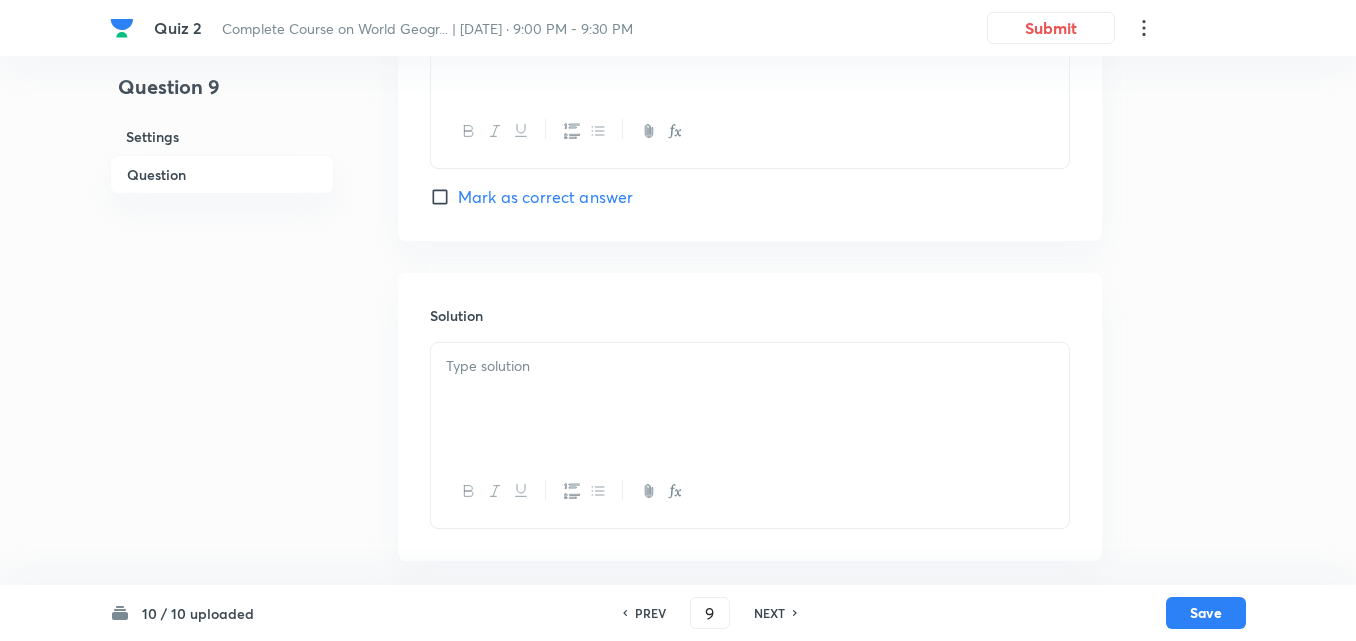 checkbox on "false" 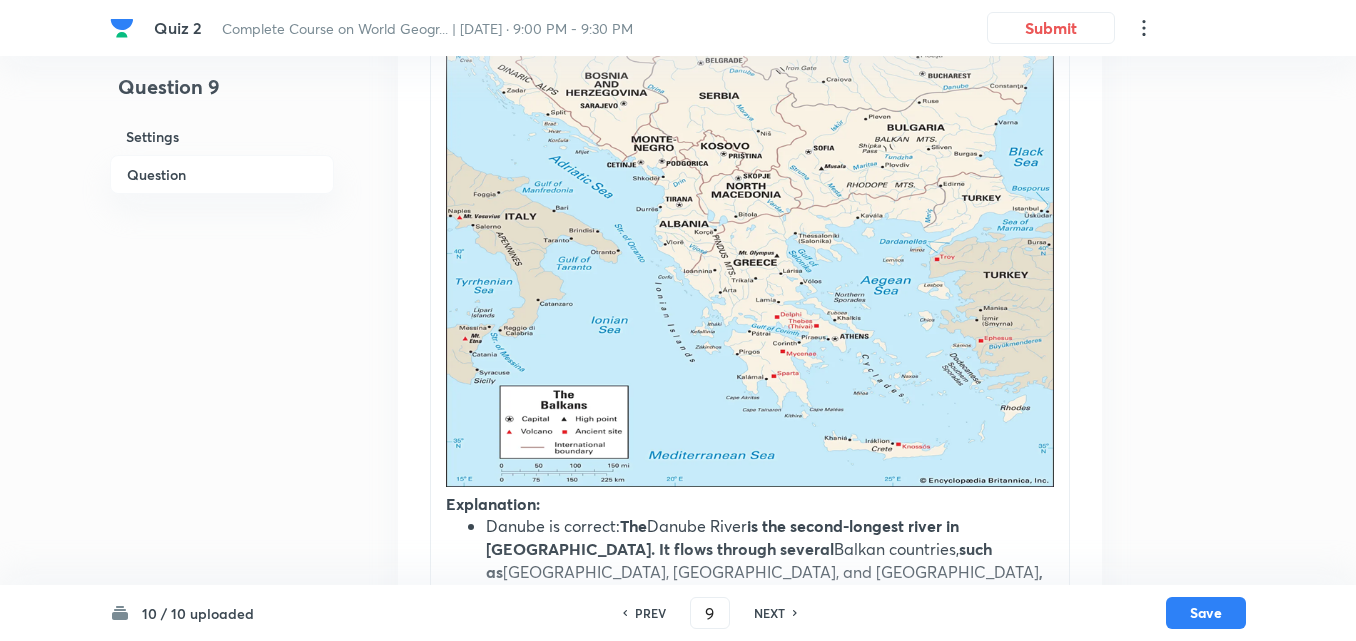 click on "NEXT" at bounding box center [769, 613] 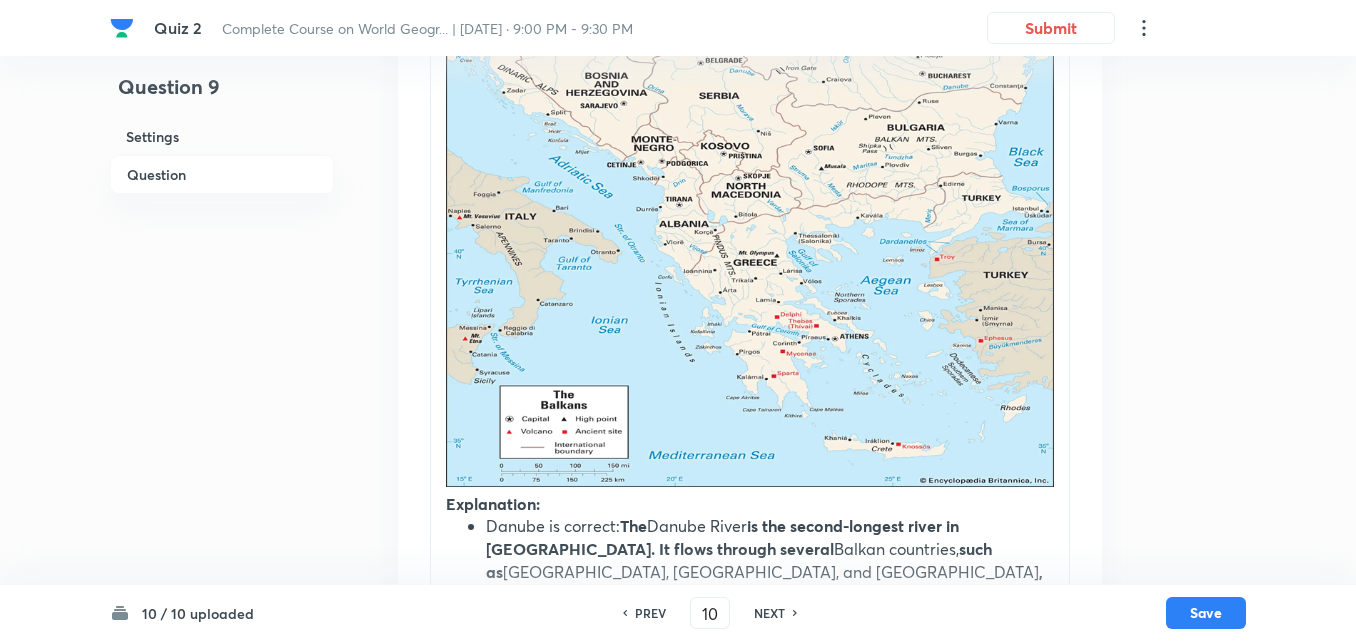 checkbox on "true" 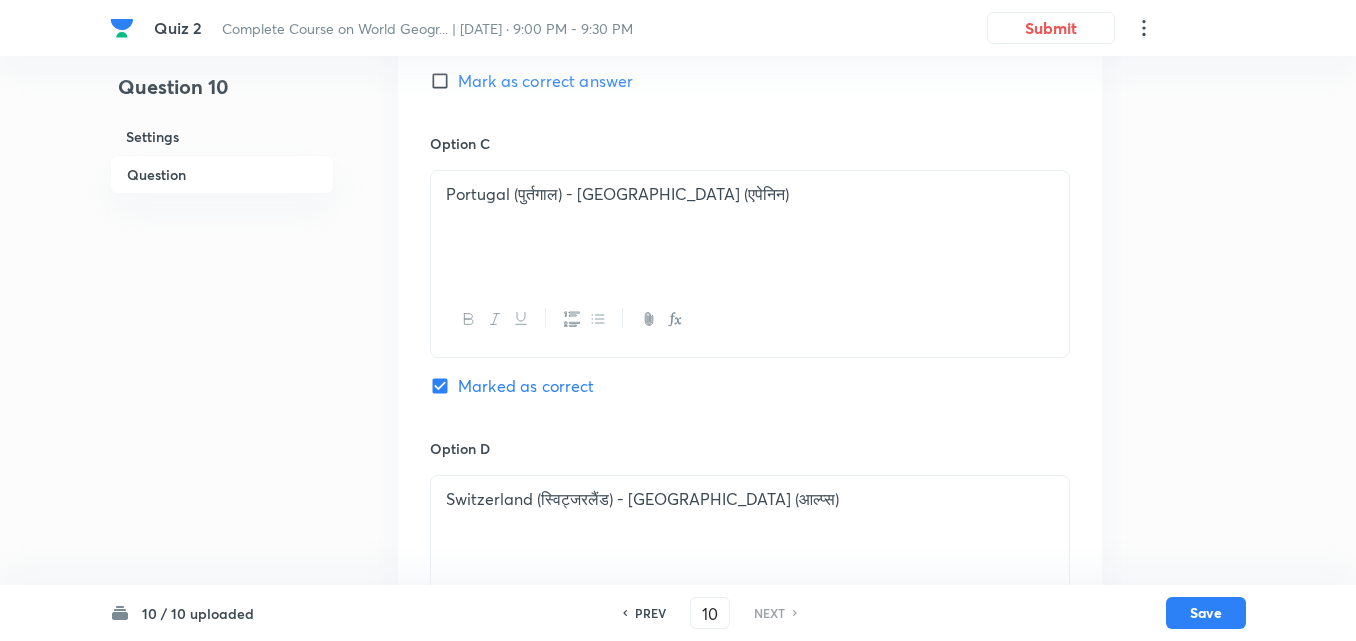 scroll, scrollTop: 1146, scrollLeft: 0, axis: vertical 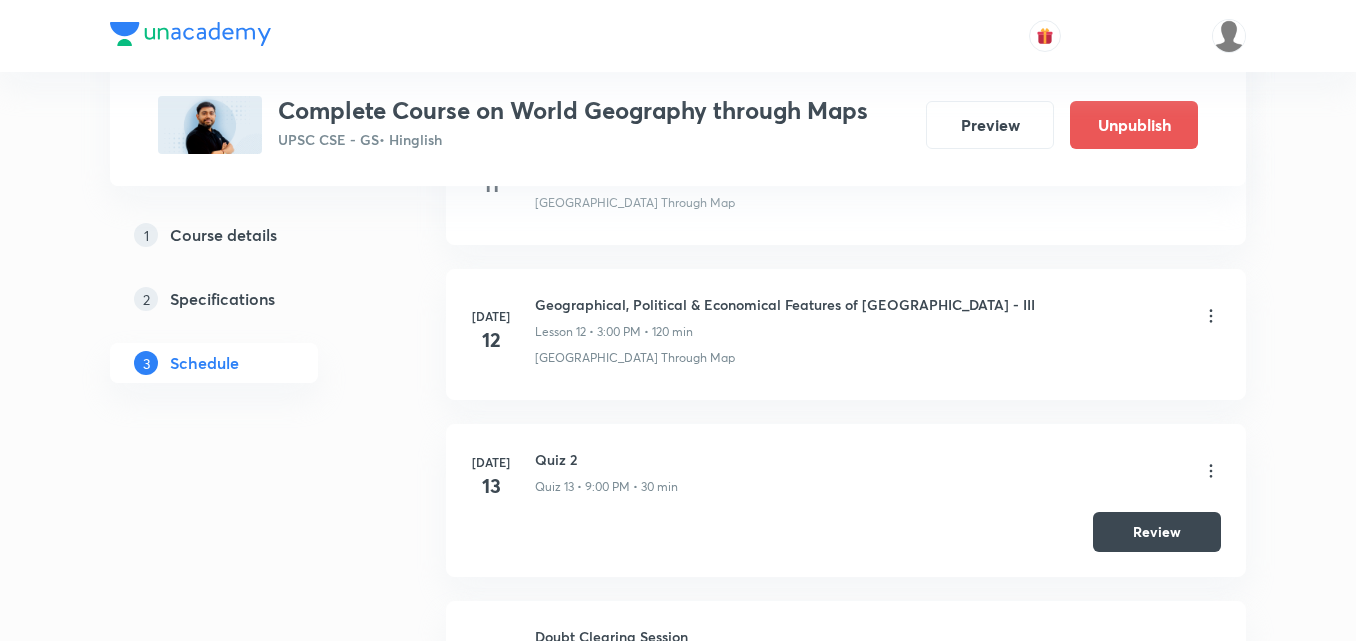 click 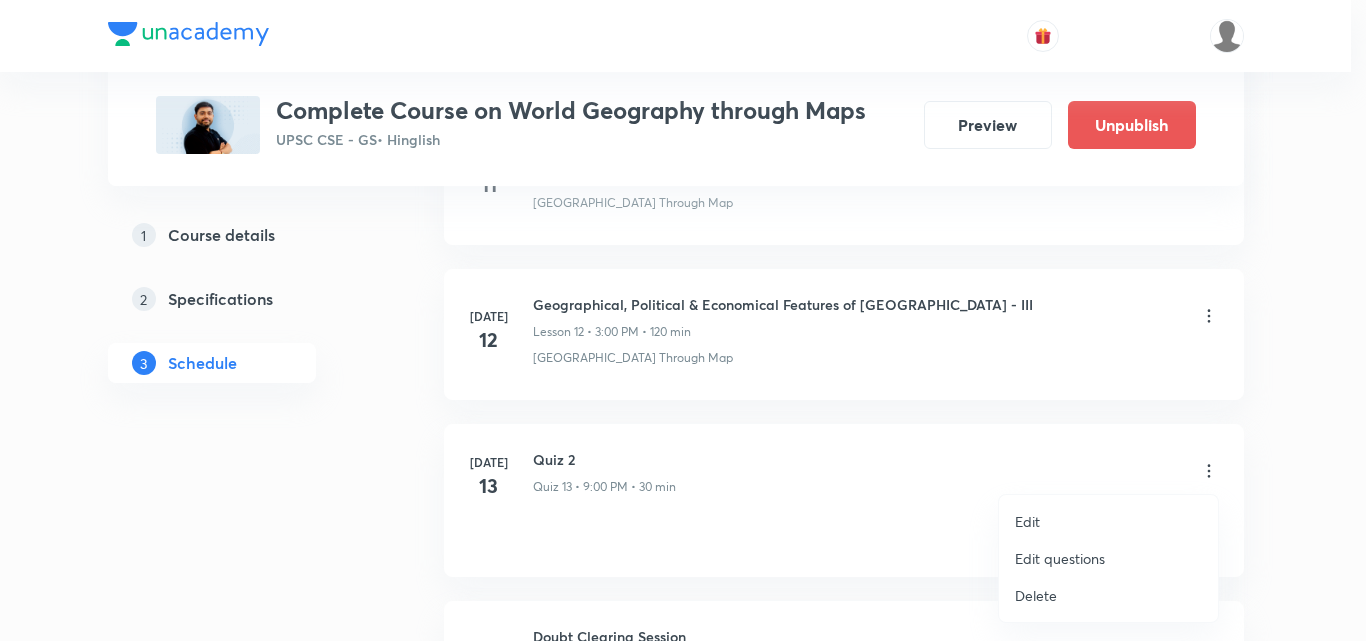click at bounding box center [683, 320] 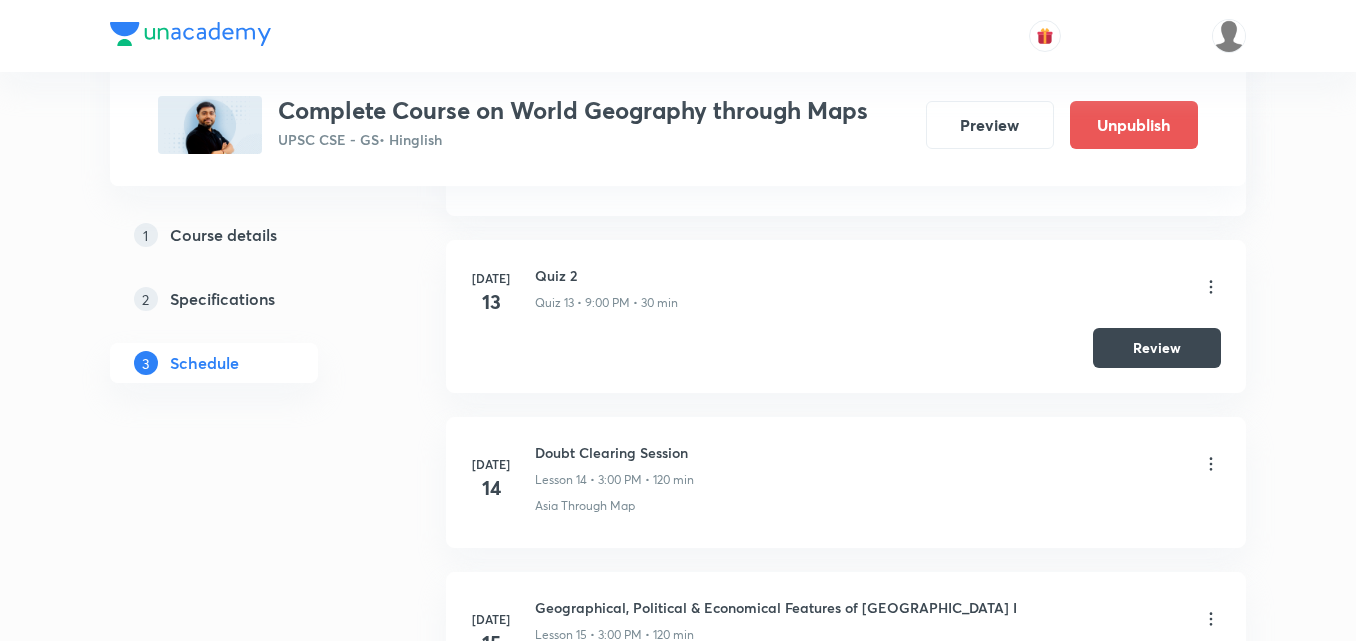 scroll, scrollTop: 3000, scrollLeft: 0, axis: vertical 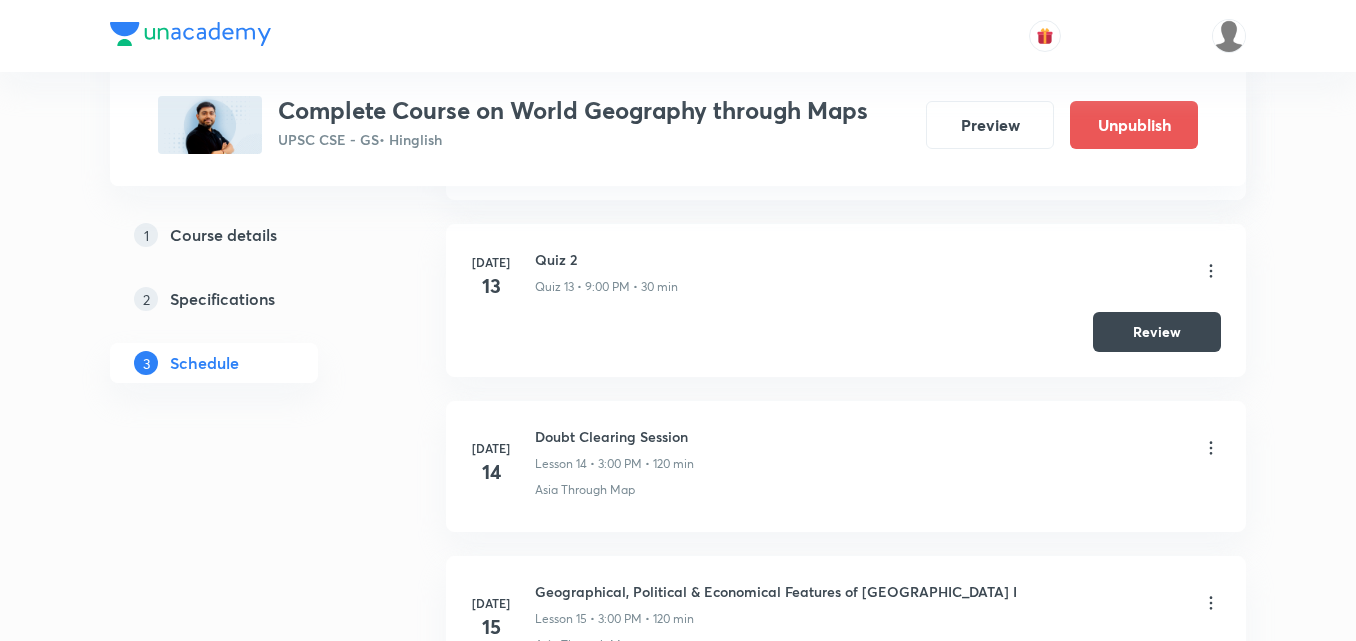 click 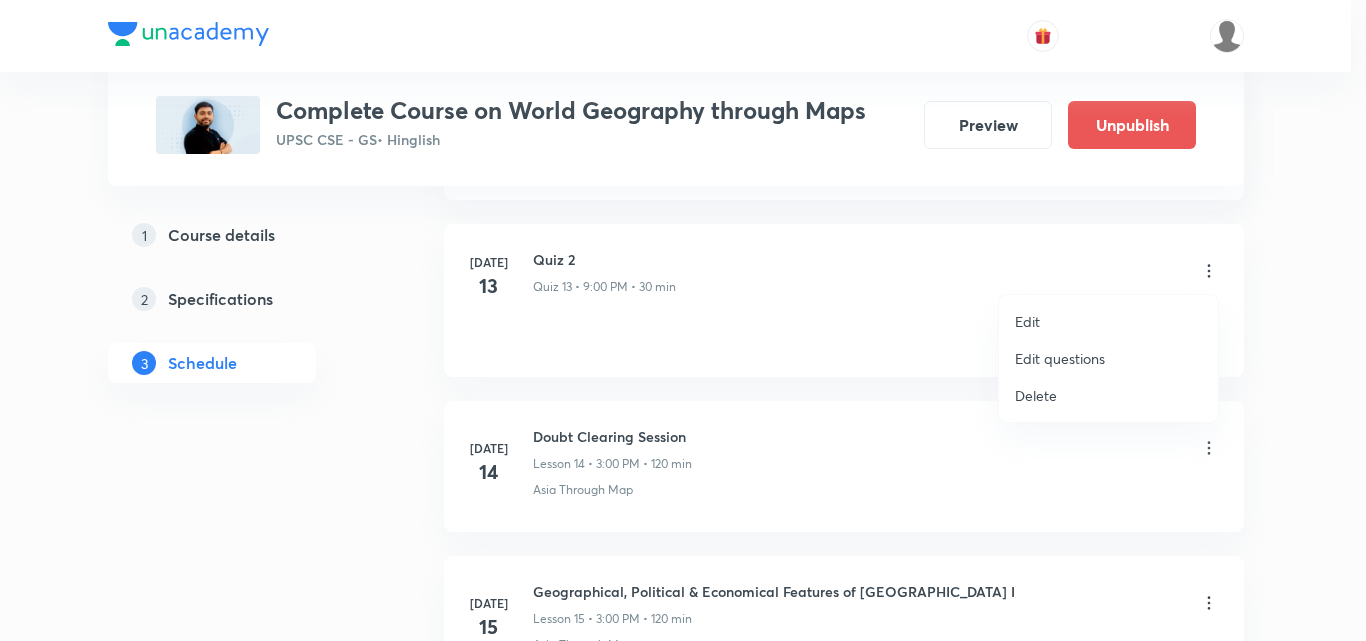click at bounding box center (683, 320) 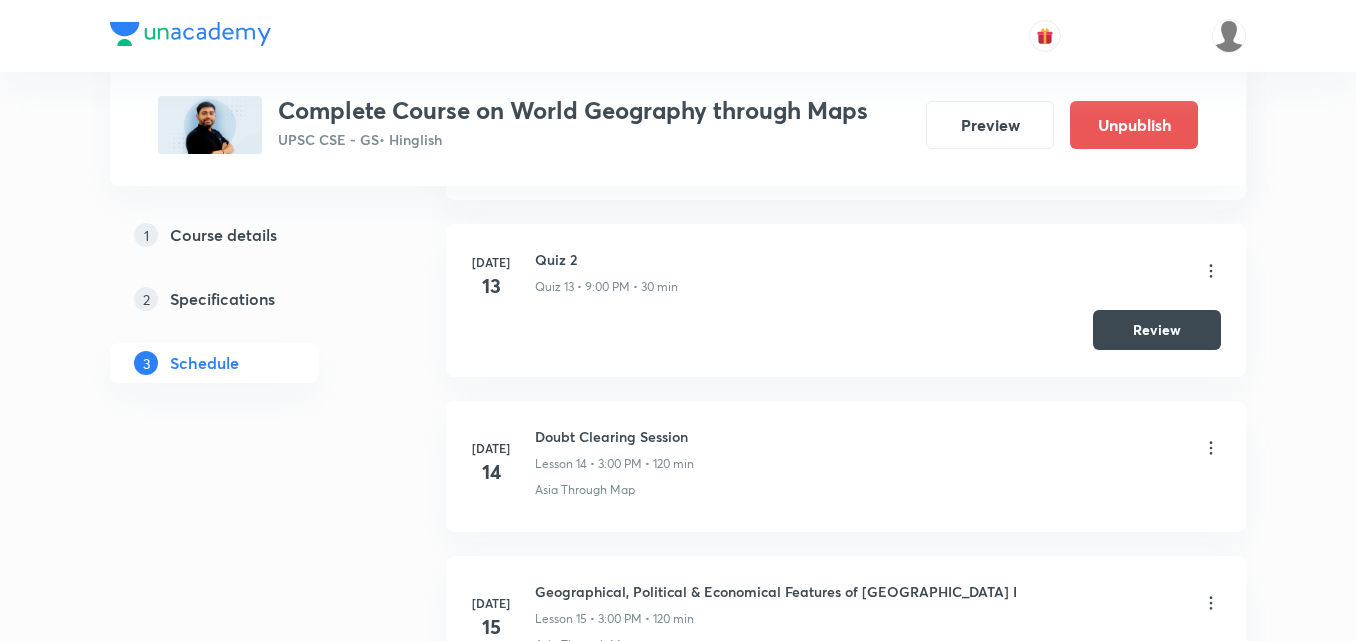 click on "Review" at bounding box center (1157, 330) 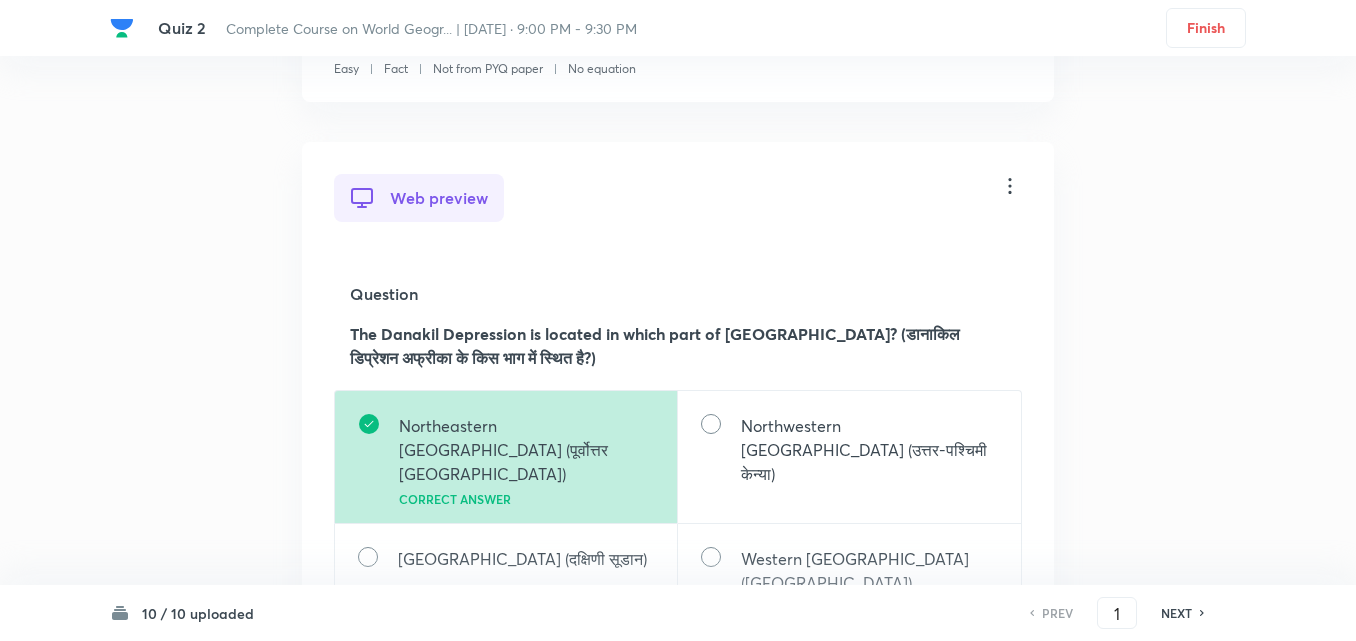 scroll, scrollTop: 0, scrollLeft: 0, axis: both 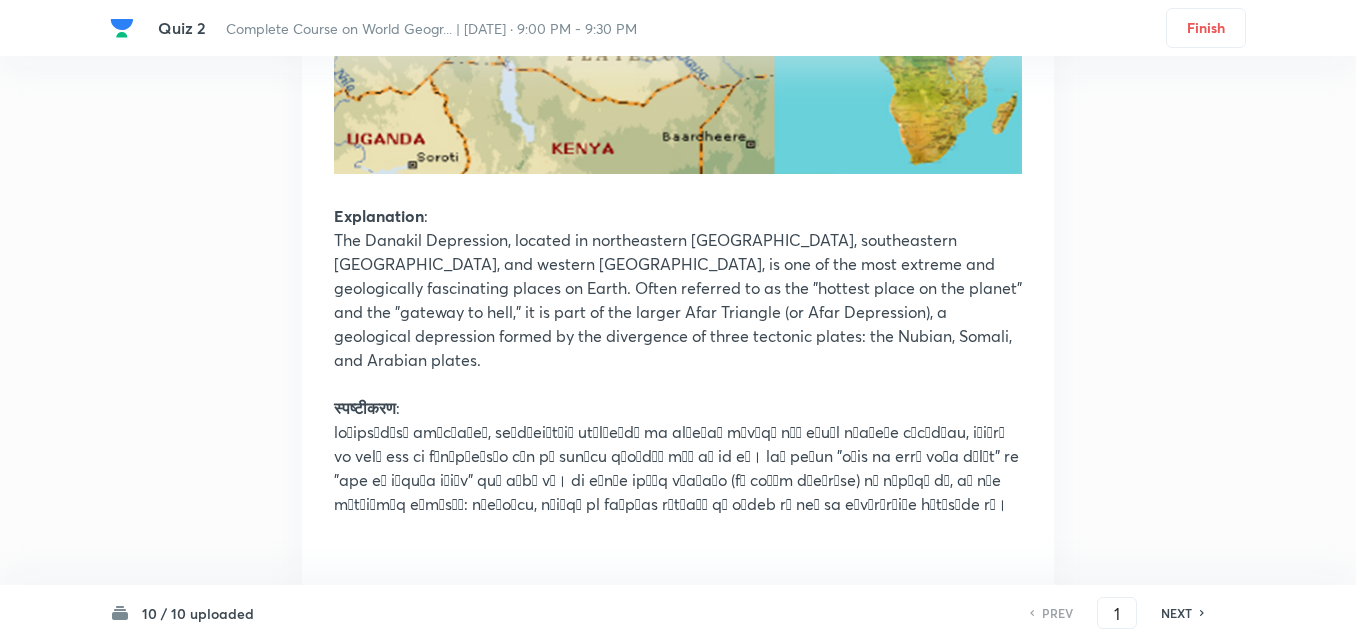 click on "NEXT" at bounding box center [1176, 613] 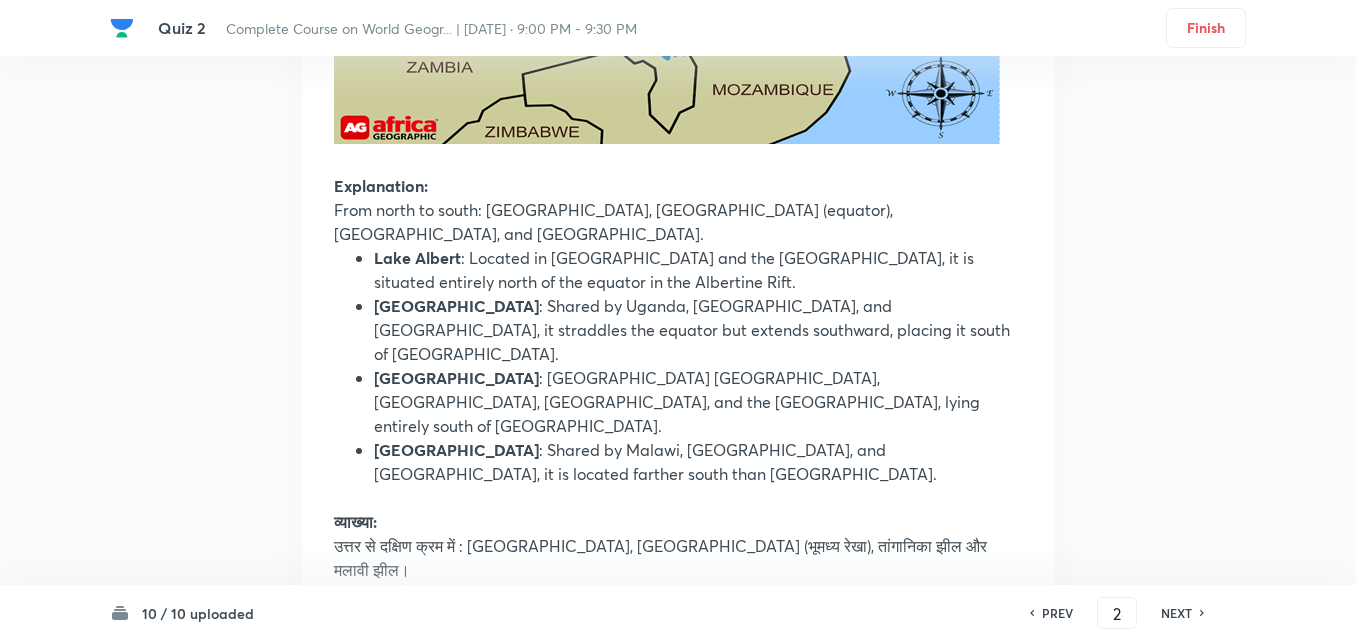 scroll, scrollTop: 5240, scrollLeft: 0, axis: vertical 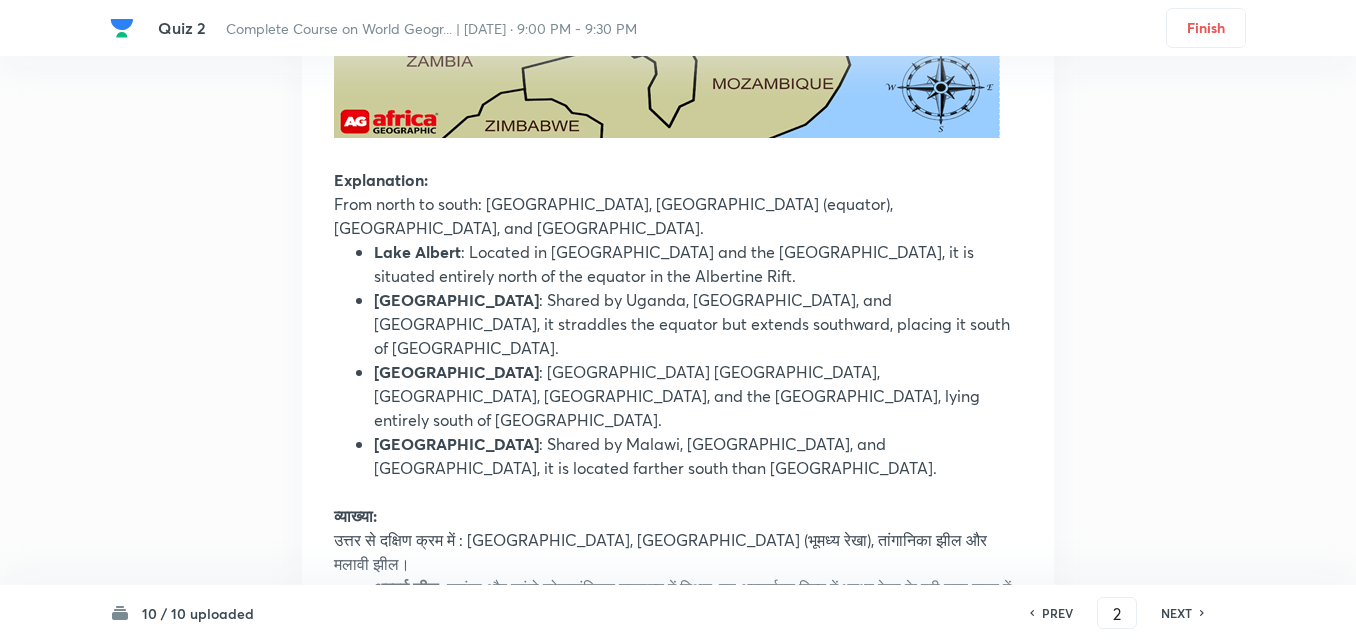 click on "NEXT" at bounding box center (1176, 613) 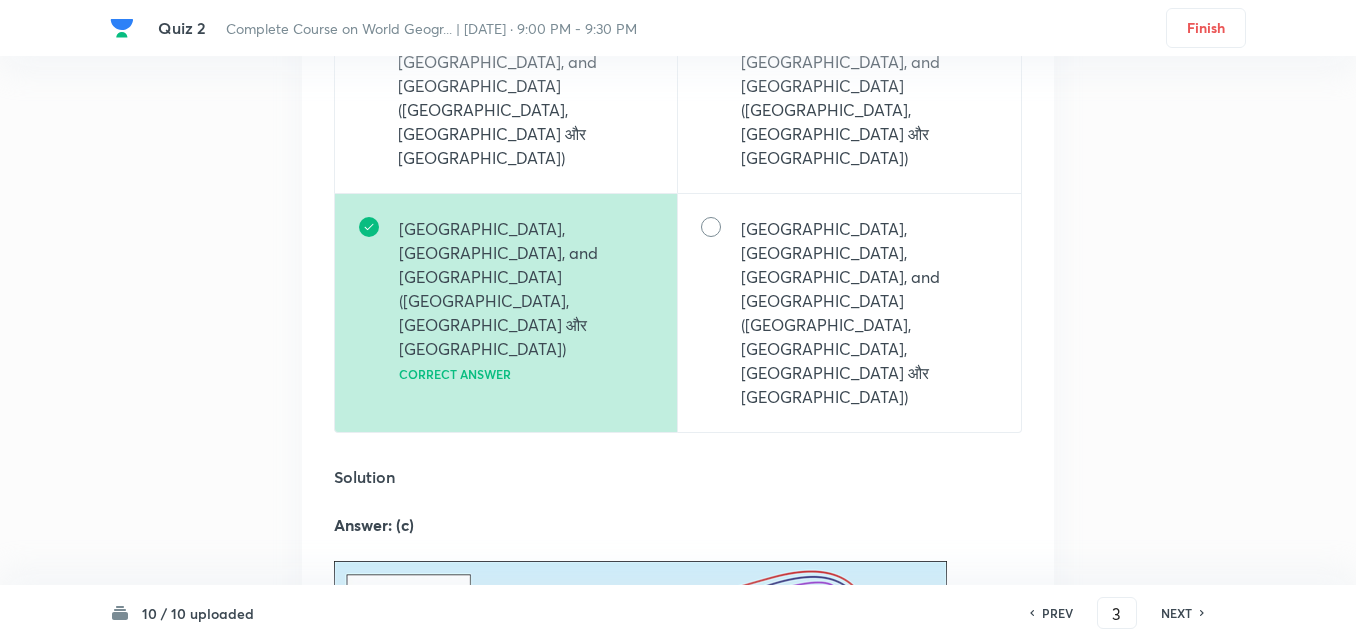 scroll, scrollTop: 9385, scrollLeft: 0, axis: vertical 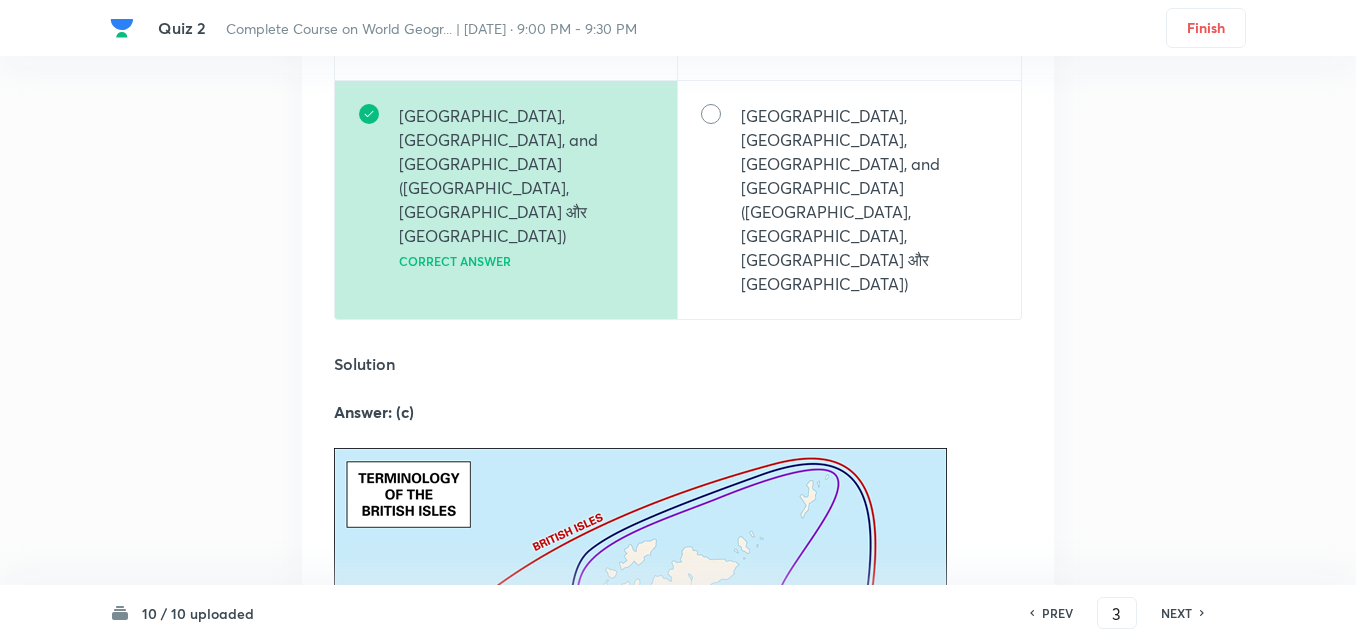 click on "NEXT" at bounding box center (1179, 613) 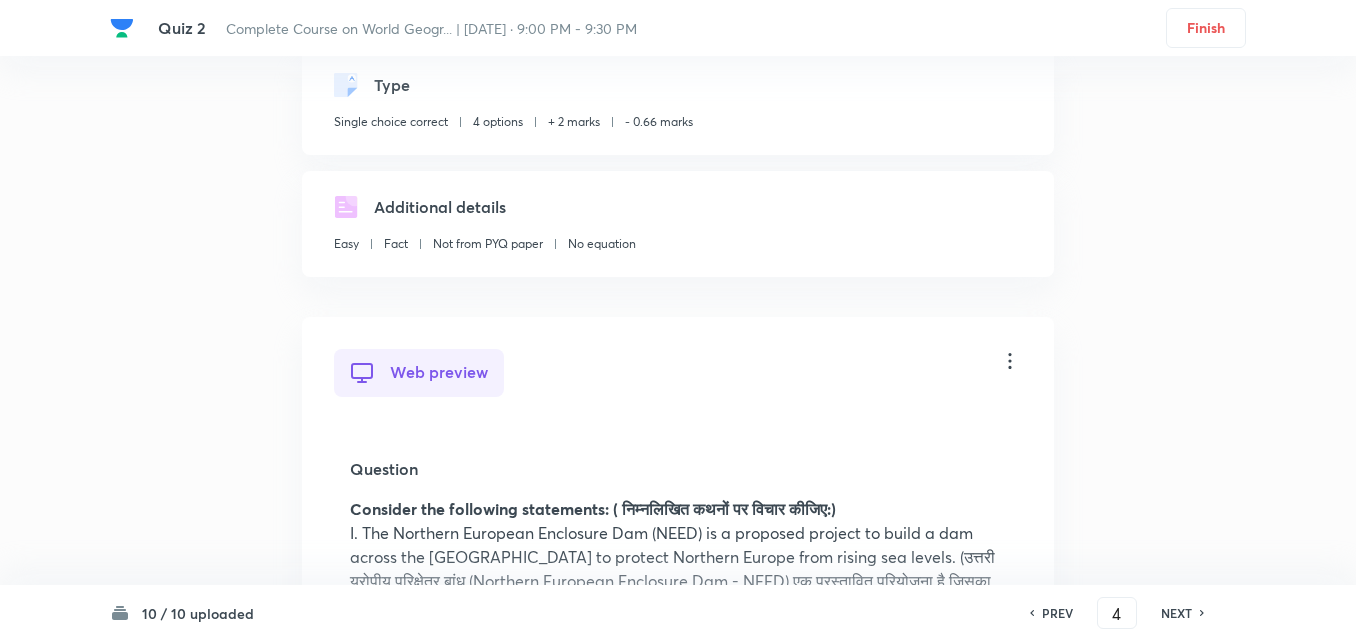 scroll, scrollTop: 13349, scrollLeft: 0, axis: vertical 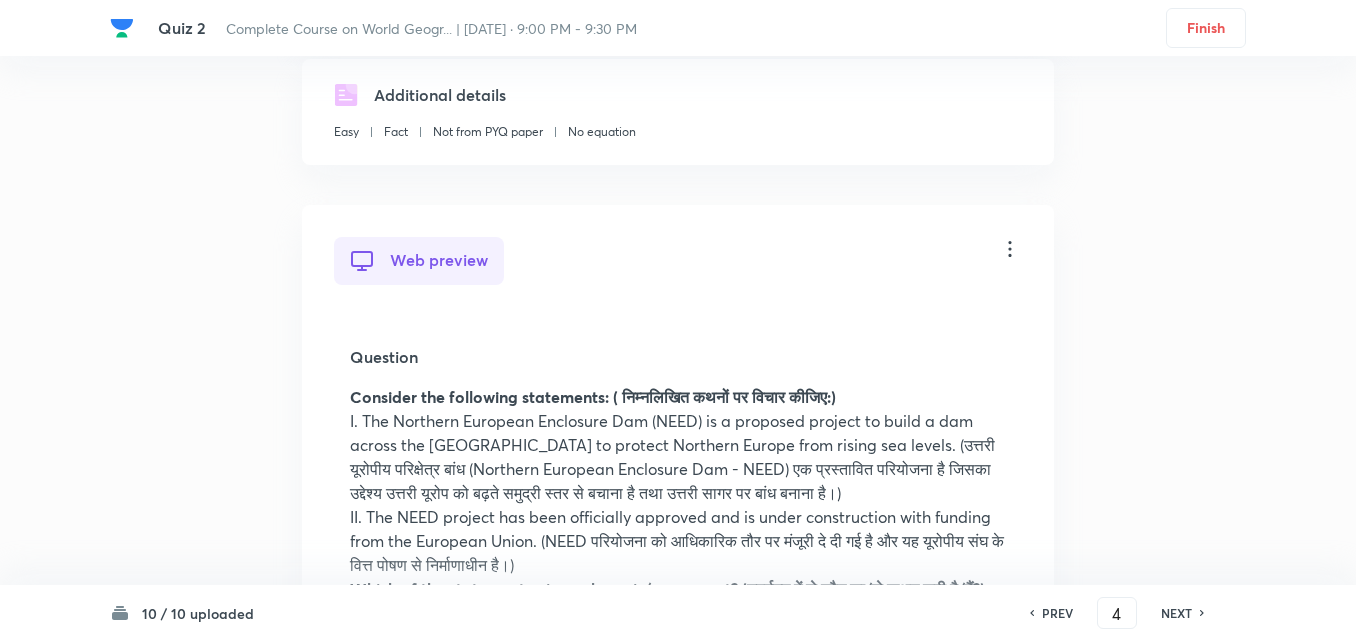click on "NEXT" at bounding box center [1176, 613] 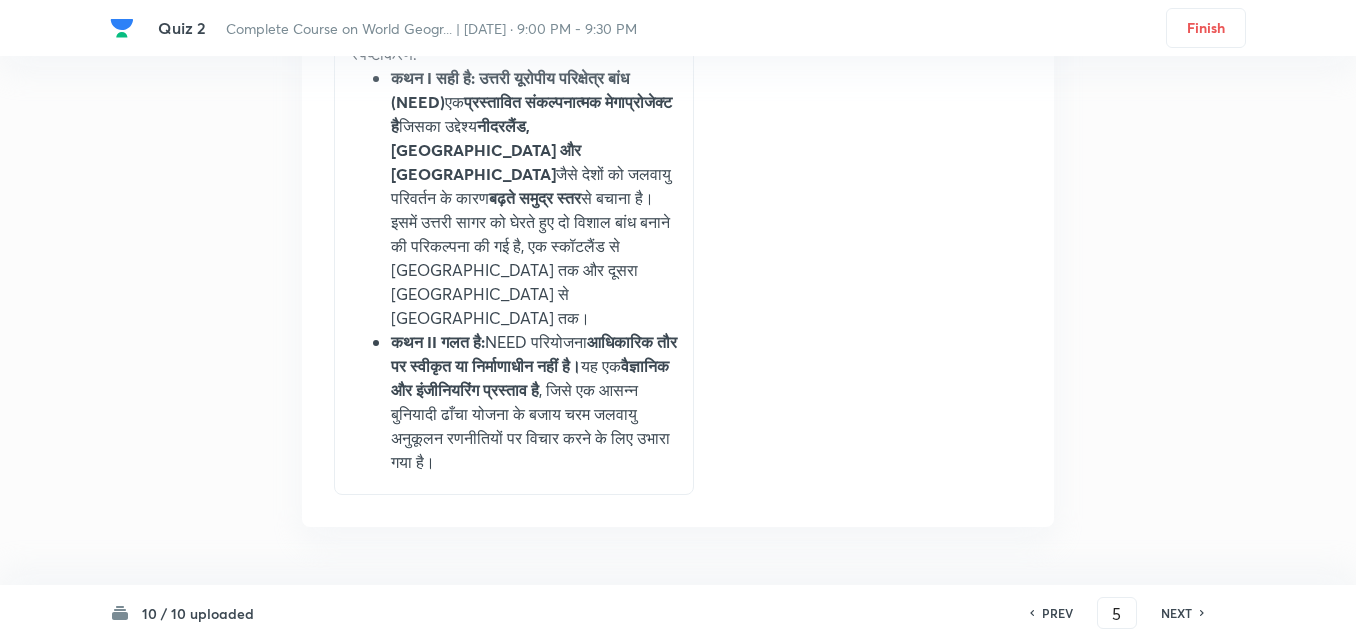 scroll, scrollTop: 17147, scrollLeft: 0, axis: vertical 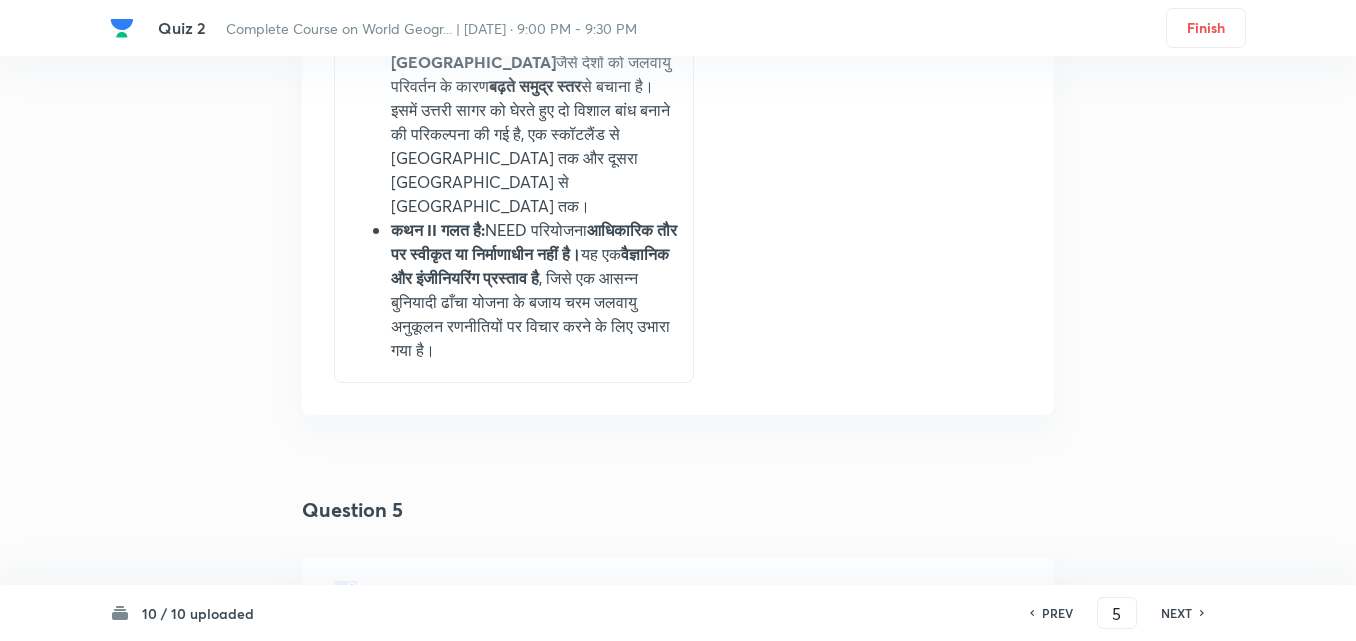click on "NEXT" at bounding box center (1176, 613) 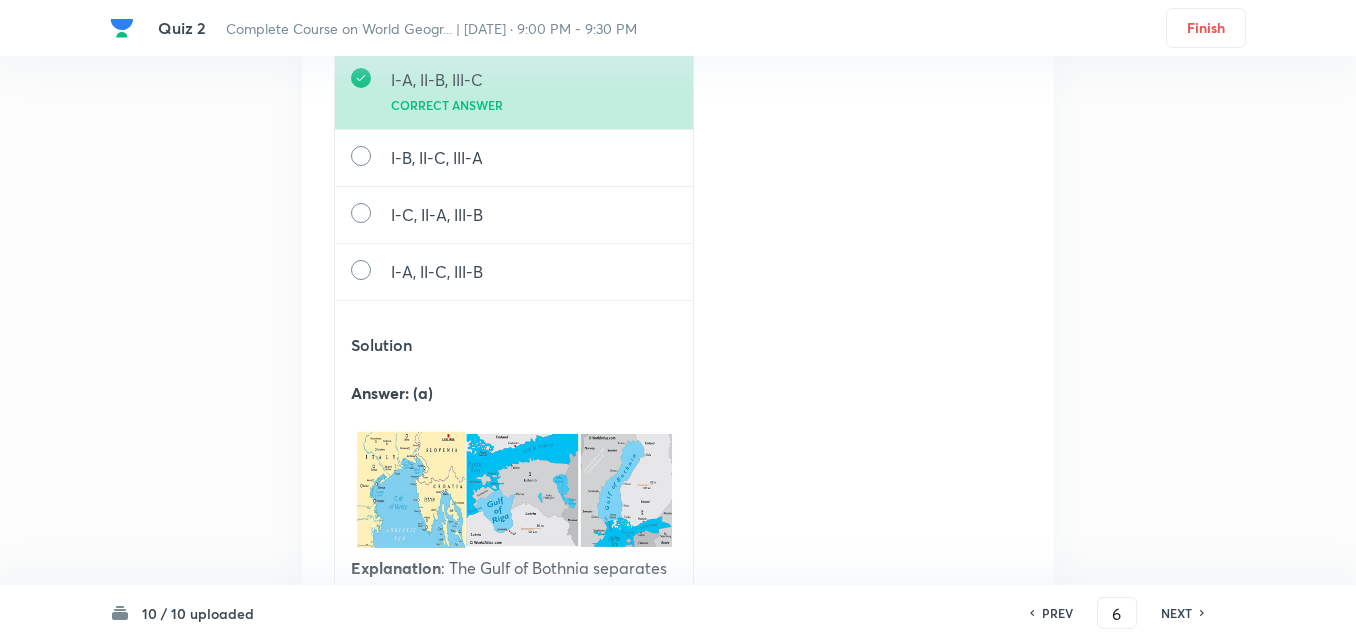scroll, scrollTop: 20011, scrollLeft: 0, axis: vertical 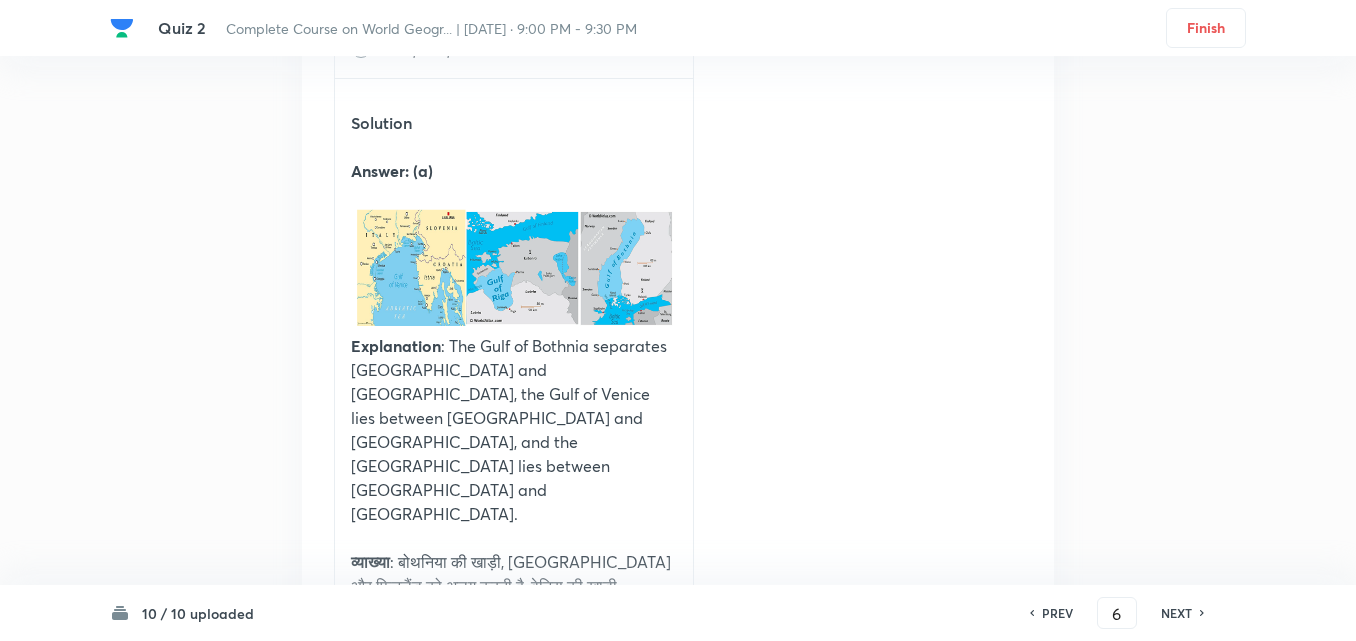 click on "PREV 6 ​ NEXT" at bounding box center [1117, 613] 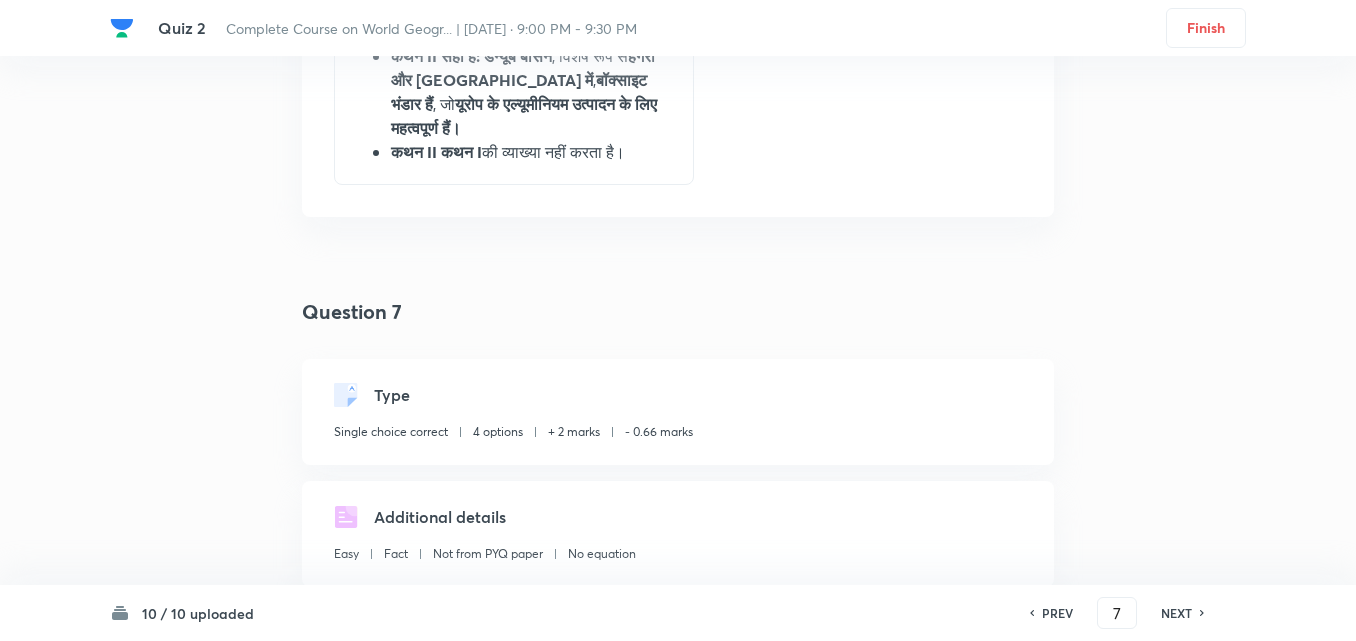 scroll, scrollTop: 24990, scrollLeft: 0, axis: vertical 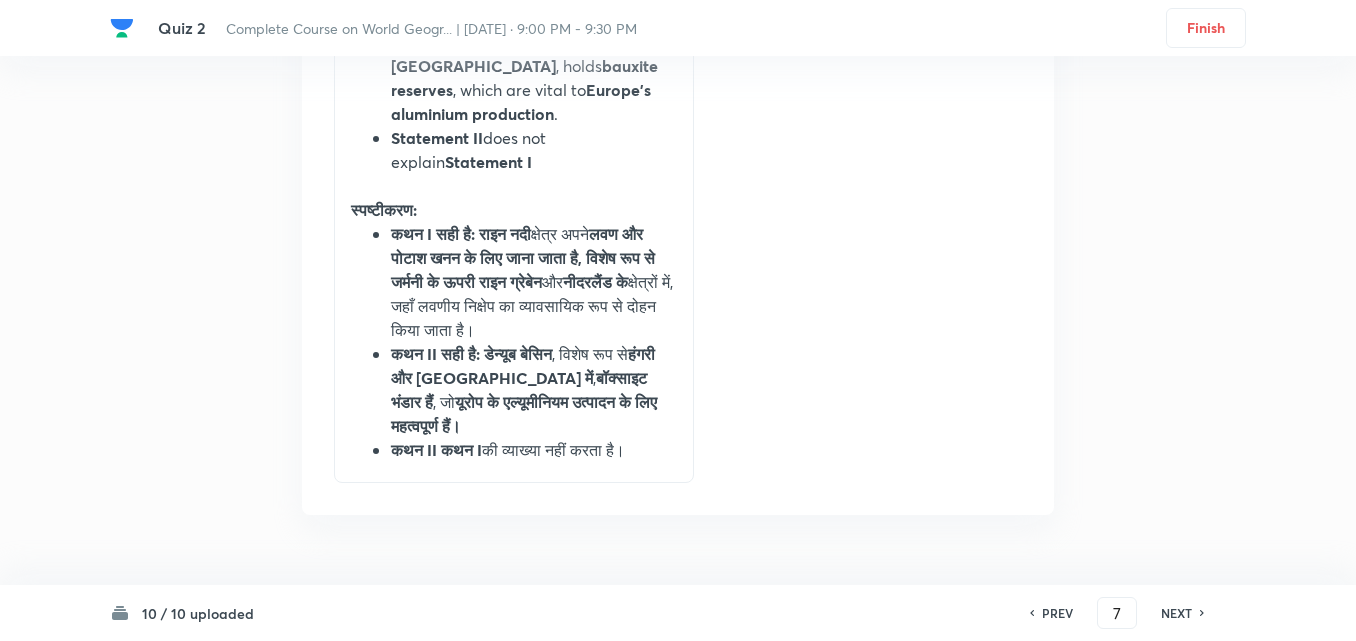 click on "PREV 7 ​ NEXT" at bounding box center [1117, 613] 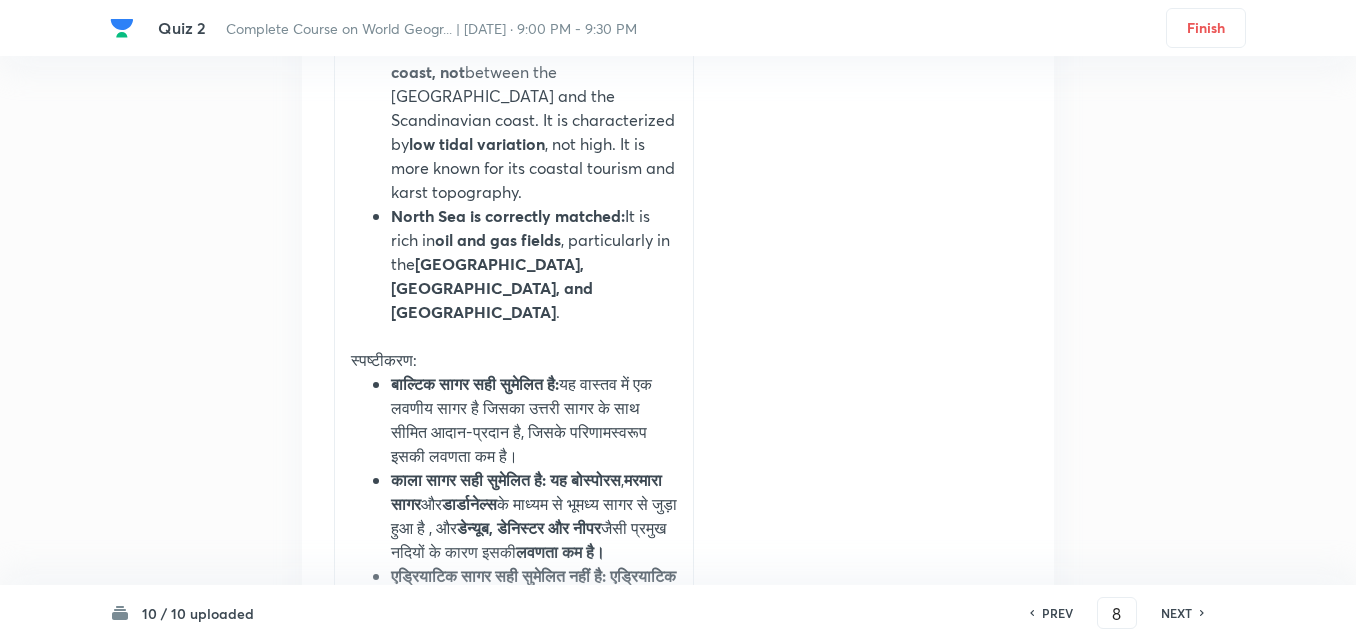 scroll, scrollTop: 29486, scrollLeft: 0, axis: vertical 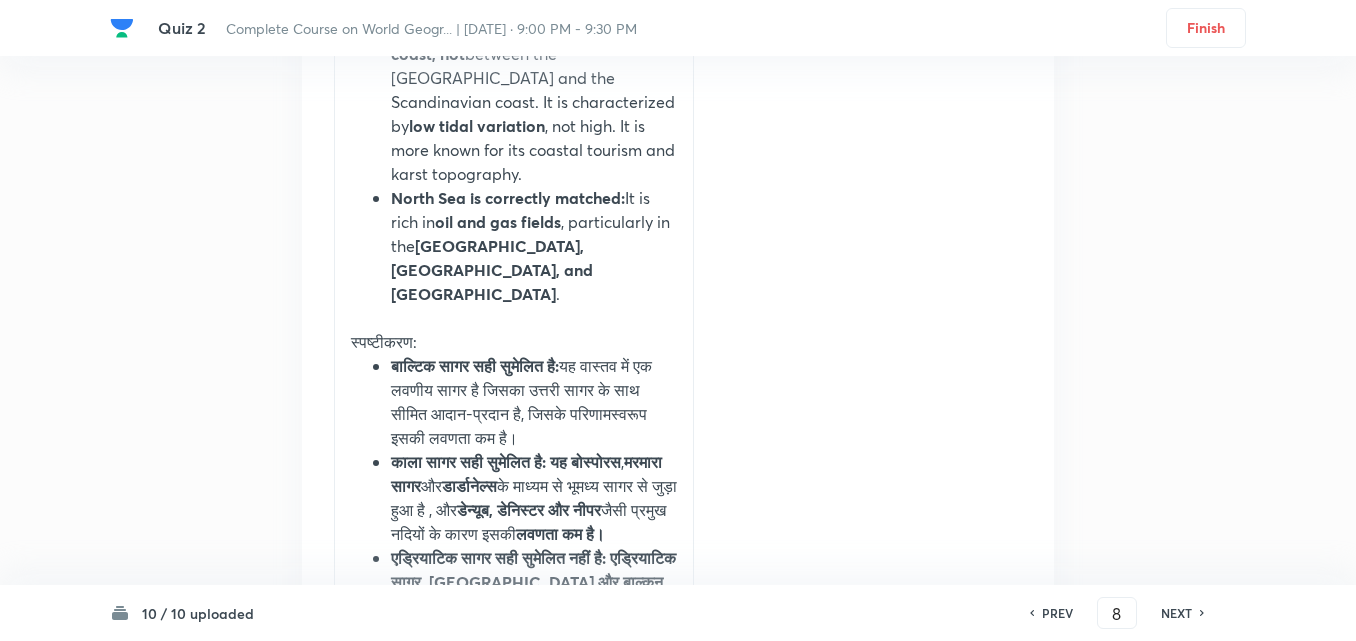 click on "NEXT" at bounding box center (1176, 613) 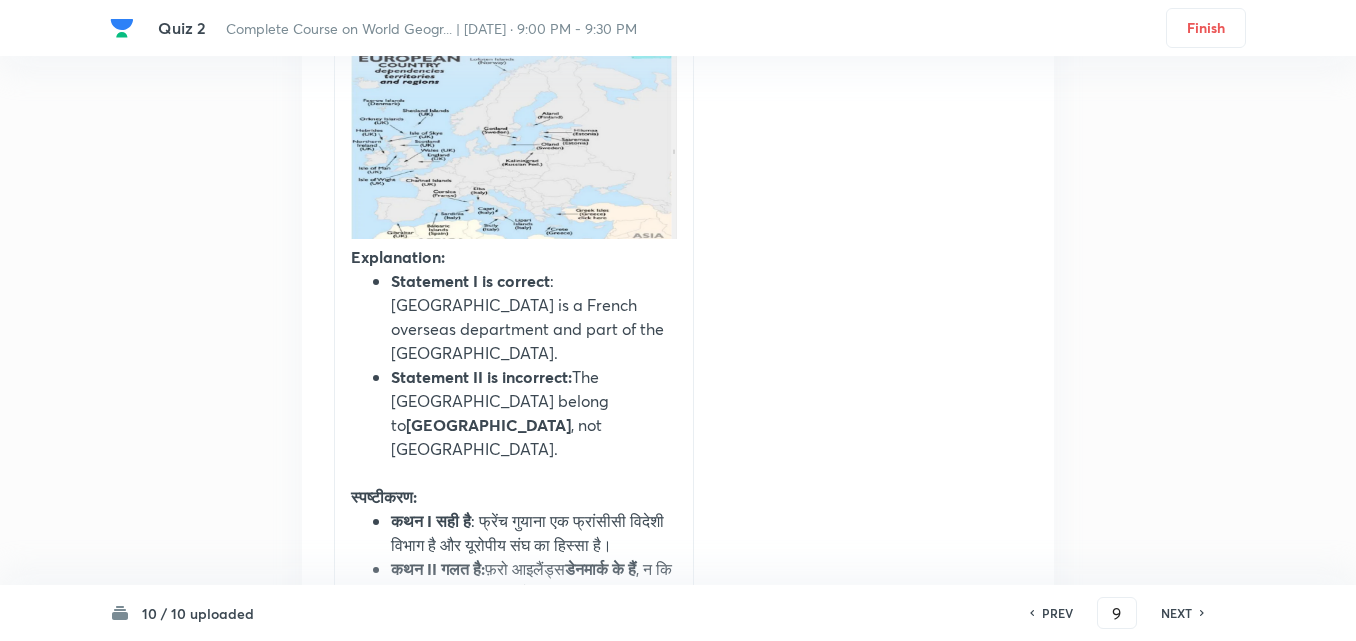 scroll, scrollTop: 33110, scrollLeft: 0, axis: vertical 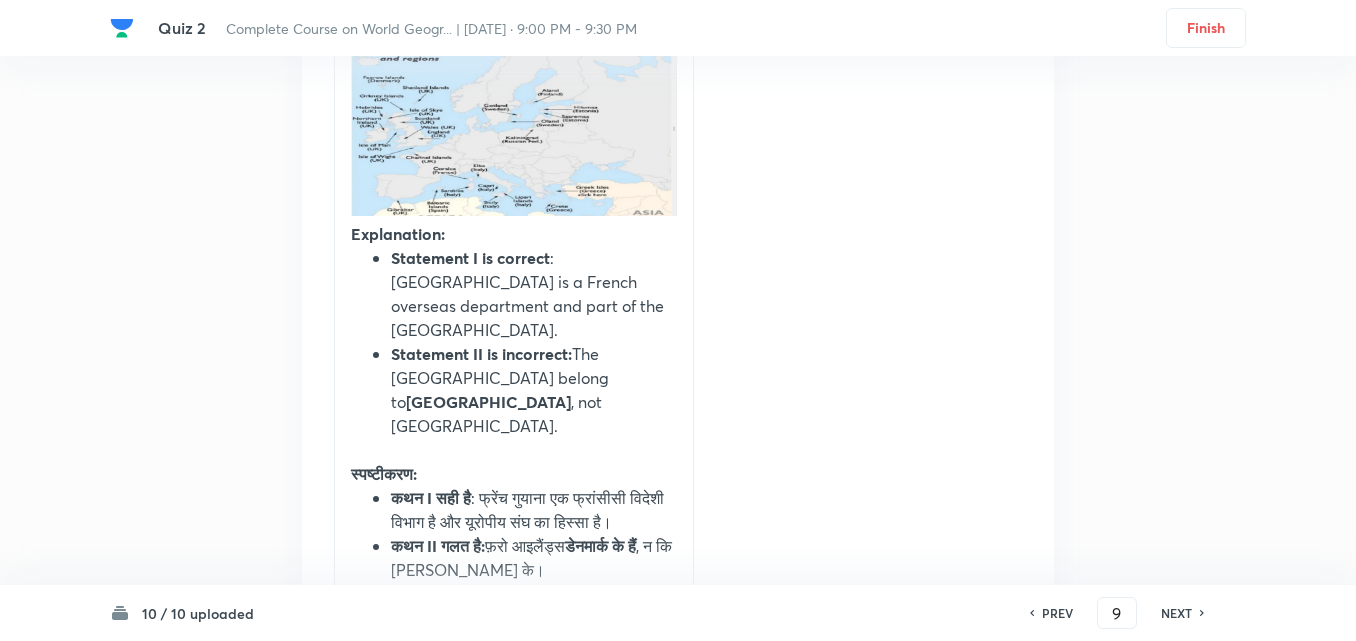 click on "PREV 9 ​ NEXT" at bounding box center [1117, 613] 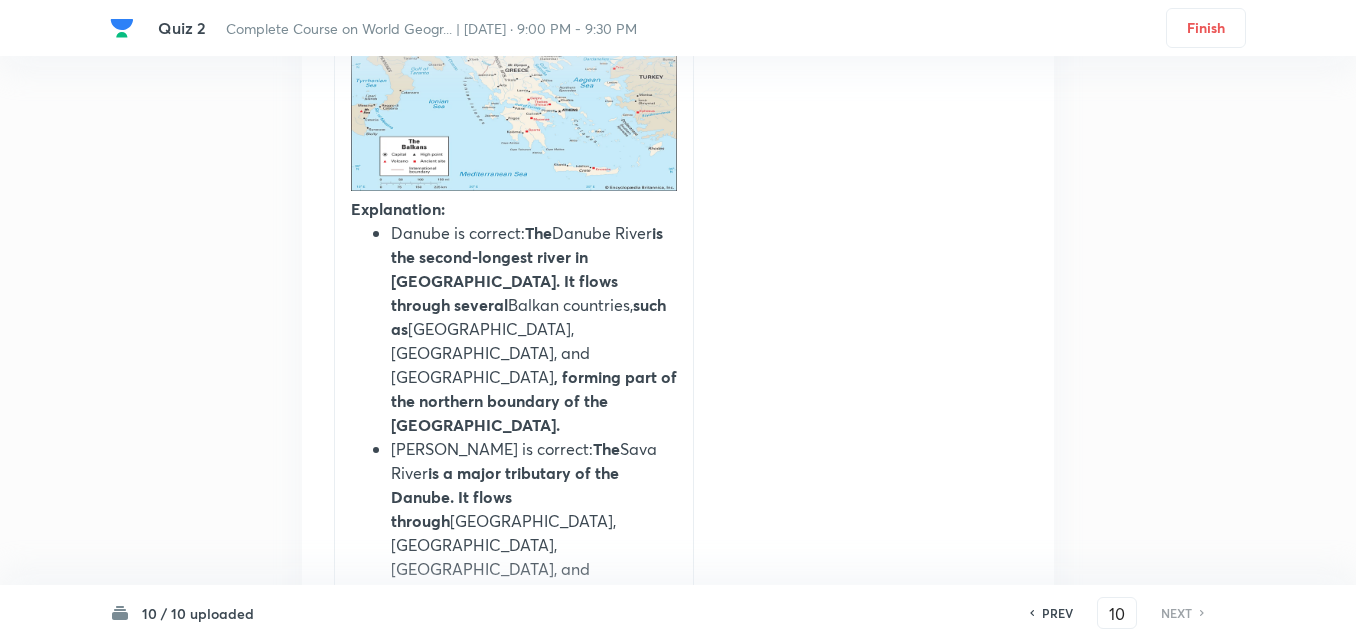 scroll, scrollTop: 36896, scrollLeft: 0, axis: vertical 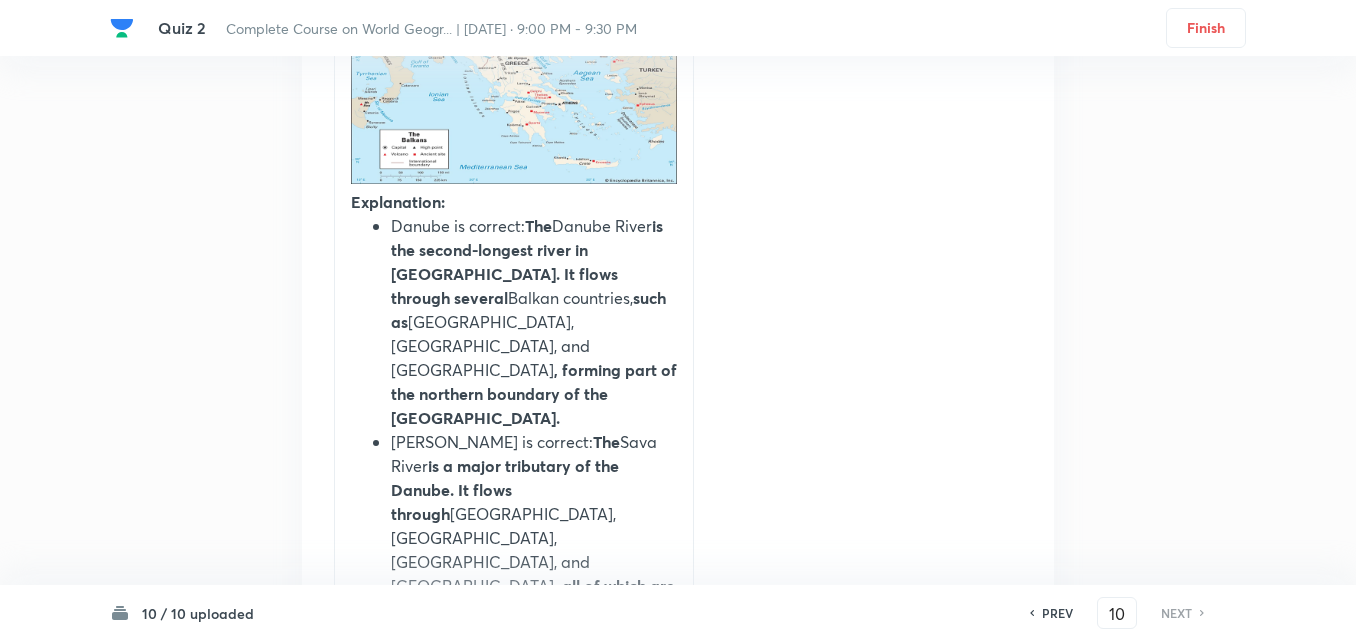 drag, startPoint x: 226, startPoint y: 31, endPoint x: 758, endPoint y: 35, distance: 532.015 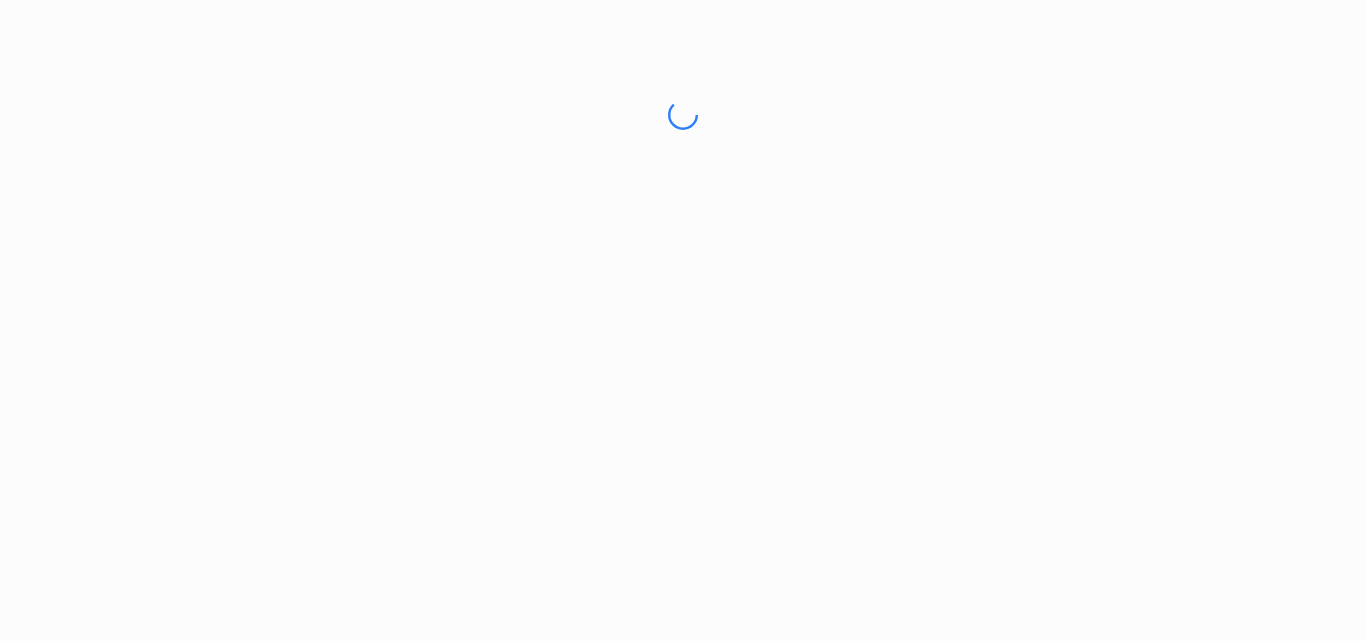 scroll, scrollTop: 0, scrollLeft: 0, axis: both 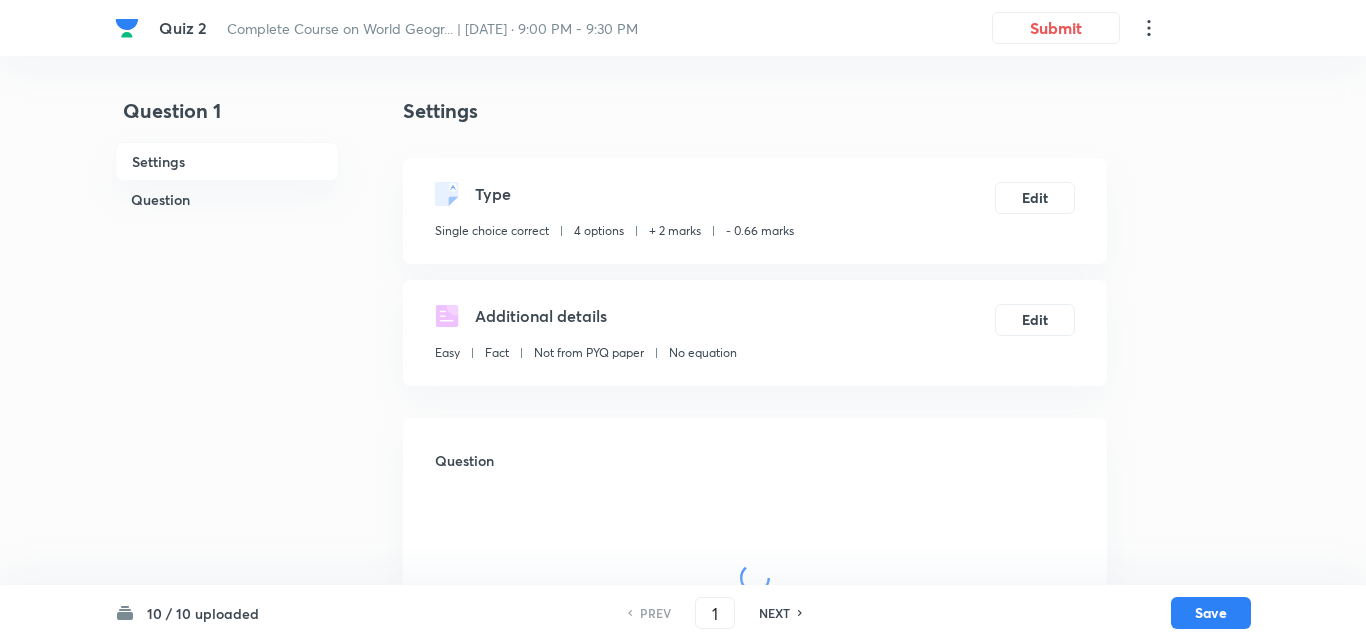 checkbox on "true" 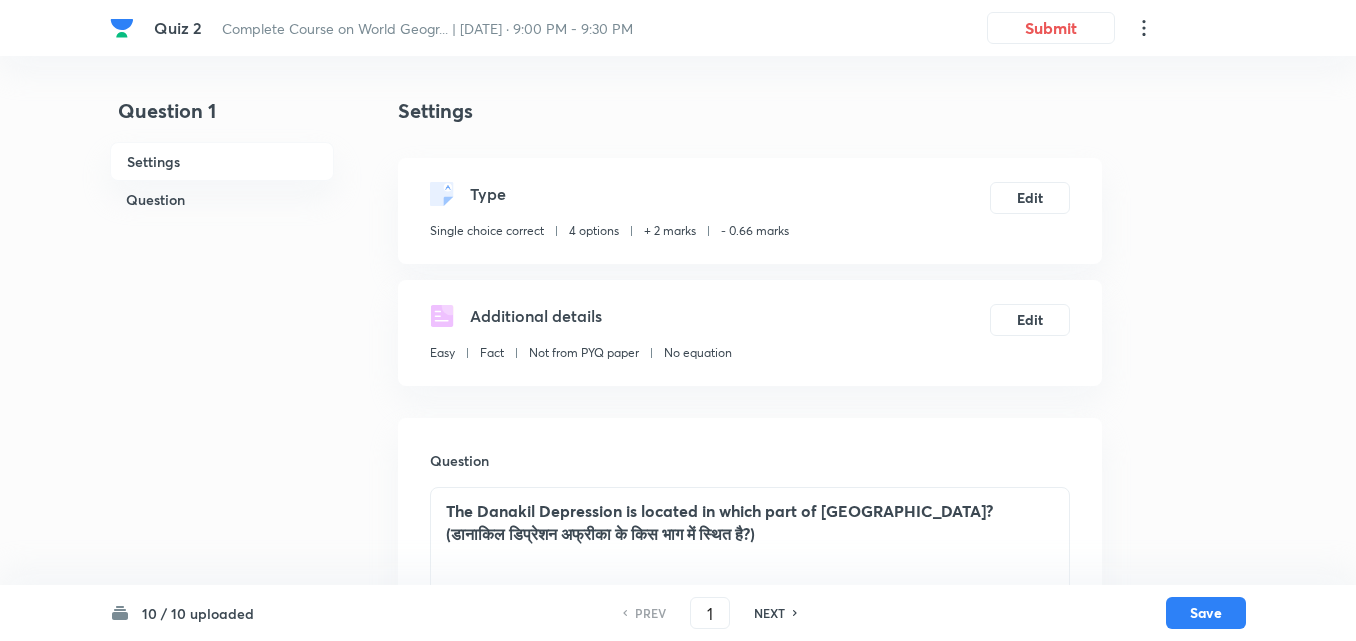click on "Question" at bounding box center [222, 199] 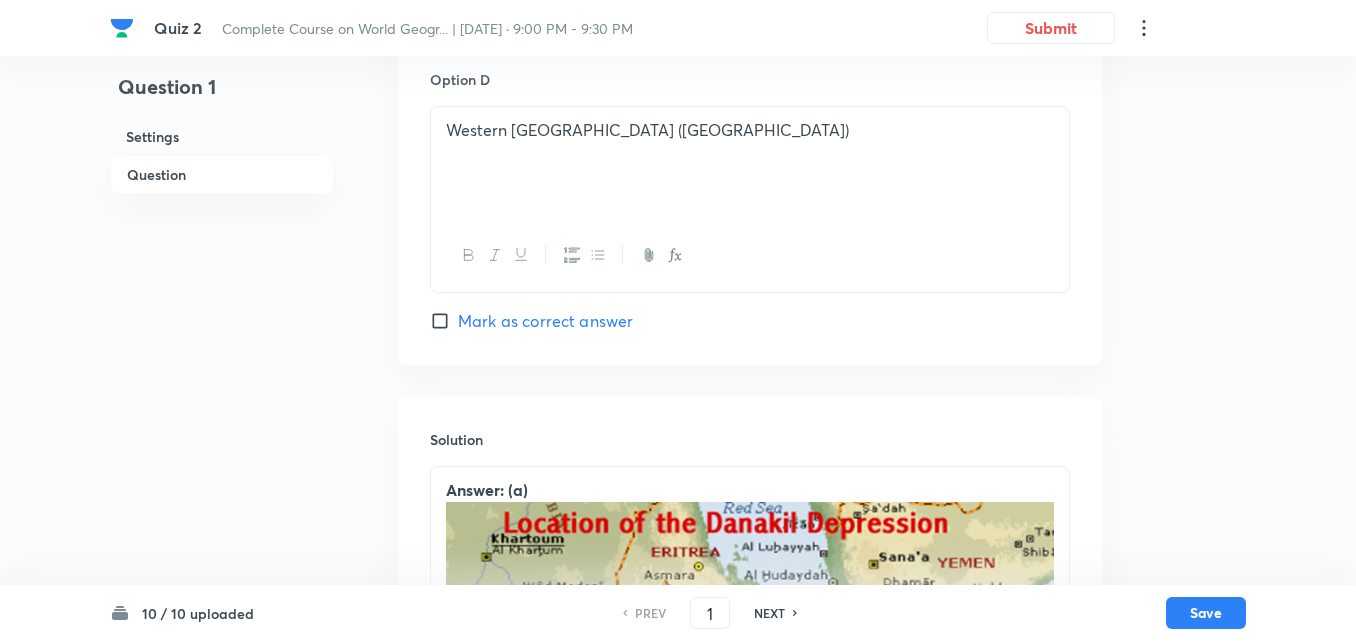 scroll, scrollTop: 1646, scrollLeft: 0, axis: vertical 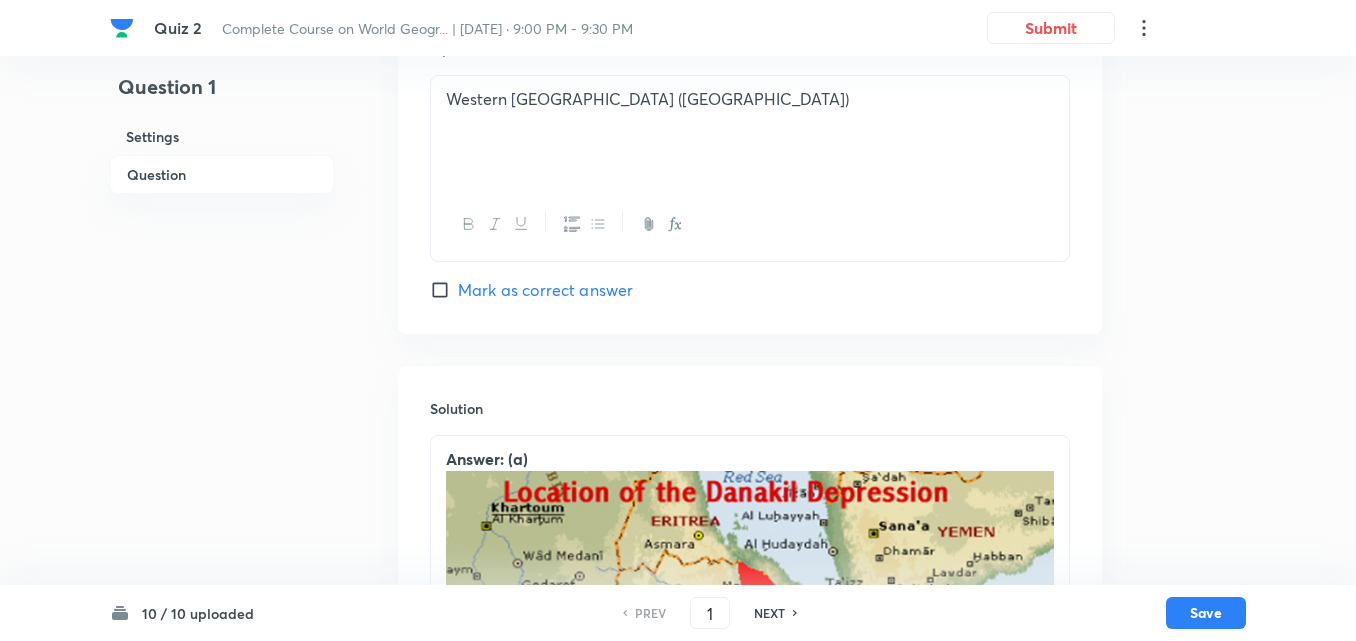 click on "NEXT" at bounding box center [769, 613] 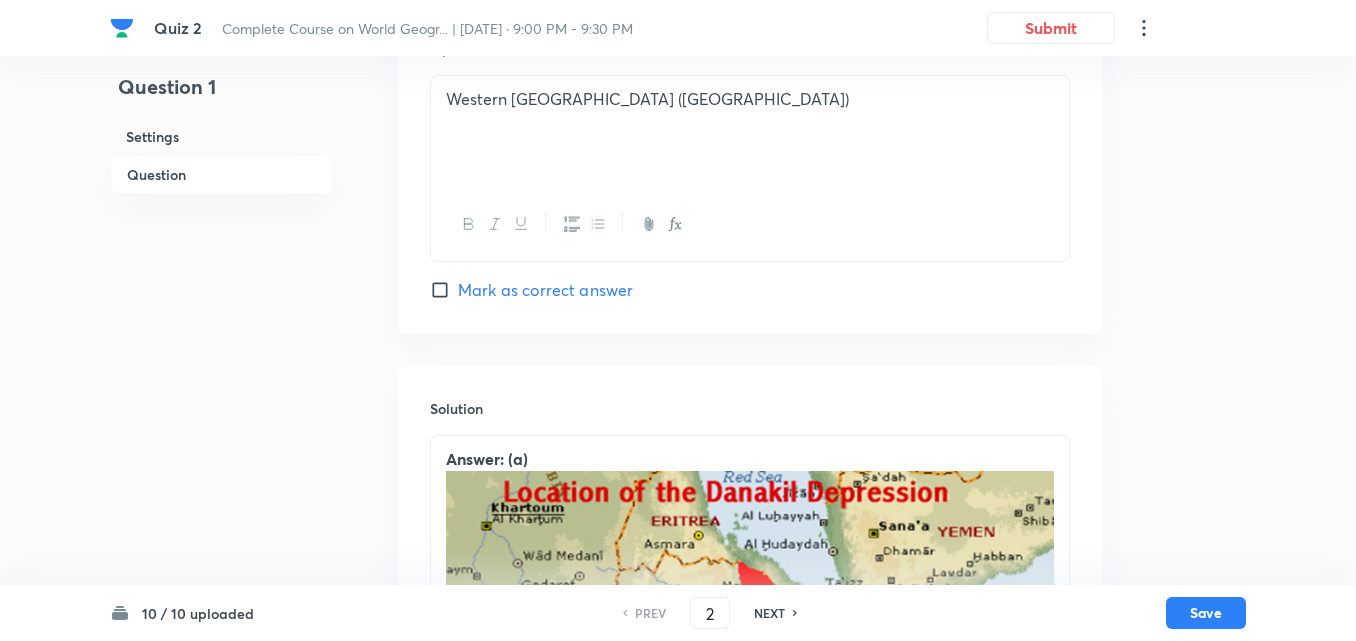 checkbox on "true" 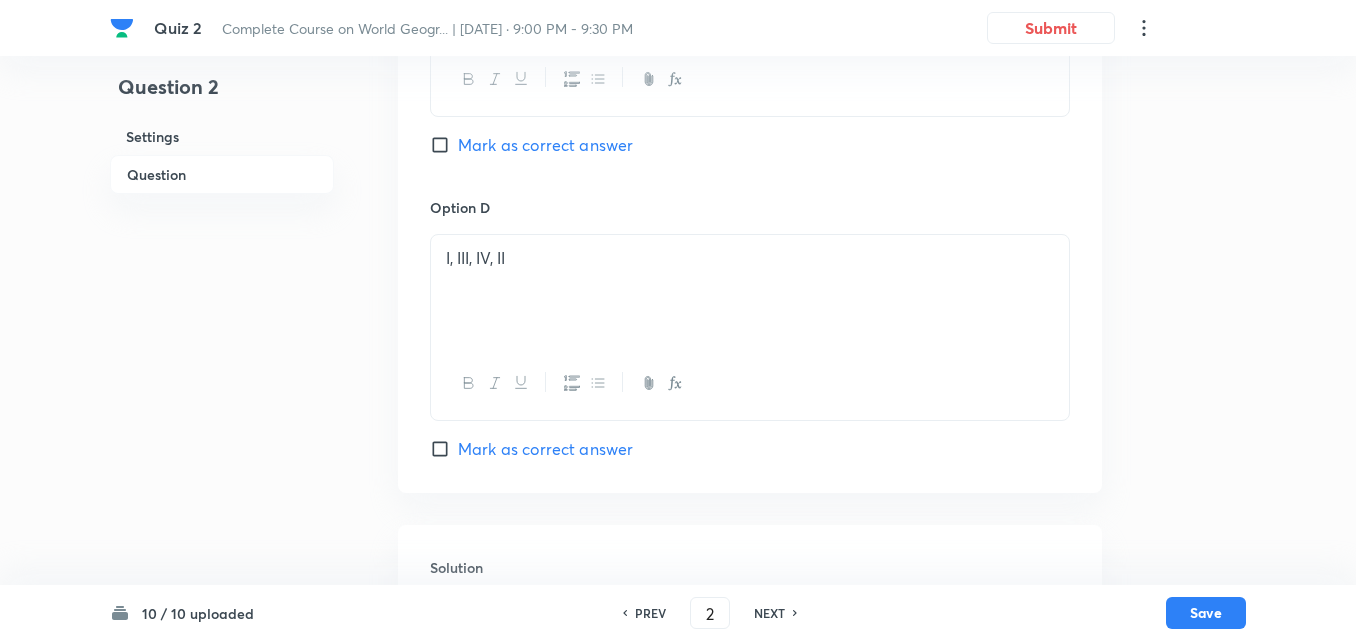 scroll, scrollTop: 1846, scrollLeft: 0, axis: vertical 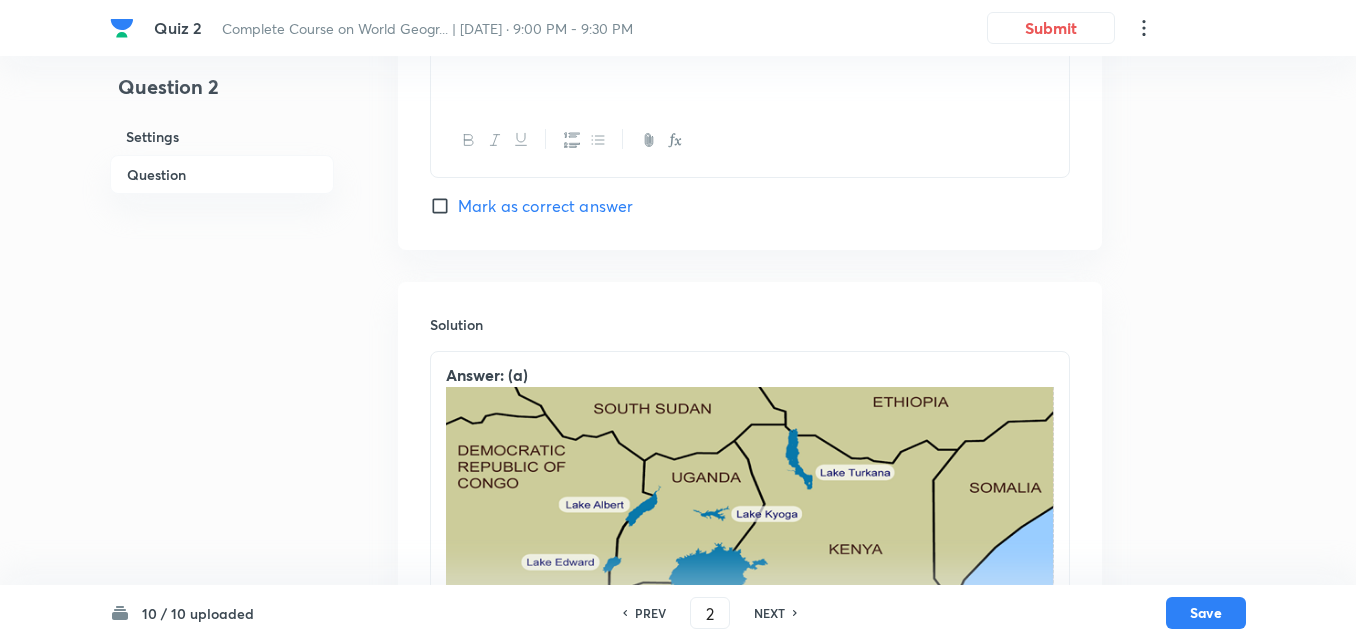 click on "NEXT" at bounding box center (769, 613) 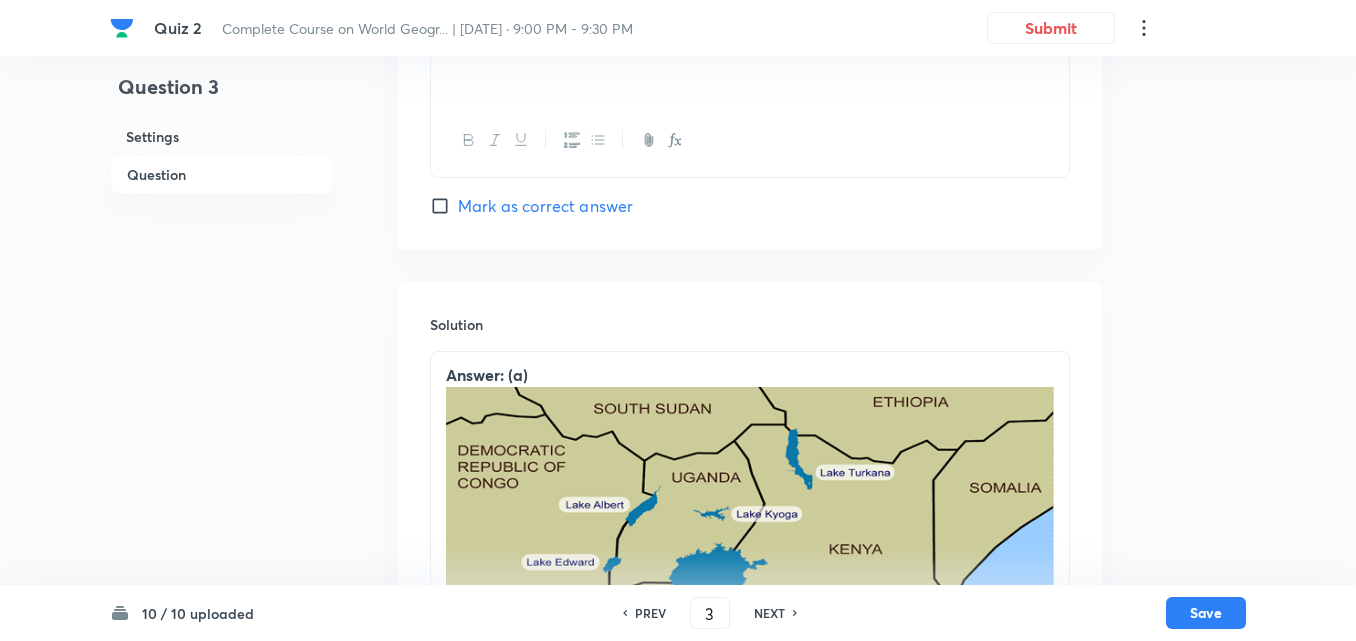 checkbox on "false" 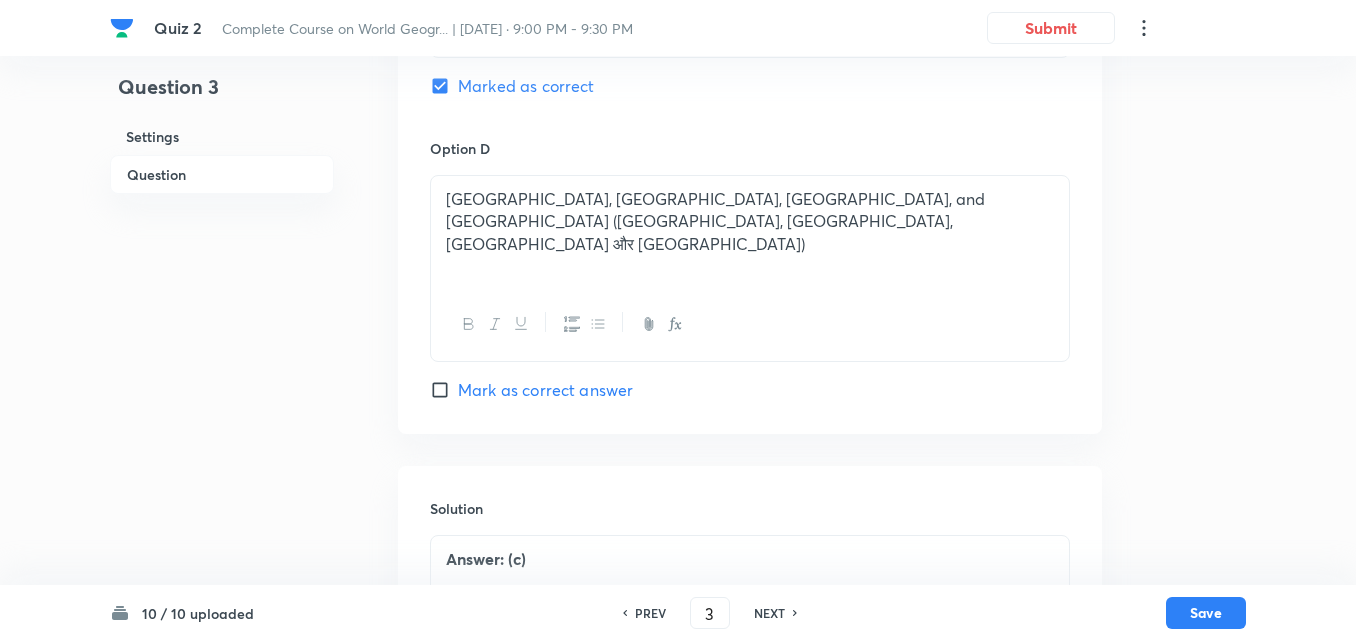 scroll, scrollTop: 1946, scrollLeft: 0, axis: vertical 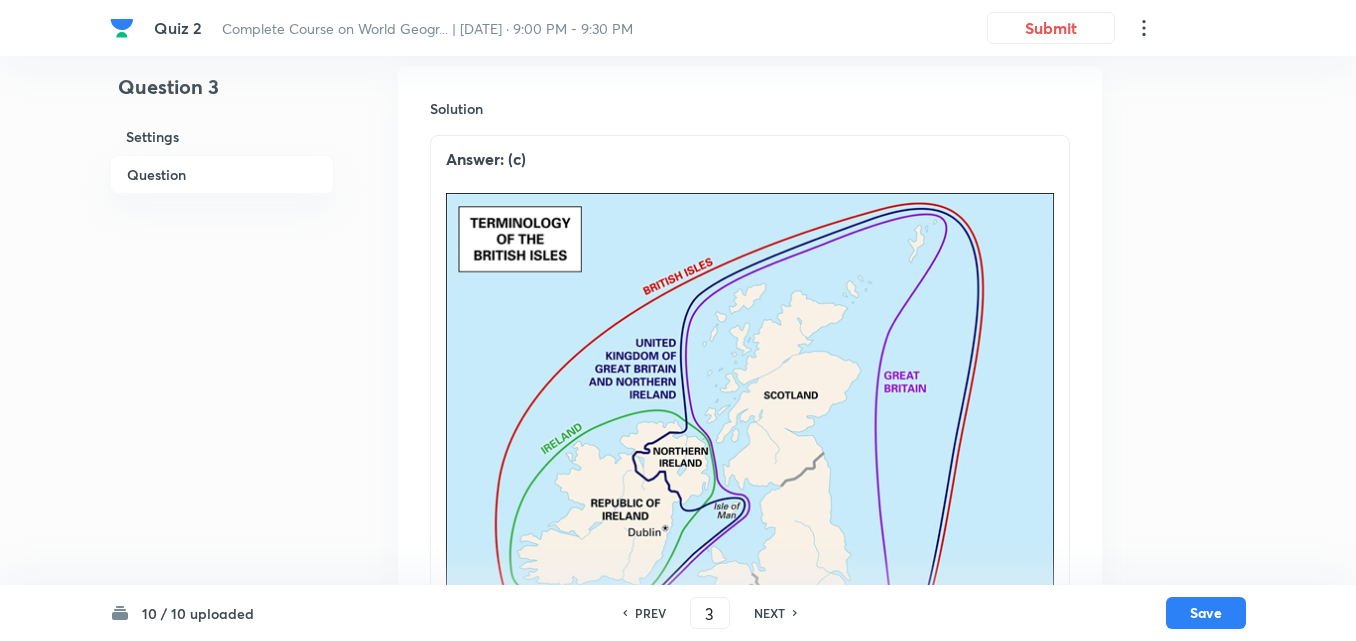 click on "NEXT" at bounding box center [769, 613] 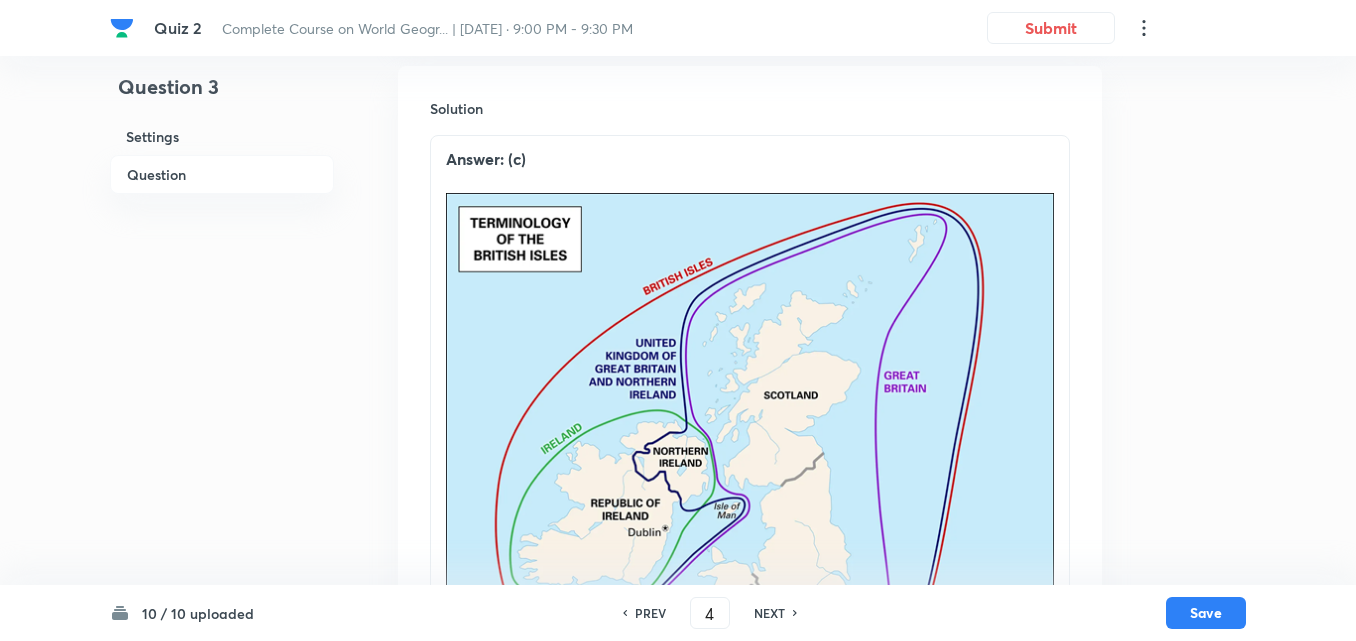 checkbox on "false" 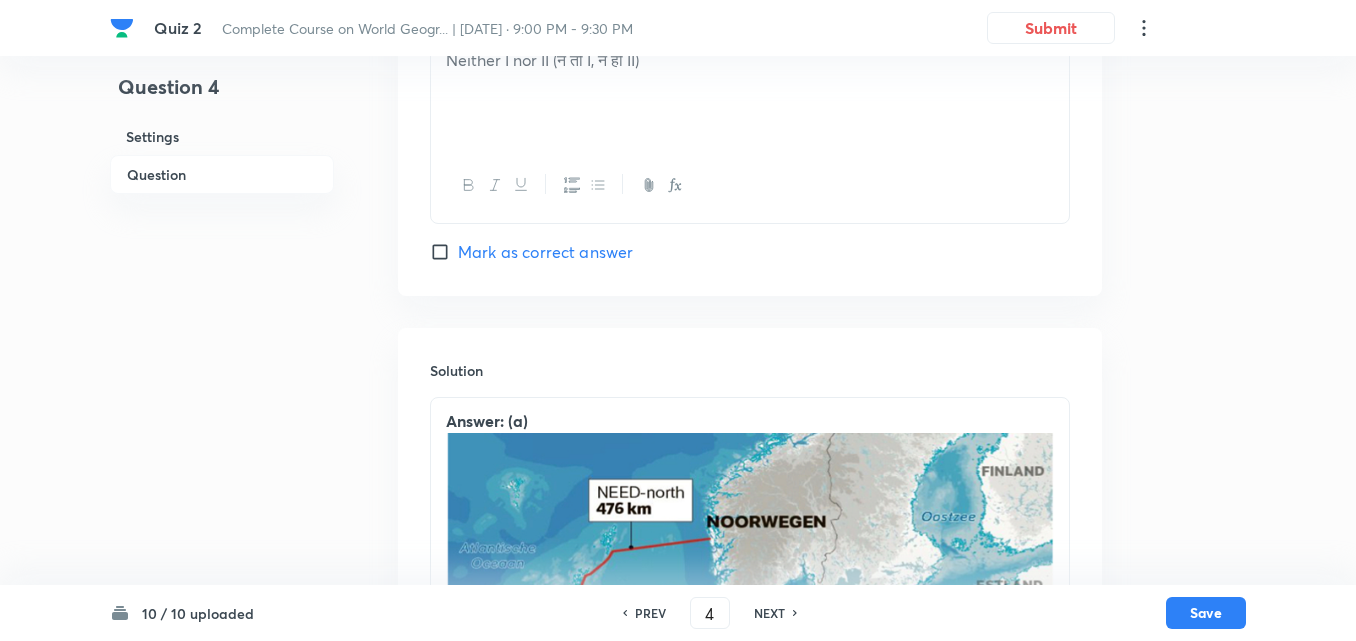 click on "NEXT" at bounding box center (769, 613) 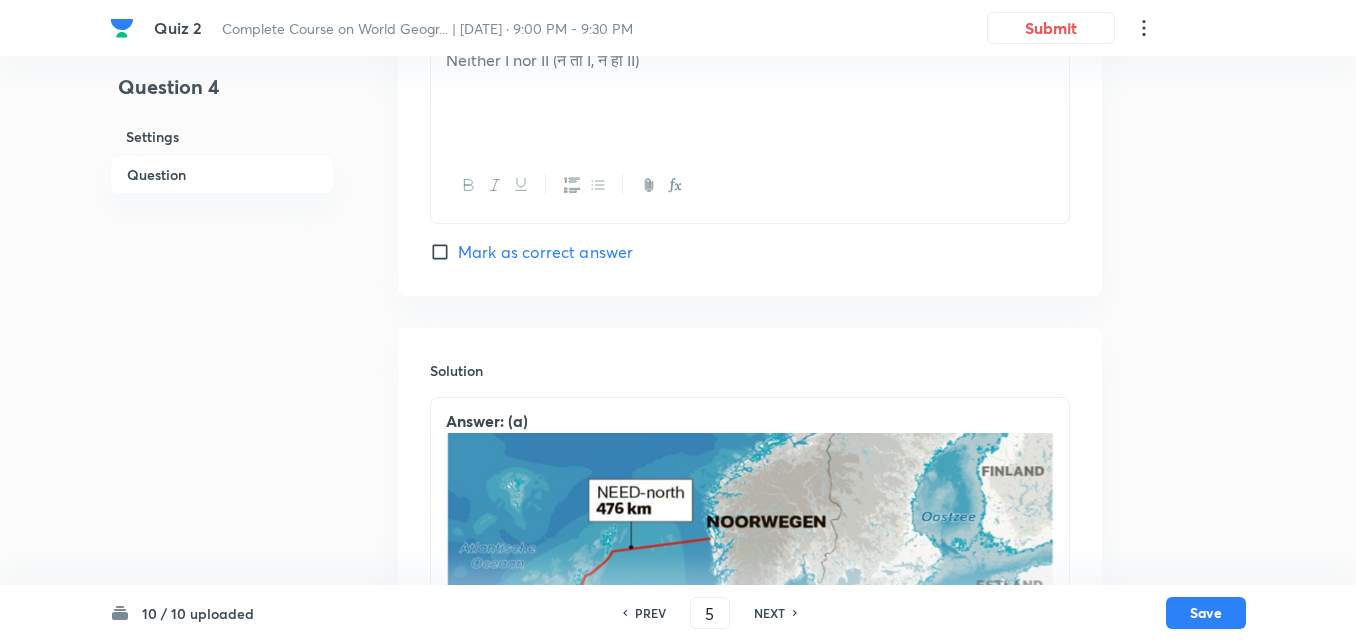 checkbox on "true" 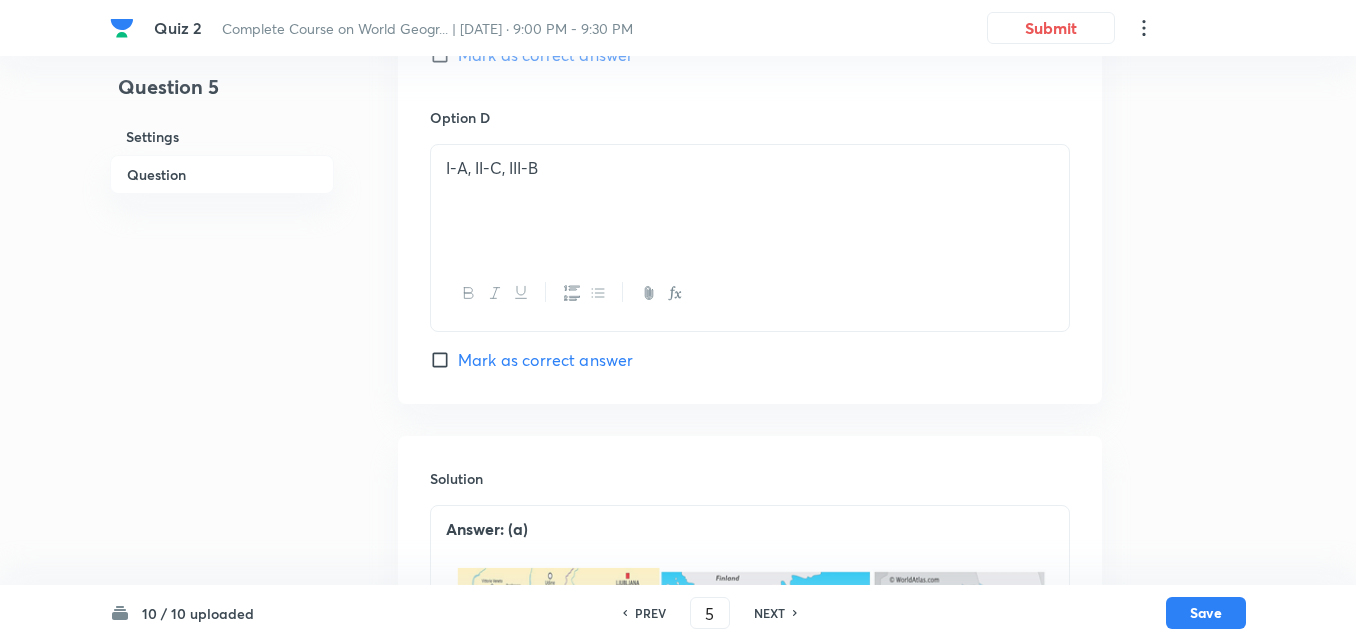 scroll, scrollTop: 1846, scrollLeft: 0, axis: vertical 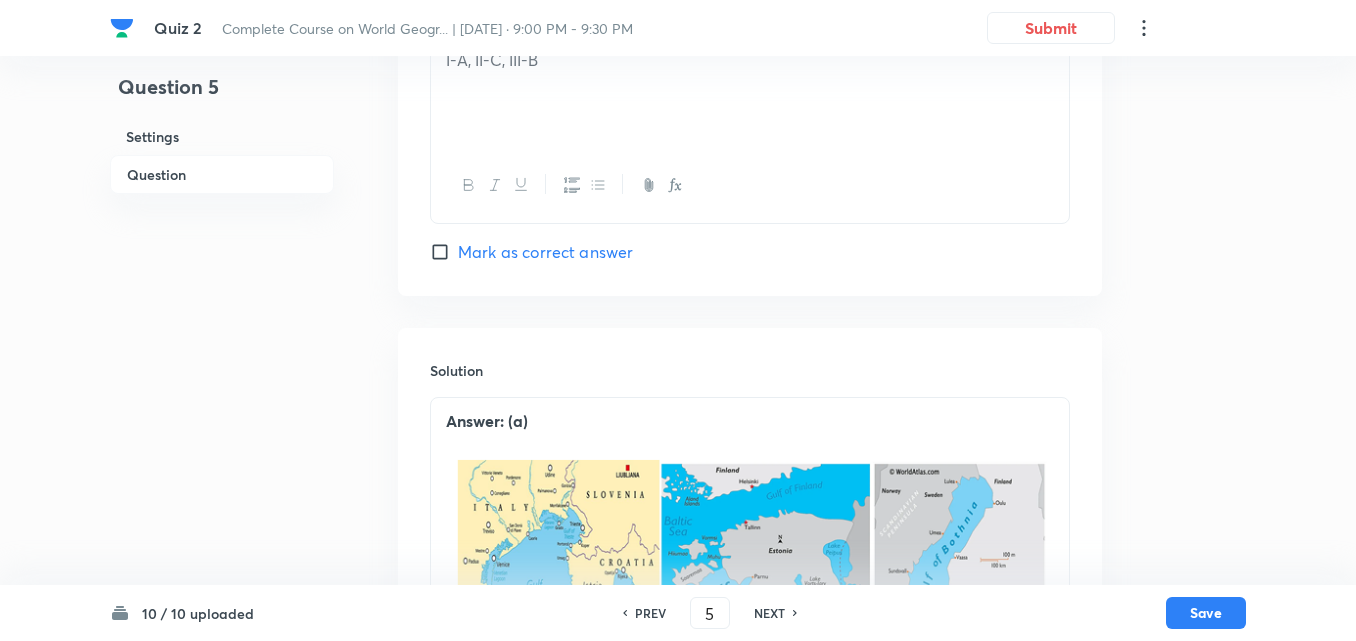 click on "NEXT" at bounding box center (769, 613) 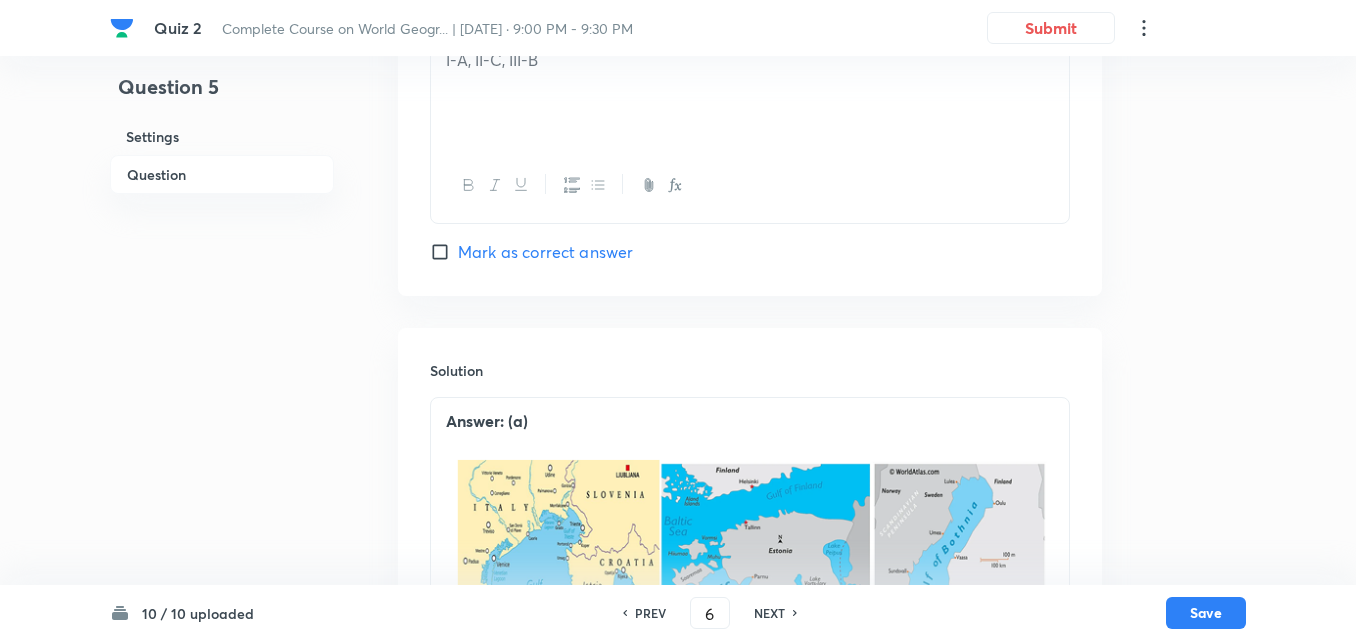 checkbox on "false" 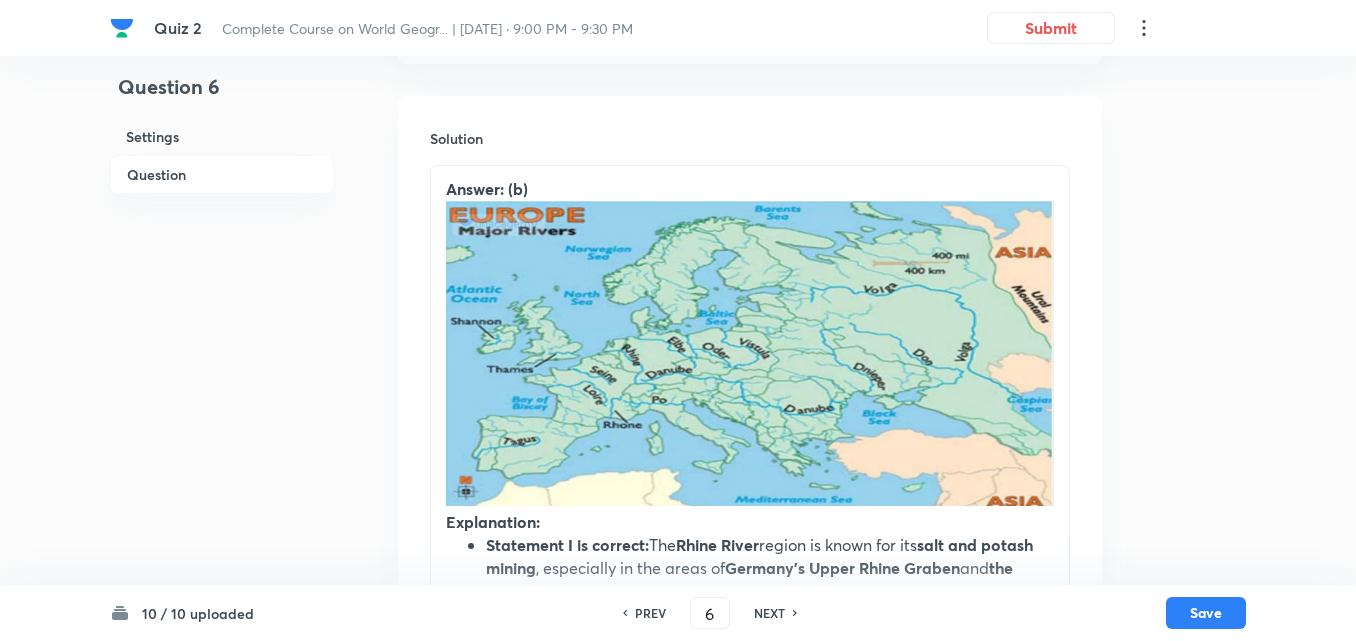 click on "NEXT" at bounding box center [769, 613] 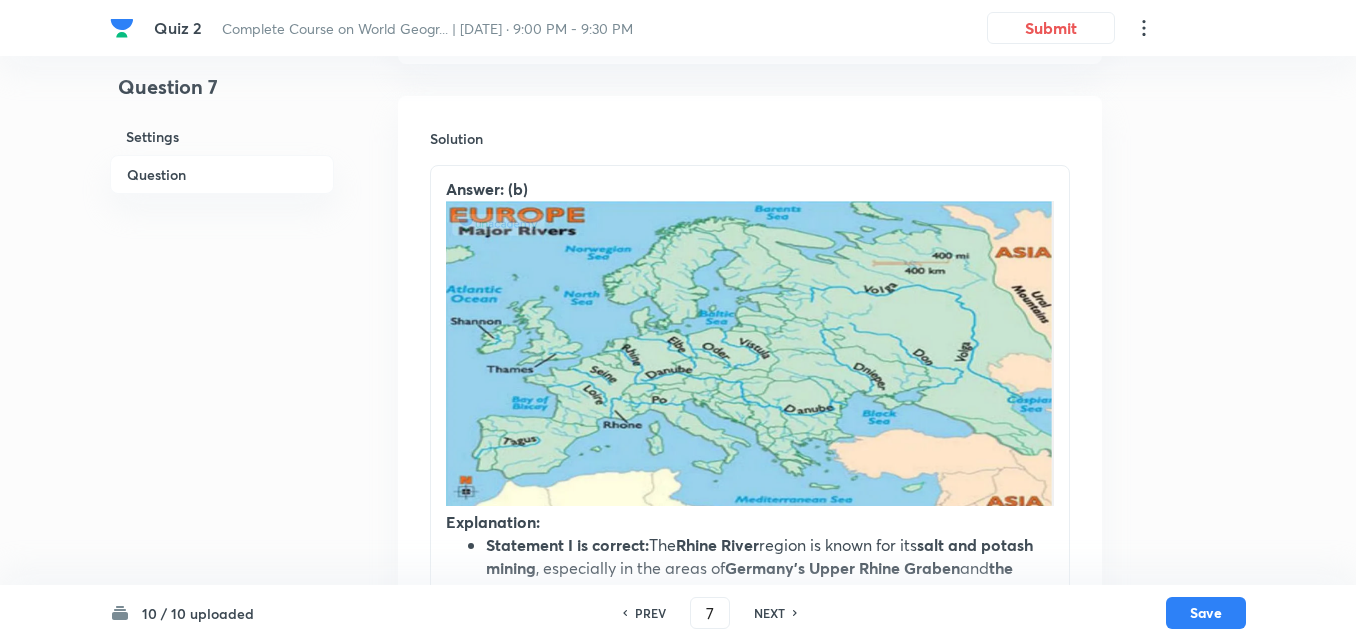 checkbox on "false" 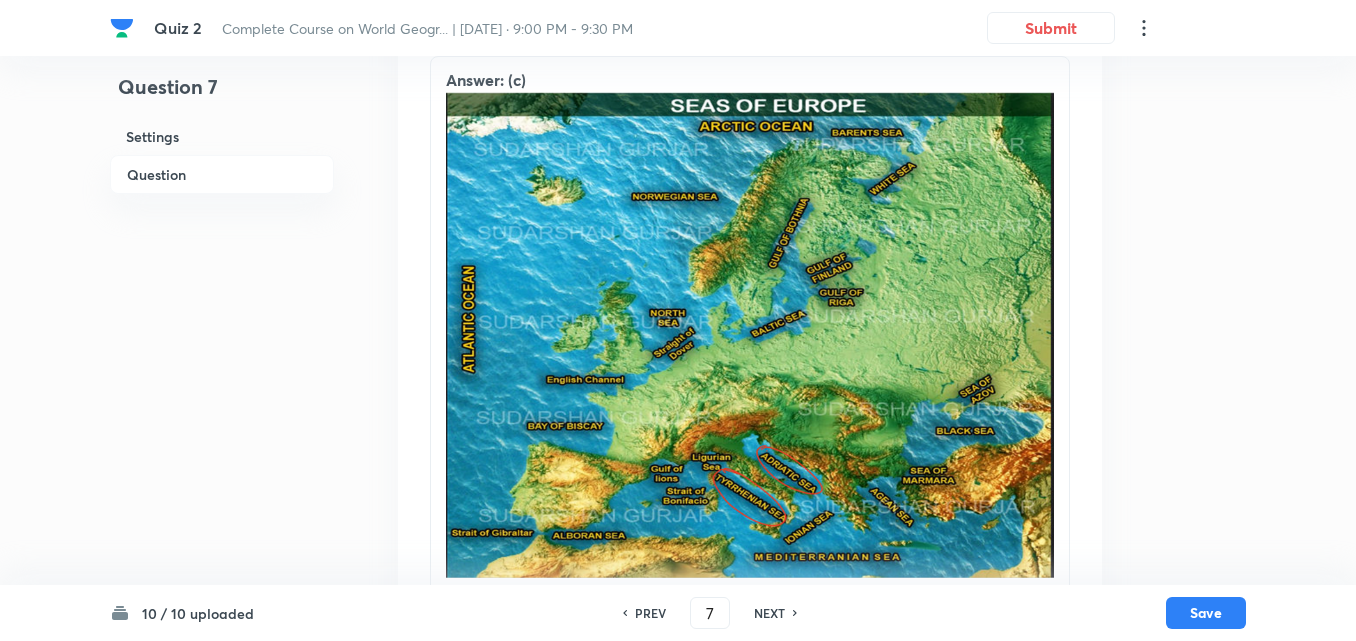 click on "NEXT" at bounding box center [769, 613] 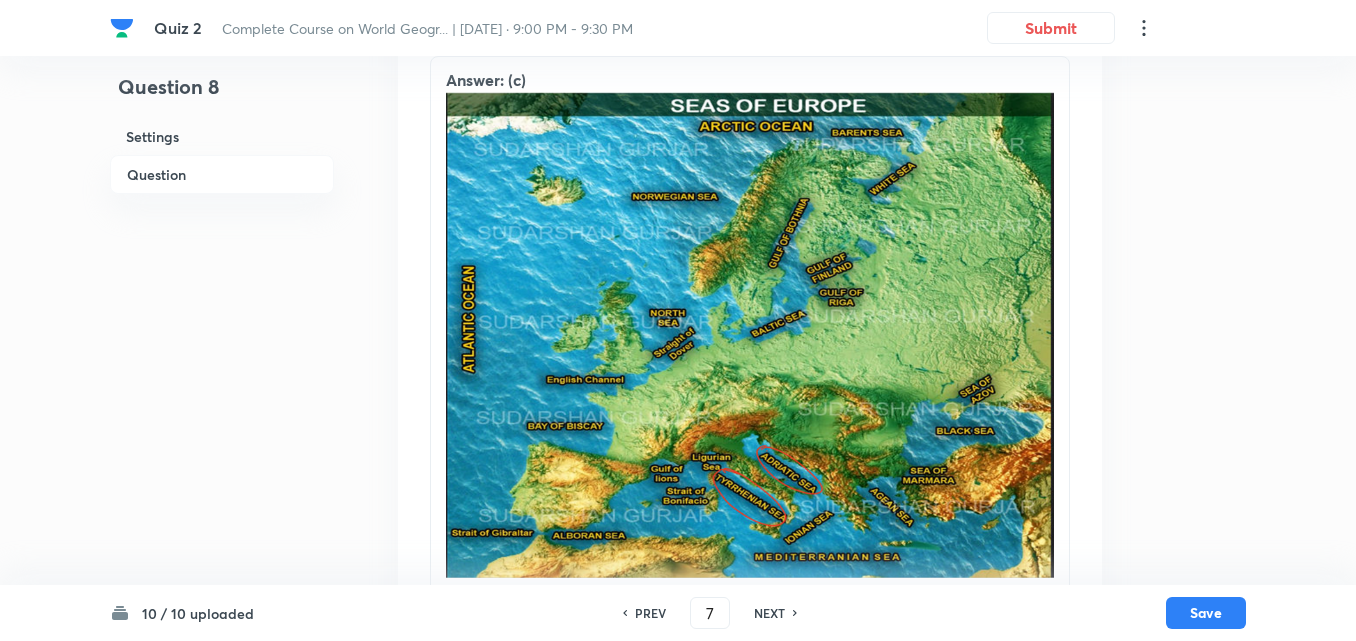 type on "8" 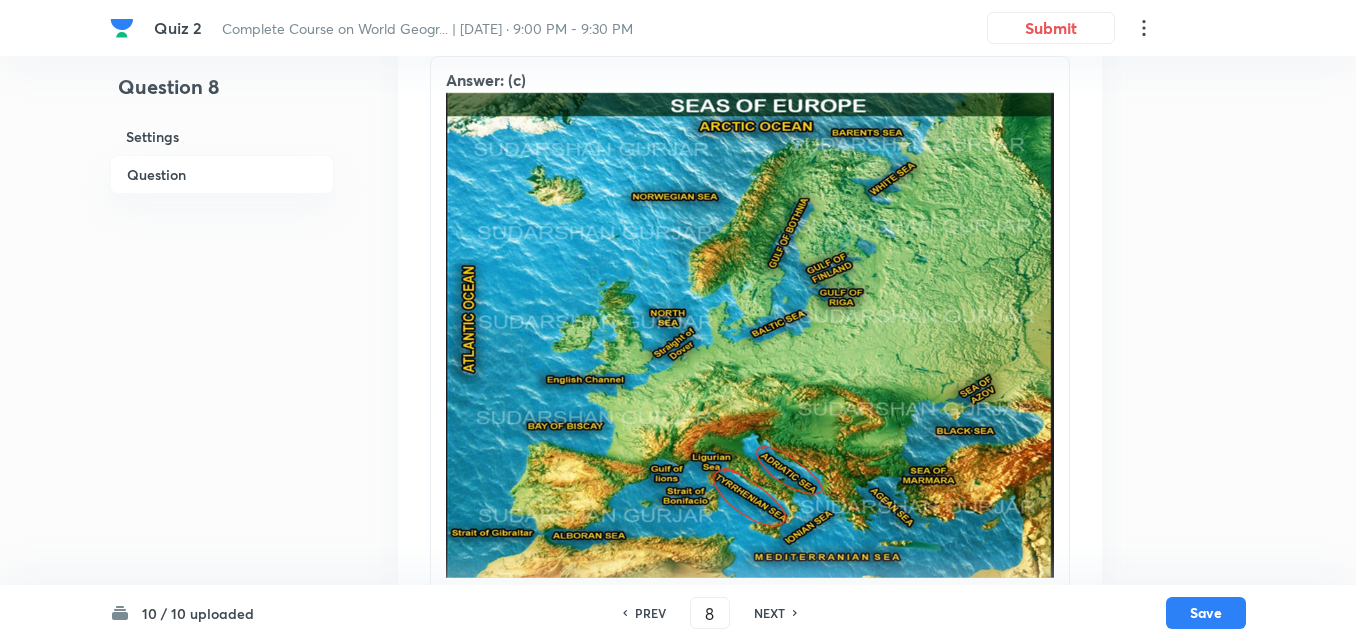 checkbox on "false" 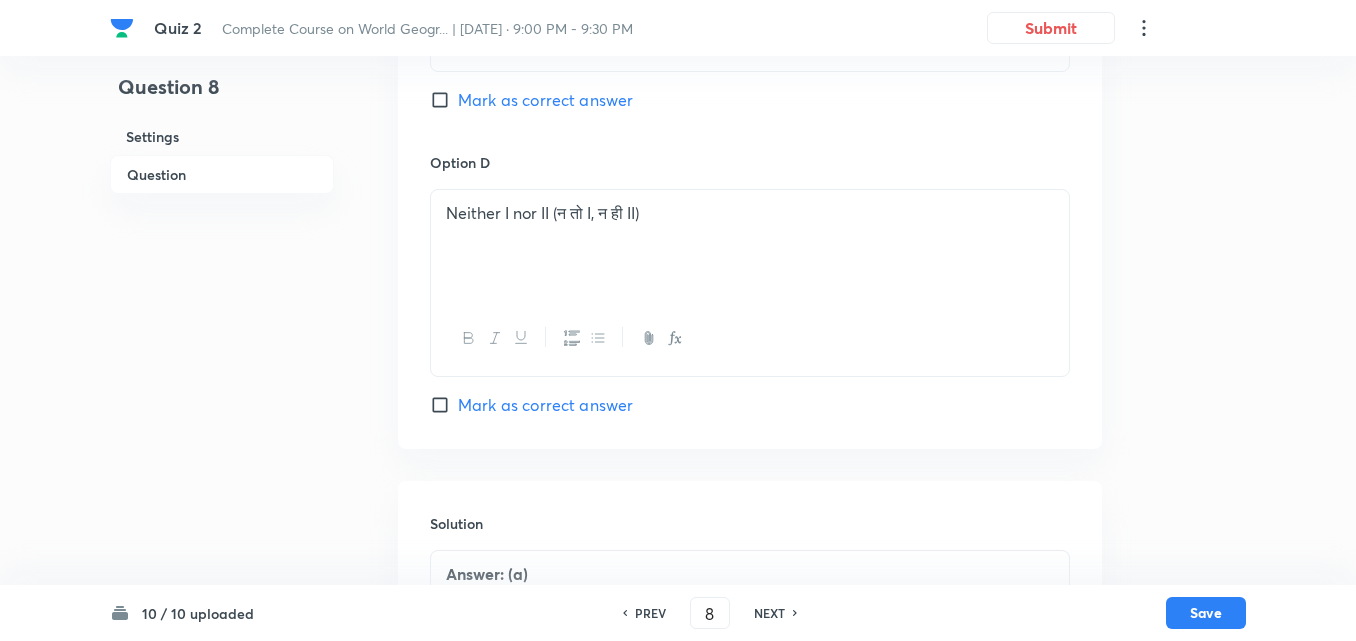 scroll, scrollTop: 1846, scrollLeft: 0, axis: vertical 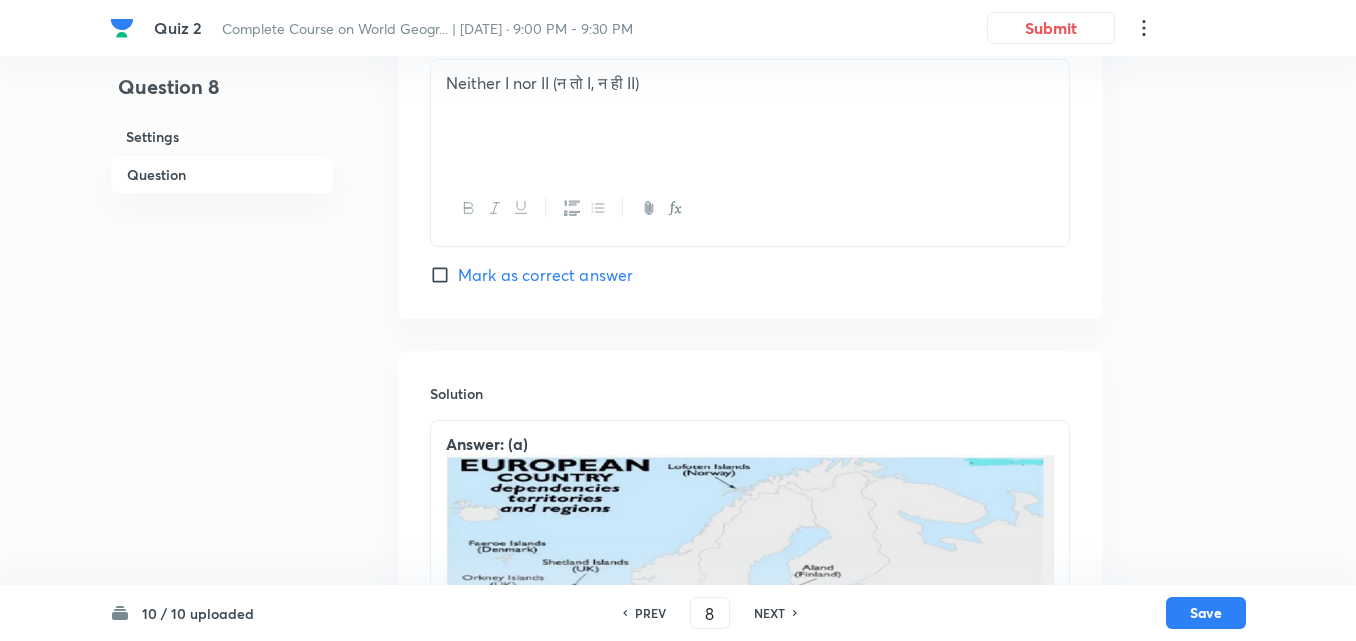 click on "NEXT" at bounding box center [769, 613] 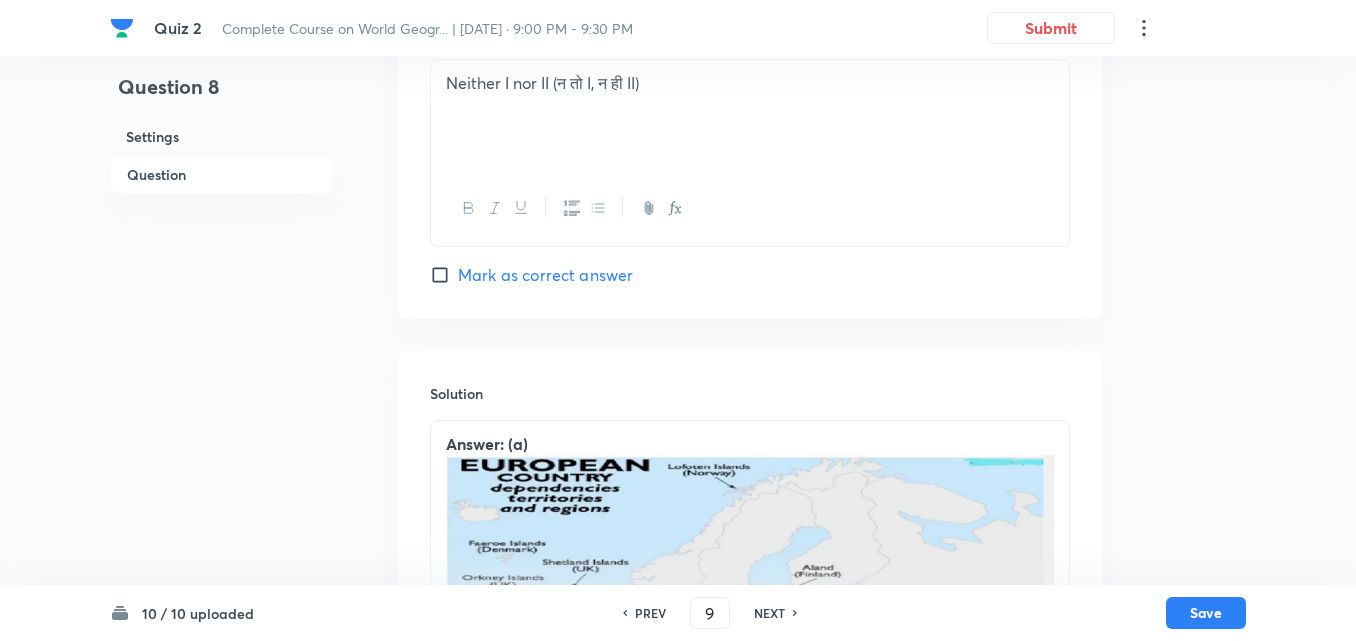 checkbox on "false" 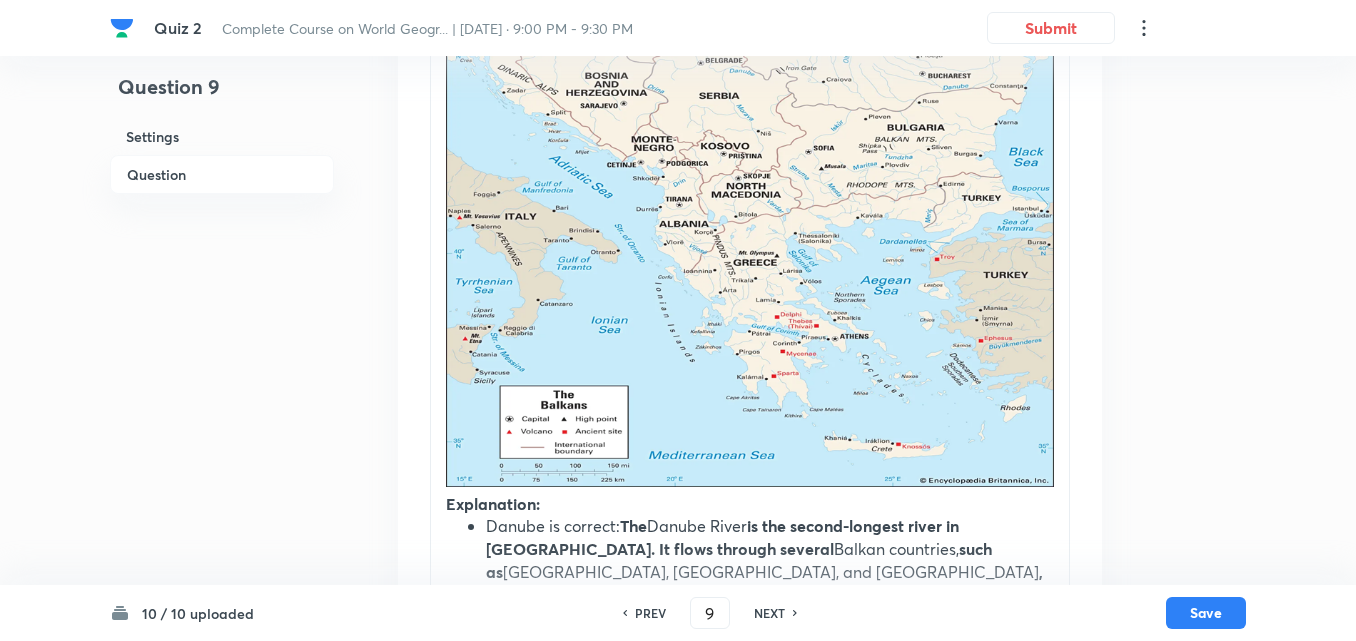 click on "NEXT" at bounding box center [769, 613] 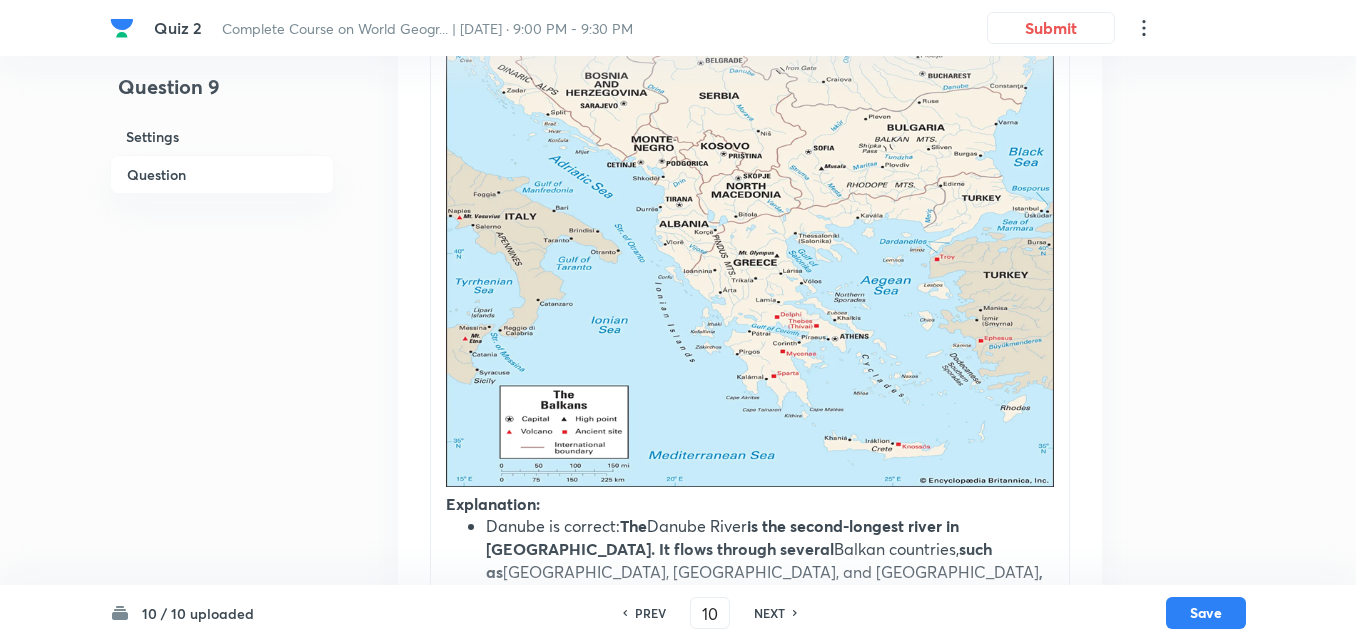 checkbox on "true" 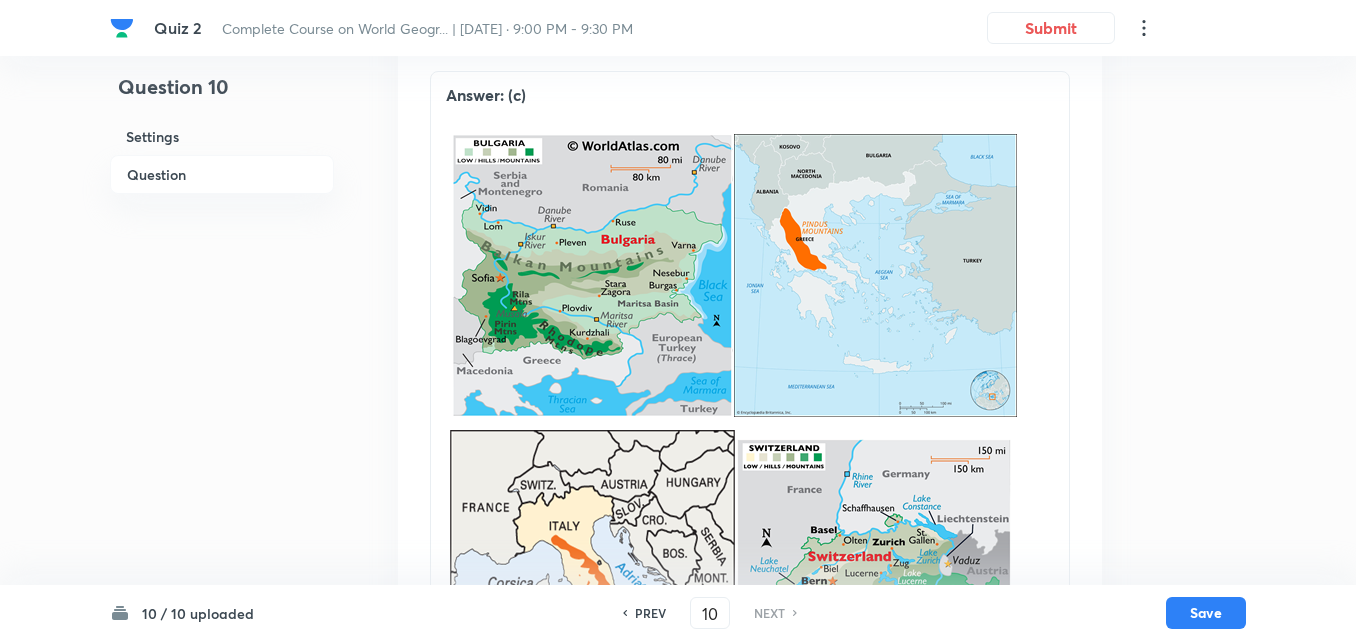 scroll, scrollTop: 2346, scrollLeft: 0, axis: vertical 